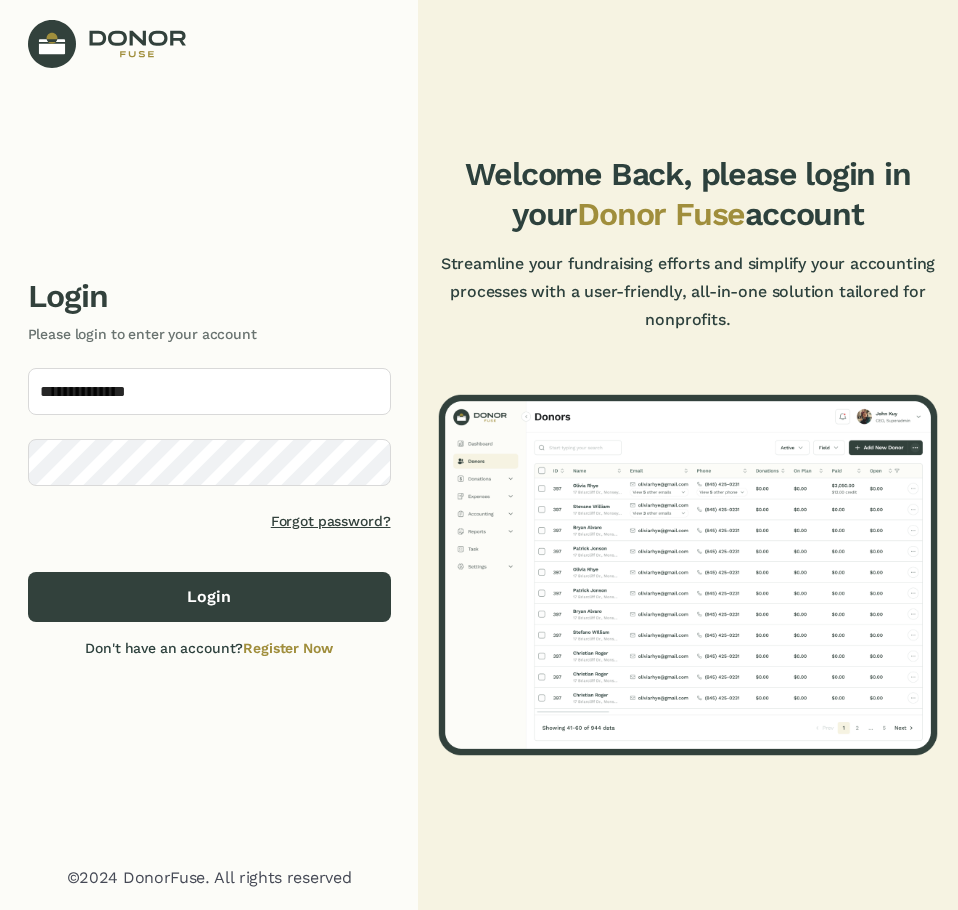 scroll, scrollTop: 0, scrollLeft: 0, axis: both 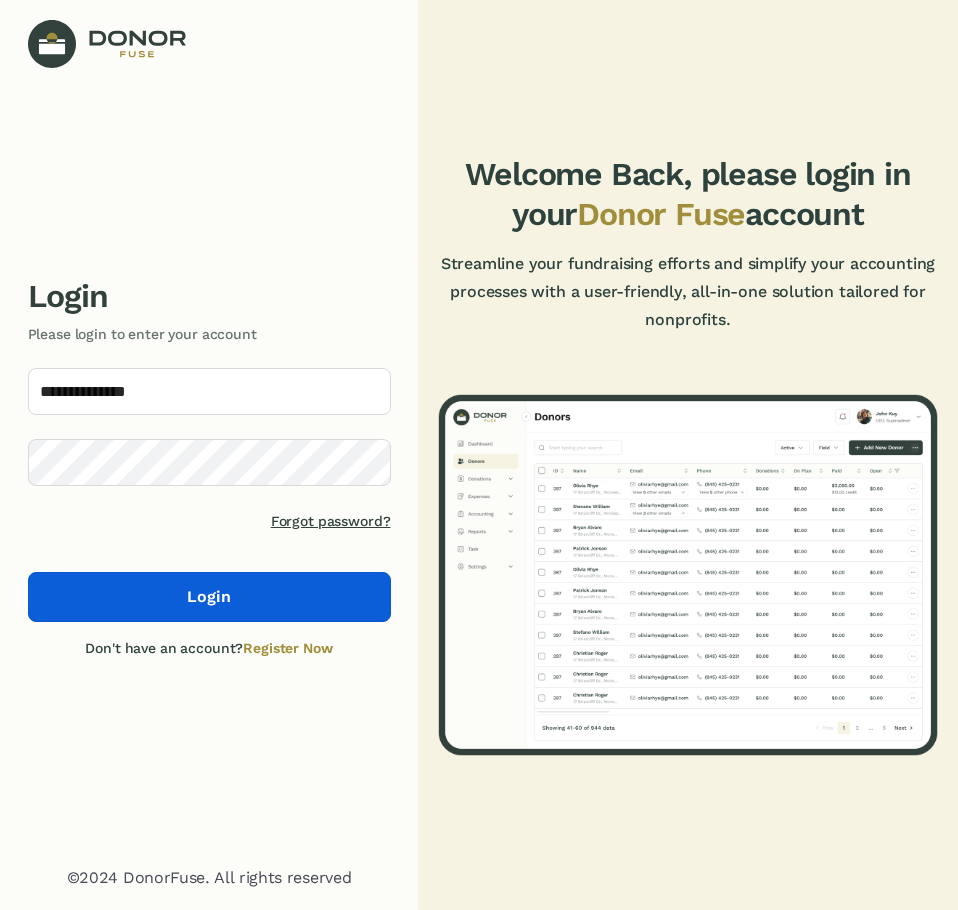 click on "Login" 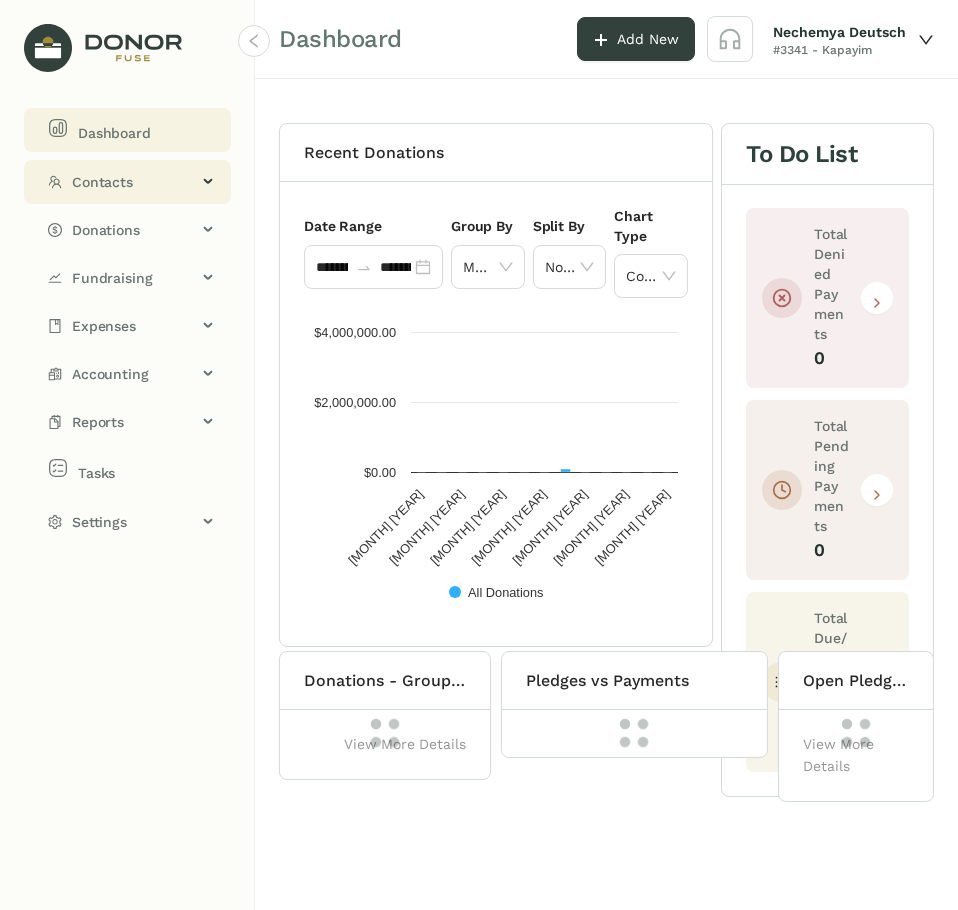 click on "Contacts" 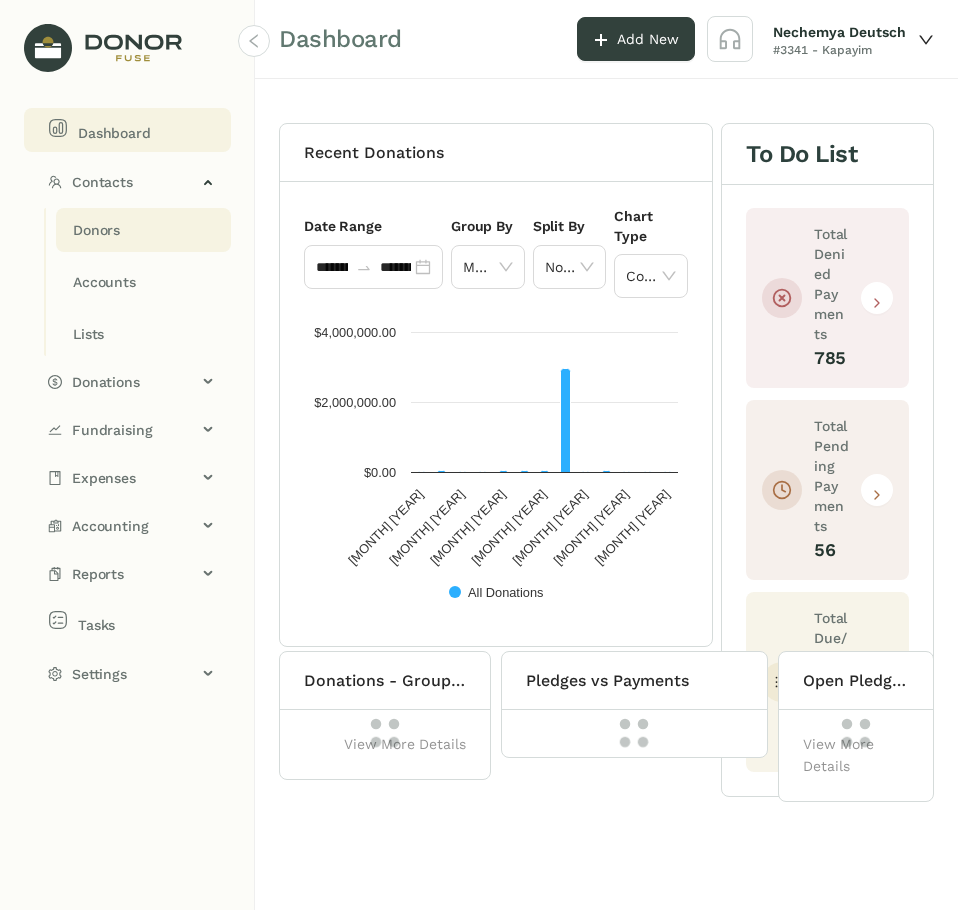 click on "Donors" 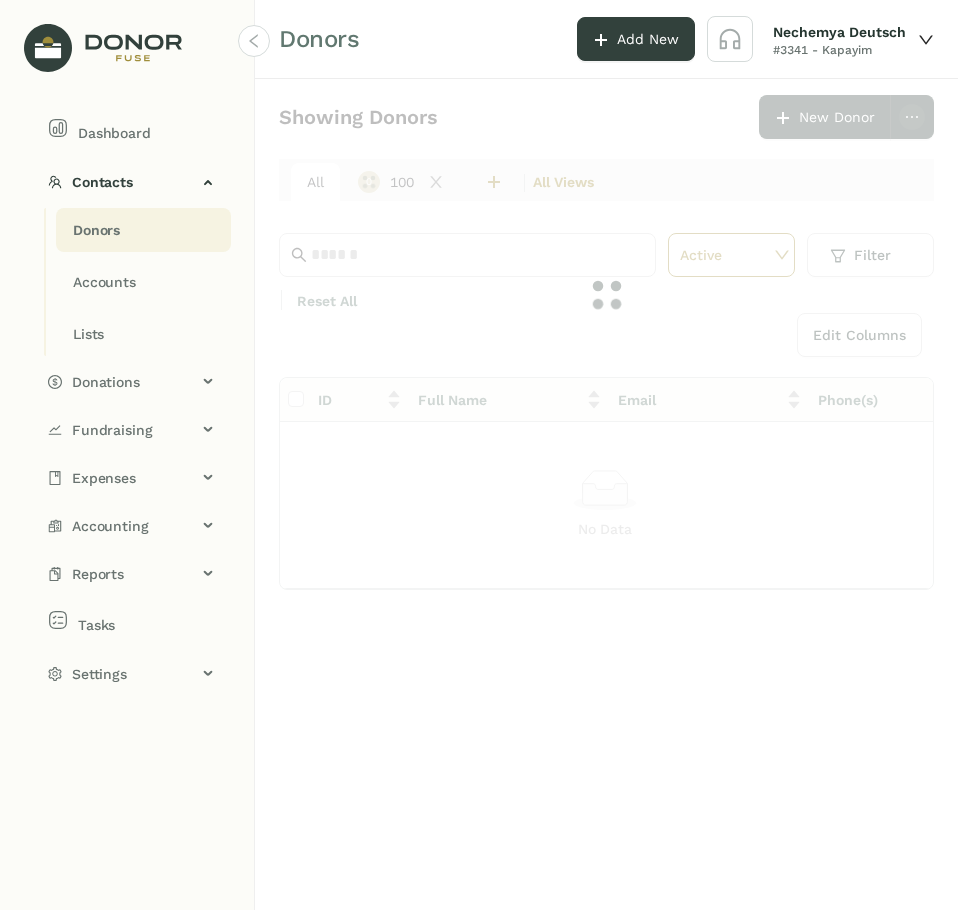 click 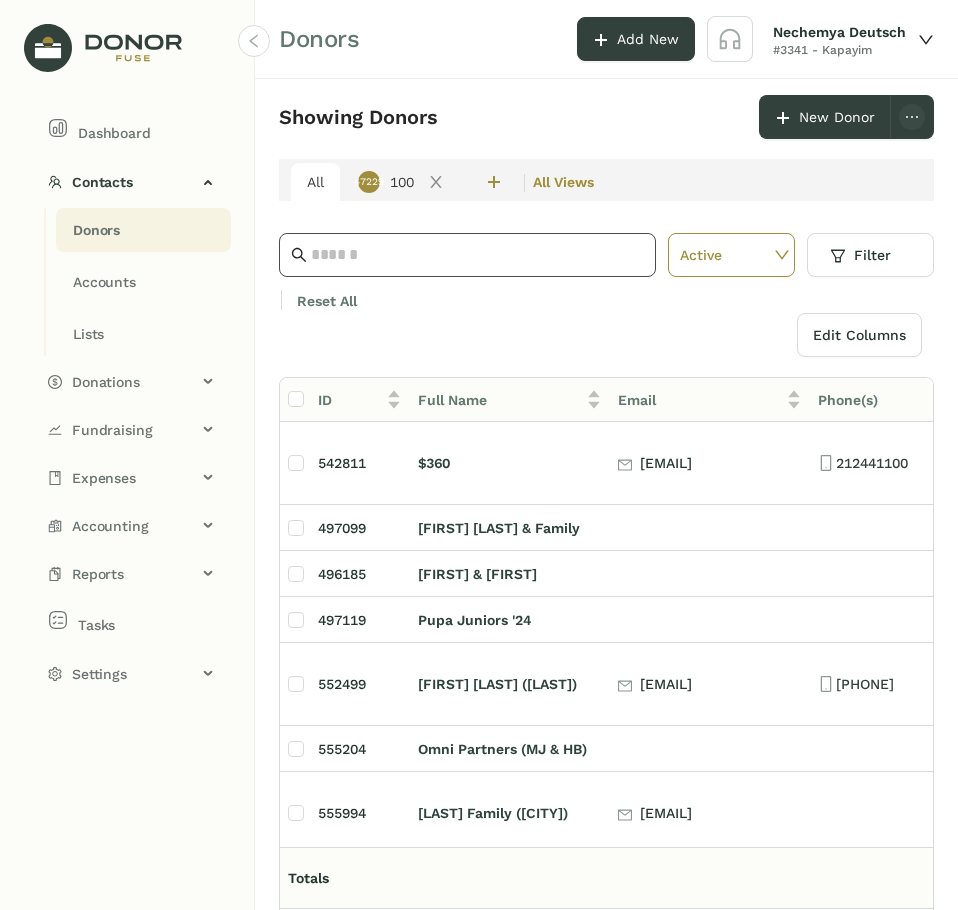 click 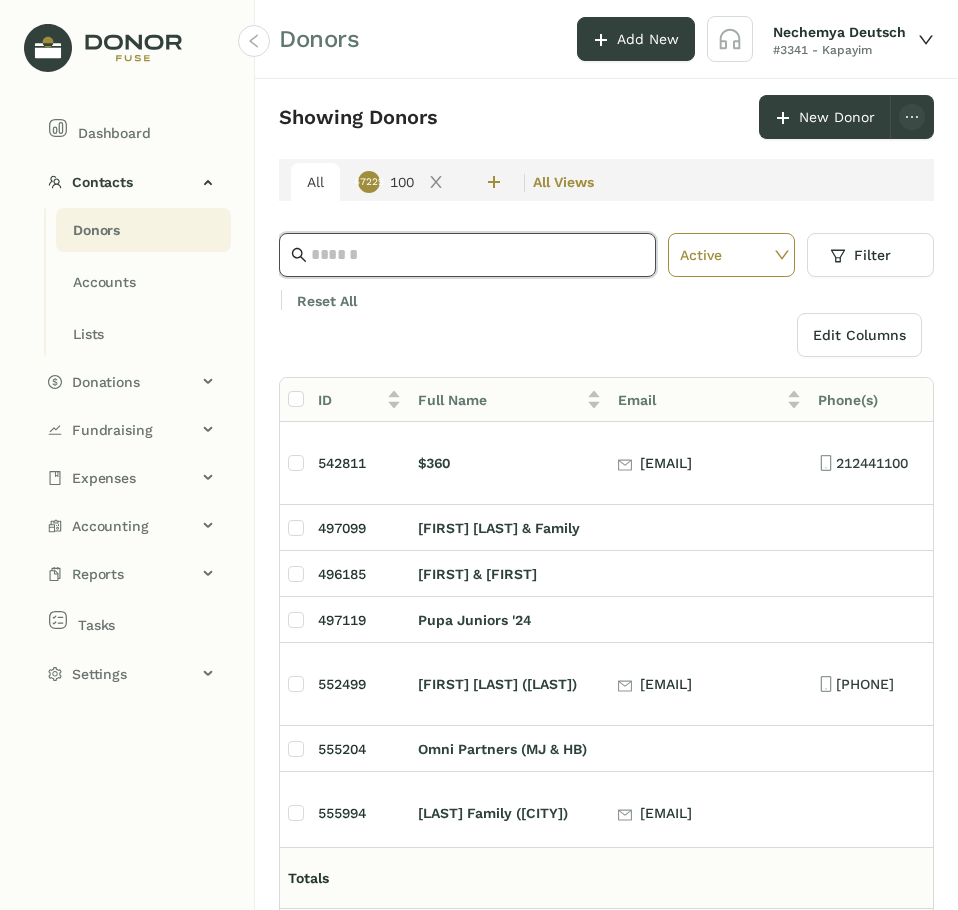 paste on "**********" 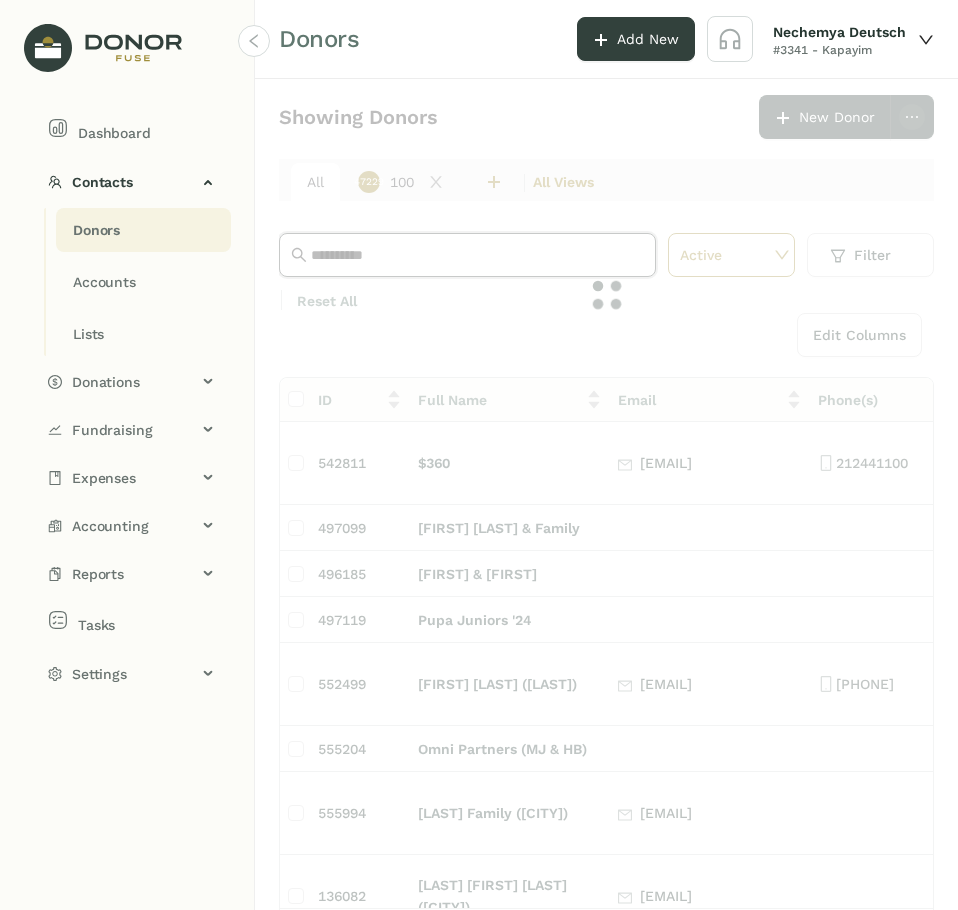 type on "**********" 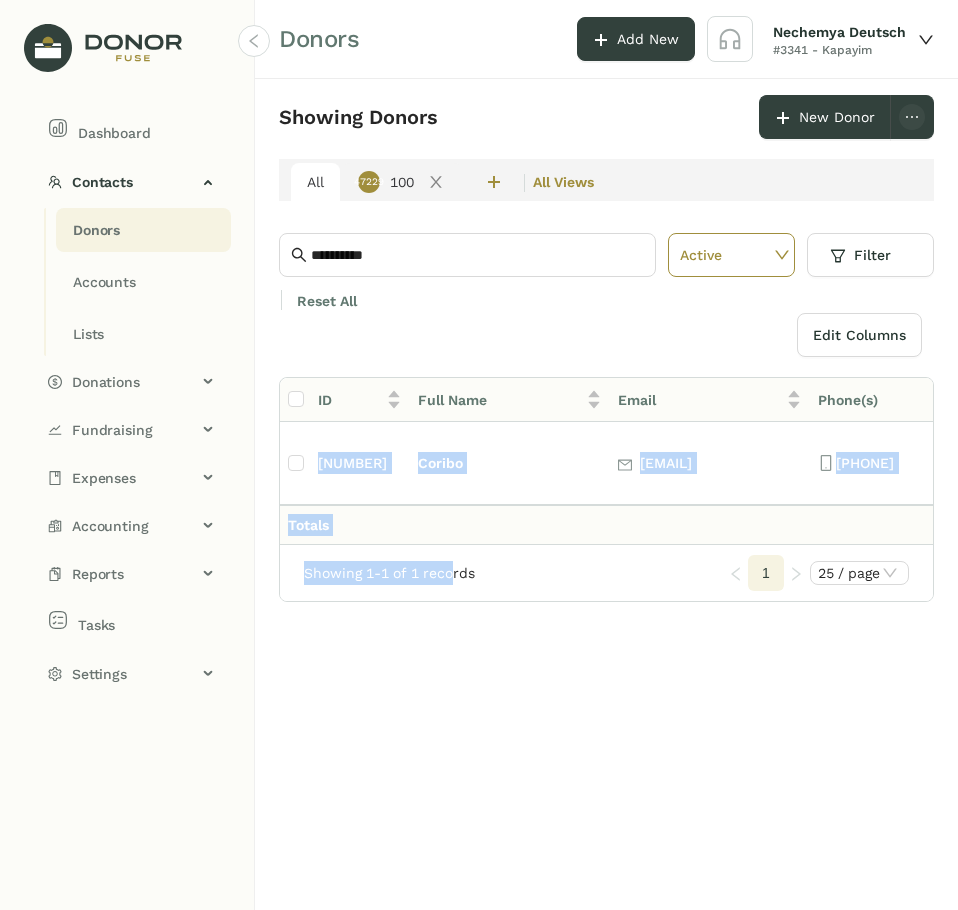 drag, startPoint x: 449, startPoint y: 533, endPoint x: 550, endPoint y: 526, distance: 101.24229 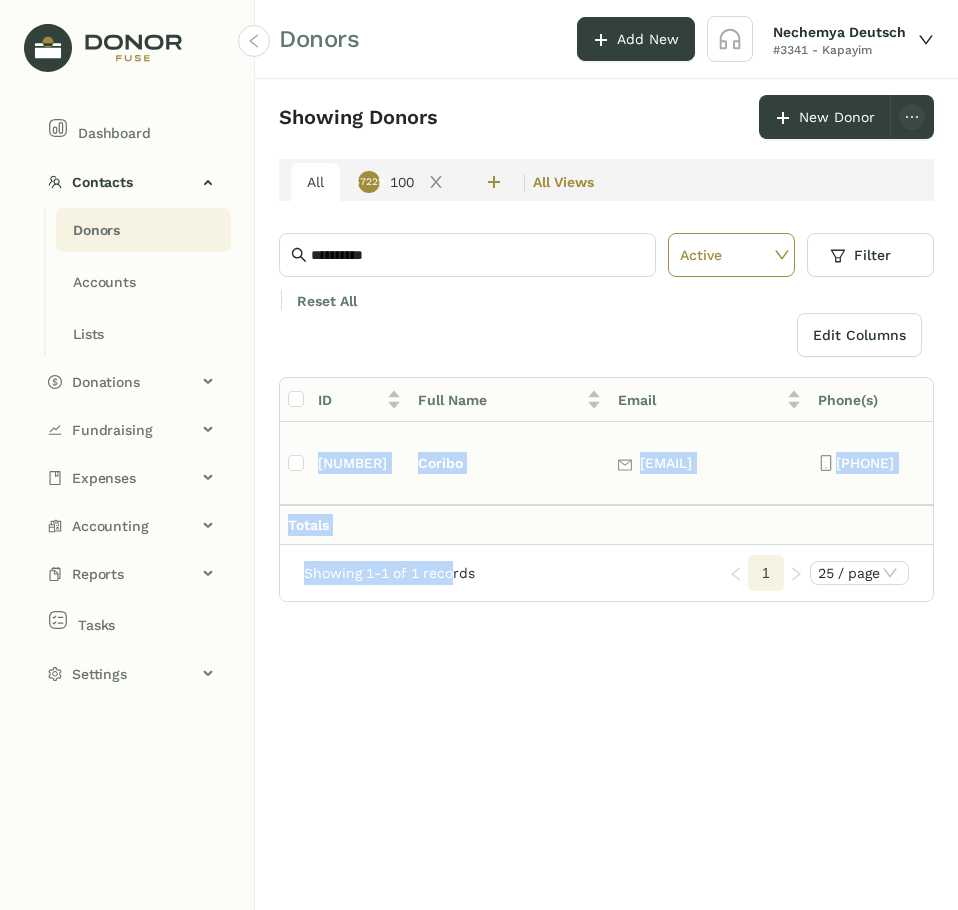 click on "Coribo" 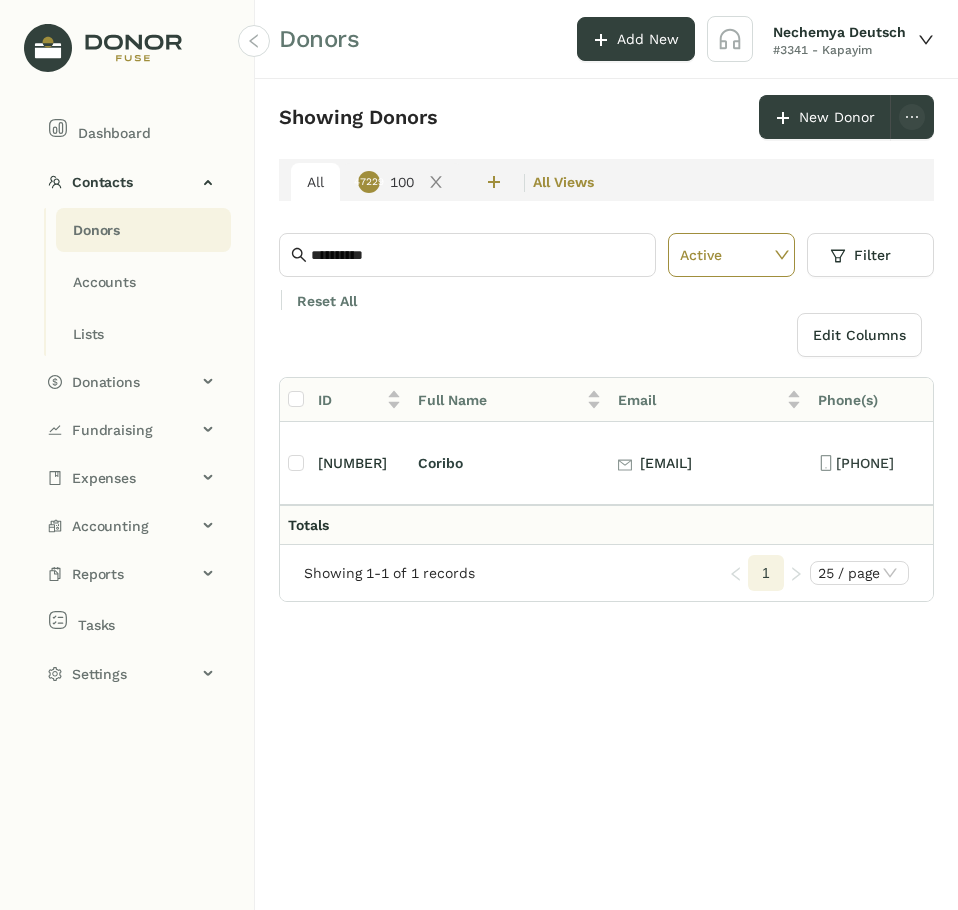 scroll, scrollTop: 0, scrollLeft: 311, axis: horizontal 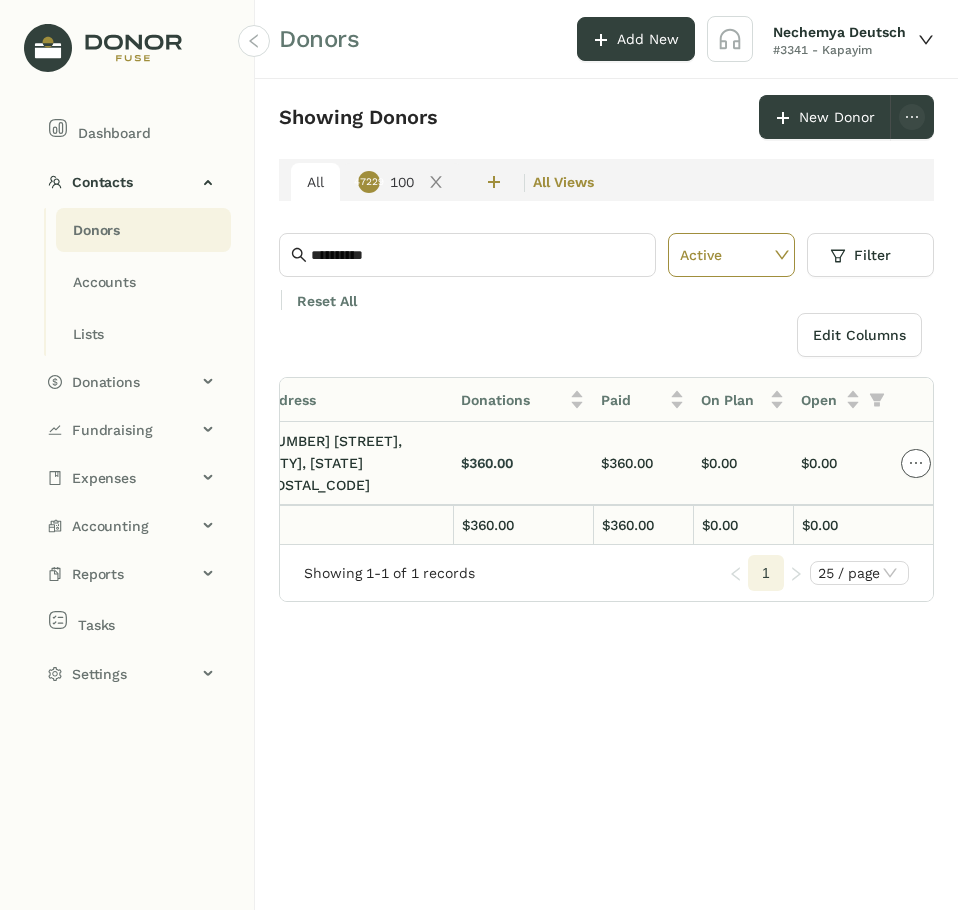 click 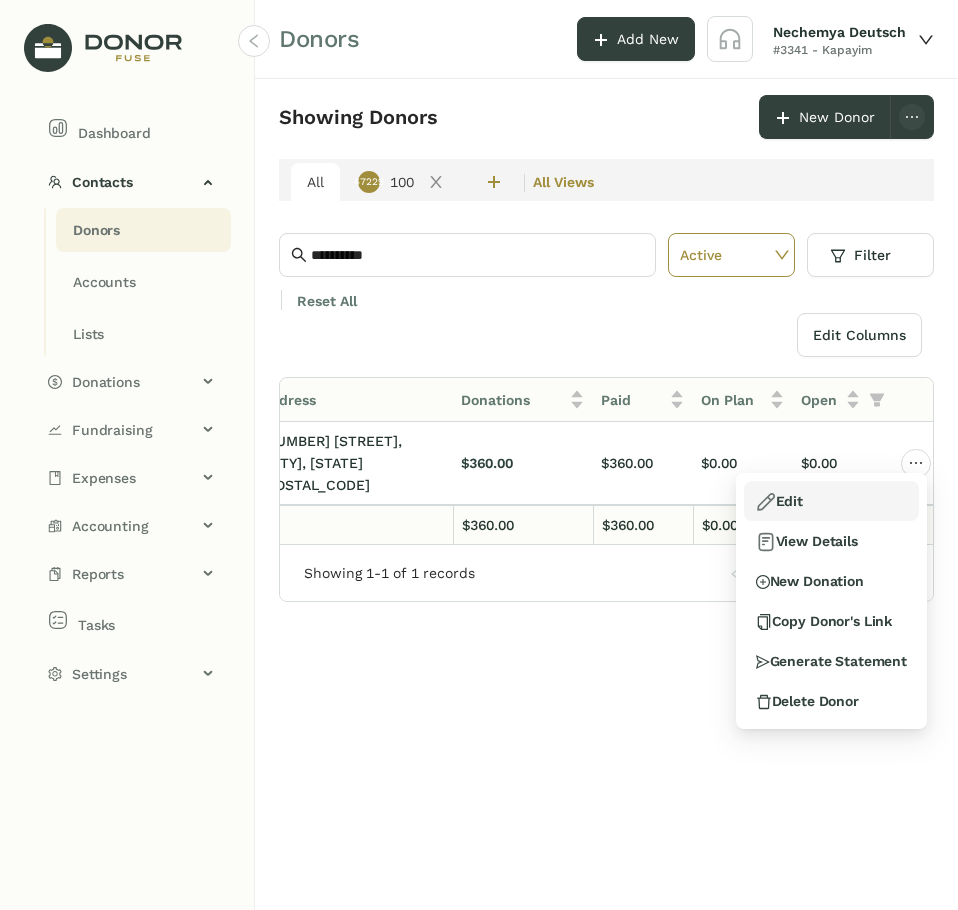 click on "Edit" at bounding box center [831, 501] 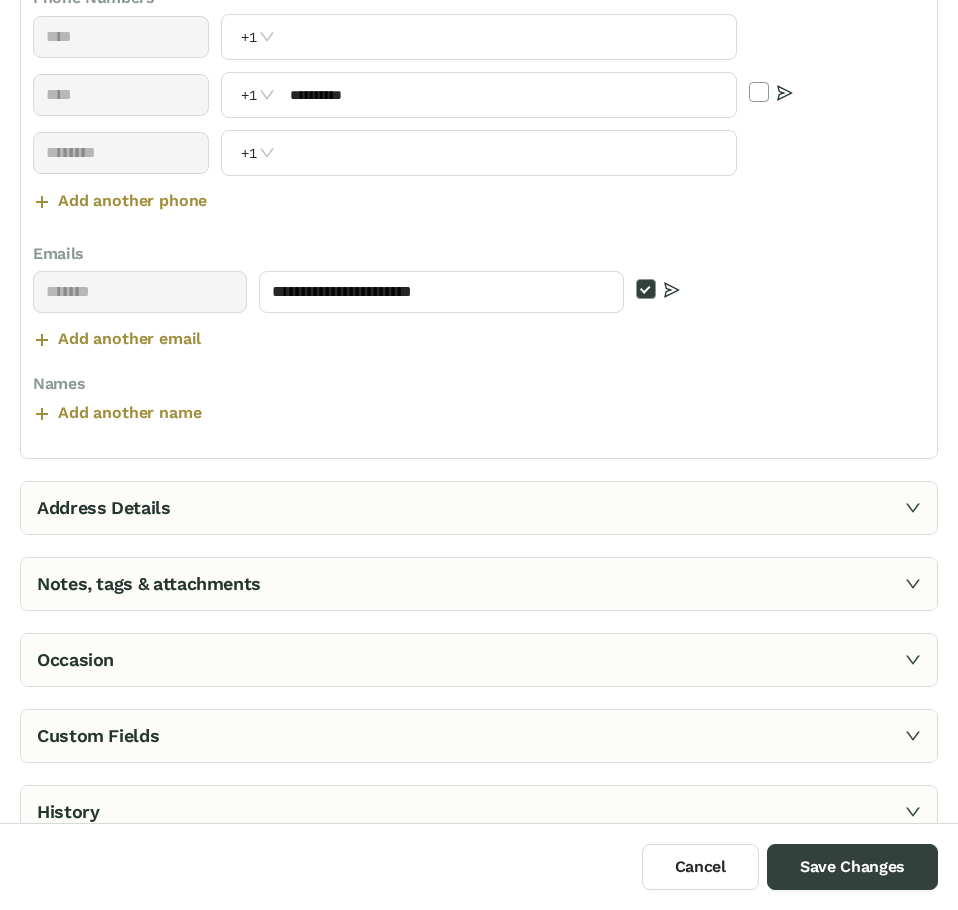 scroll, scrollTop: 424, scrollLeft: 0, axis: vertical 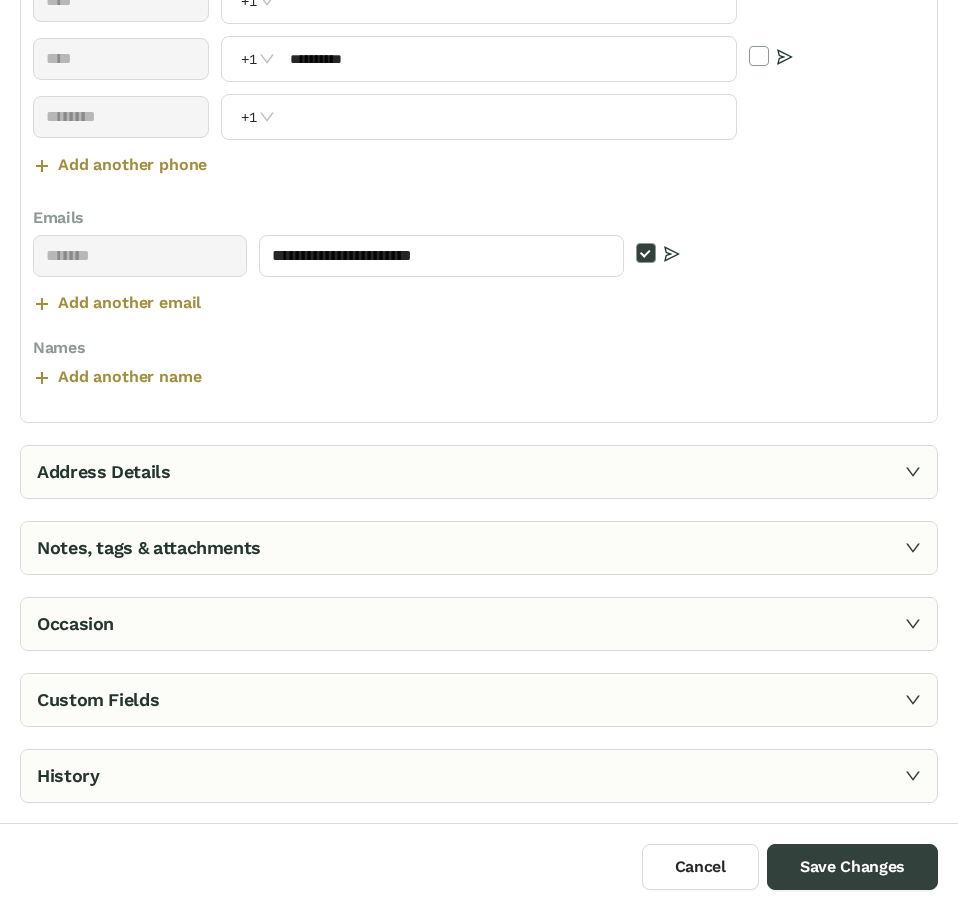 click on "Address Details" at bounding box center [479, 472] 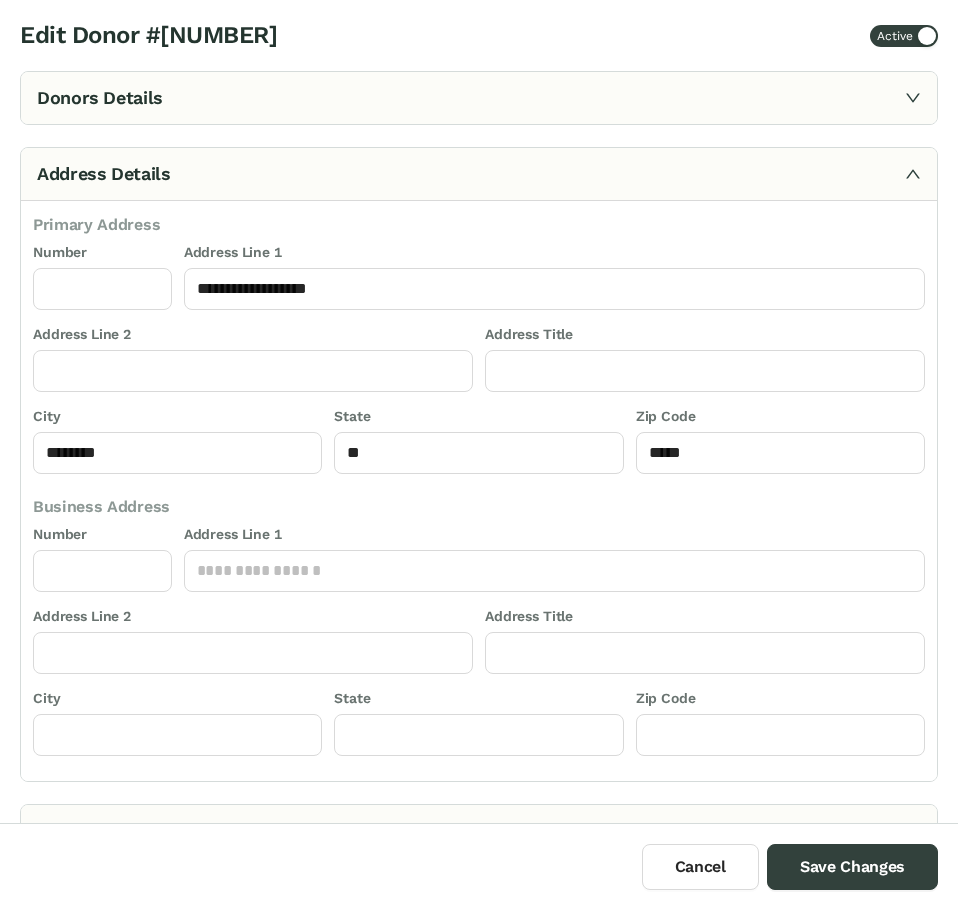 scroll, scrollTop: 0, scrollLeft: 0, axis: both 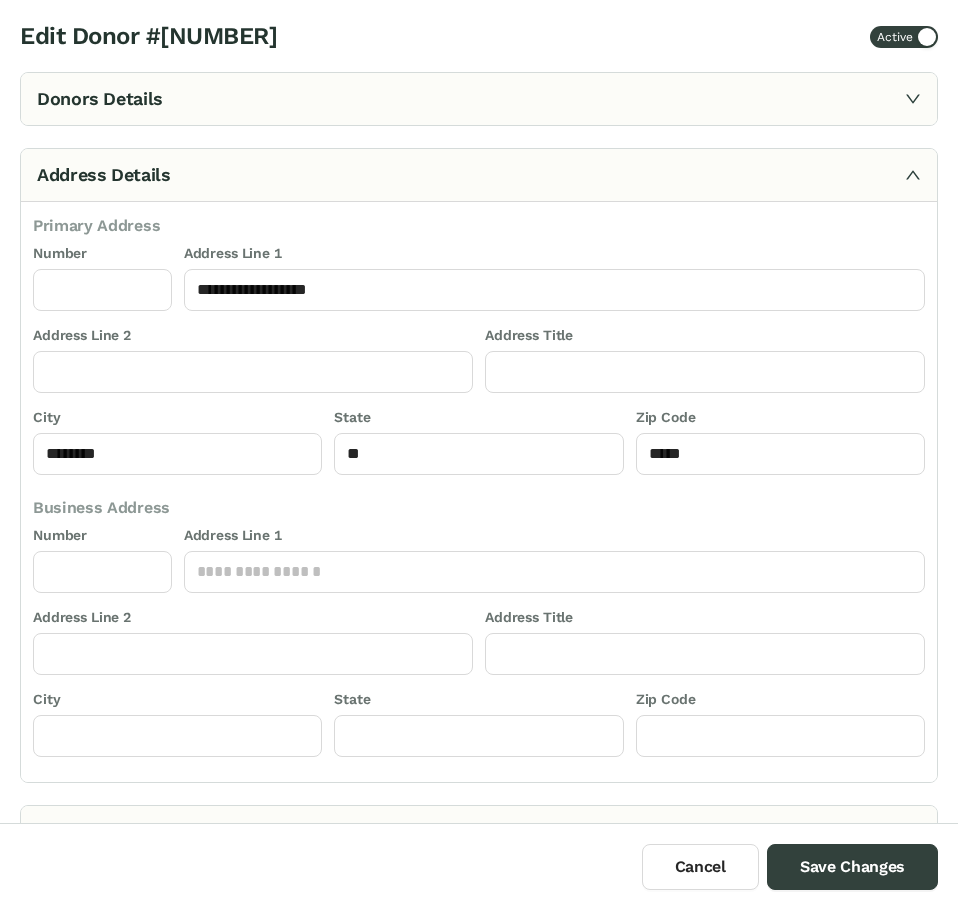 click 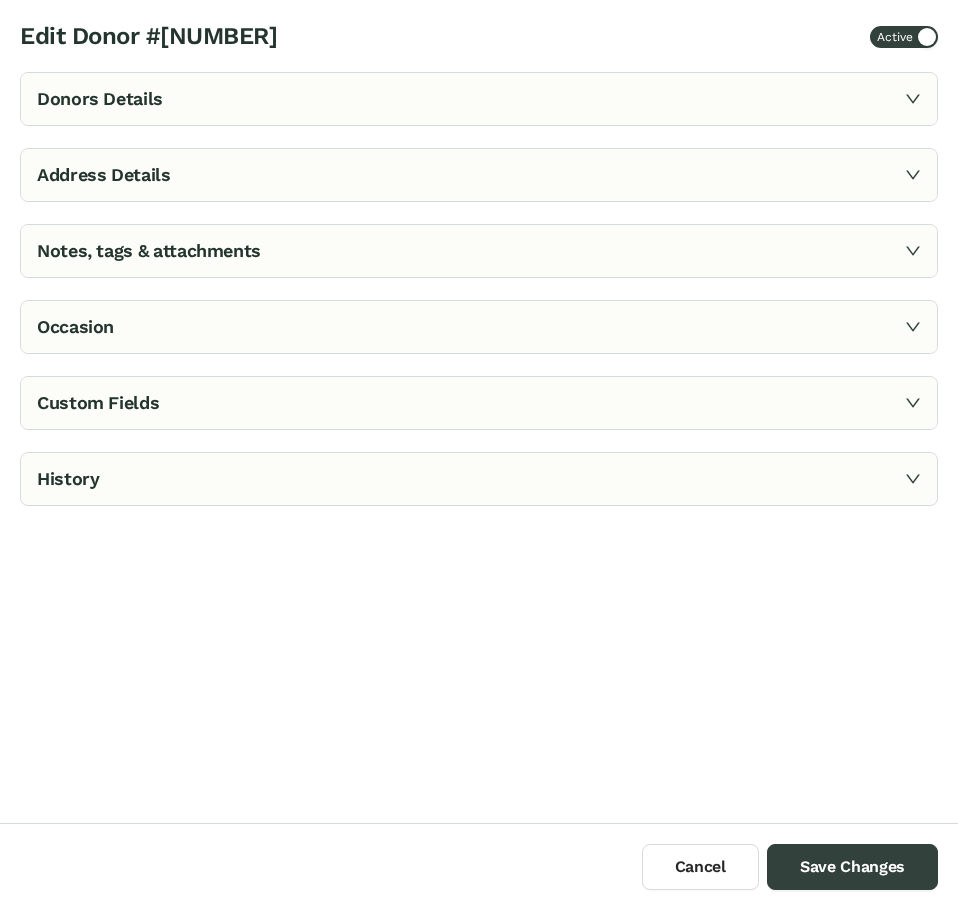 click on "Donors Details" at bounding box center (479, 99) 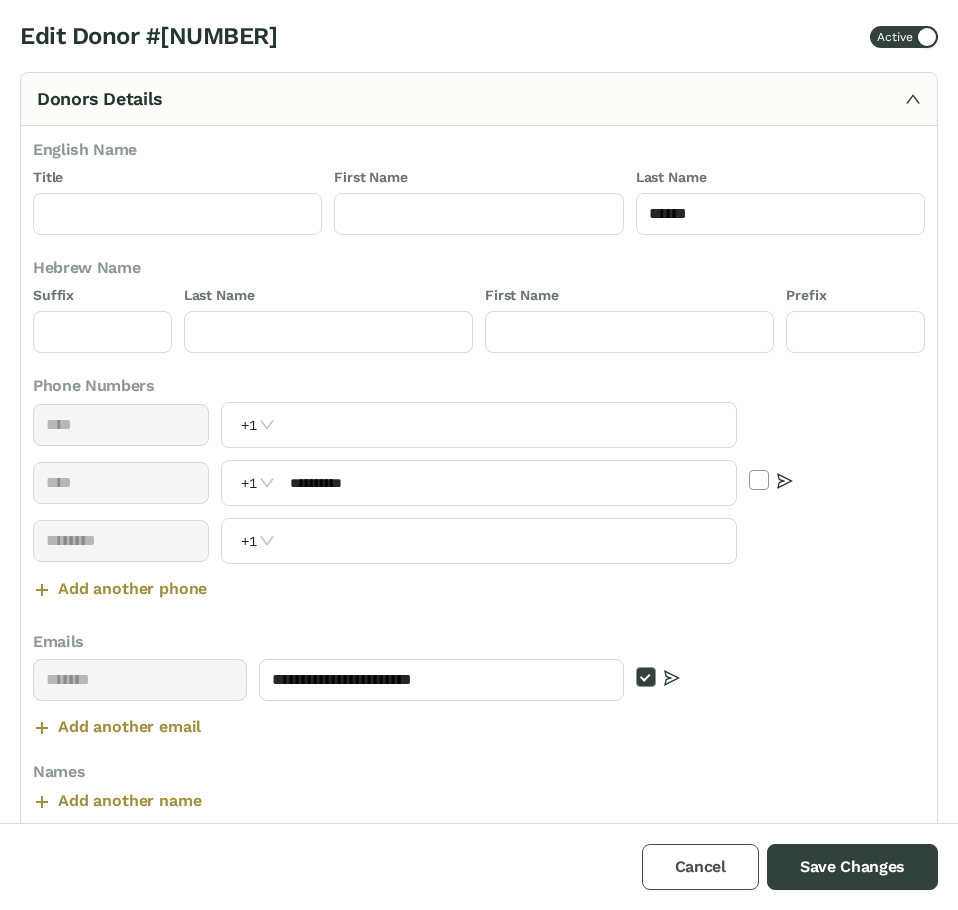 click on "Cancel" at bounding box center [700, 867] 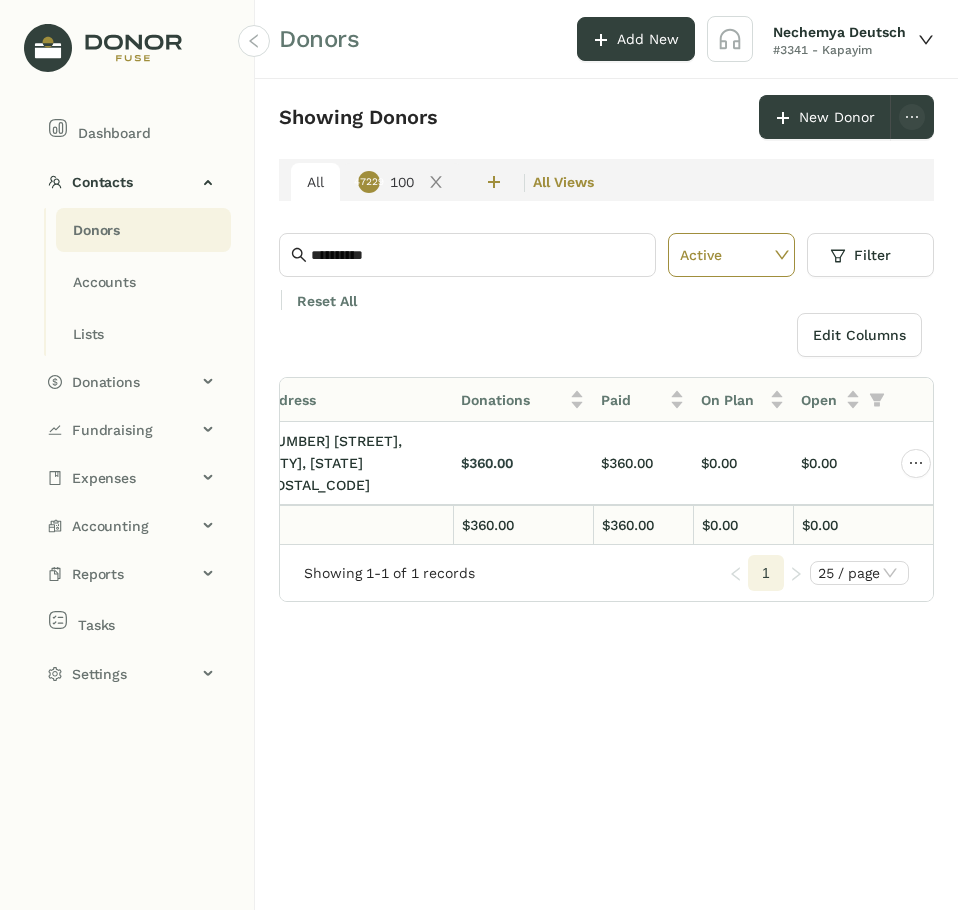 scroll, scrollTop: 0, scrollLeft: 213, axis: horizontal 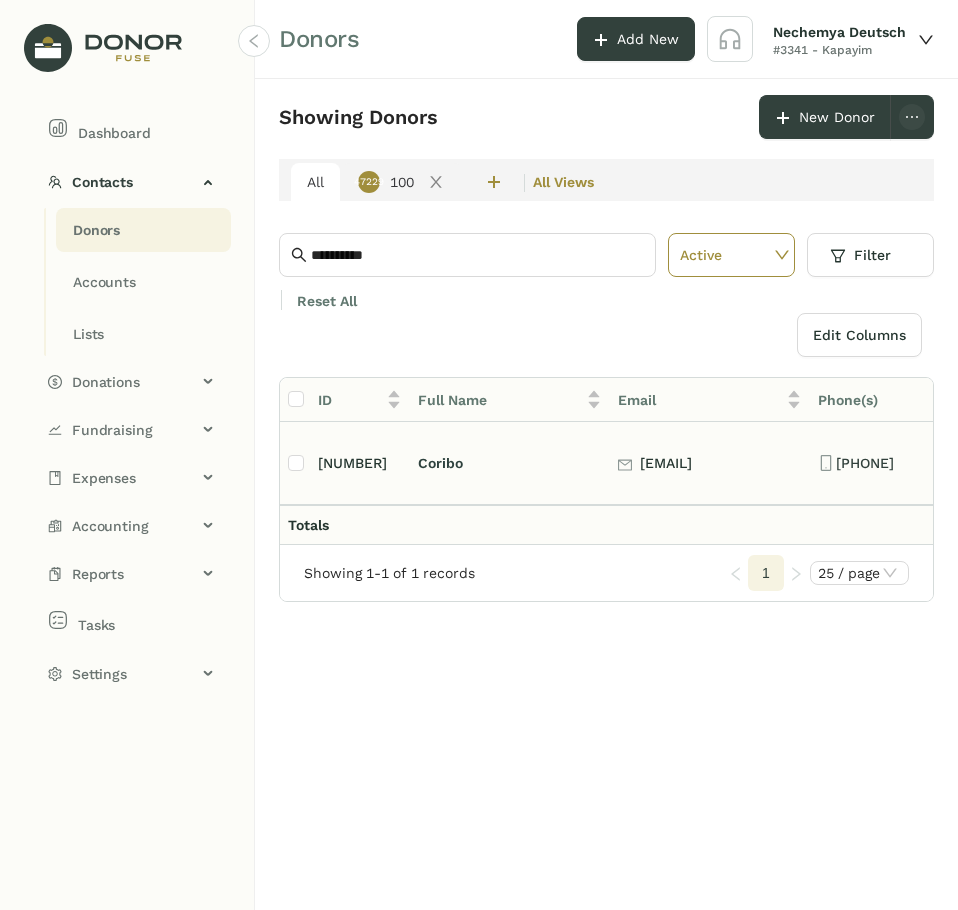 click on "lazergrunwald@gmail.com" 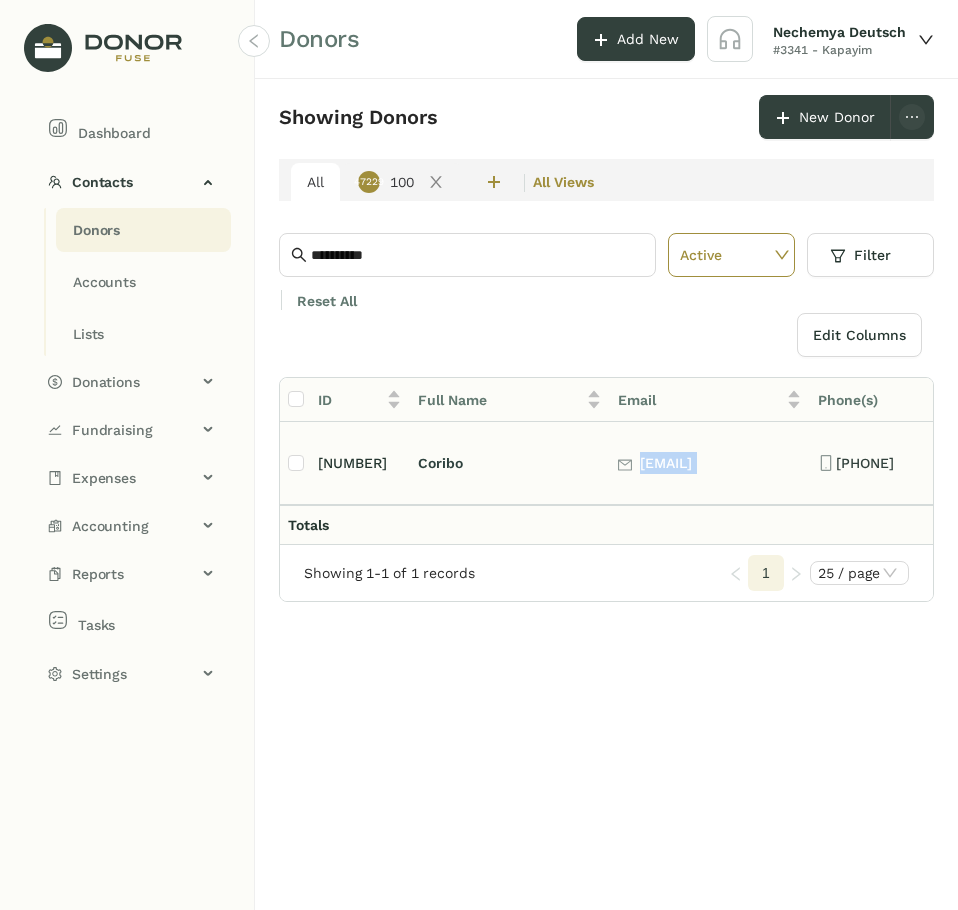 click on "lazergrunwald@gmail.com" 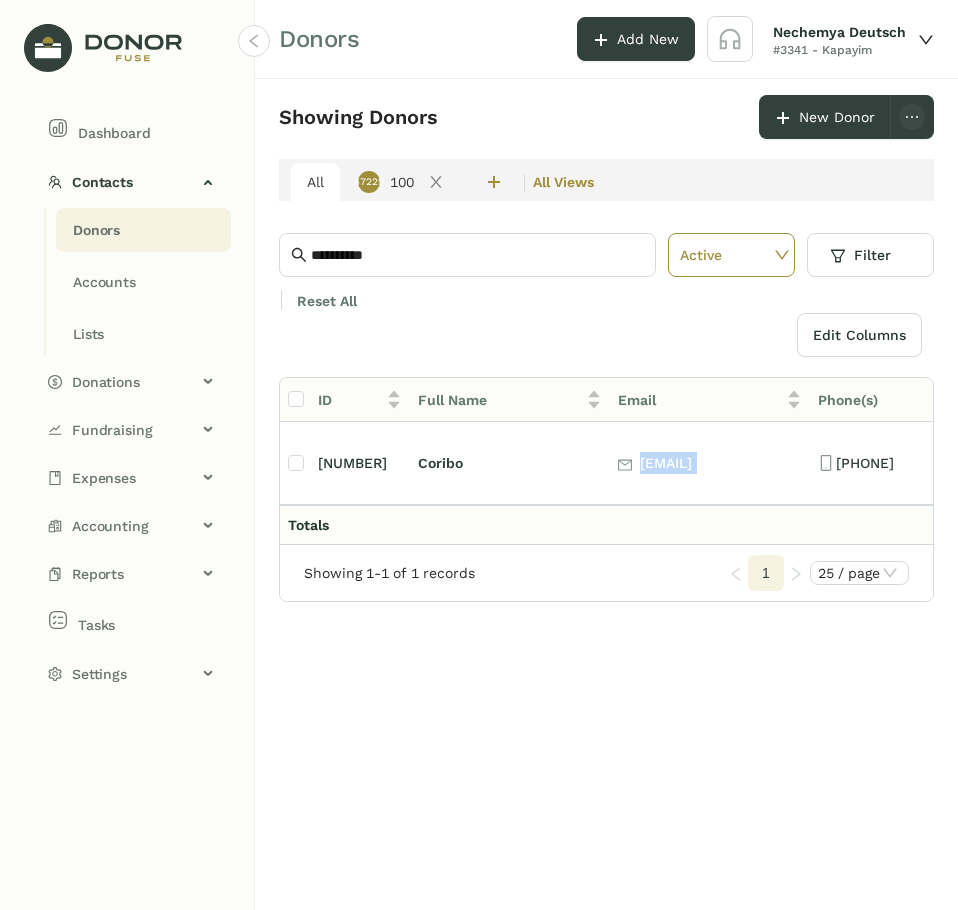 scroll, scrollTop: 0, scrollLeft: 222, axis: horizontal 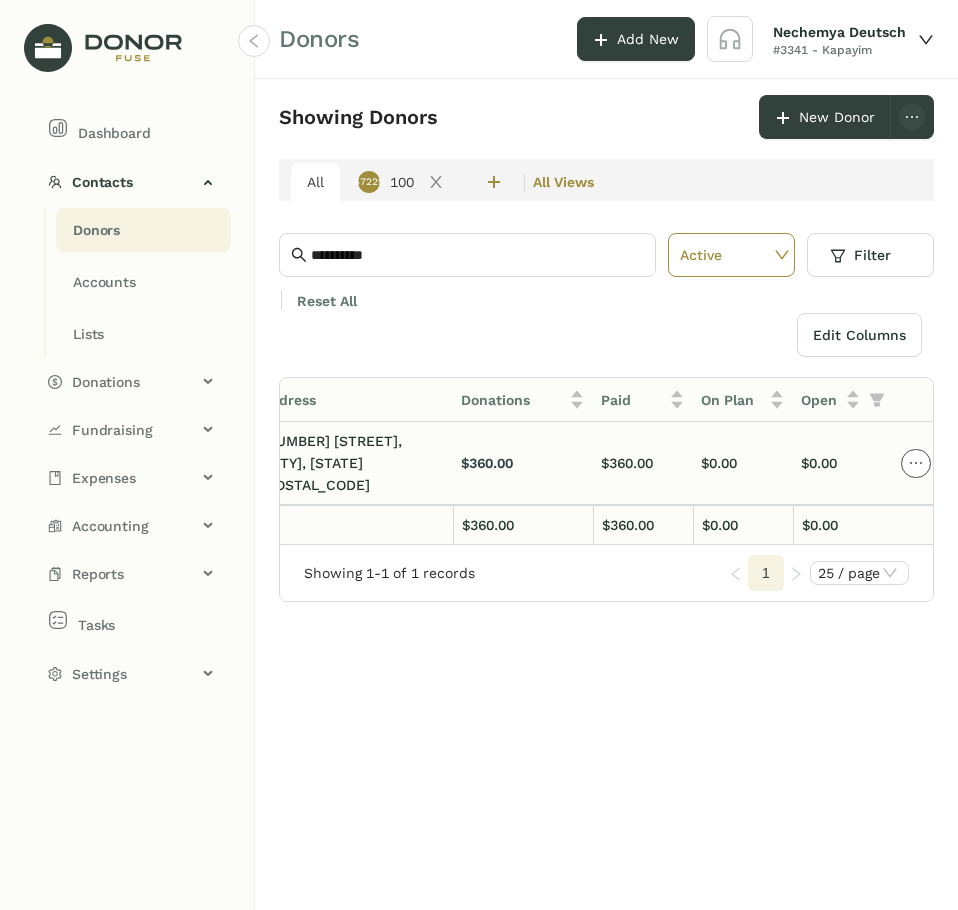 click 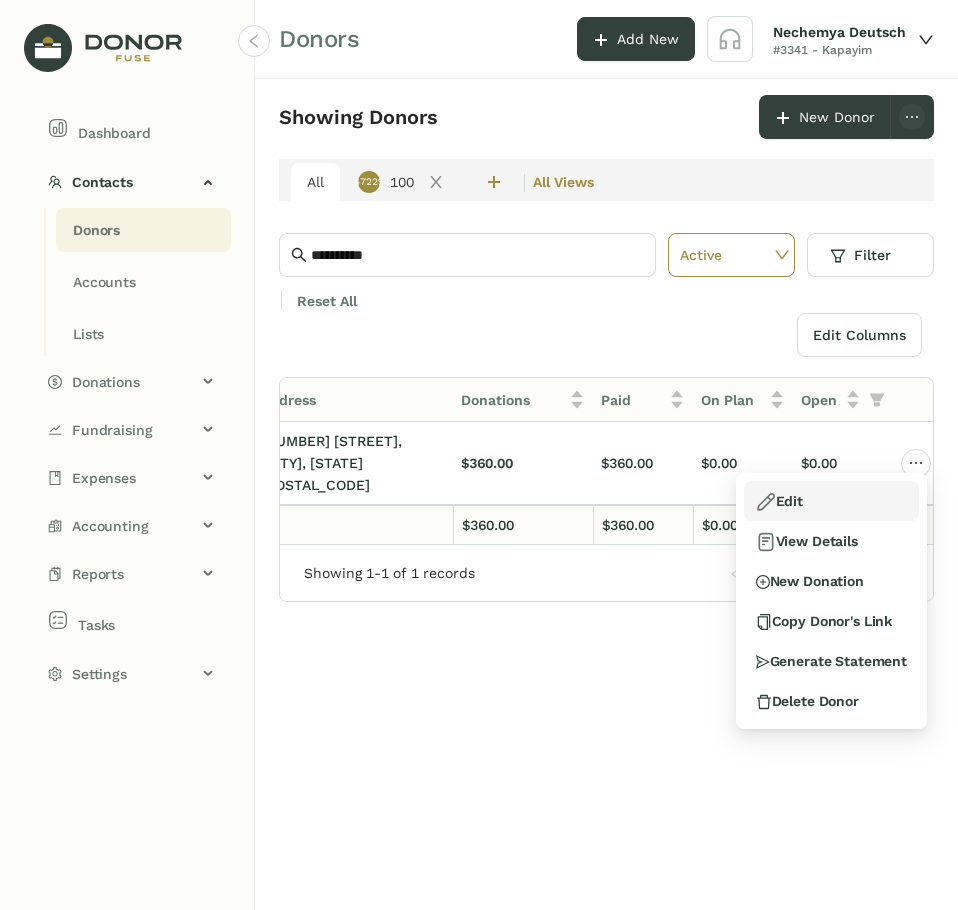 click on "Edit" at bounding box center (831, 501) 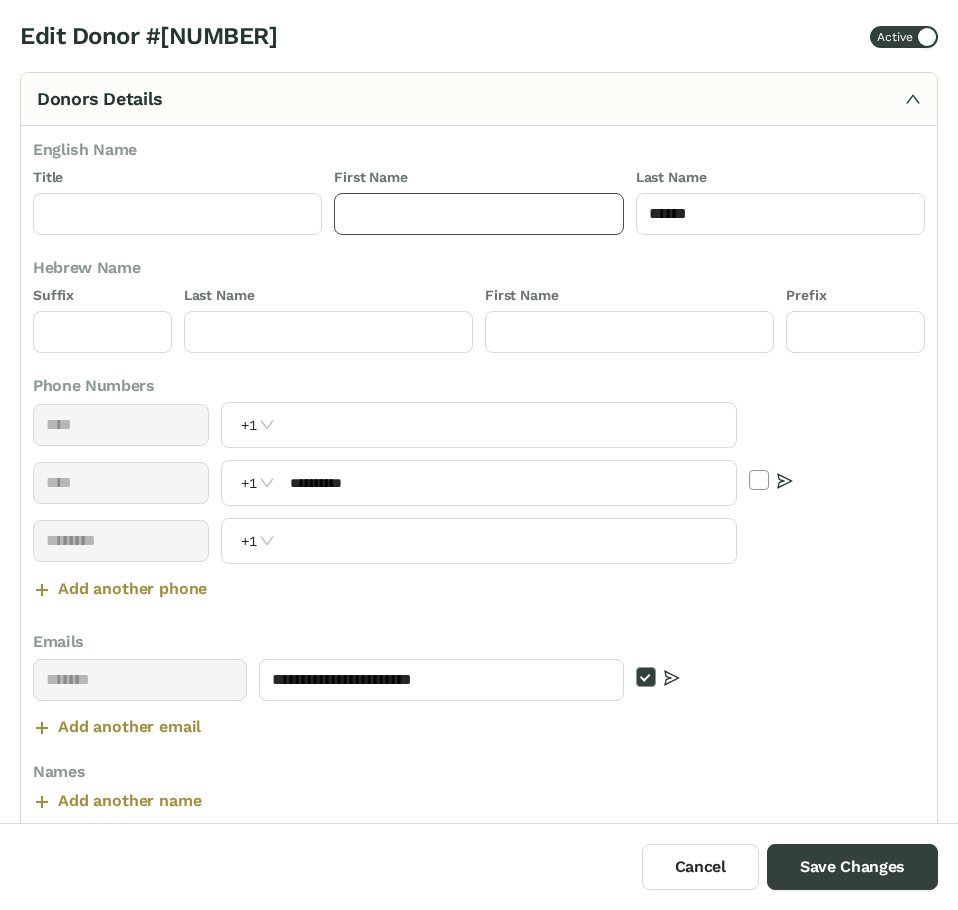 click 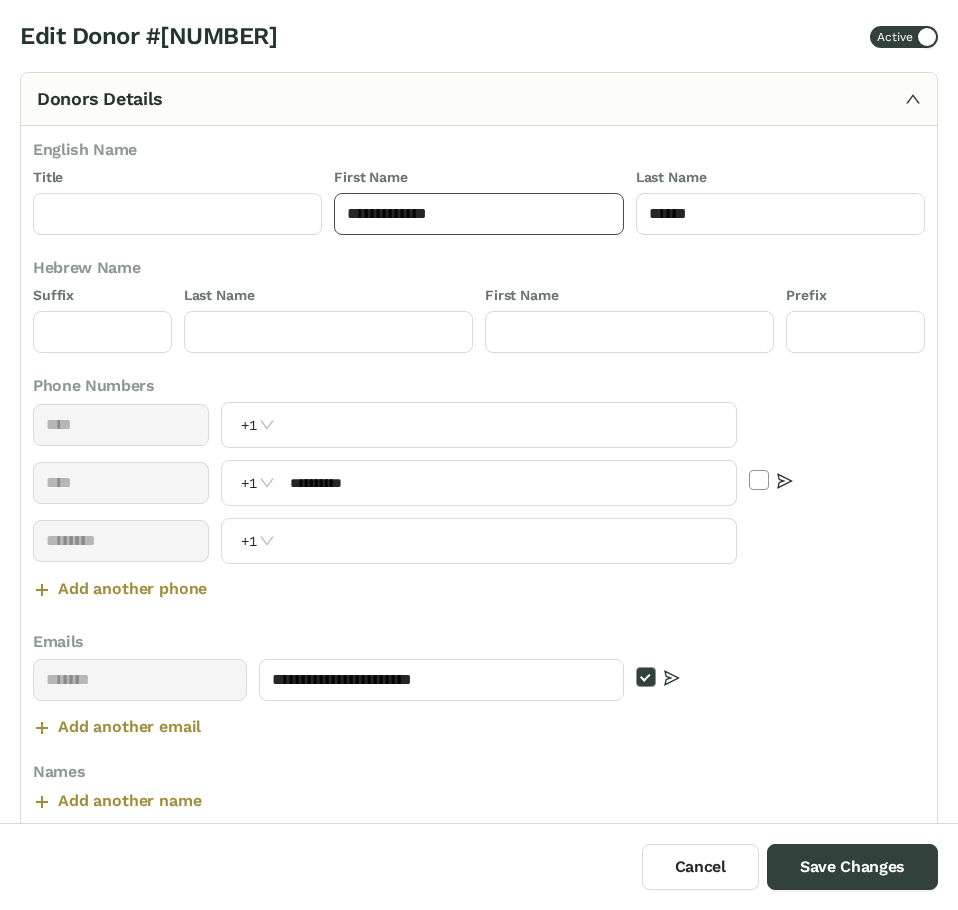 drag, startPoint x: 383, startPoint y: 214, endPoint x: 510, endPoint y: 222, distance: 127.25172 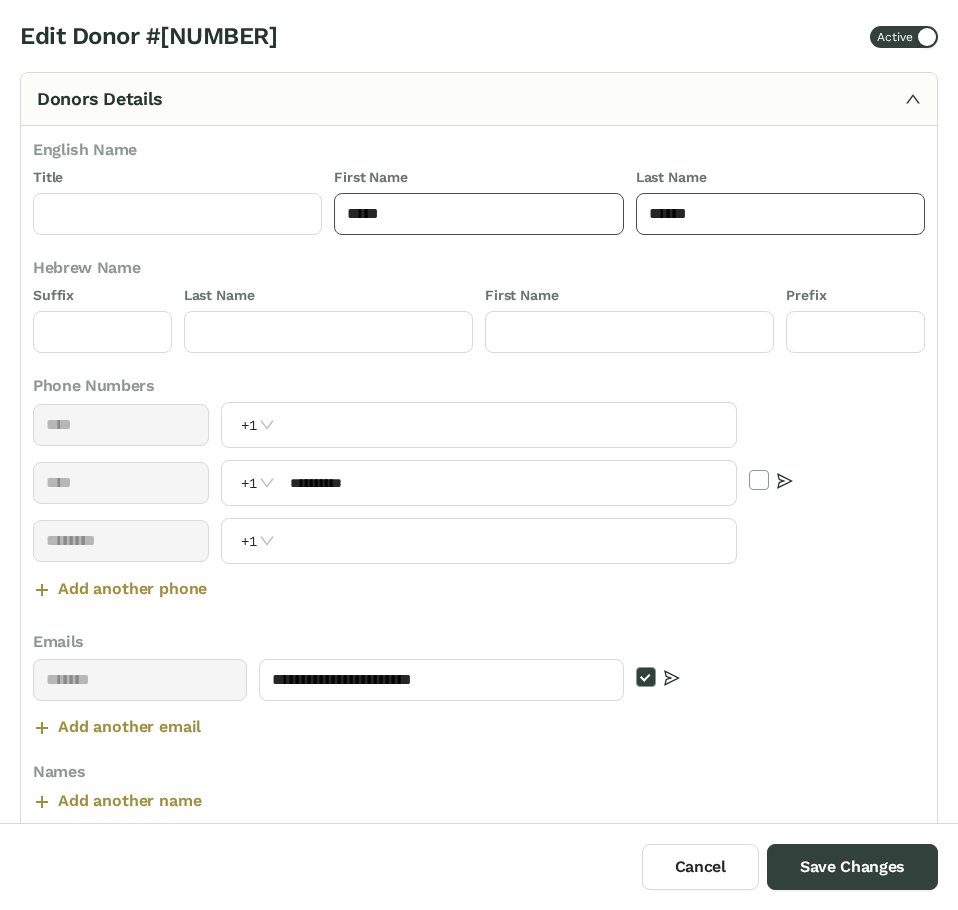 type on "*****" 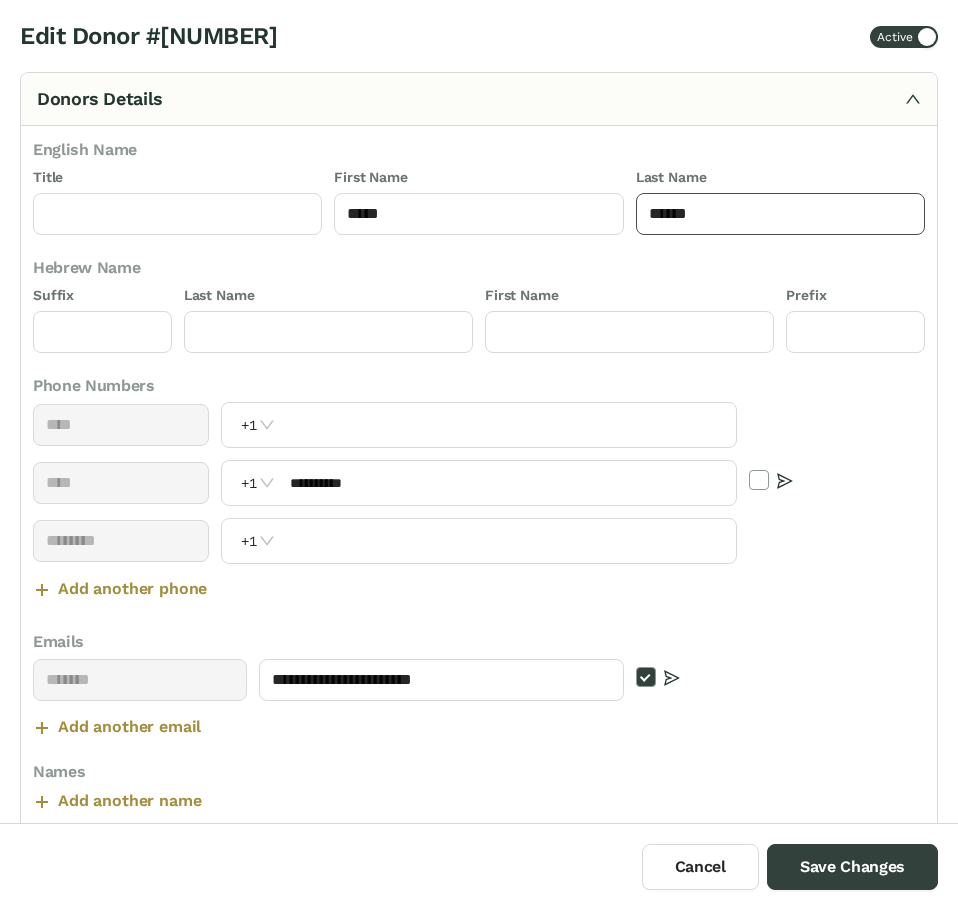 click on "******" 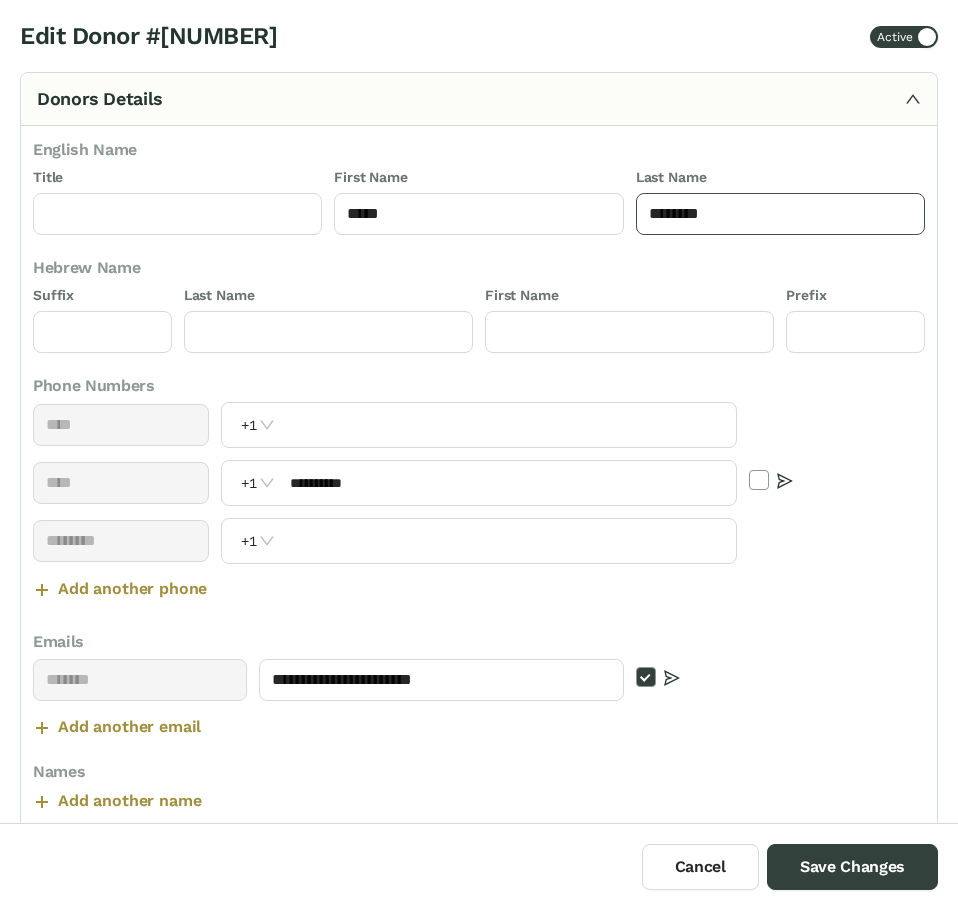 drag, startPoint x: 653, startPoint y: 215, endPoint x: 626, endPoint y: 219, distance: 27.294687 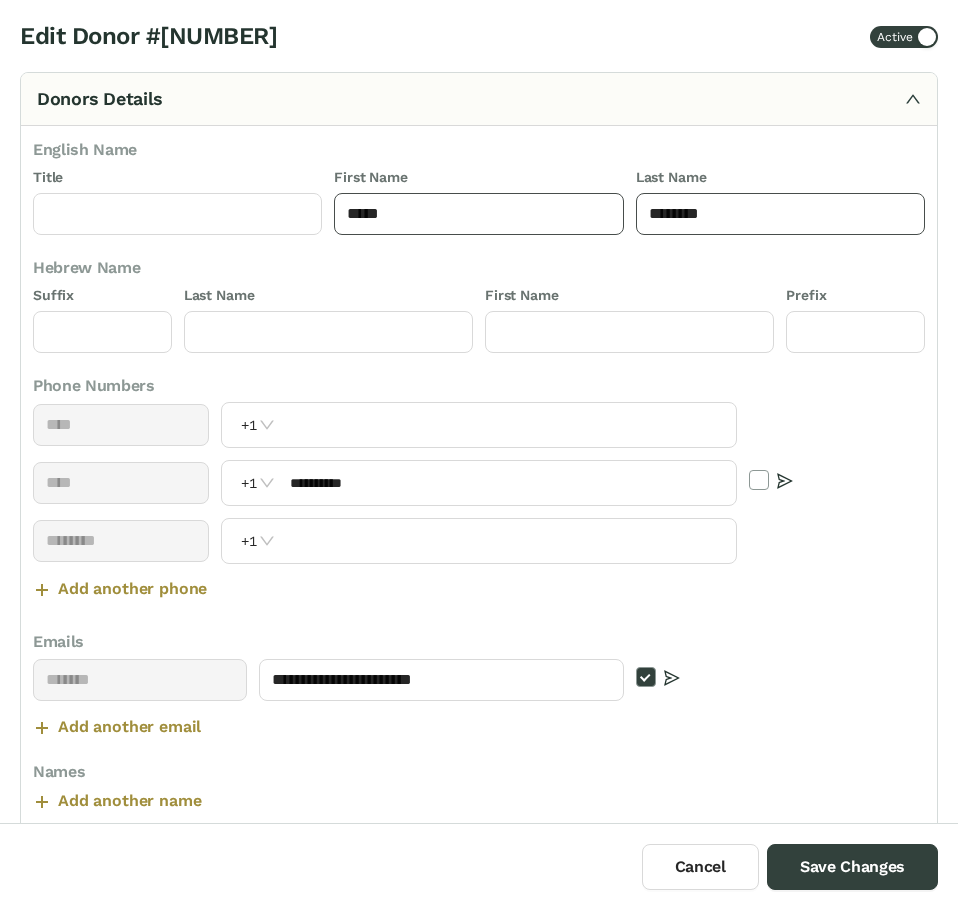 type on "********" 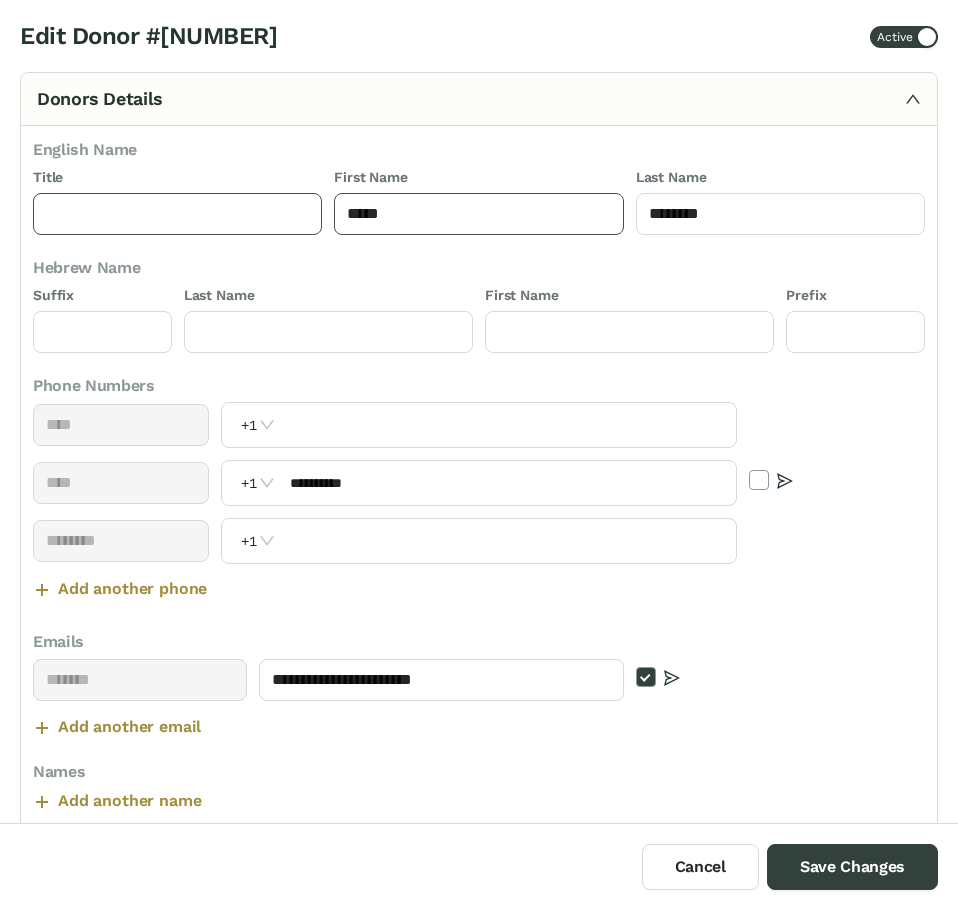drag, startPoint x: 354, startPoint y: 214, endPoint x: 298, endPoint y: 212, distance: 56.0357 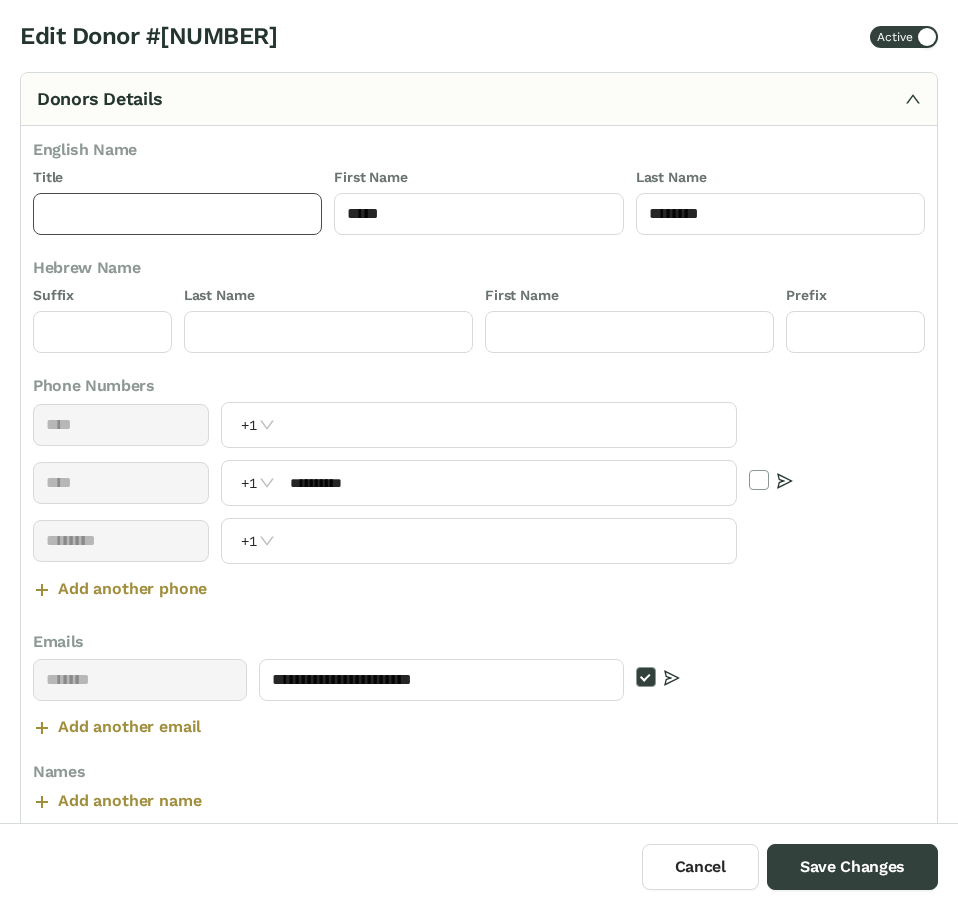 click 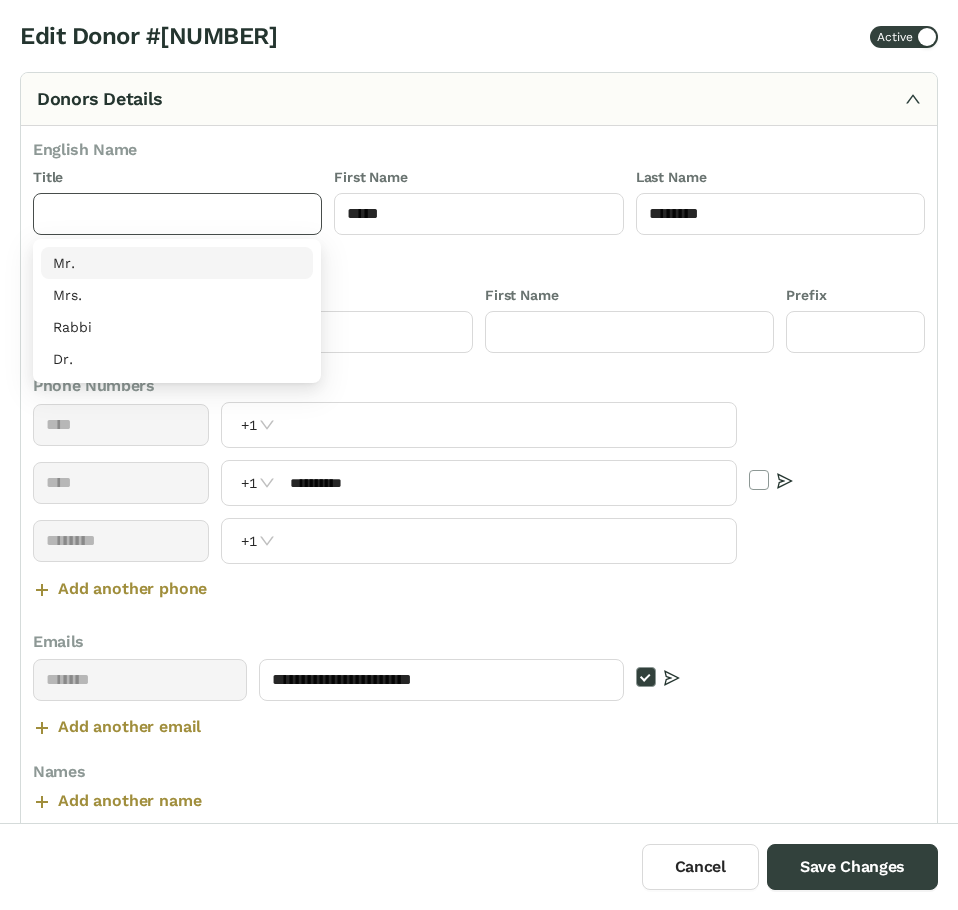 click on "Mr." at bounding box center [177, 263] 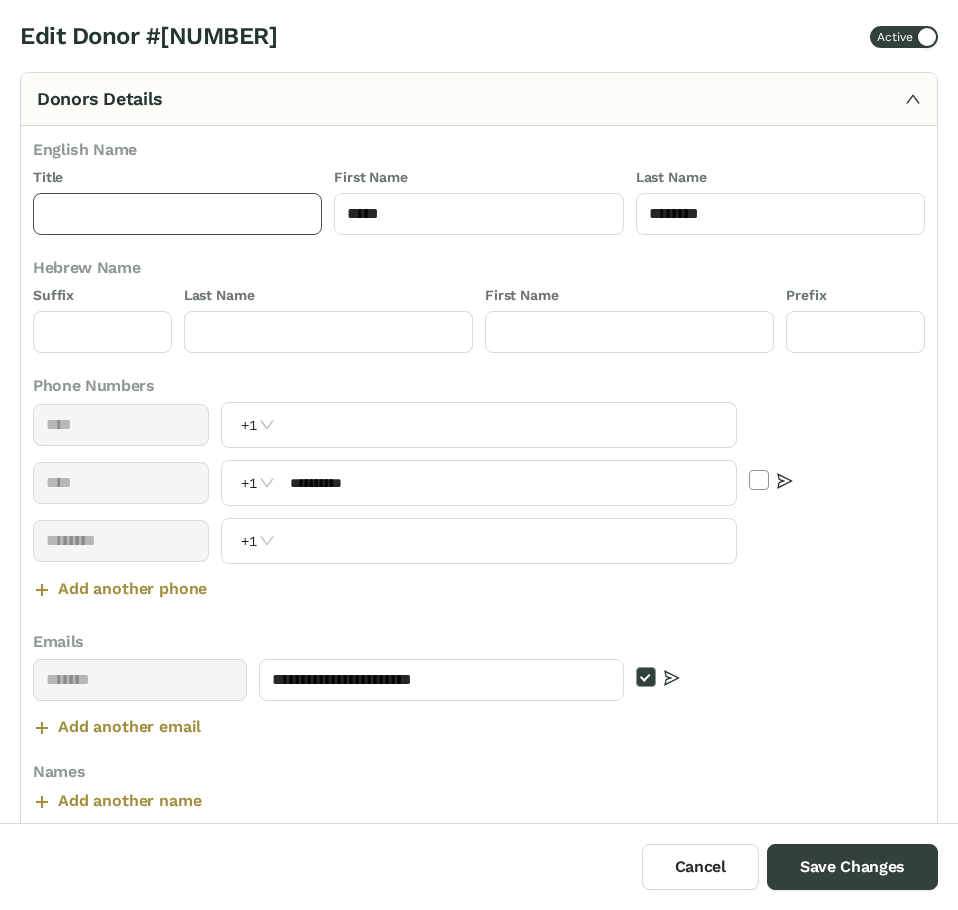 type on "***" 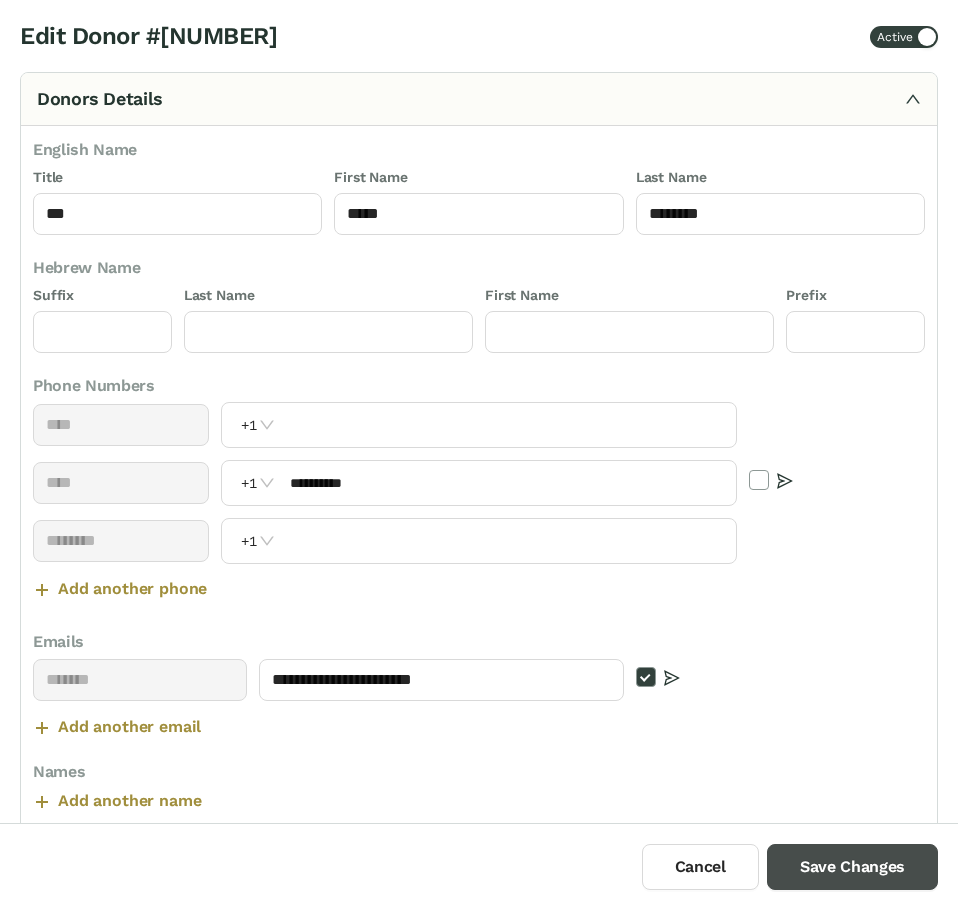 click on "Save Changes" at bounding box center [852, 867] 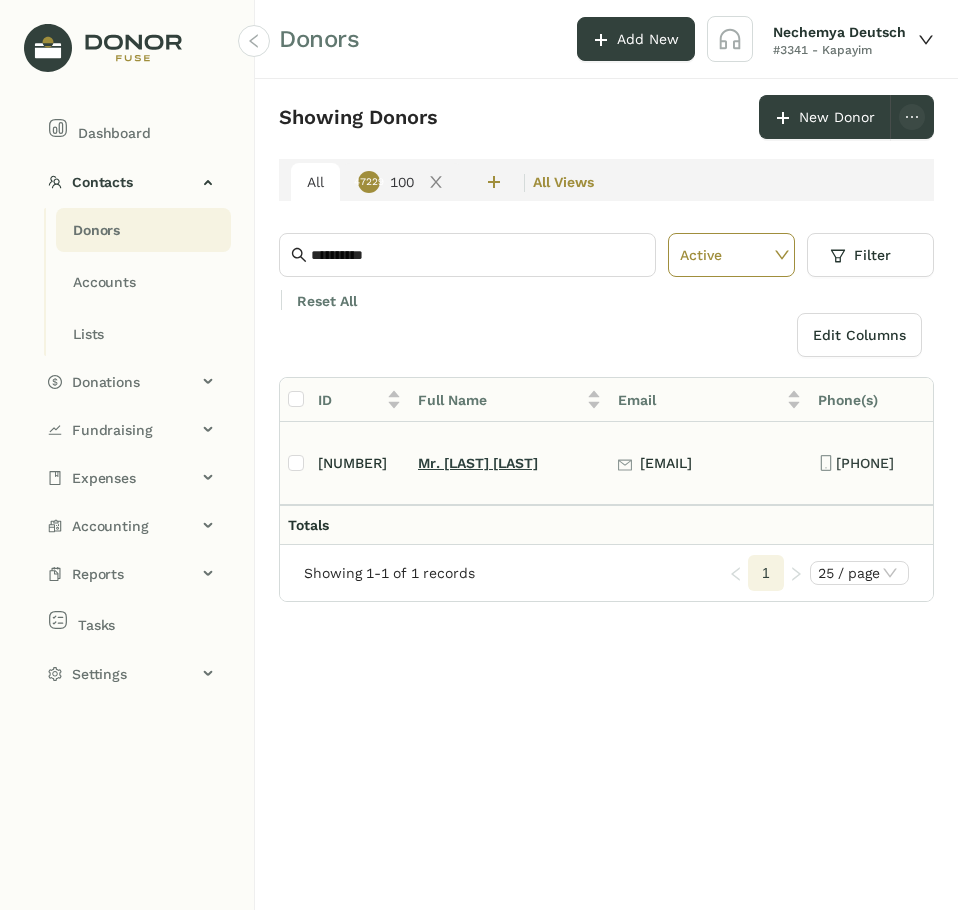 click on "[LAST] [LAST]" 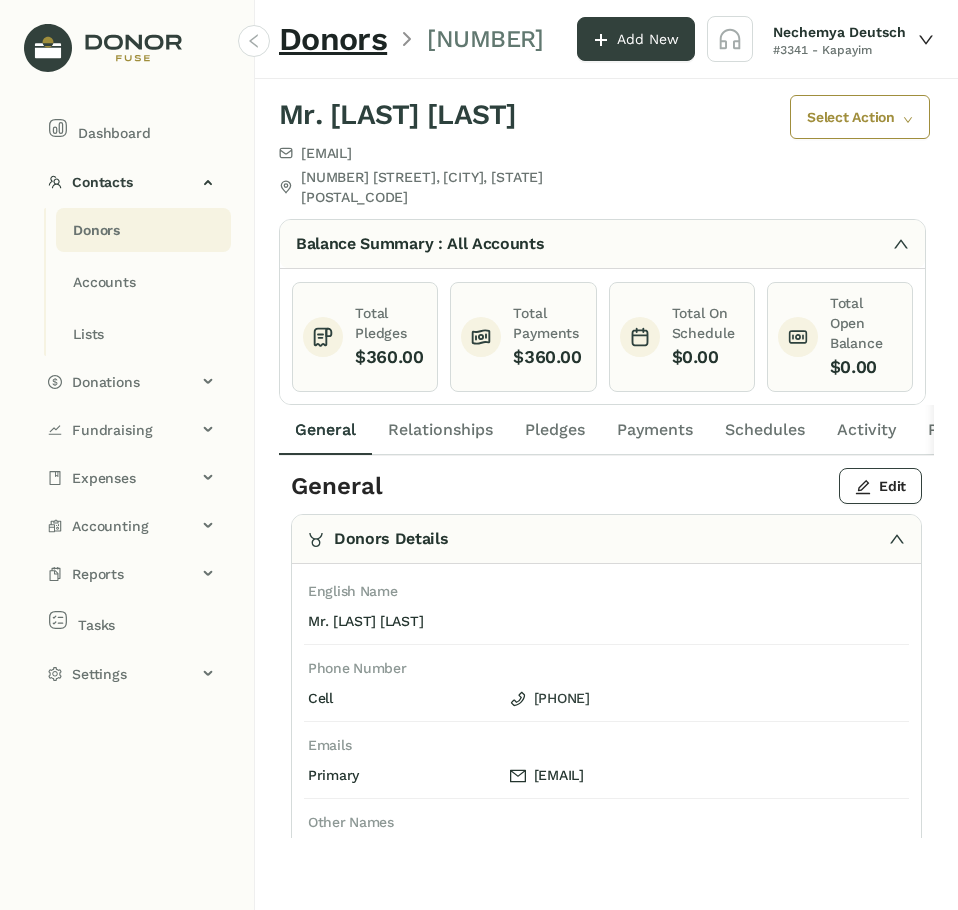 click on "Pledges" 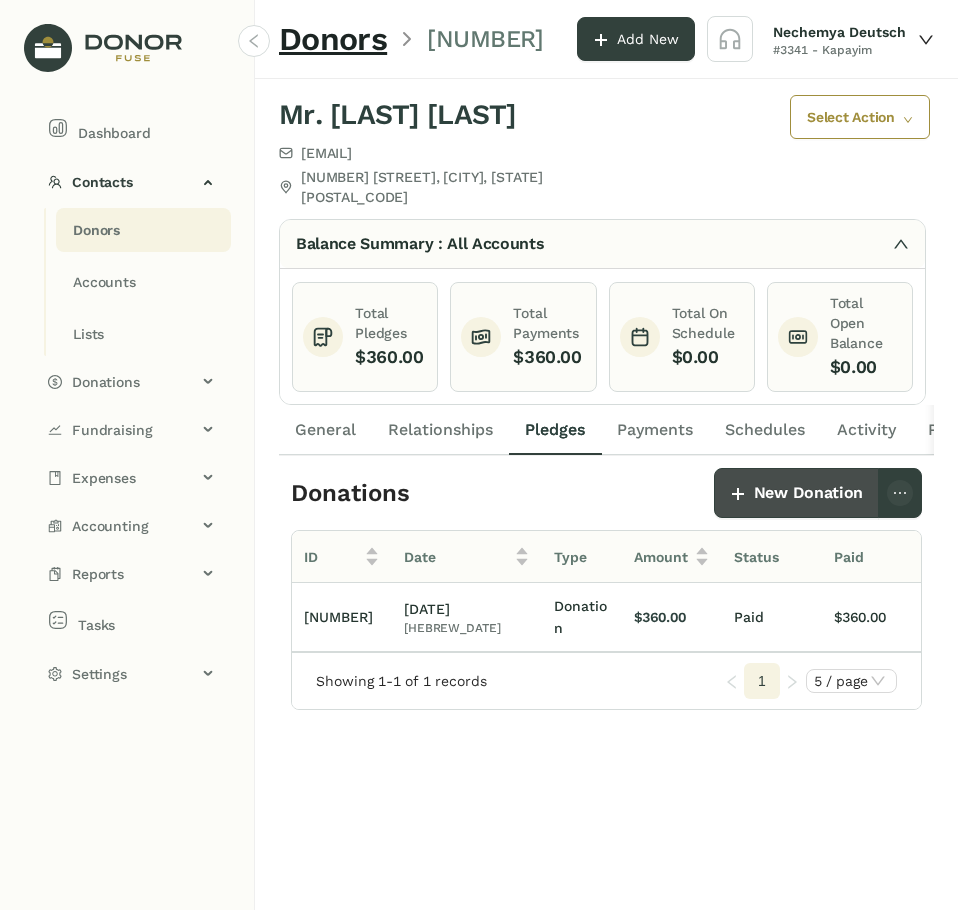 click on "New Donation" 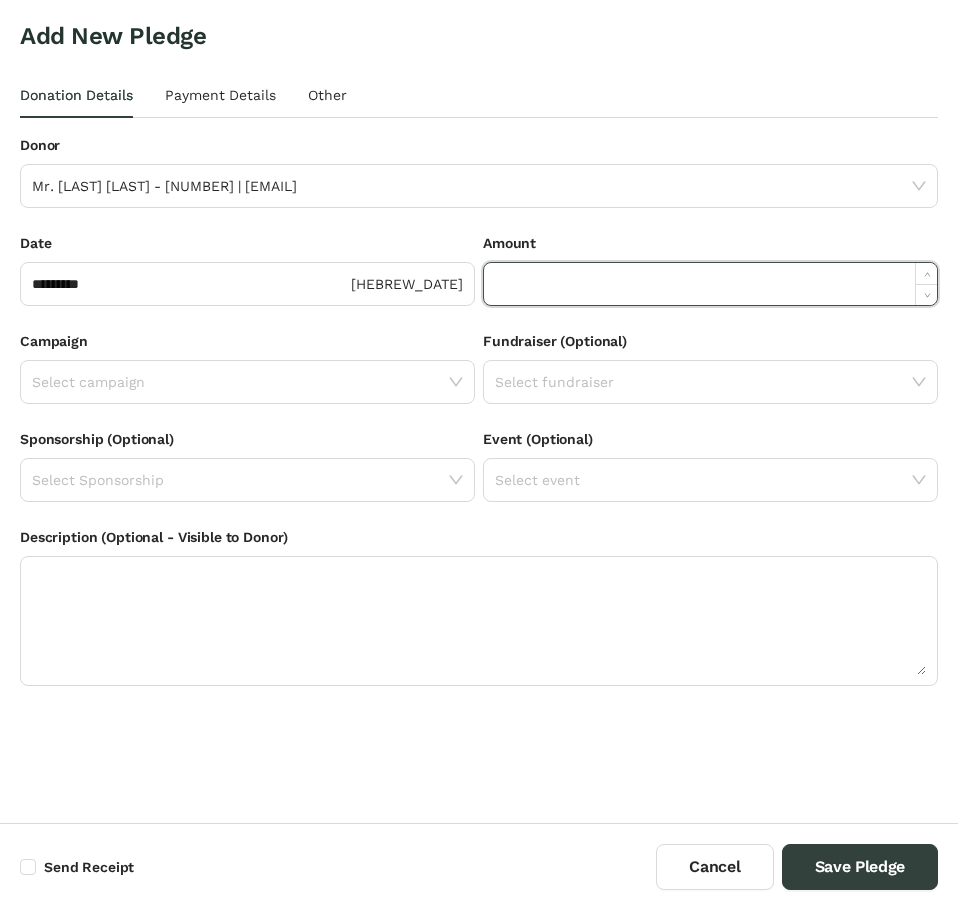 click 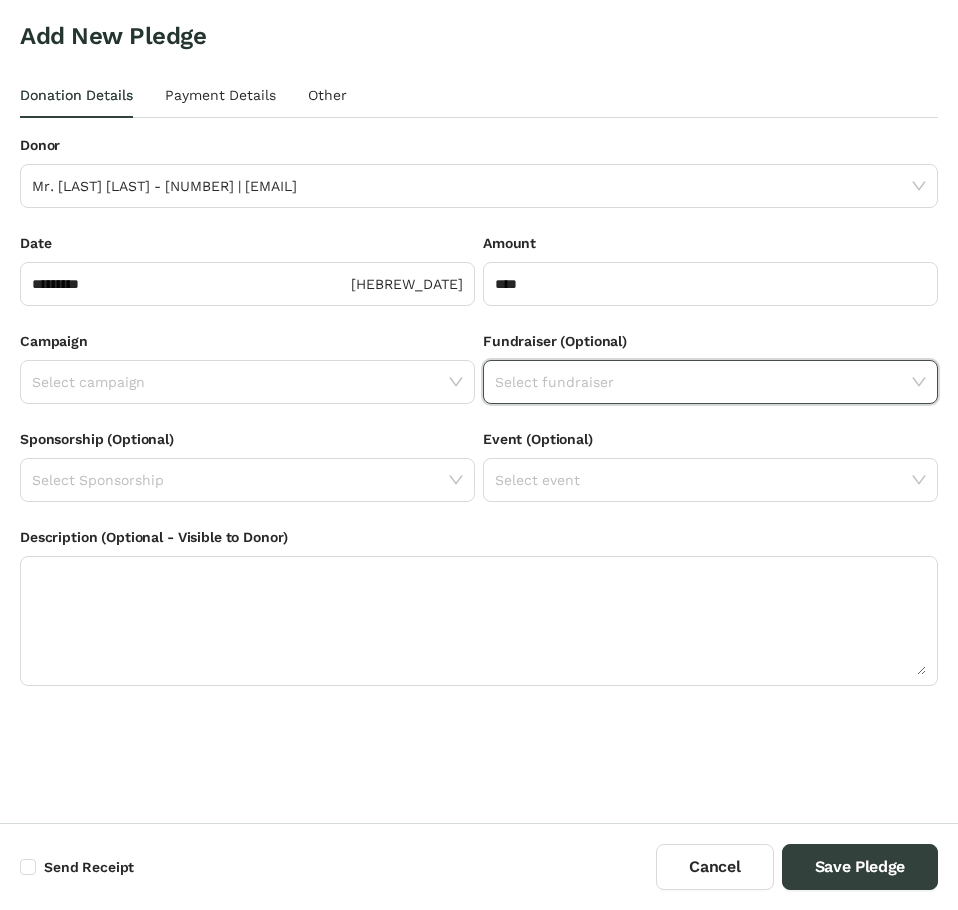 type on "*********" 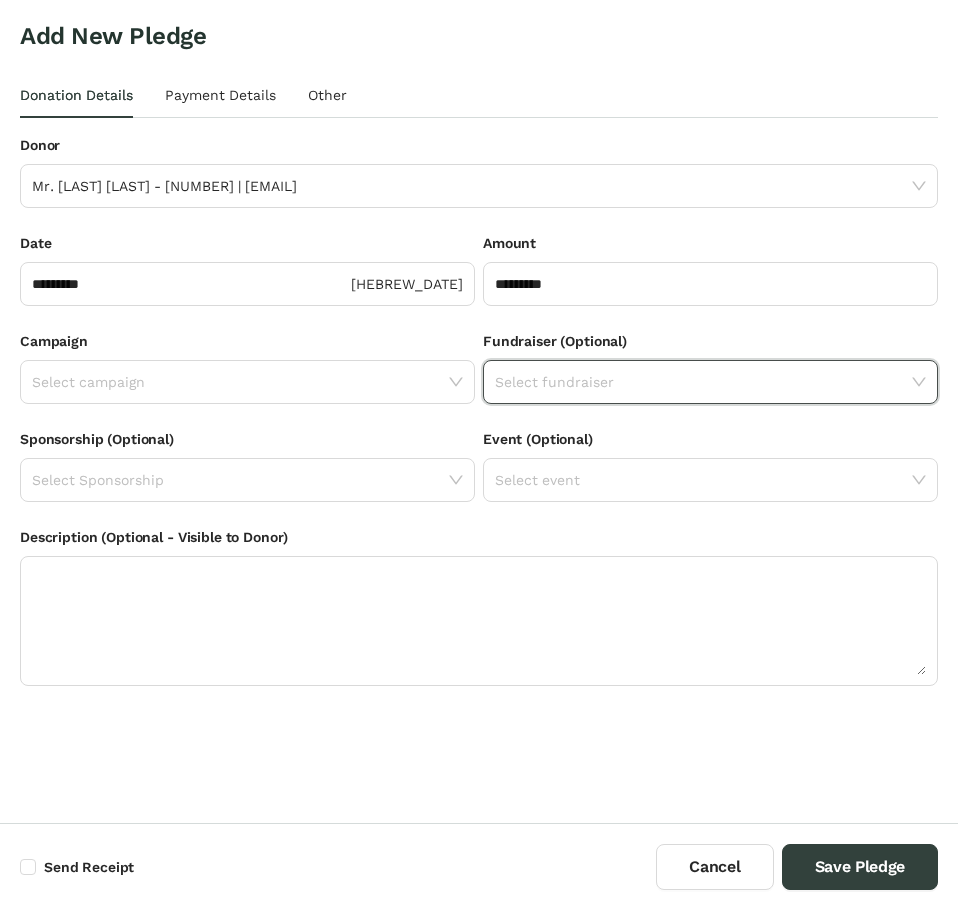 click 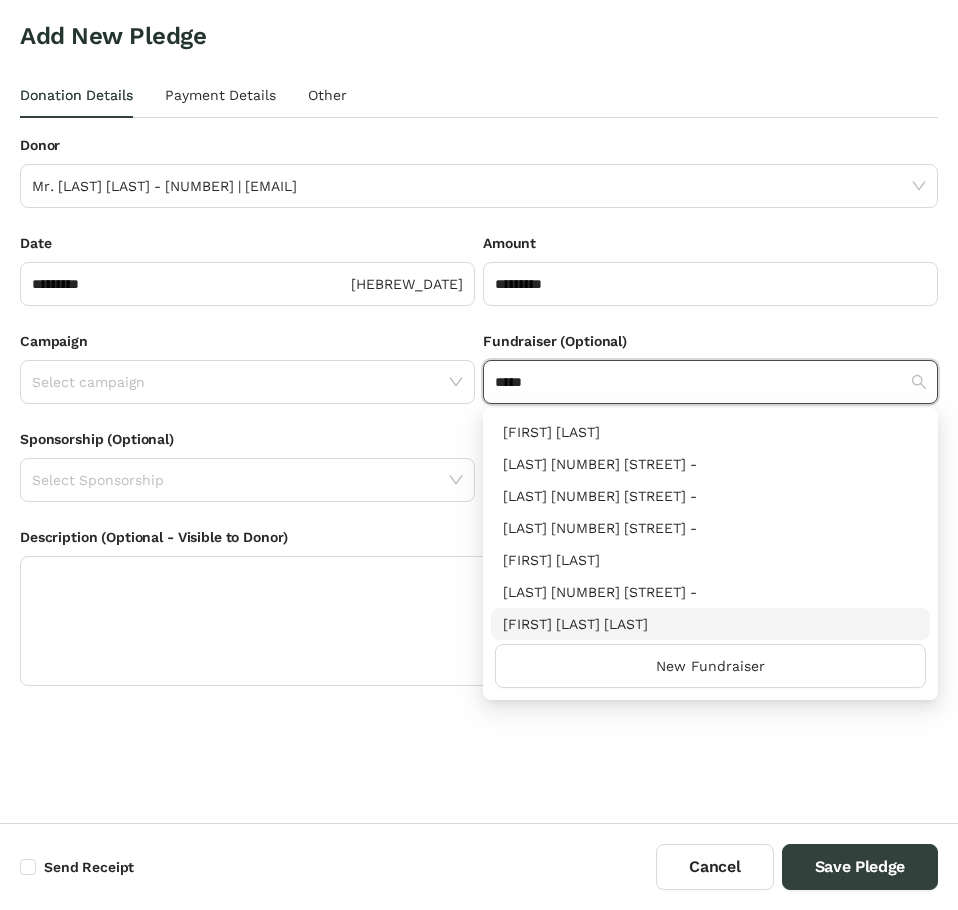 type on "*****" 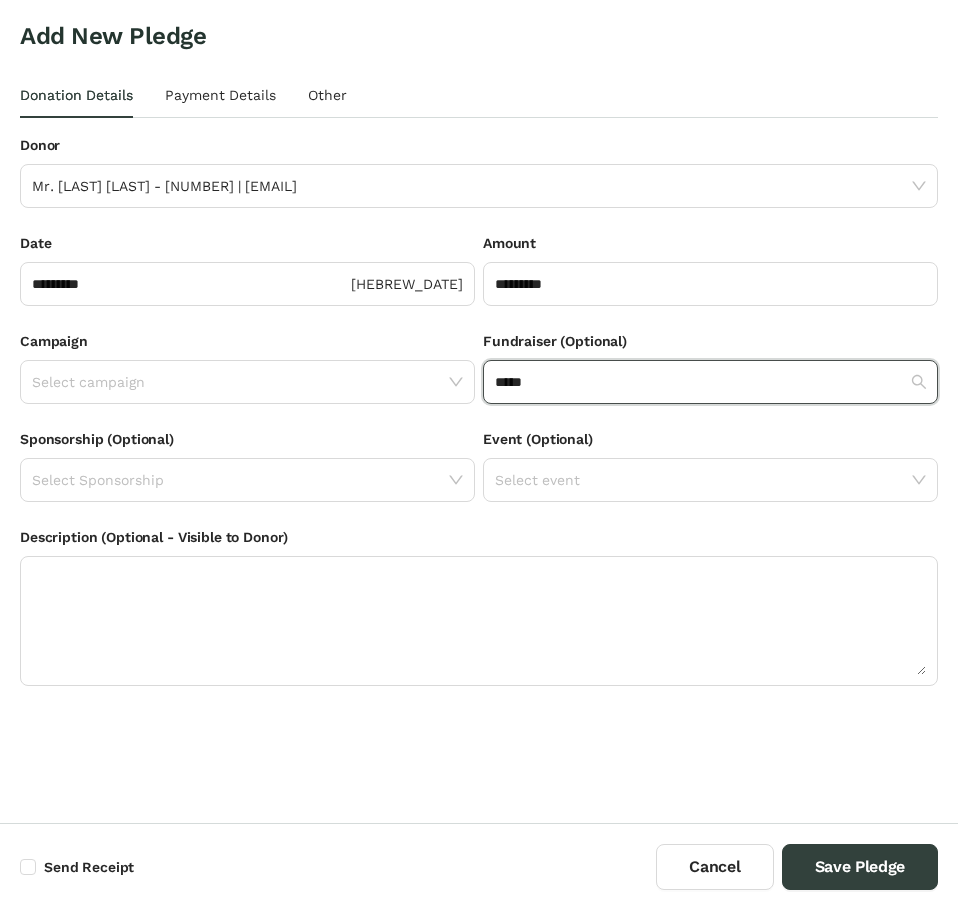 type 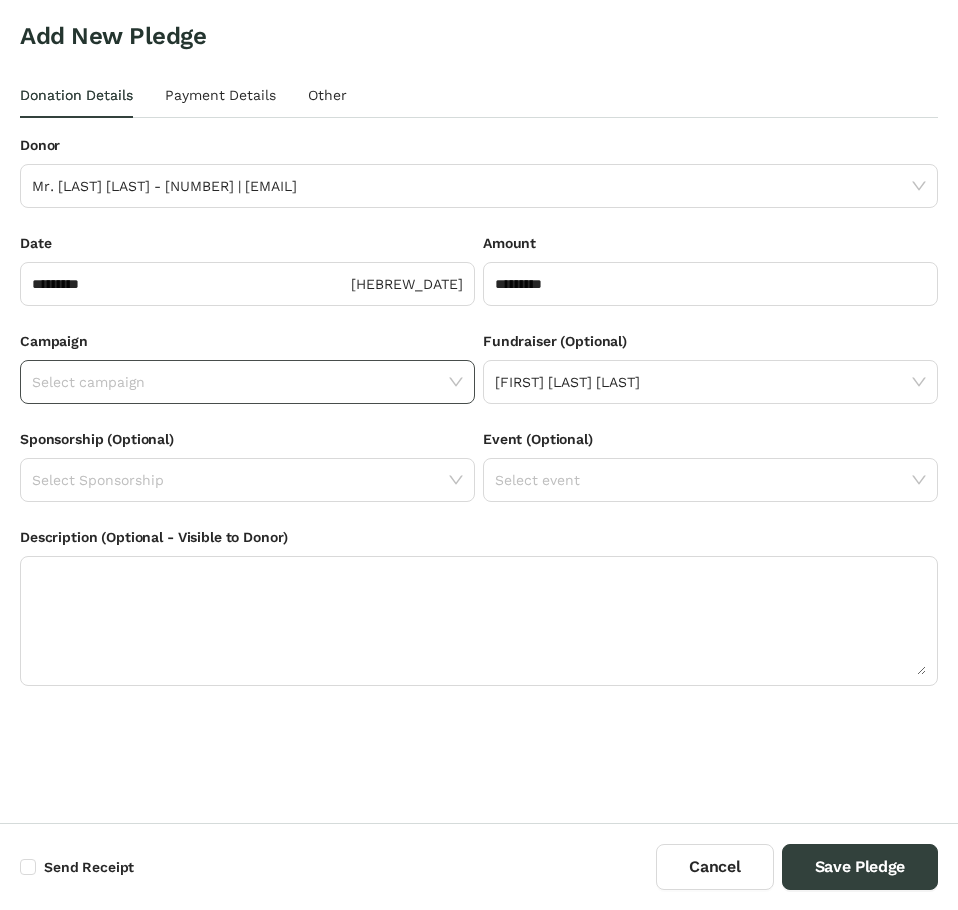 click 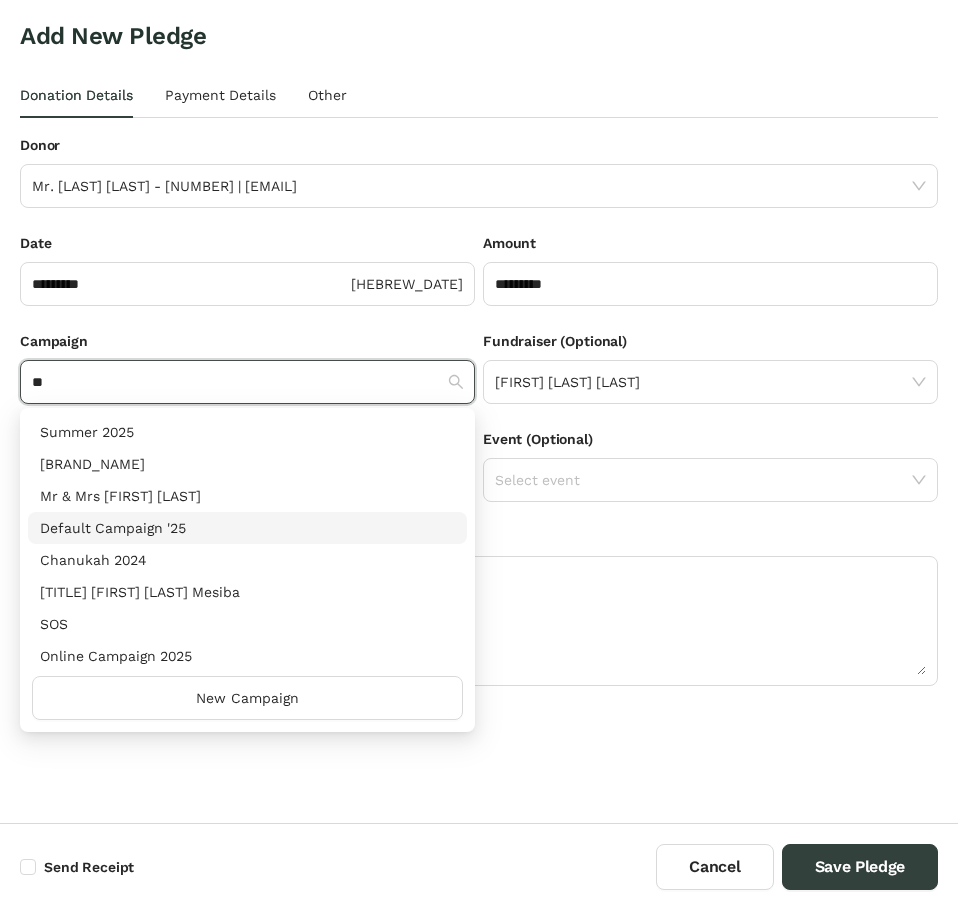 type on "**" 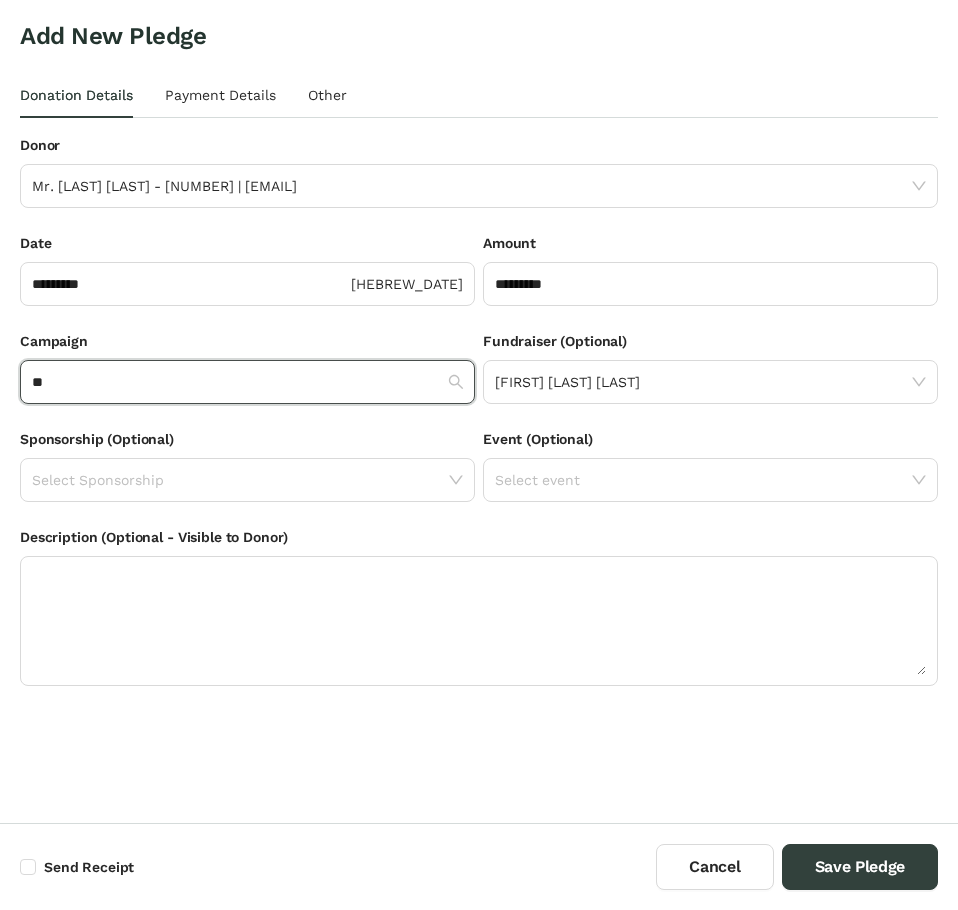 type 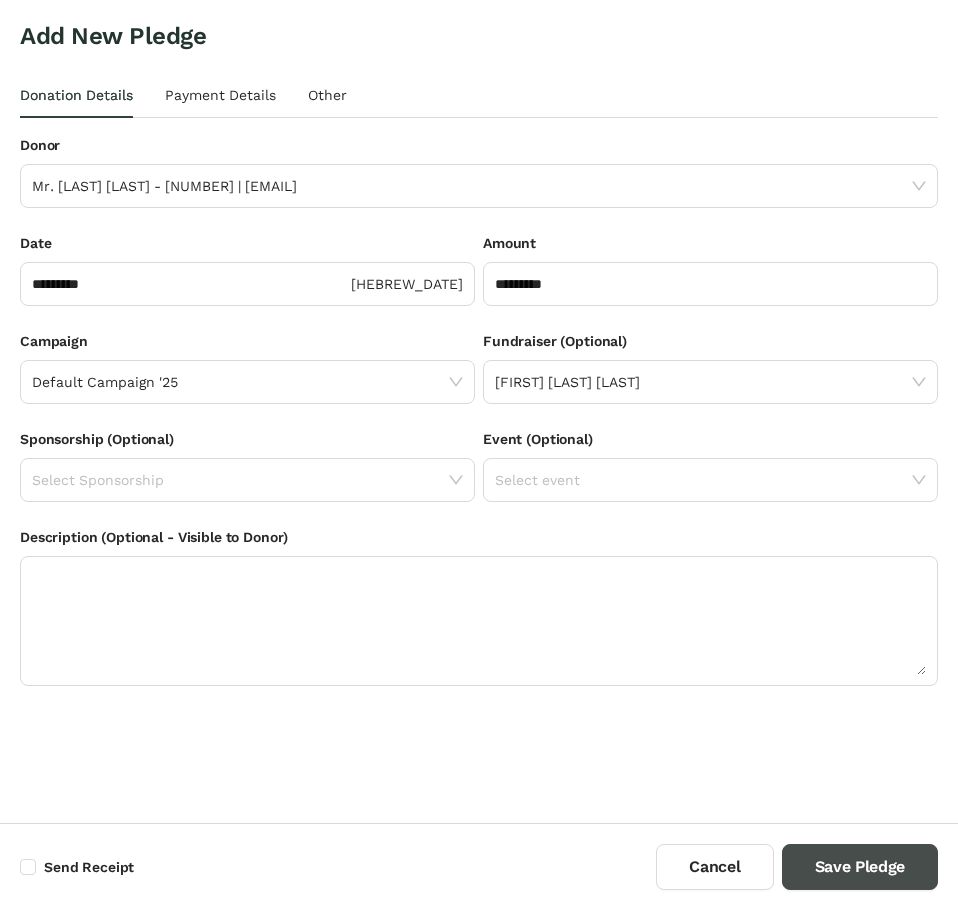 click on "Save Pledge" at bounding box center (860, 867) 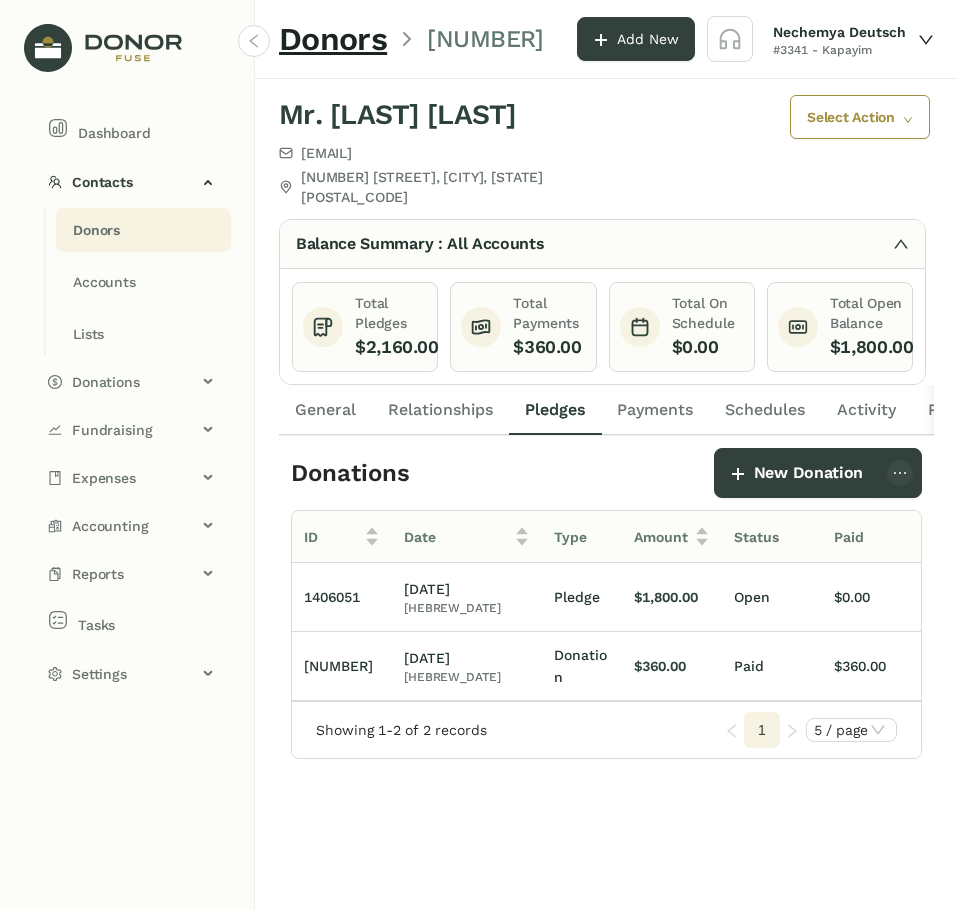 click on "Schedules" 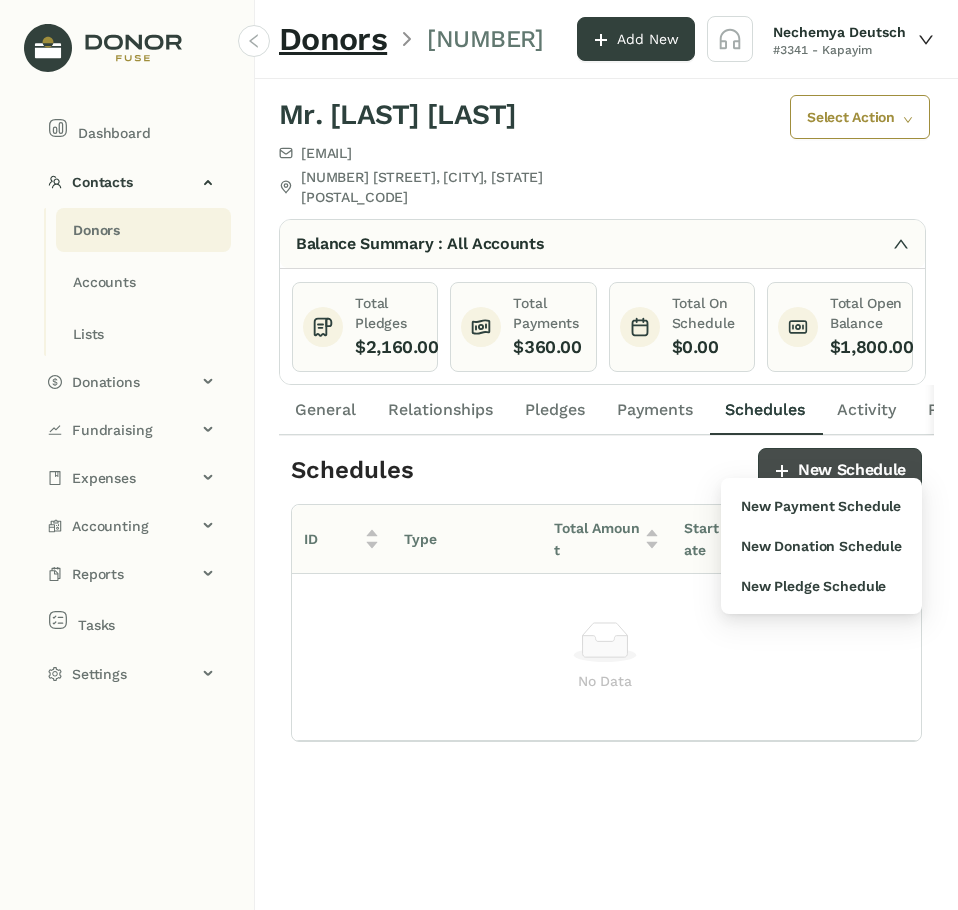 click on "New Schedule" 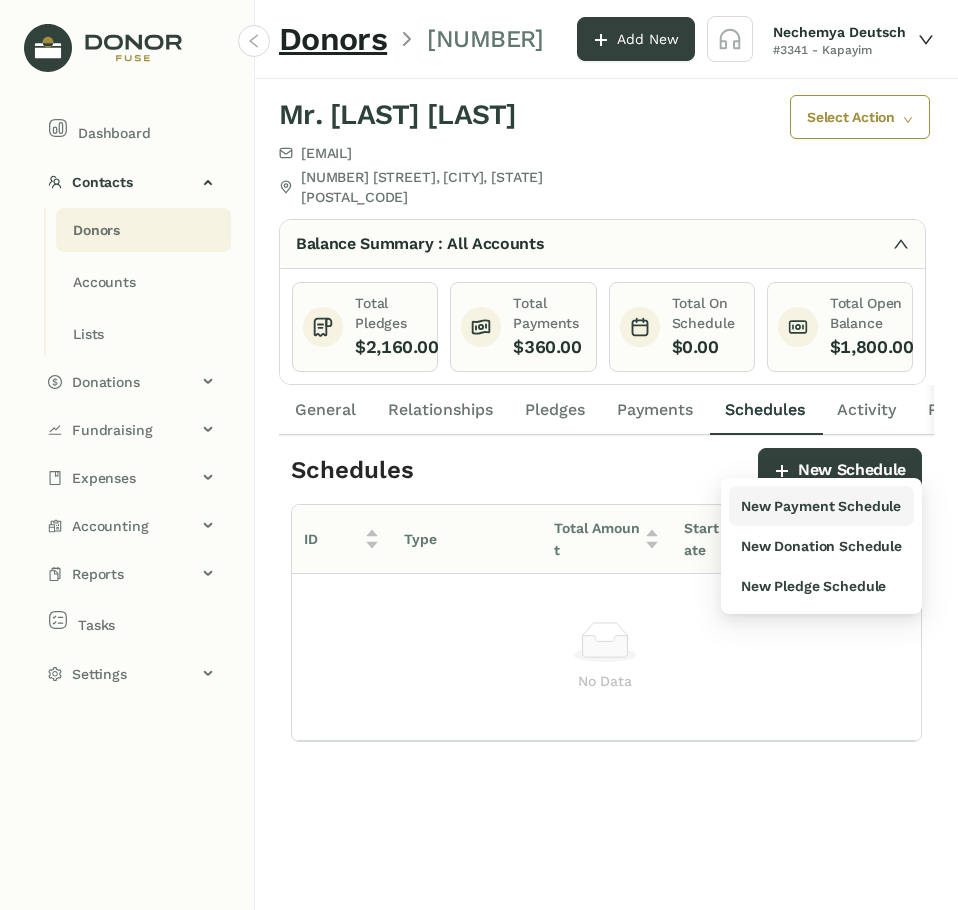 click on "New Payment Schedule" at bounding box center (821, 506) 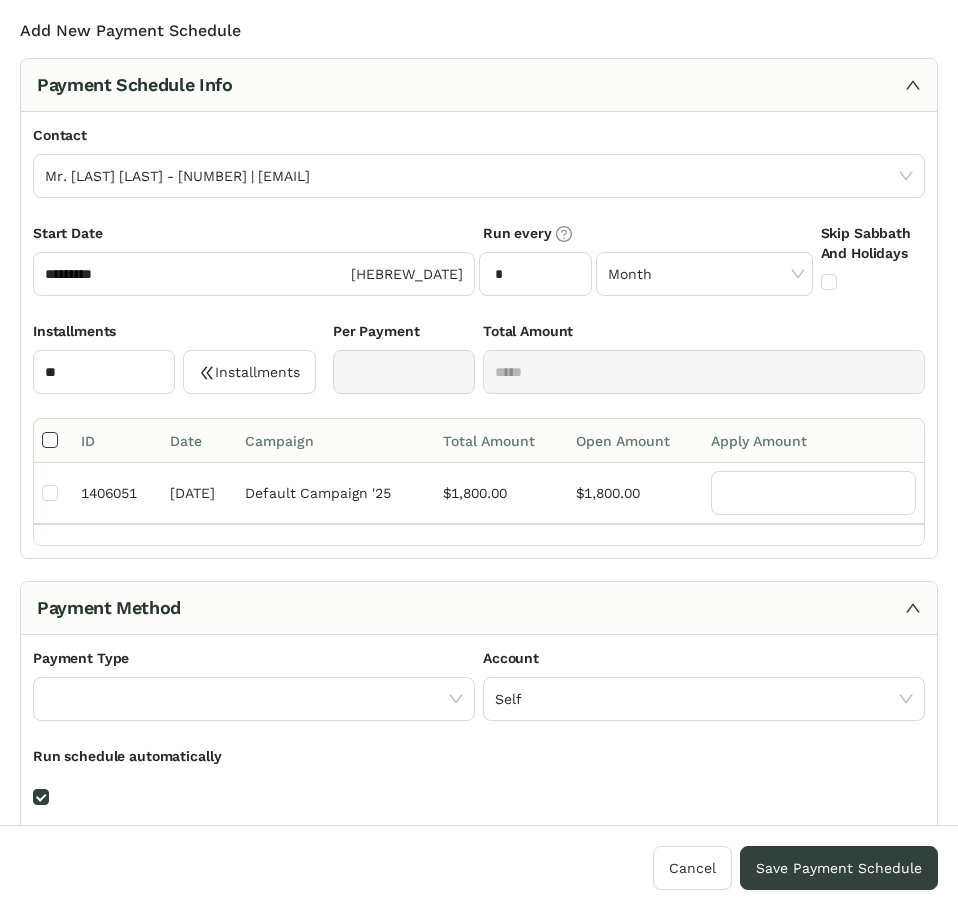 type on "*******" 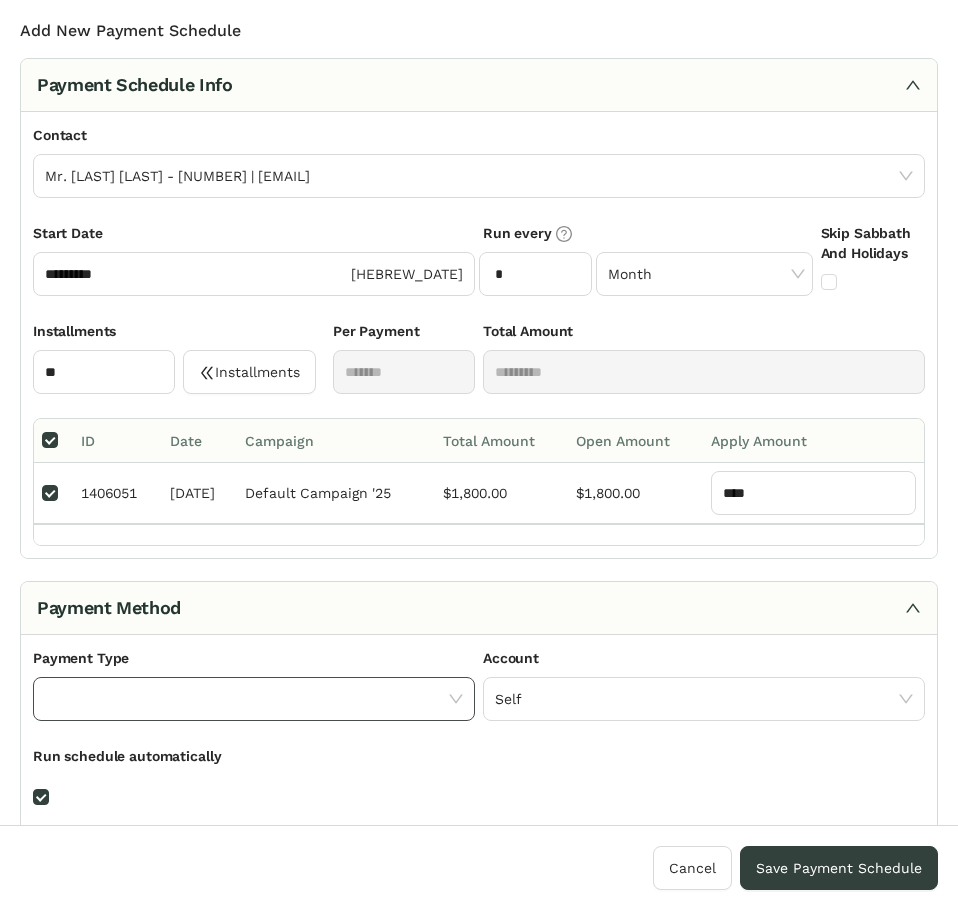 click 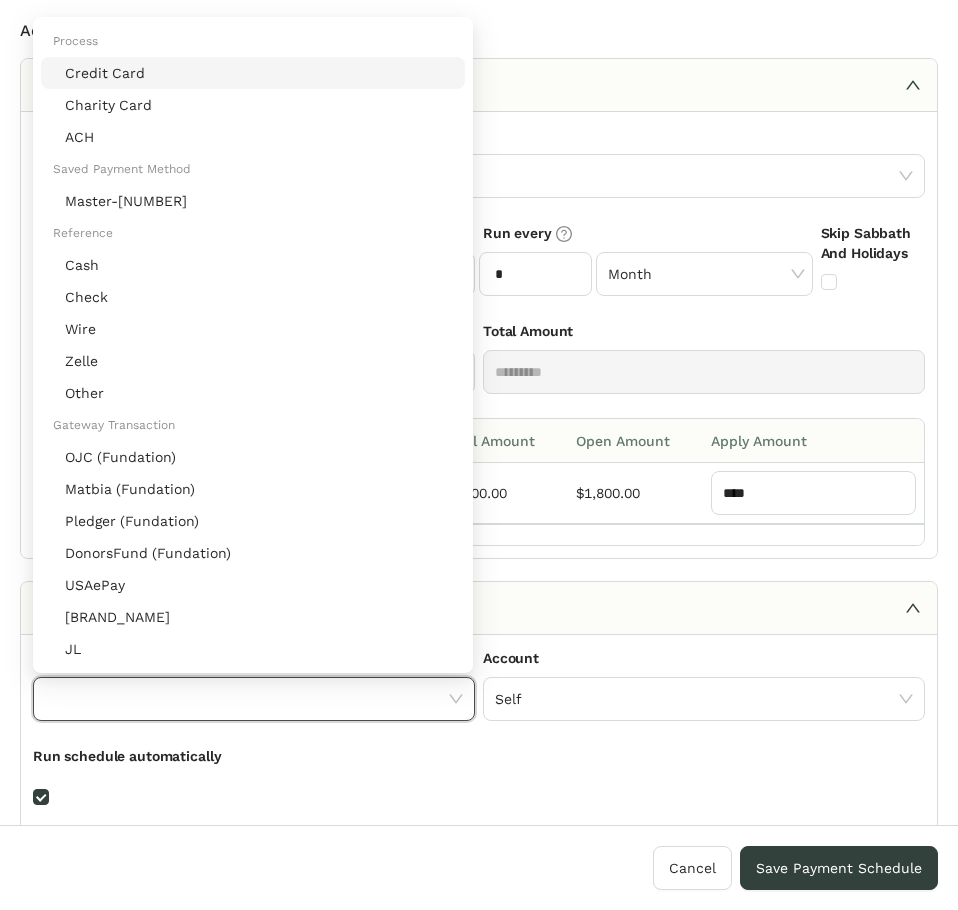 click on "Credit Card" 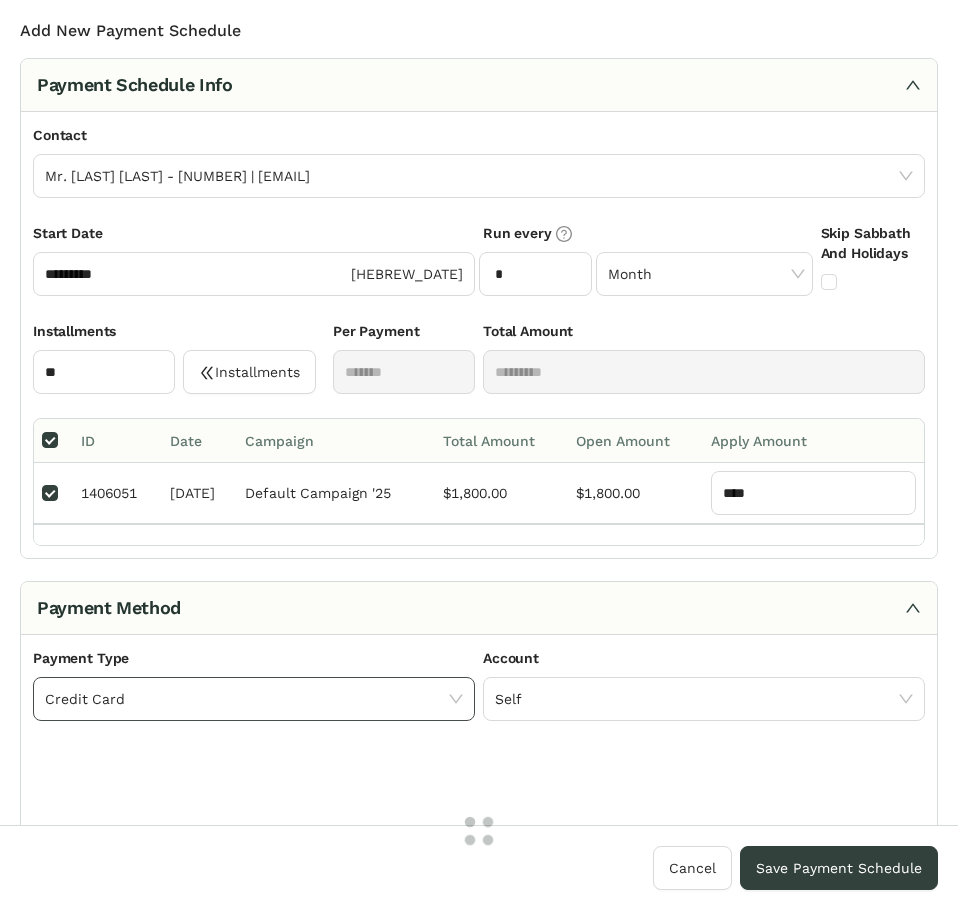 click on "Credit Card" 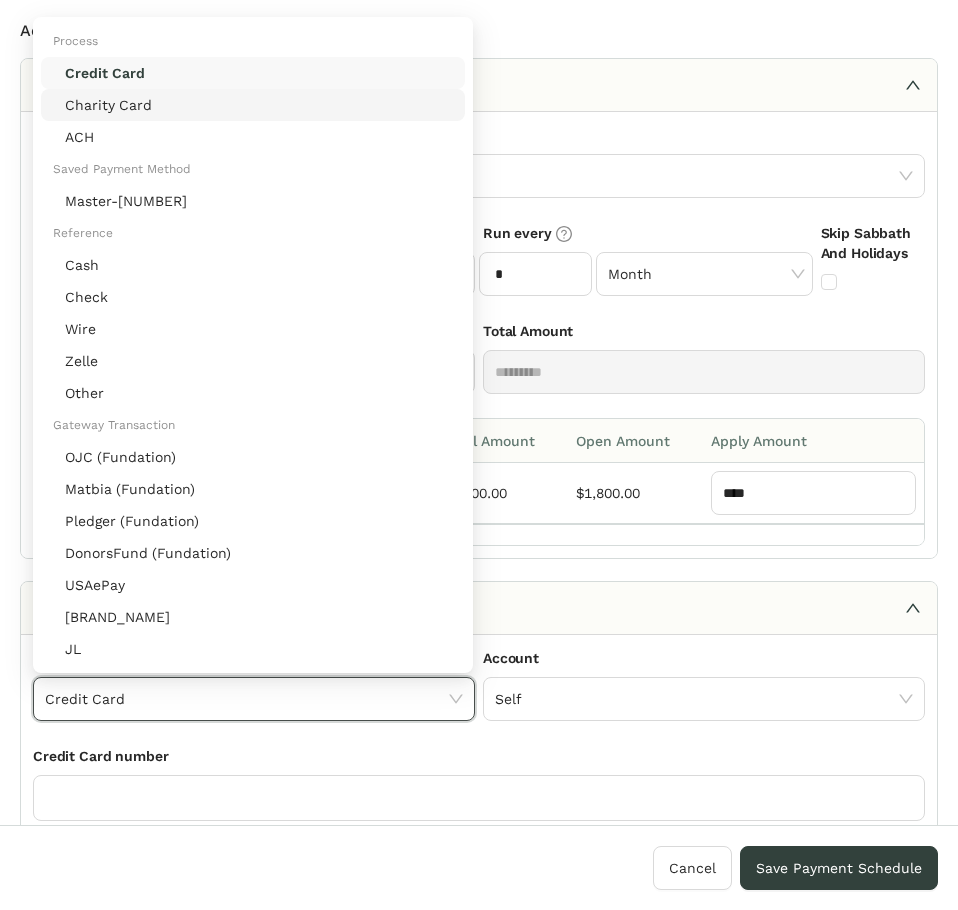 click on "Charity Card" 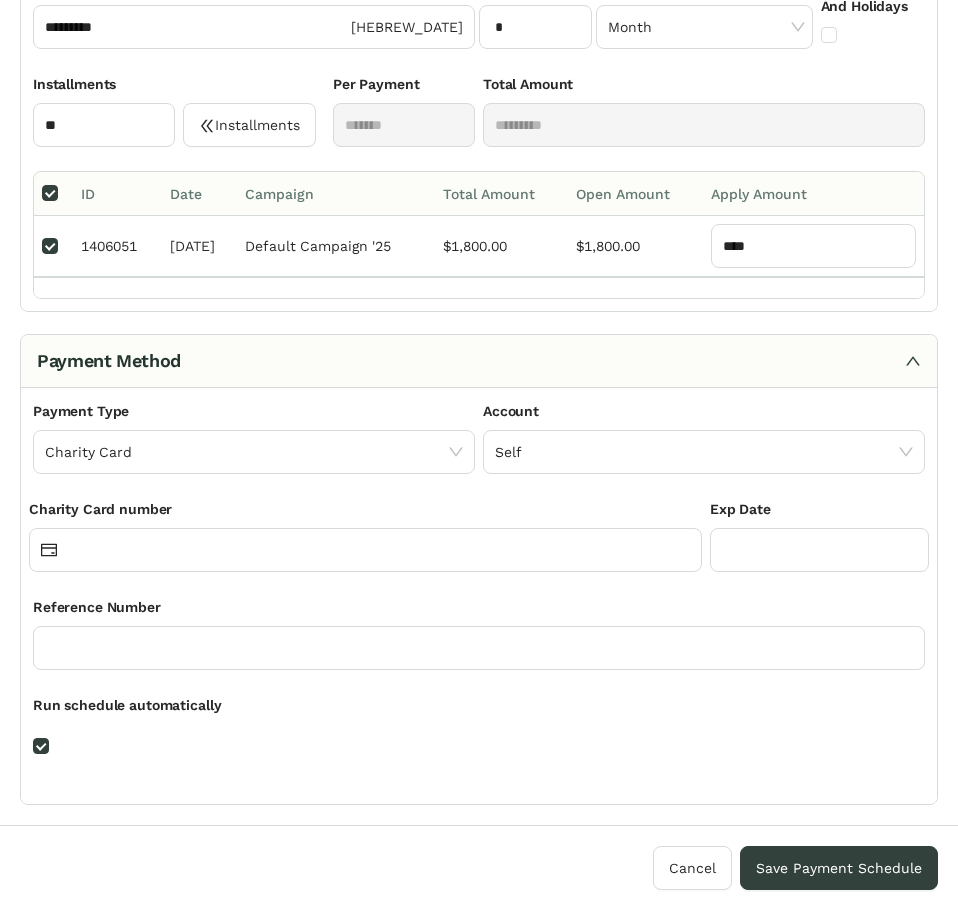 scroll, scrollTop: 250, scrollLeft: 0, axis: vertical 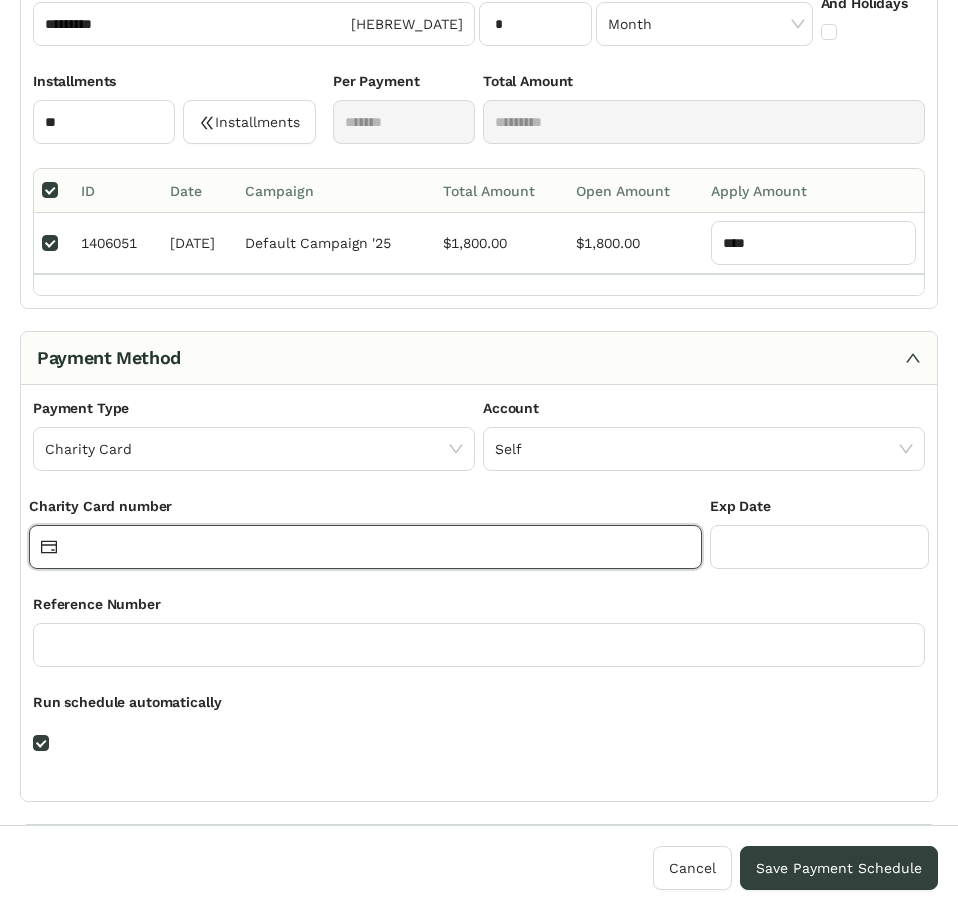click 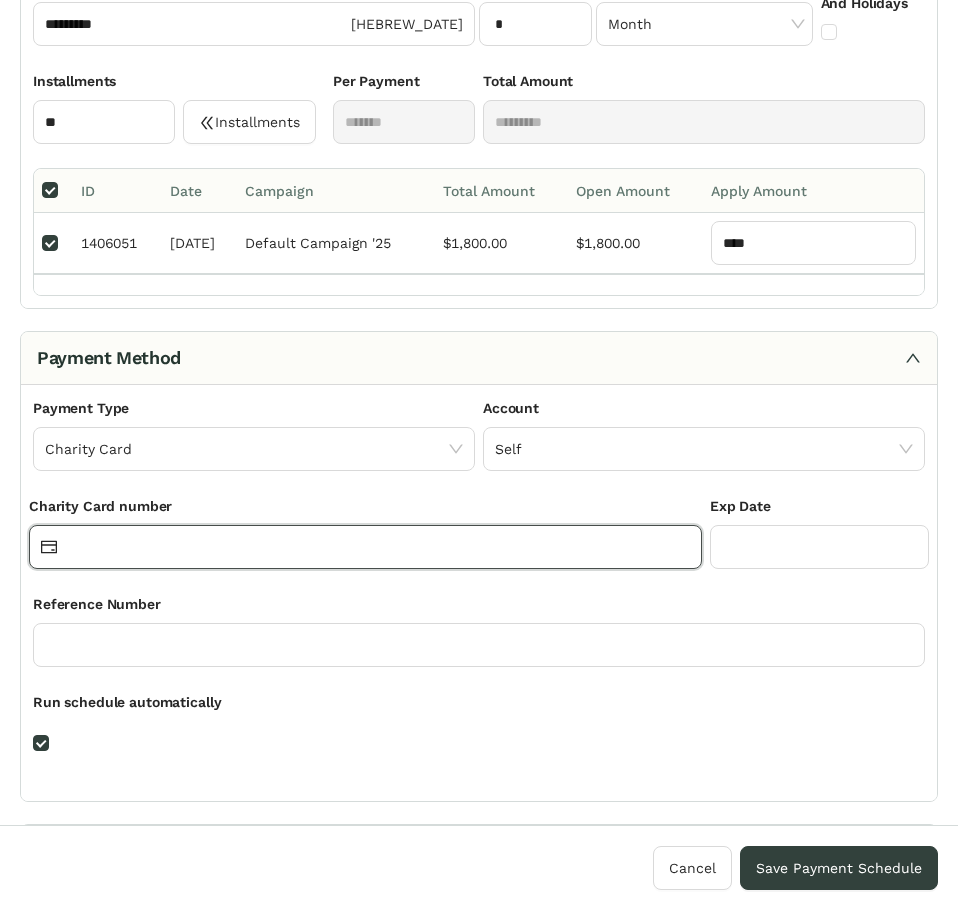 paste on "**********" 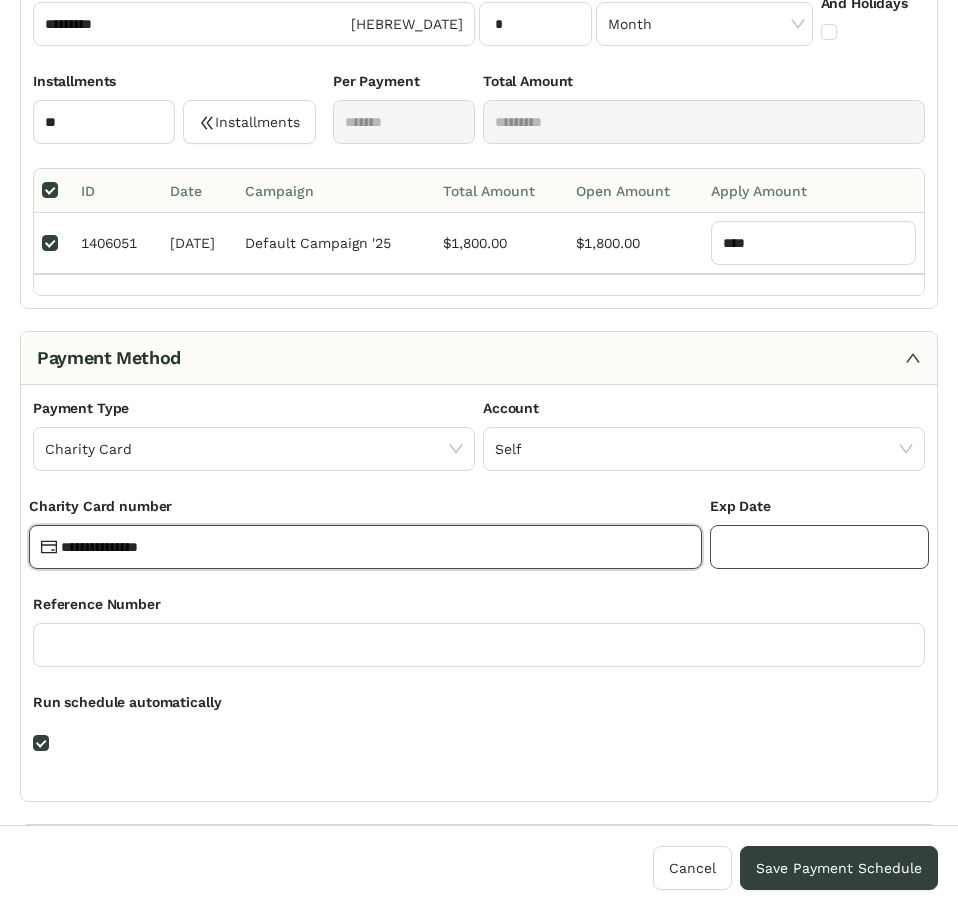 type on "**********" 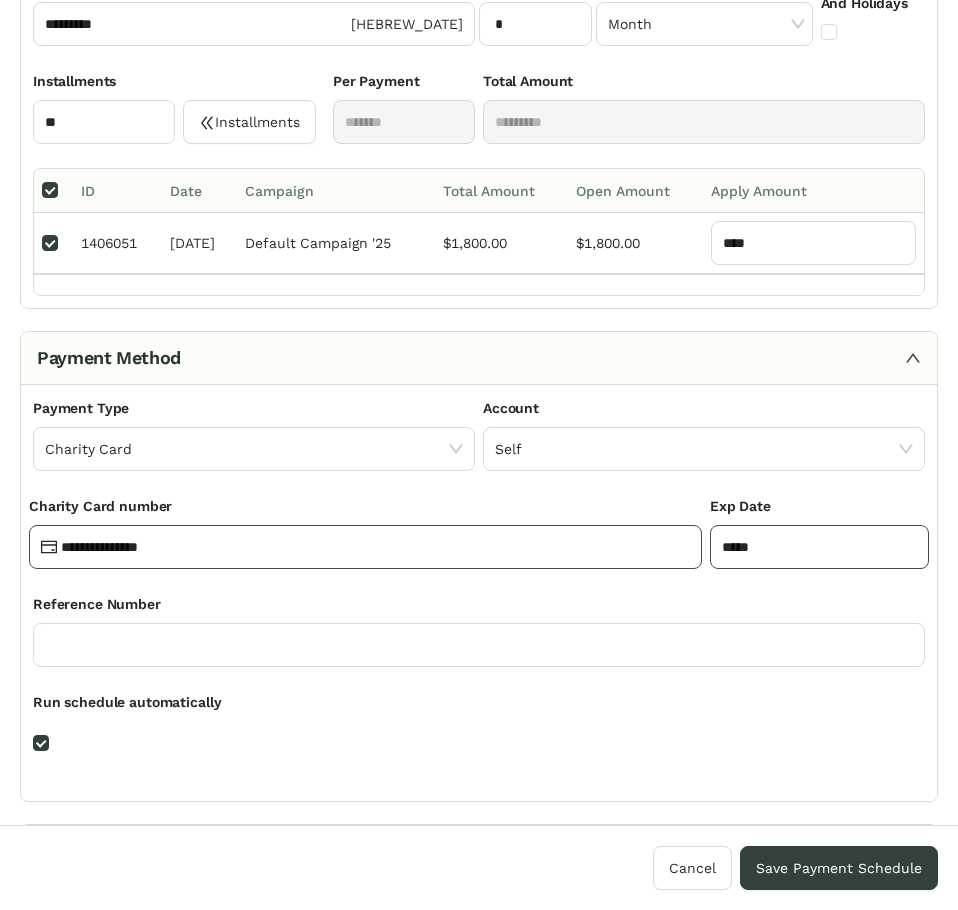 type on "*****" 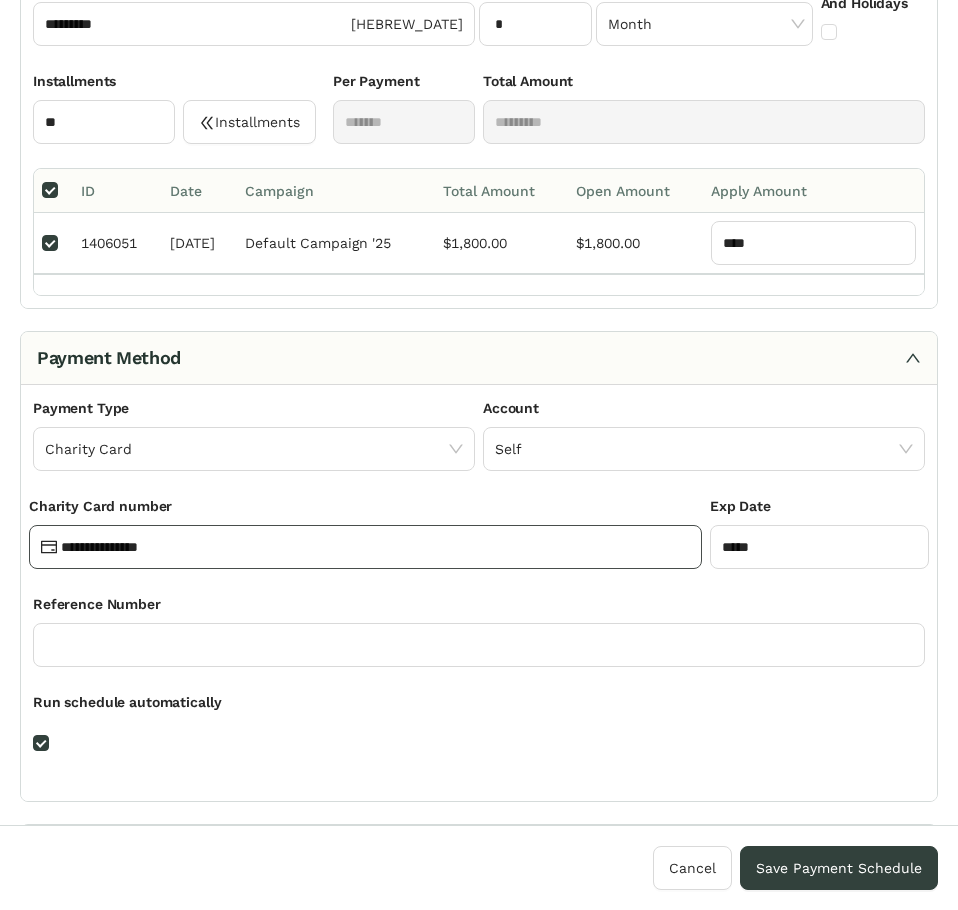 click on "**********" 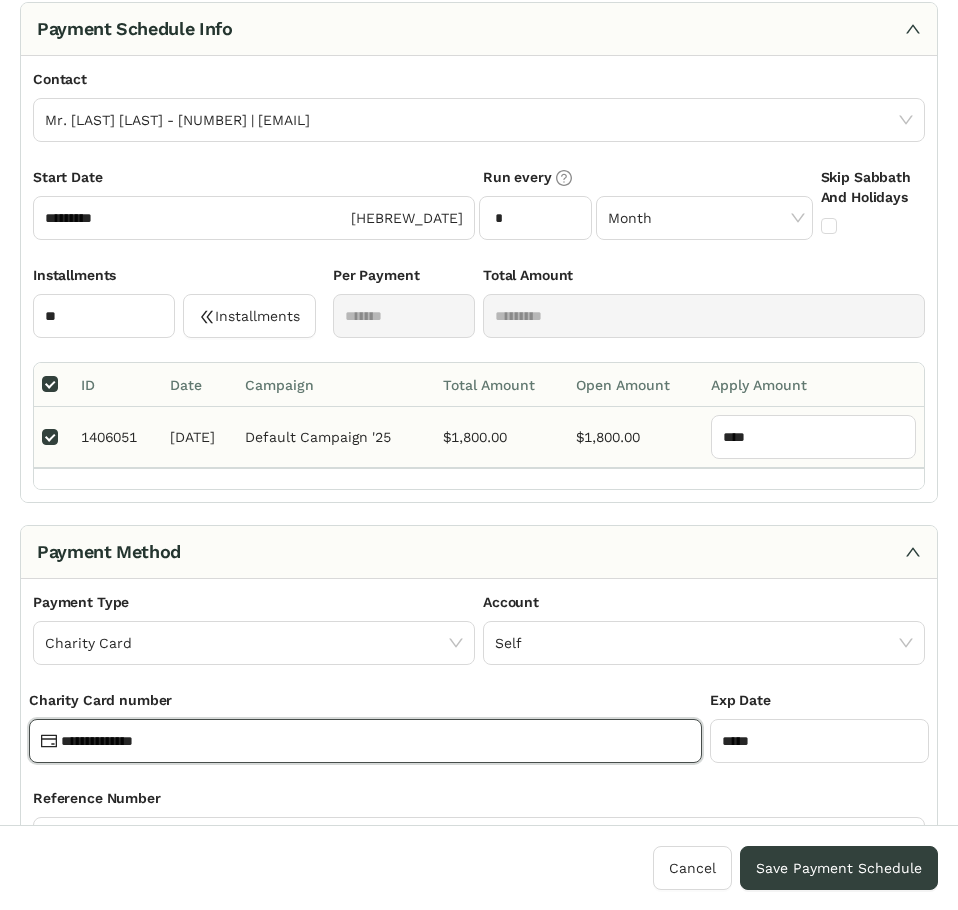 scroll, scrollTop: 0, scrollLeft: 0, axis: both 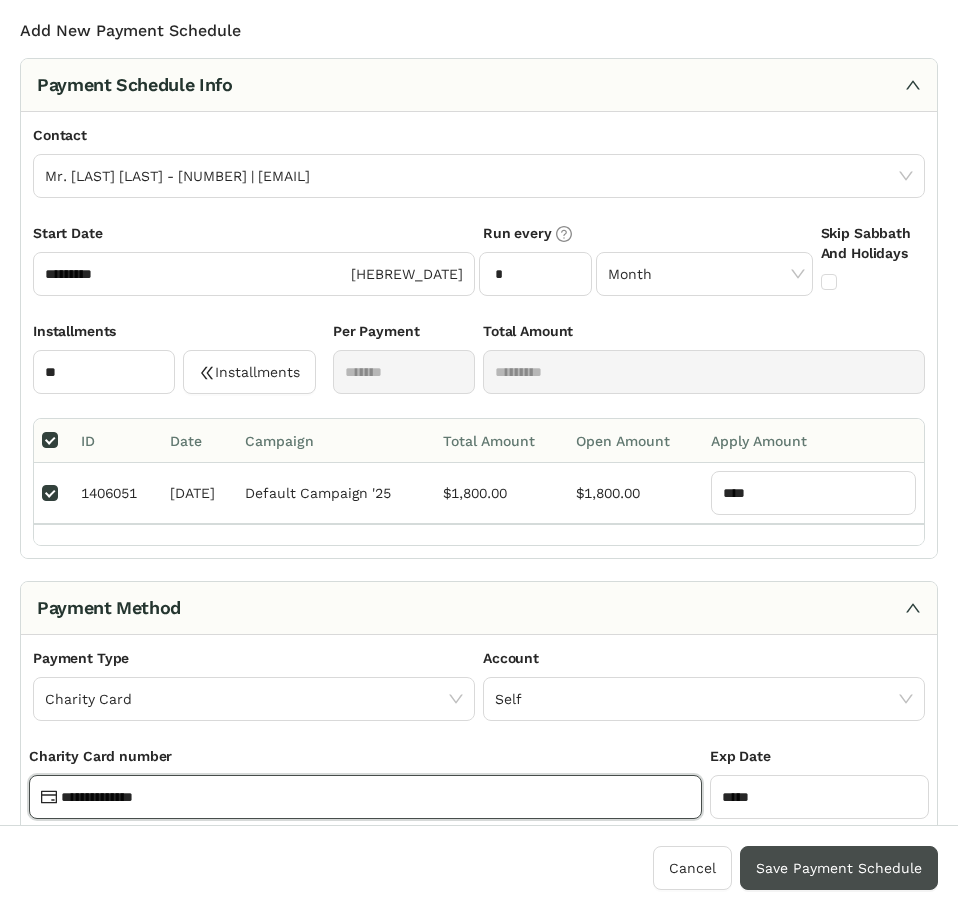 type on "**********" 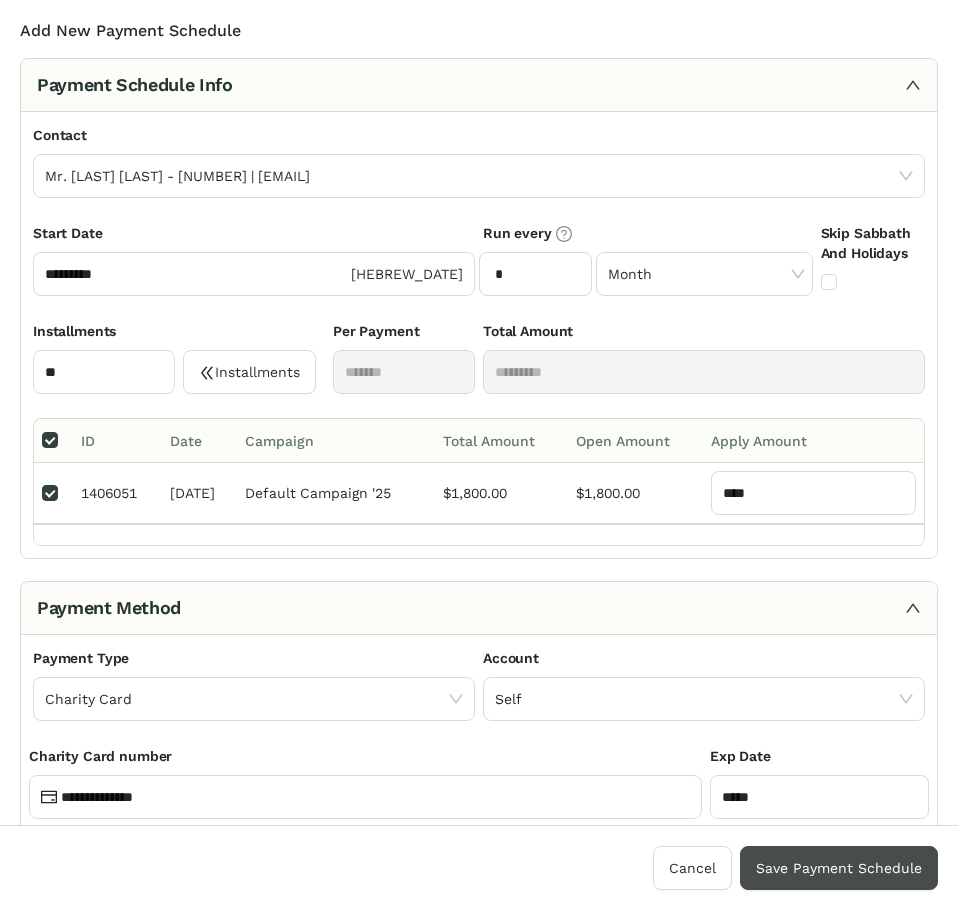 click on "Save Payment Schedule" at bounding box center (839, 868) 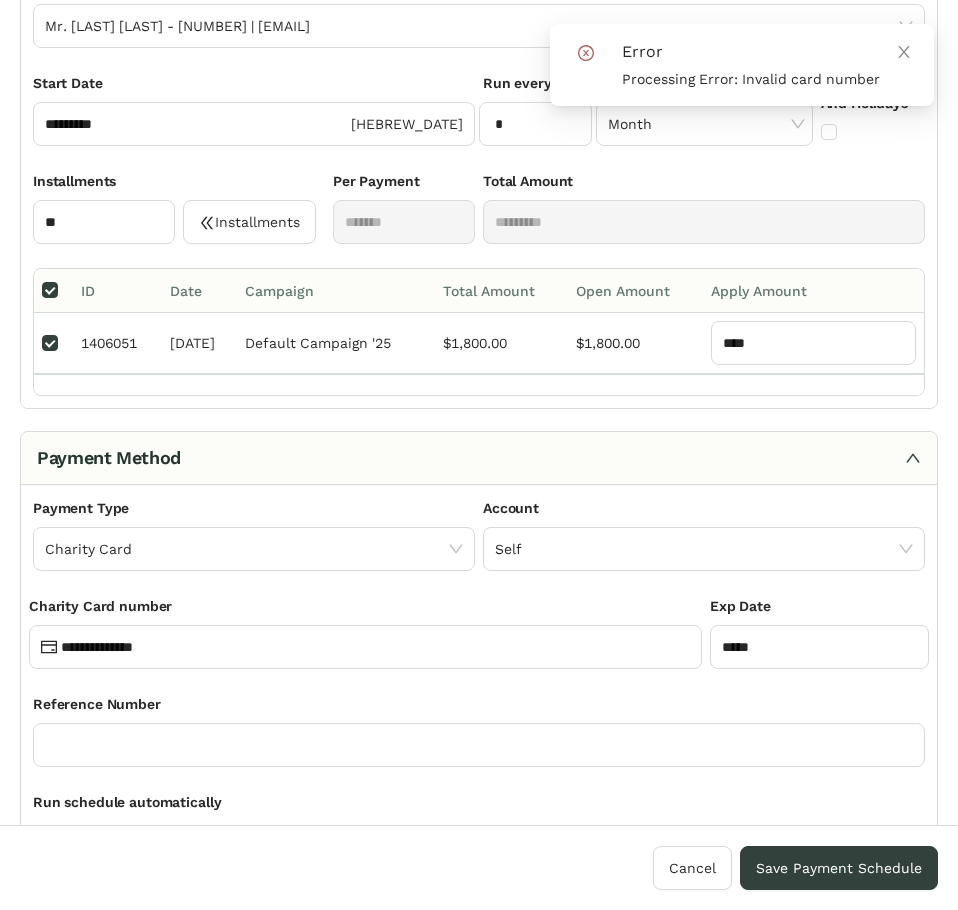 scroll, scrollTop: 167, scrollLeft: 0, axis: vertical 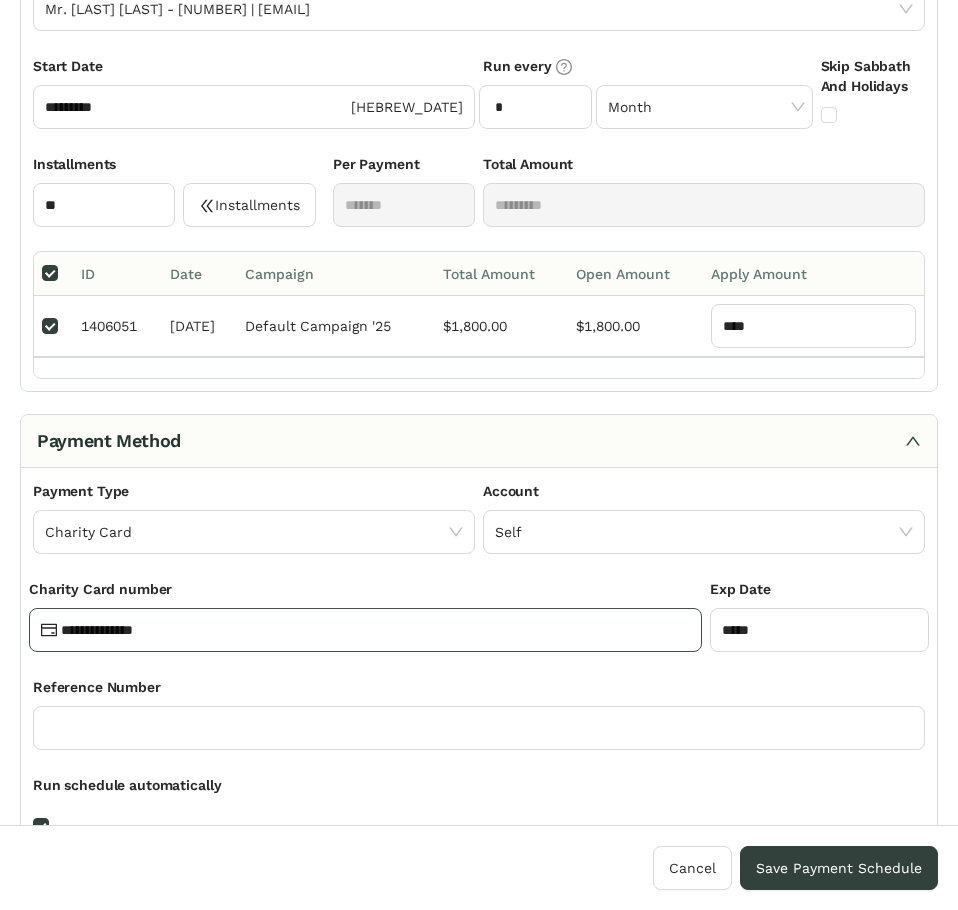 click on "**********" 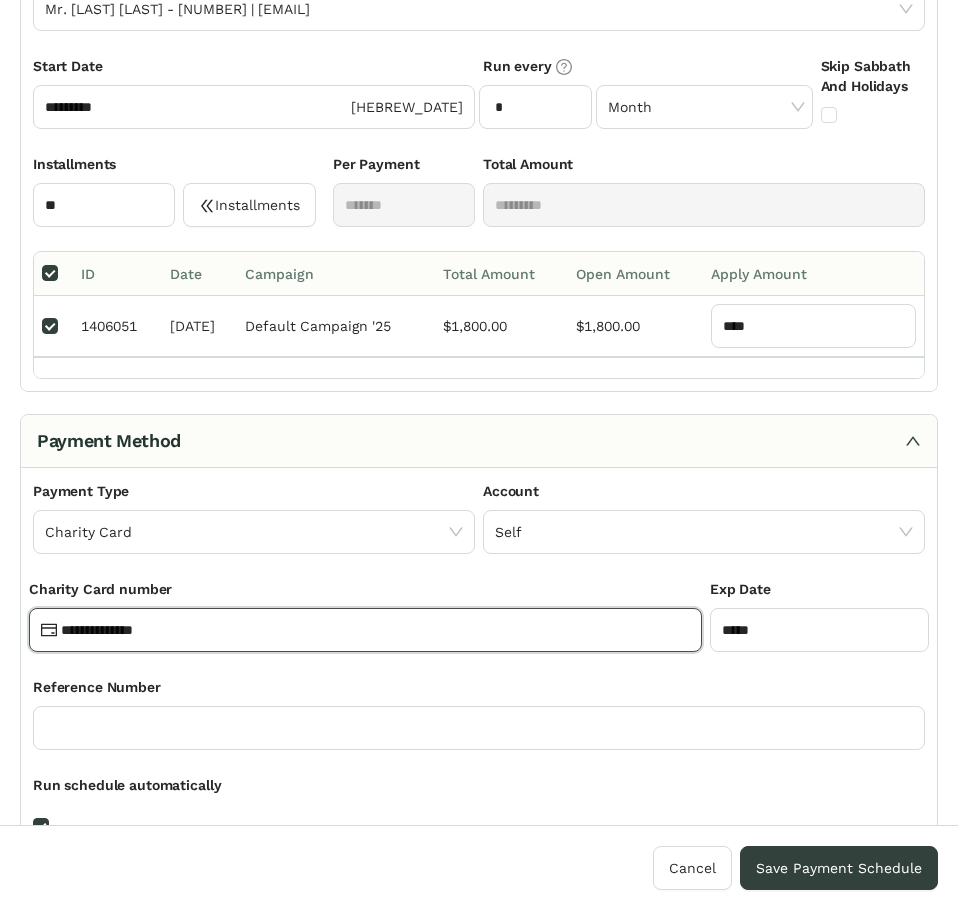 click on "**********" 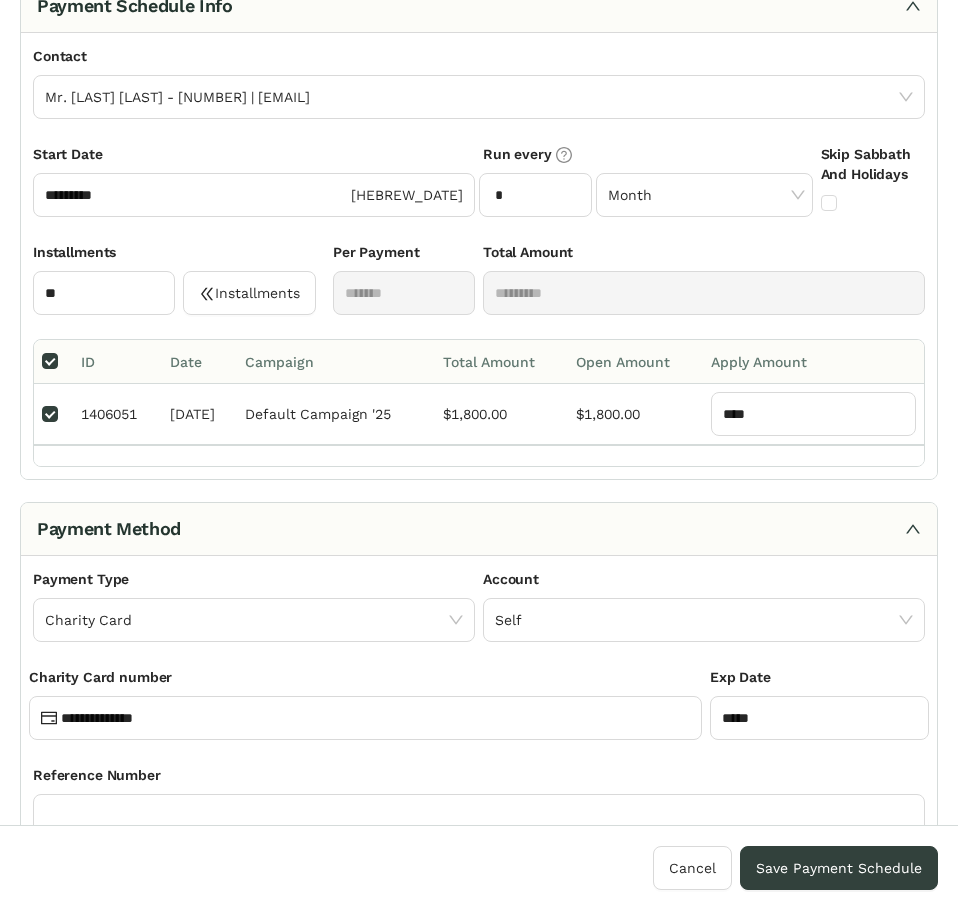 scroll, scrollTop: 0, scrollLeft: 0, axis: both 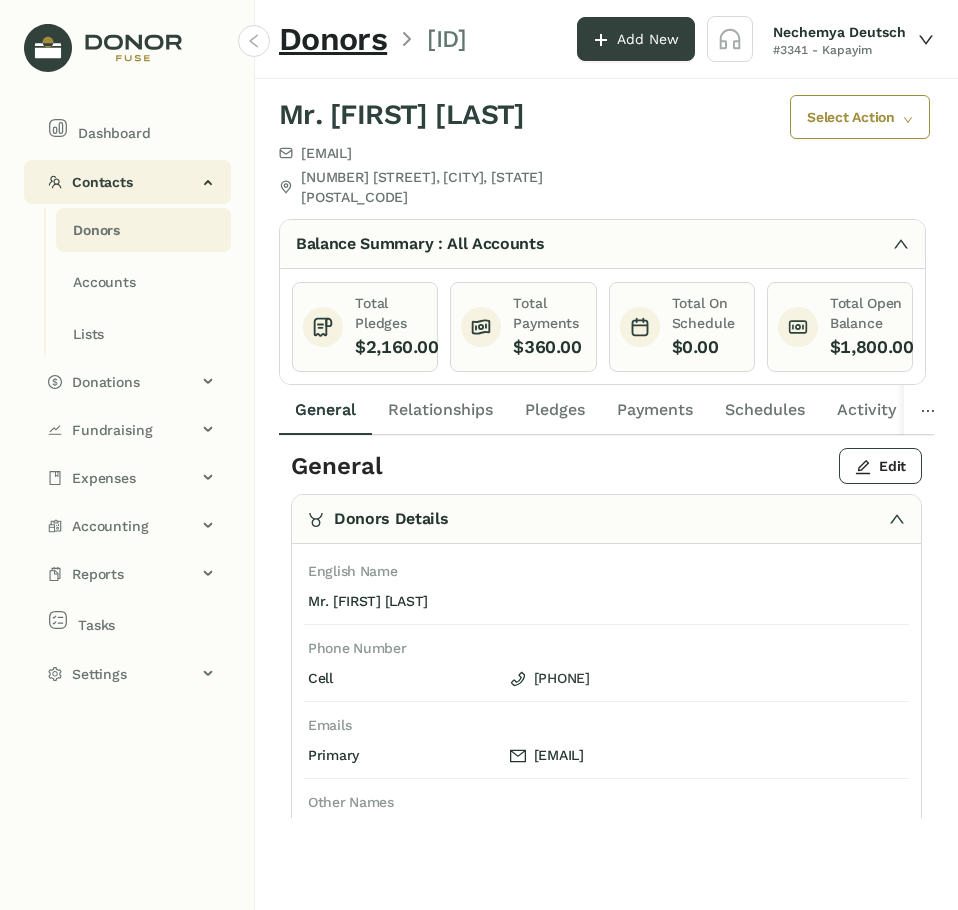 click on "Contacts" 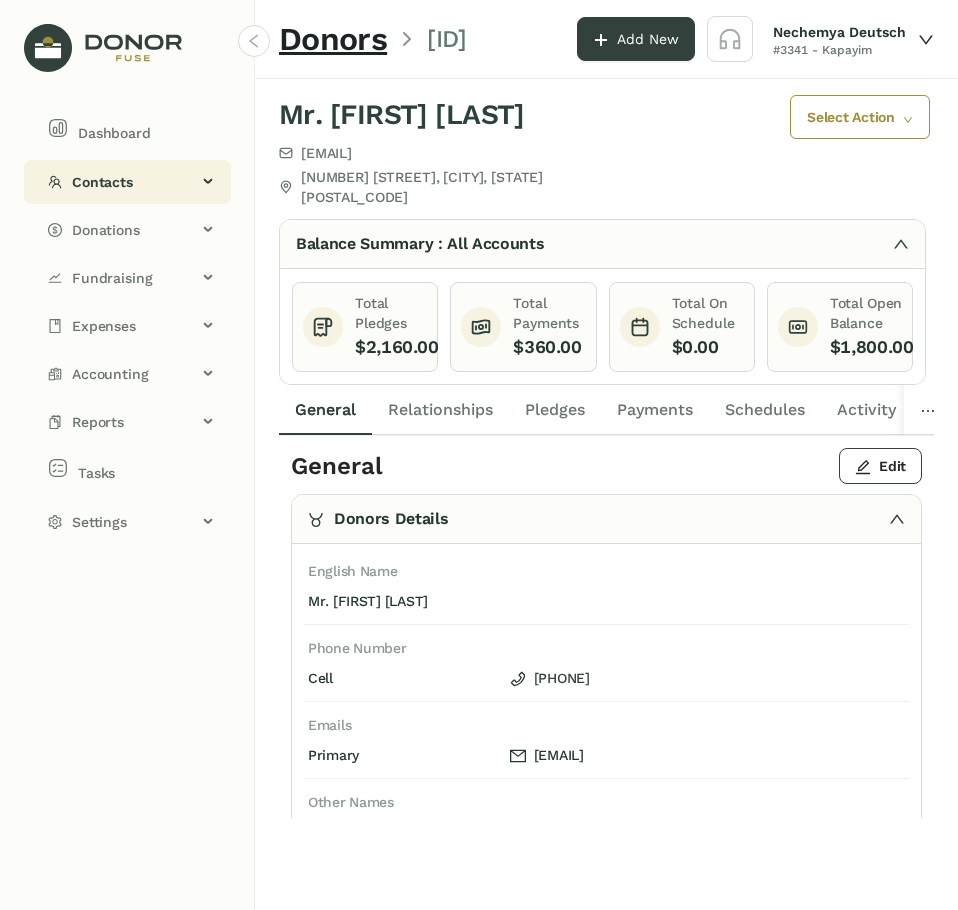 click on "Contacts" 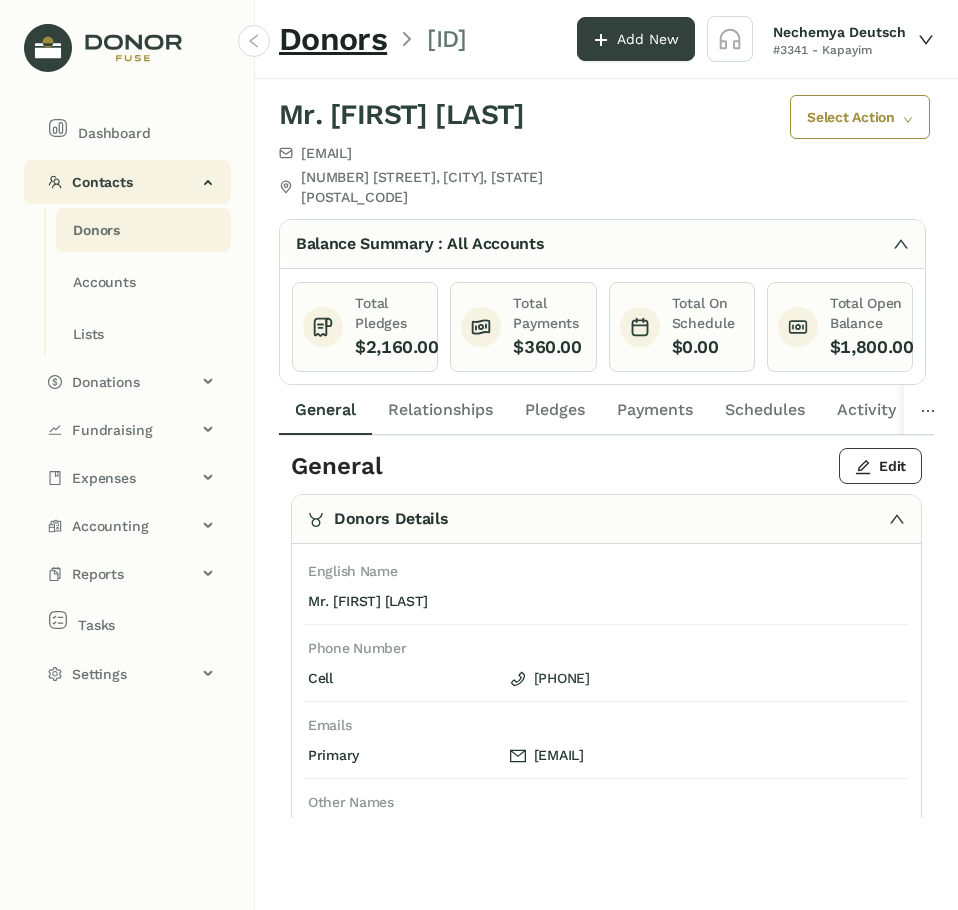 click on "Contacts" 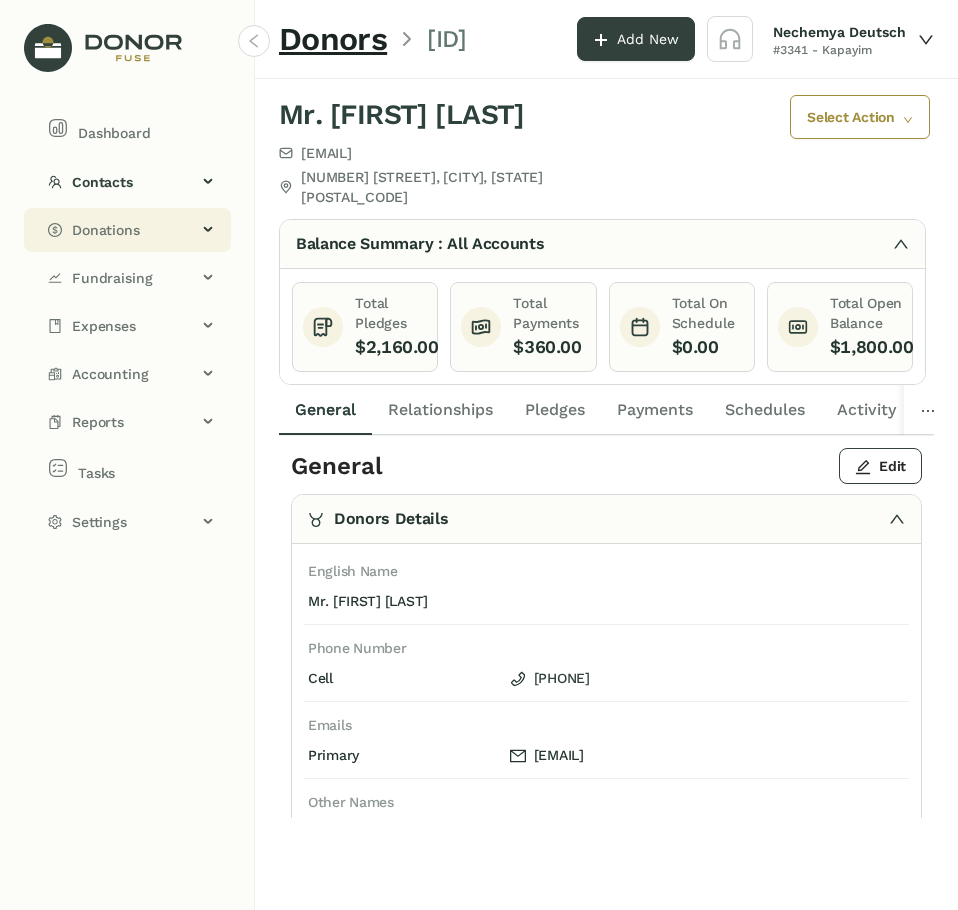 click on "Donations" 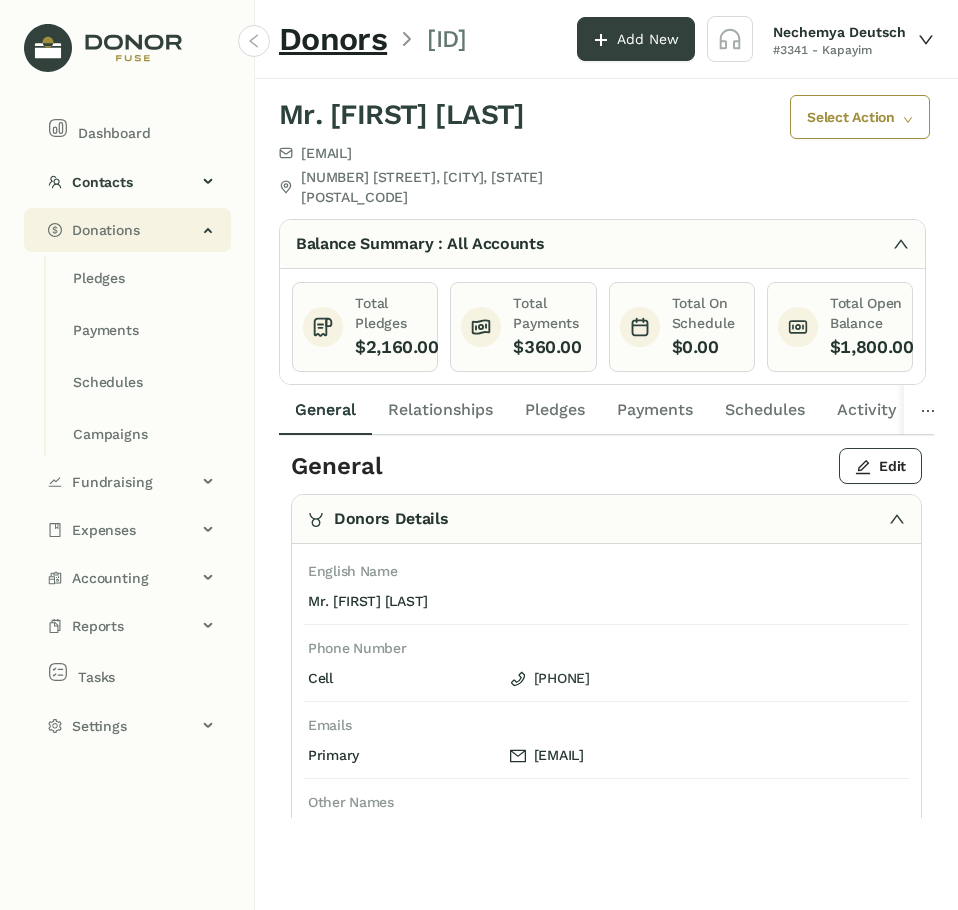 click on "Donations" 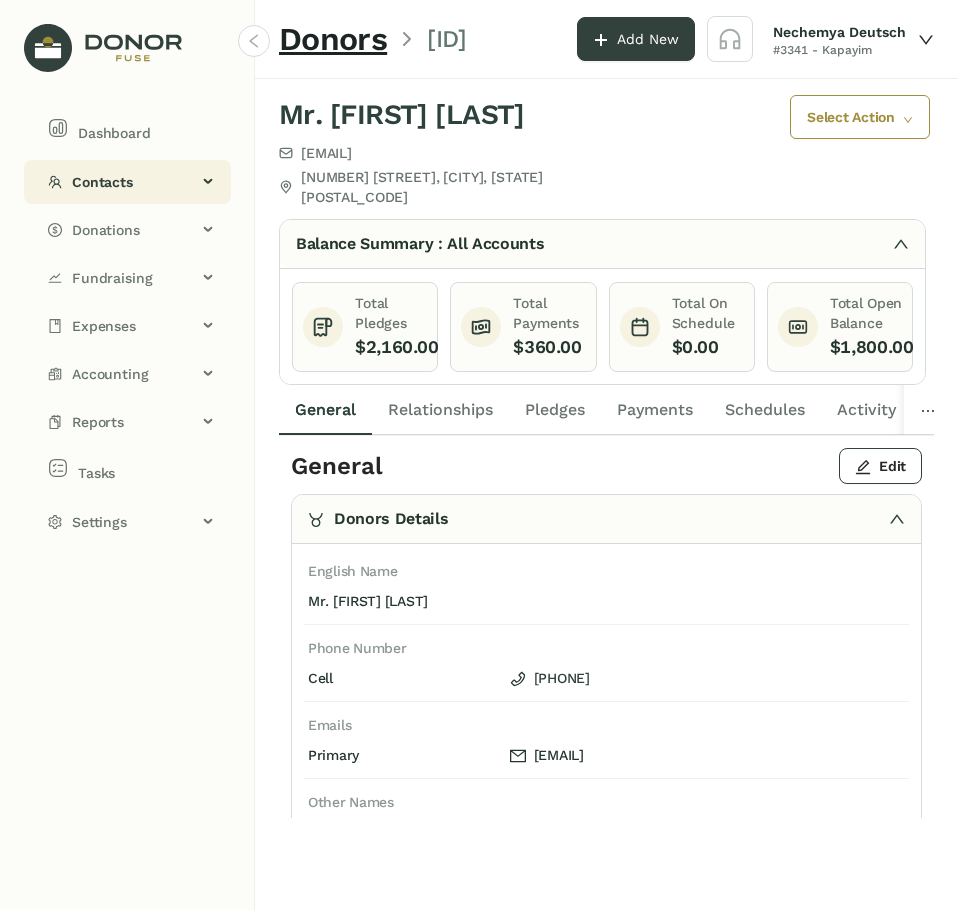 click on "Contacts" 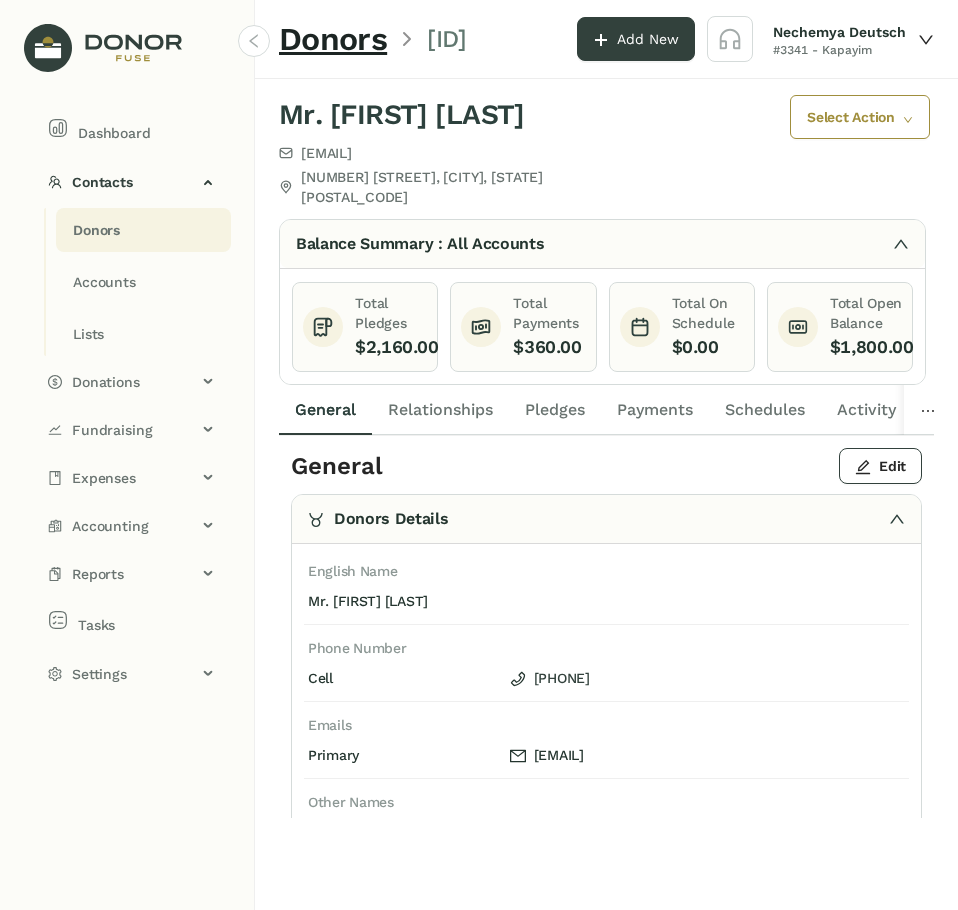 click on "Donors" 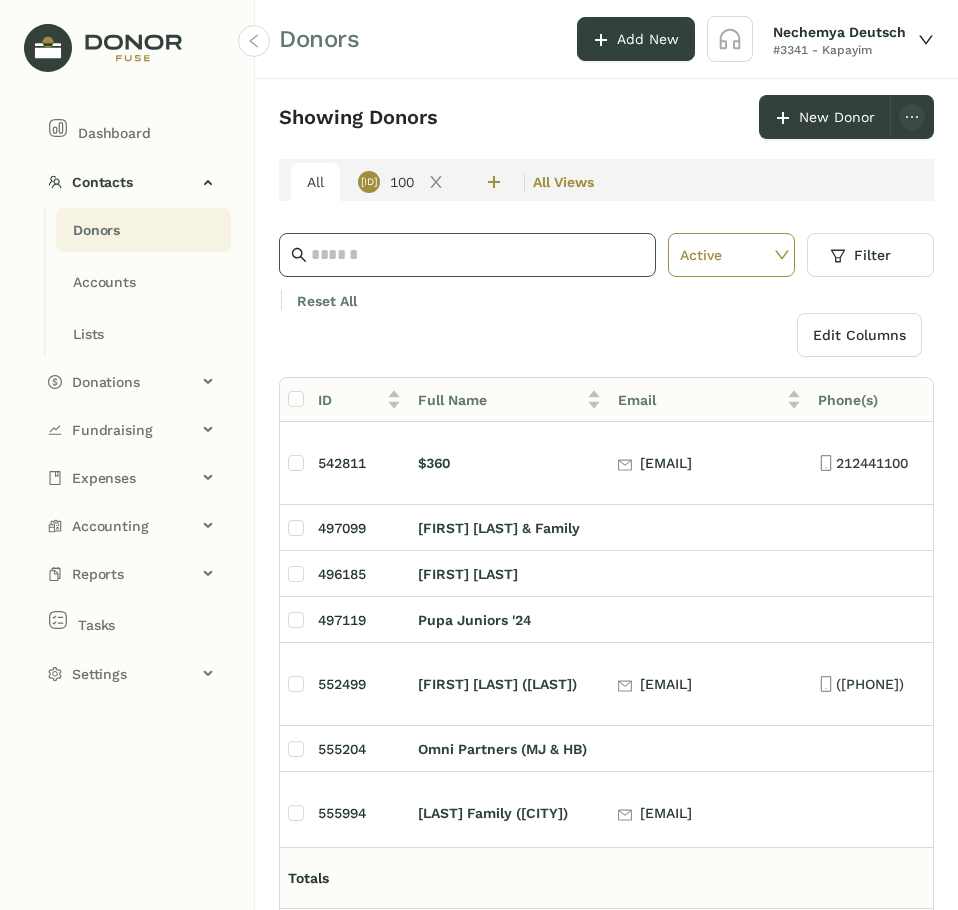 click 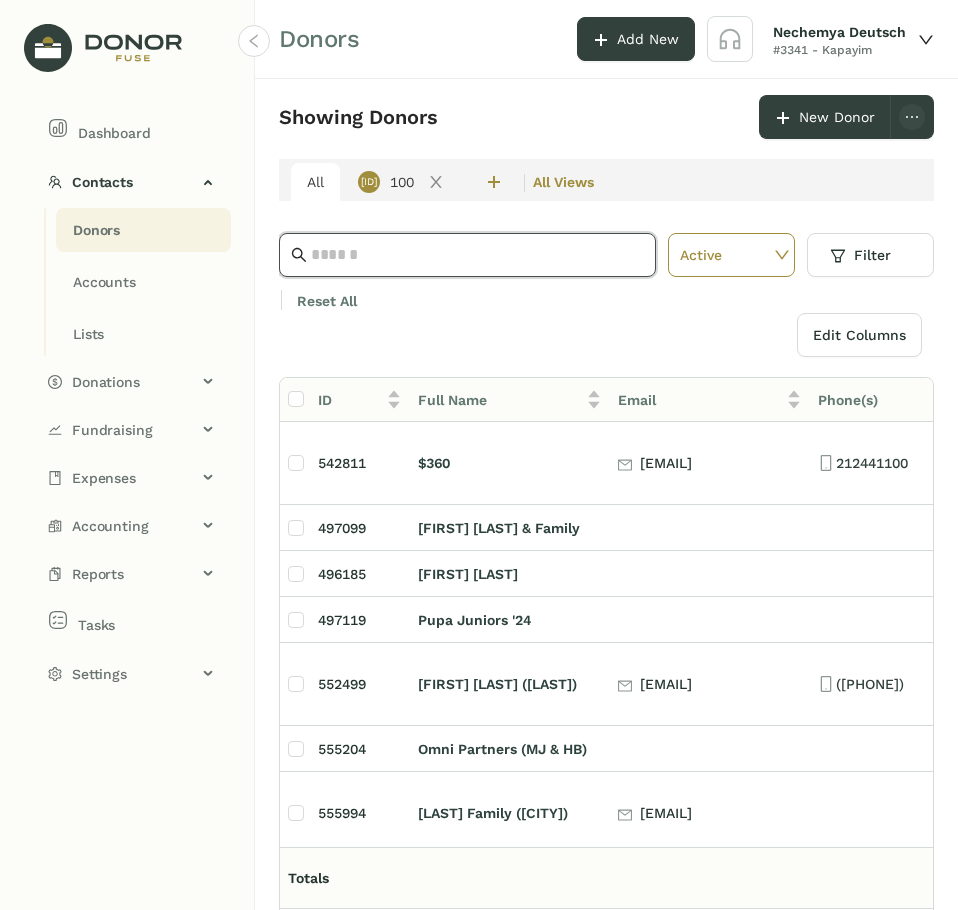 paste on "**********" 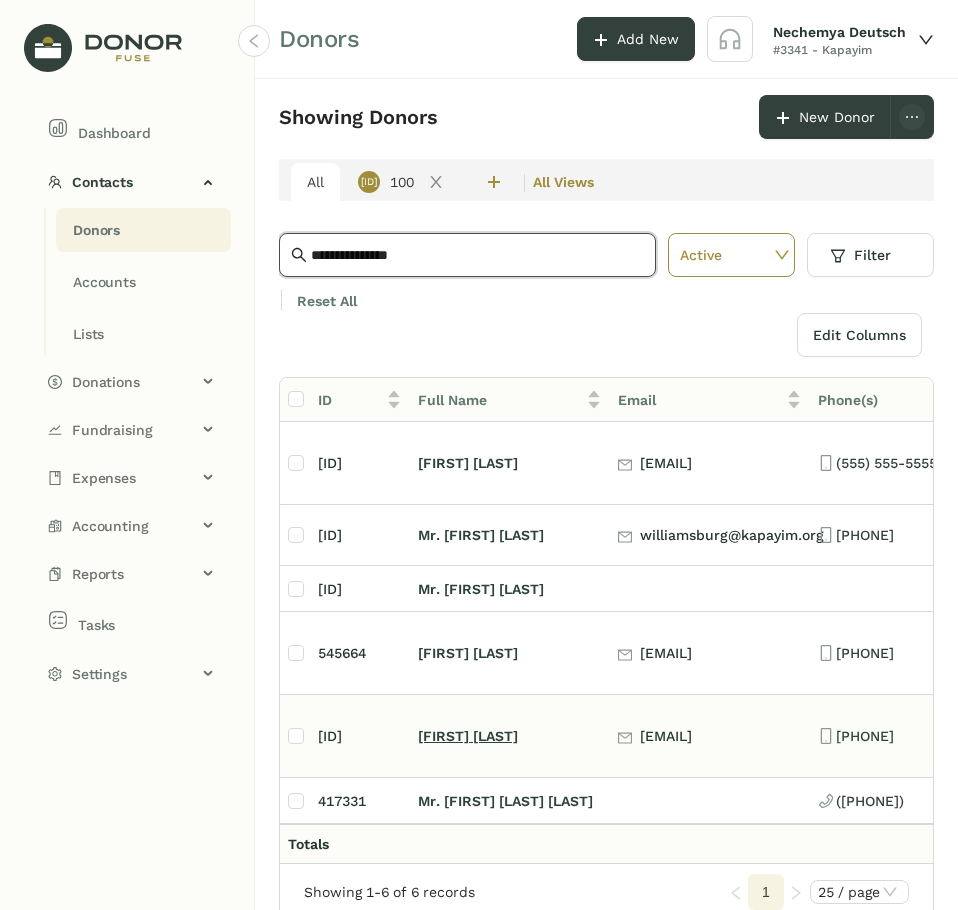 type on "**********" 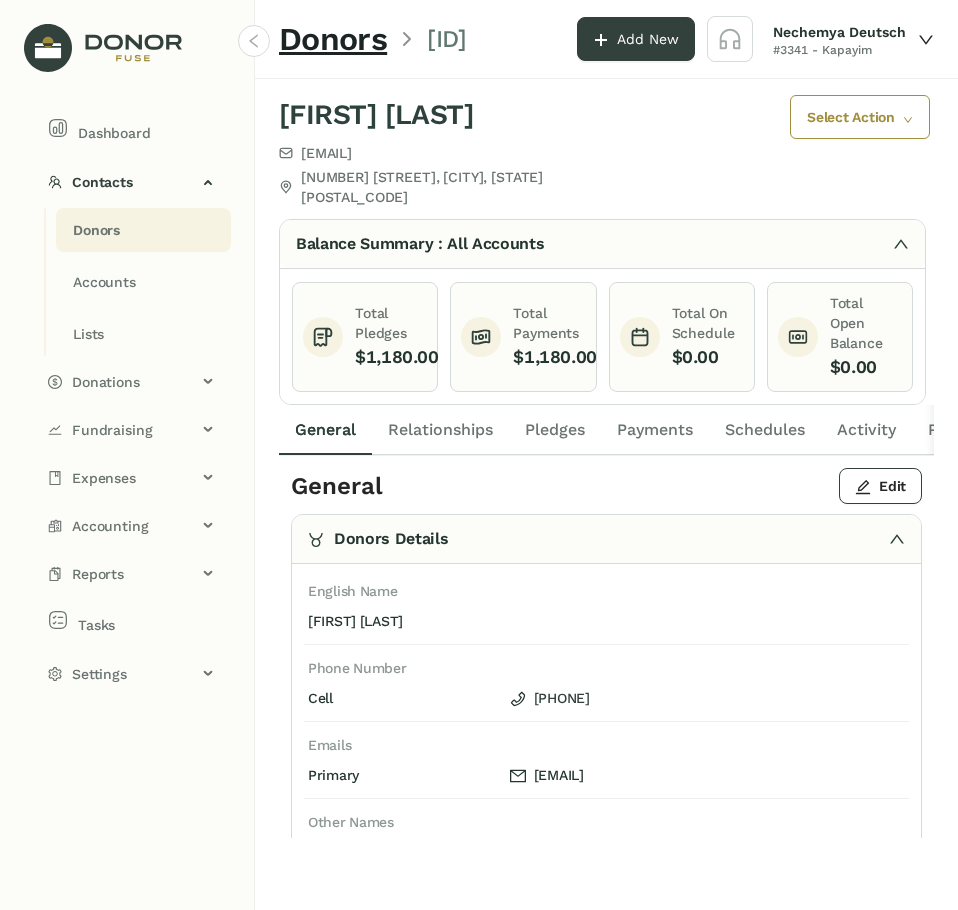 click on "Relationships" 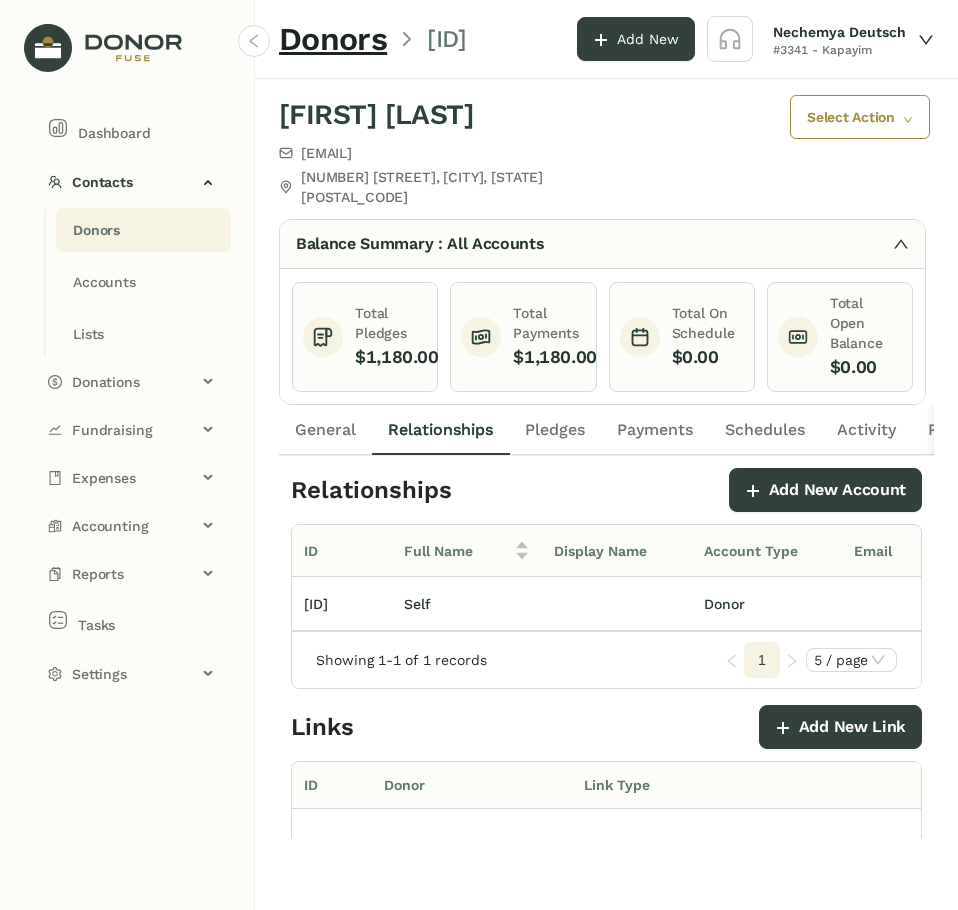 click on "Pledges" 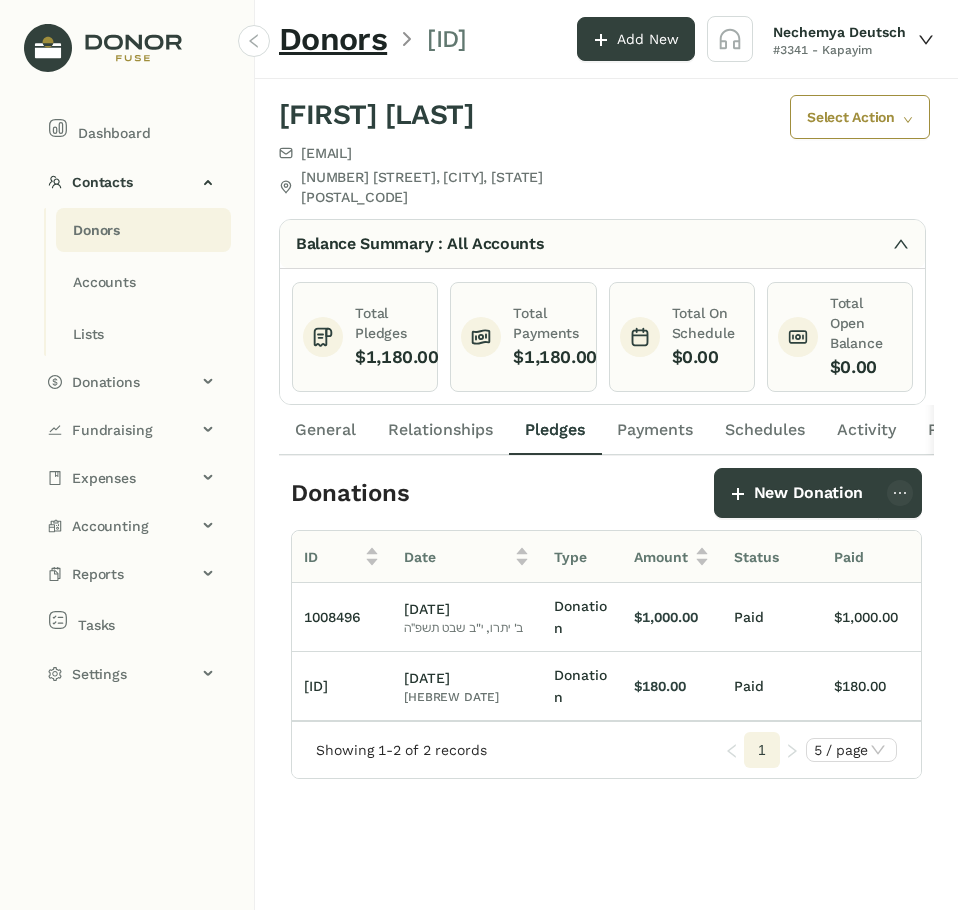 scroll, scrollTop: 0, scrollLeft: 249, axis: horizontal 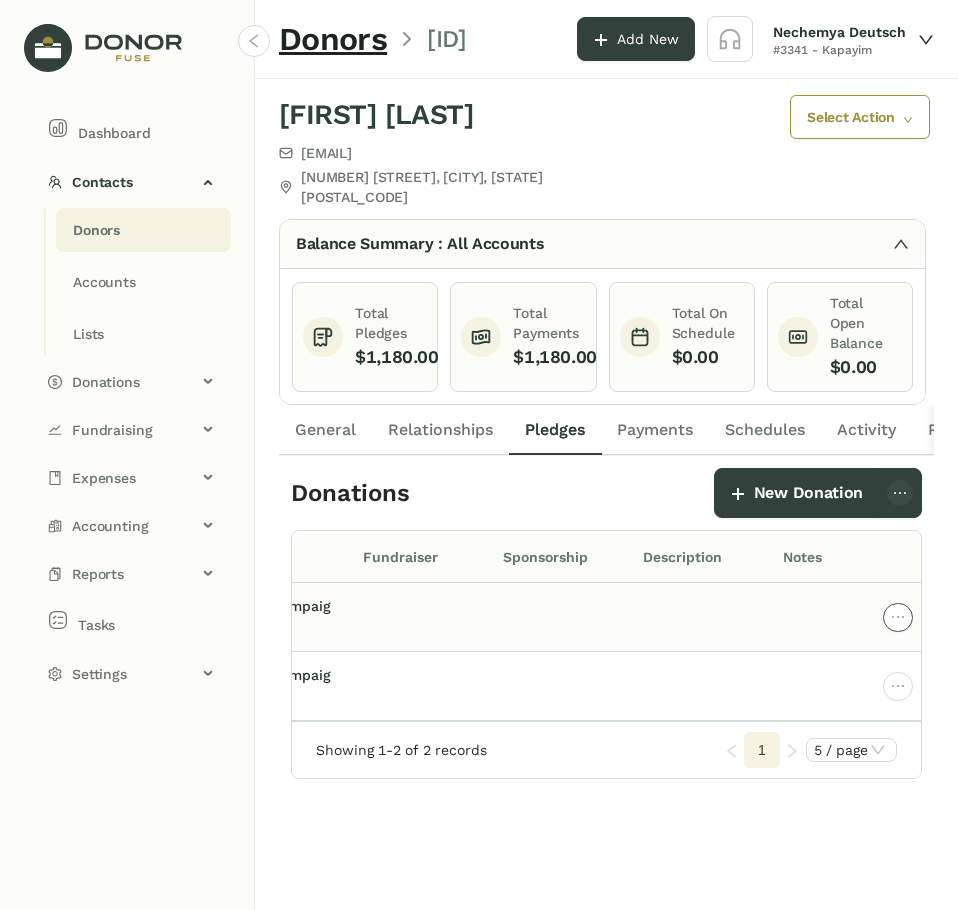 click 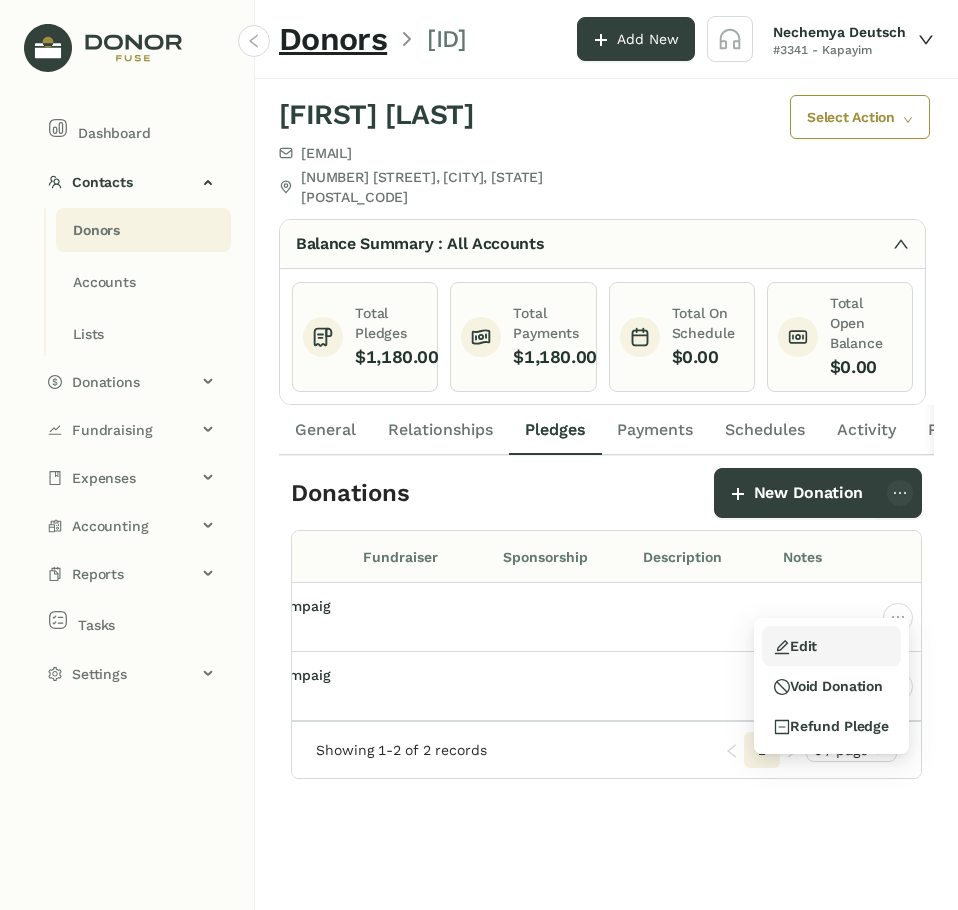 click on "Edit" at bounding box center [795, 646] 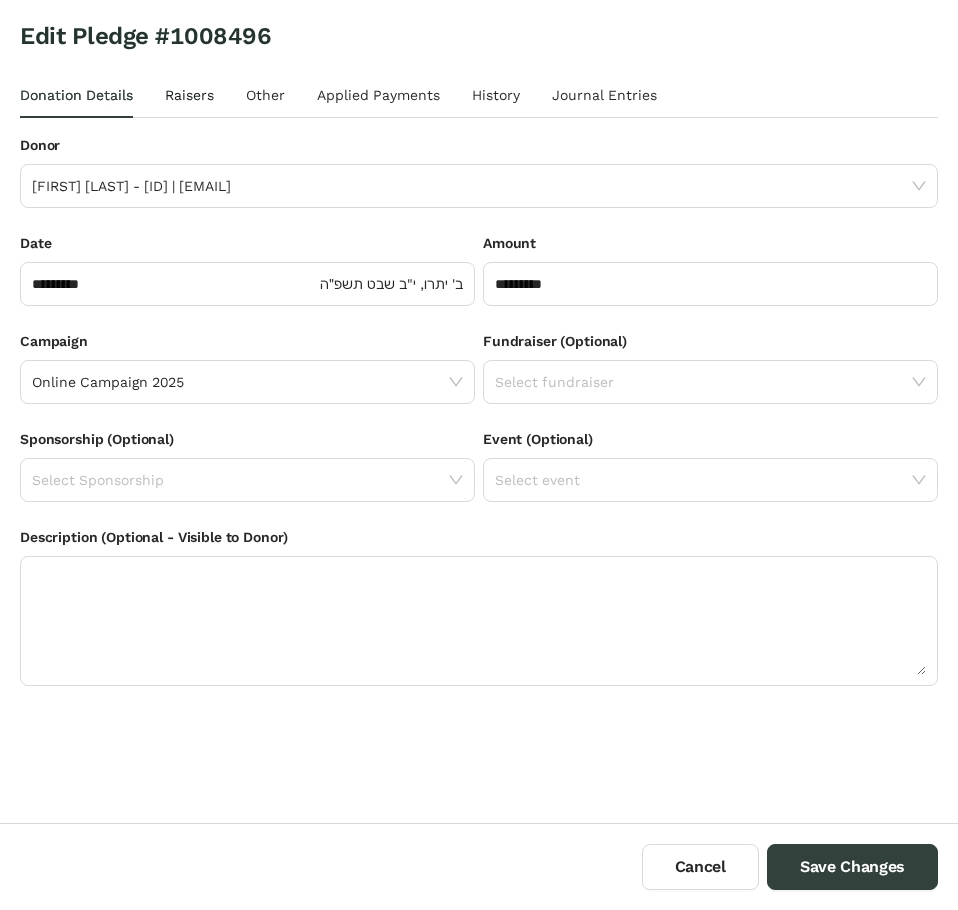 click on "Raisers" at bounding box center [189, 95] 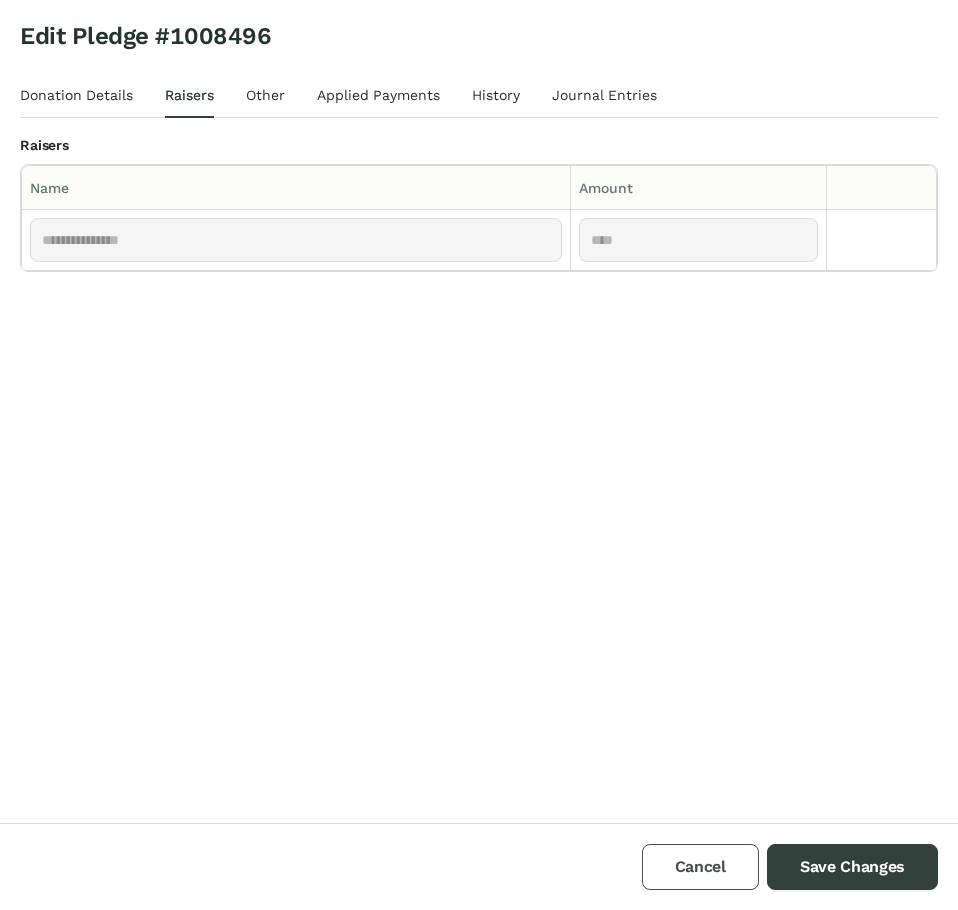 click on "Cancel" at bounding box center (700, 867) 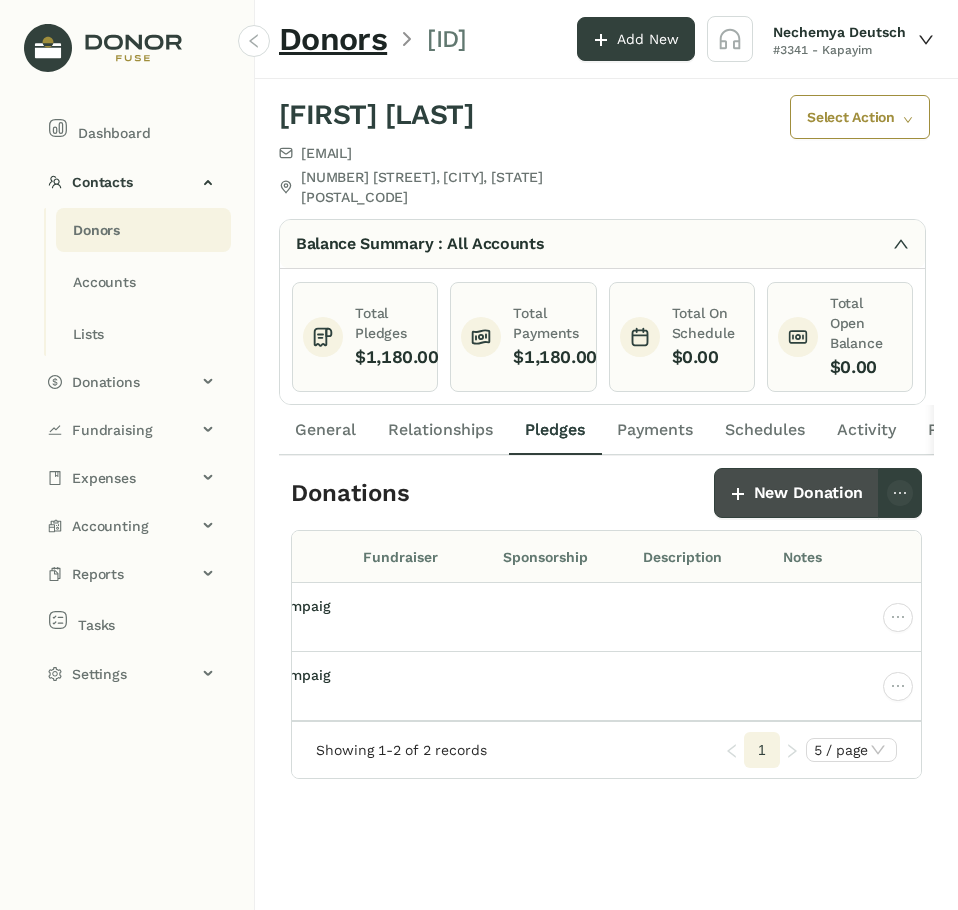 click on "New Donation" 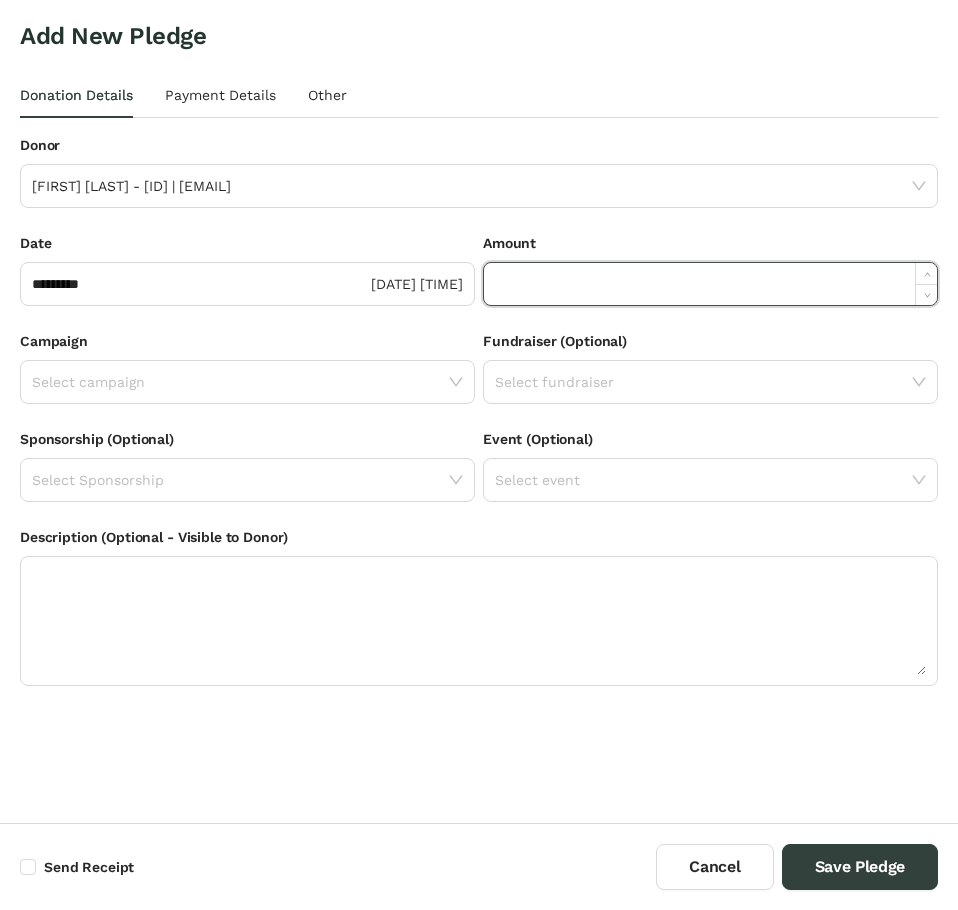 click 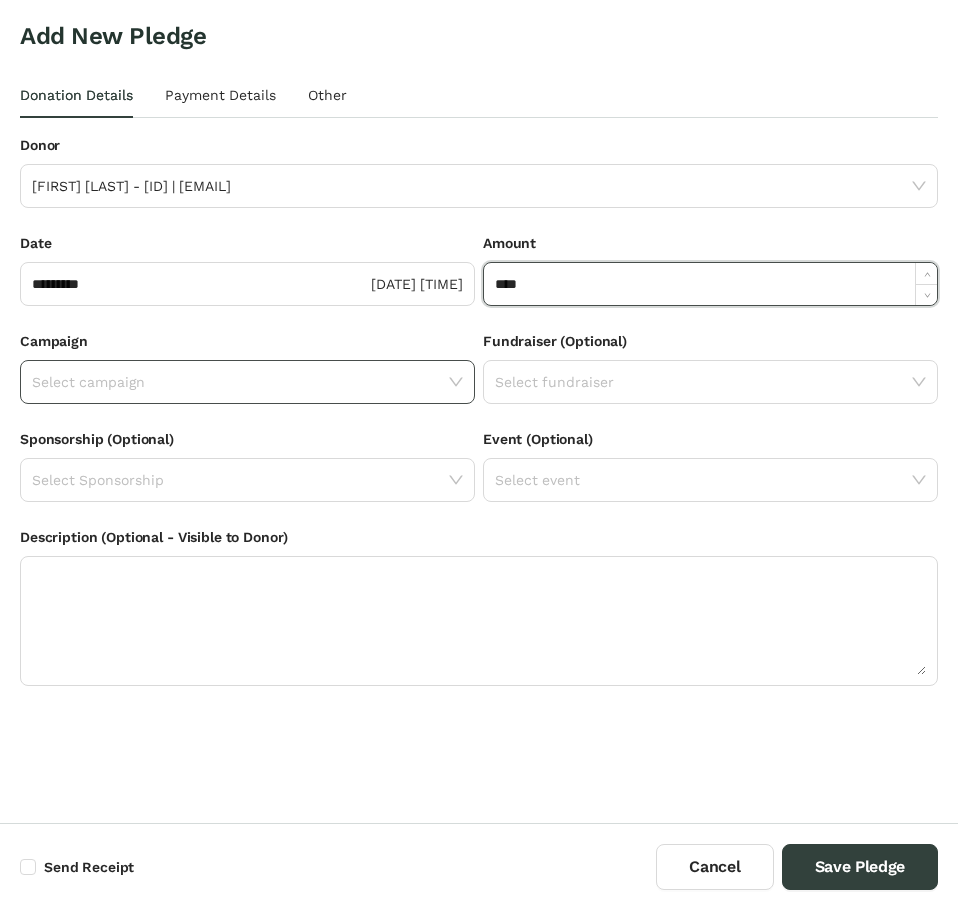 type on "*********" 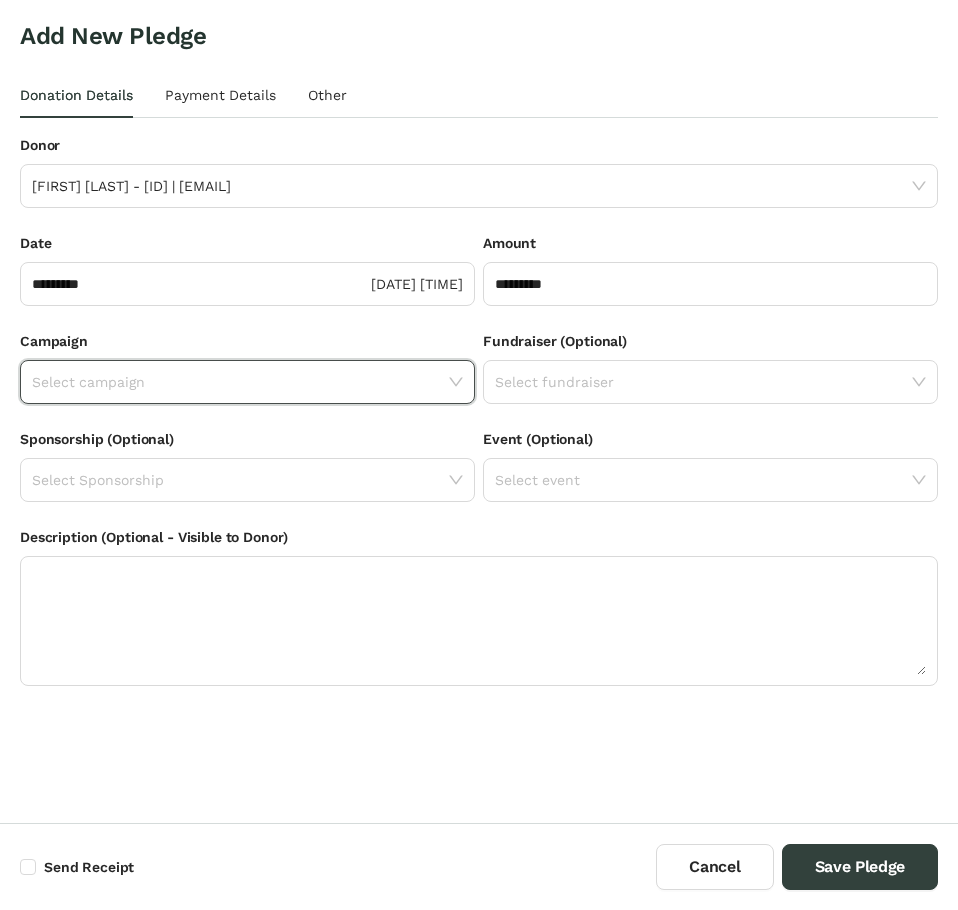 click 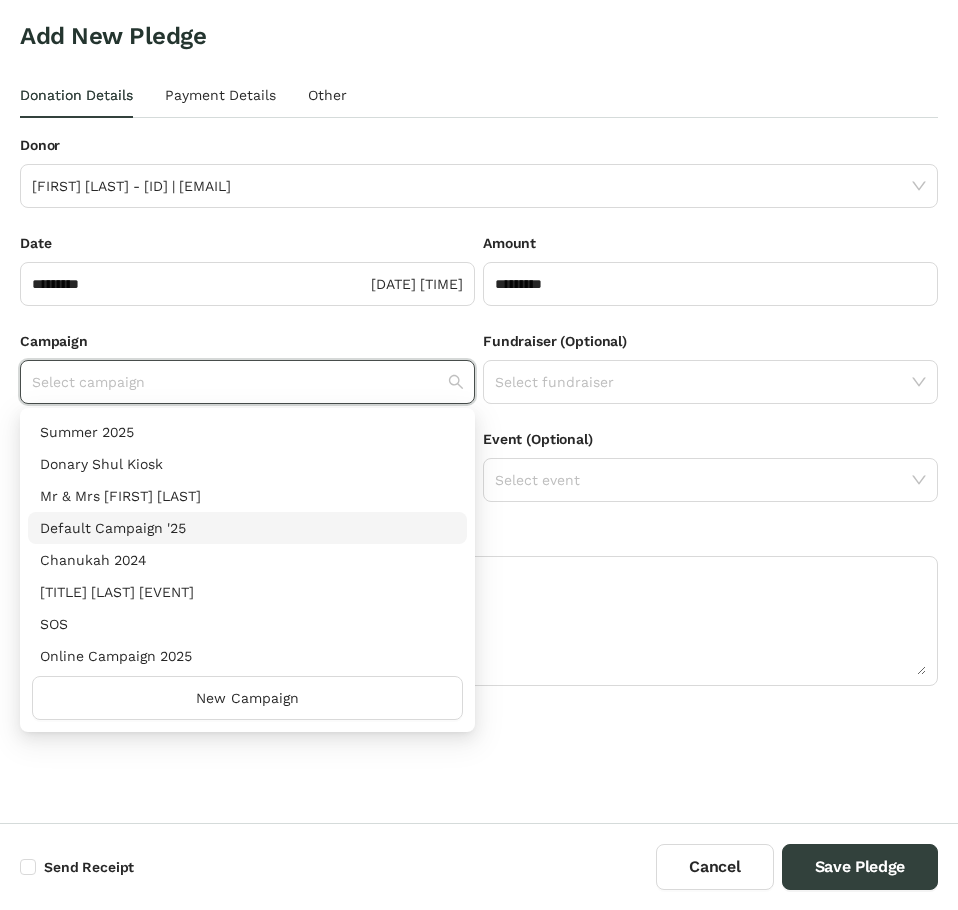 click on "Default Campaign '25" at bounding box center (247, 528) 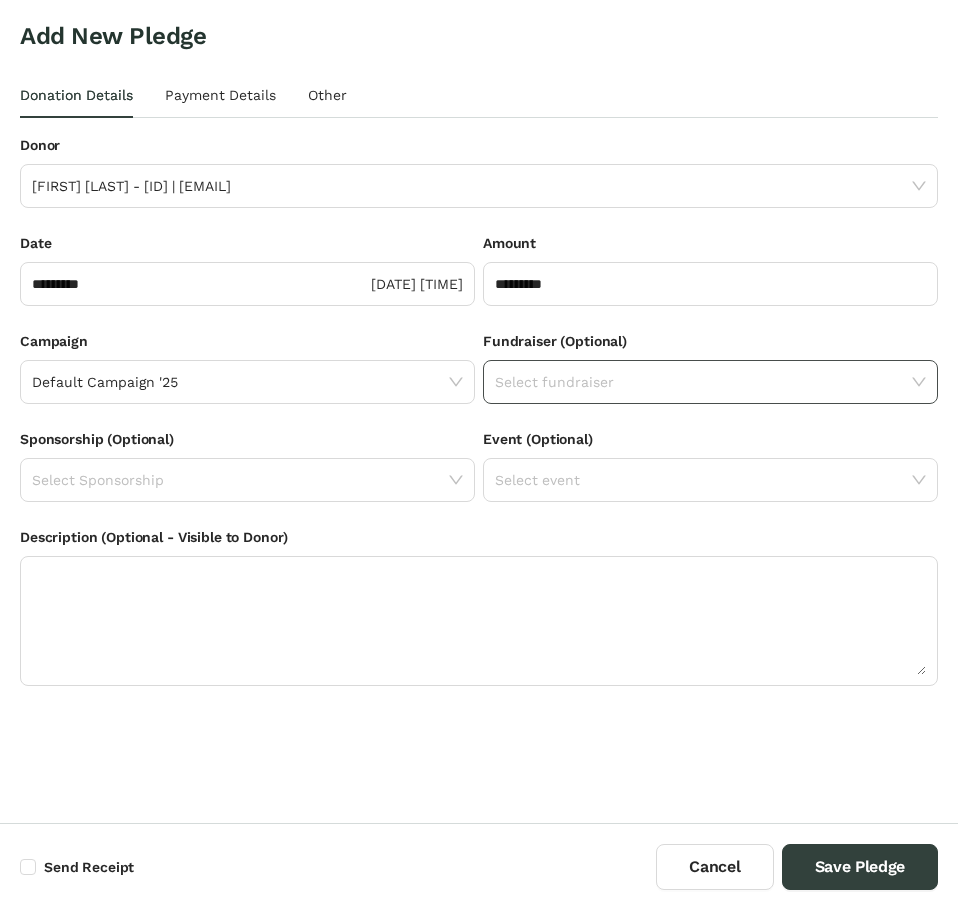 click 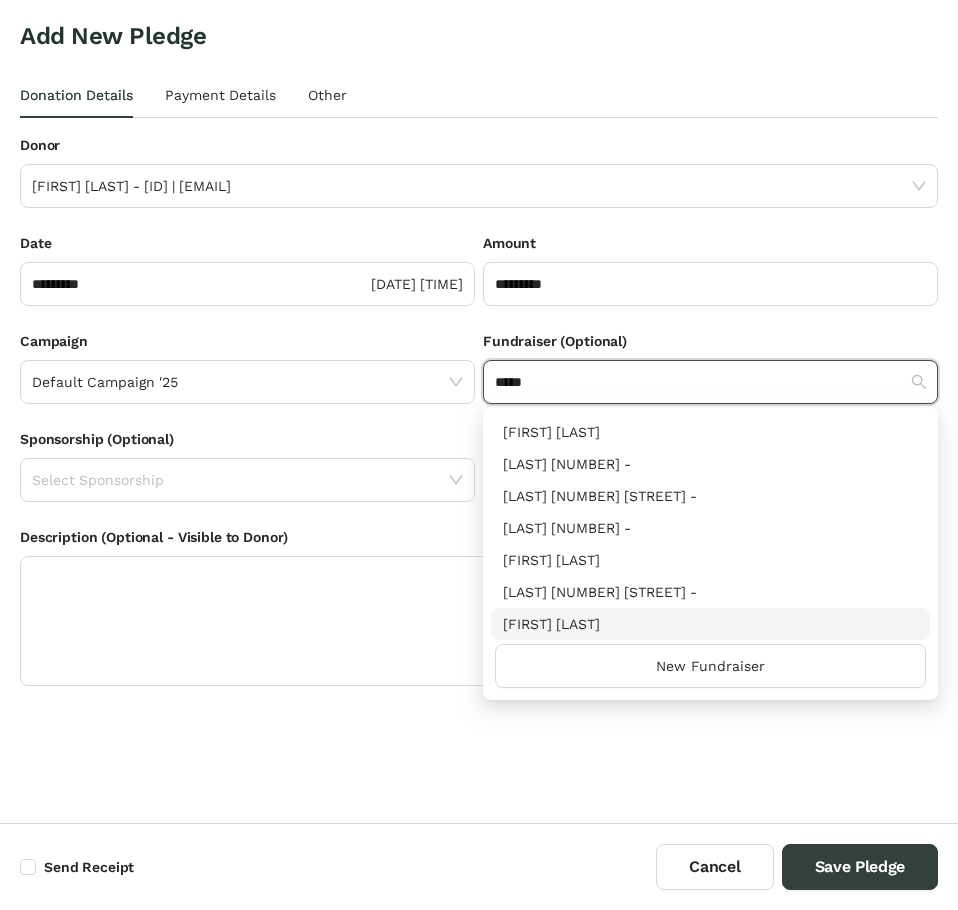 type on "*****" 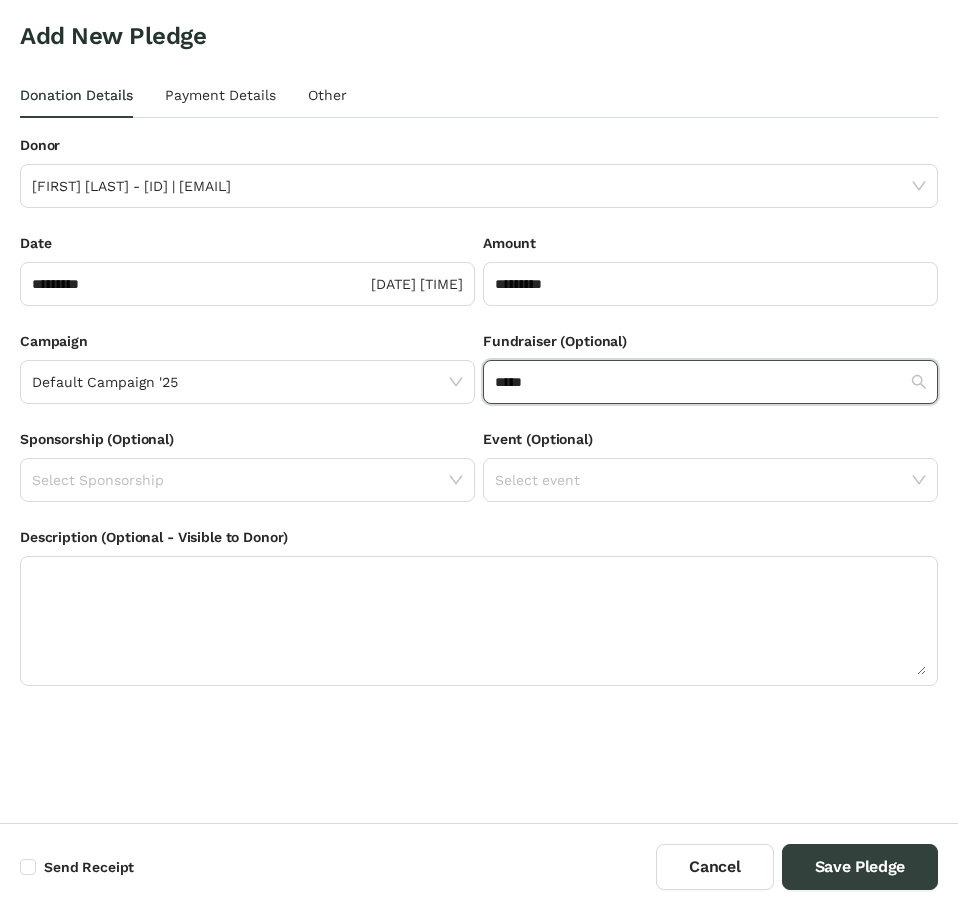 type 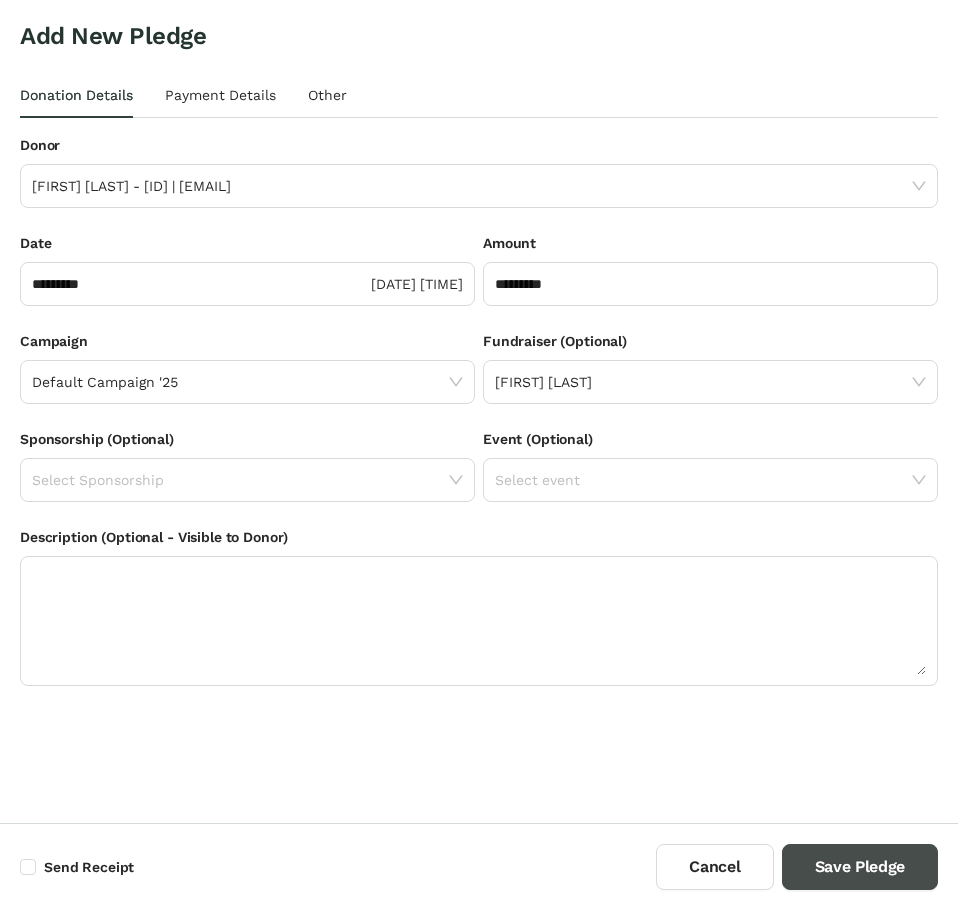 click on "Save Pledge" at bounding box center [860, 867] 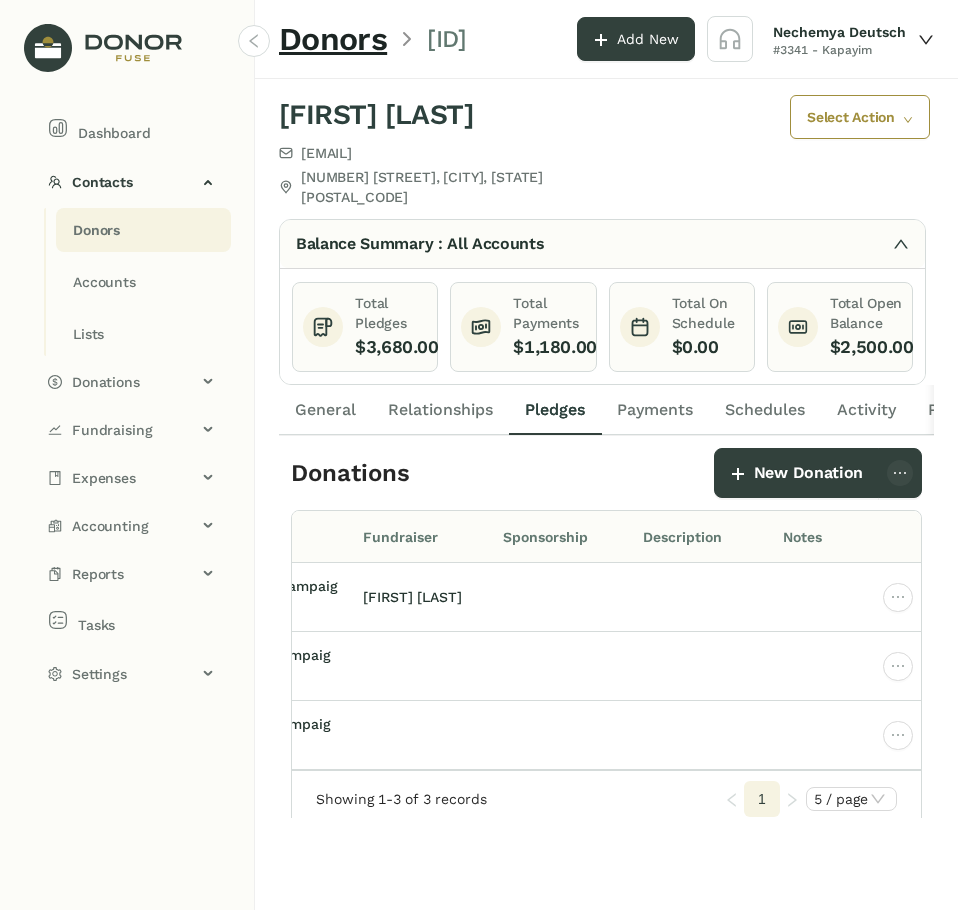 click on "Schedules" 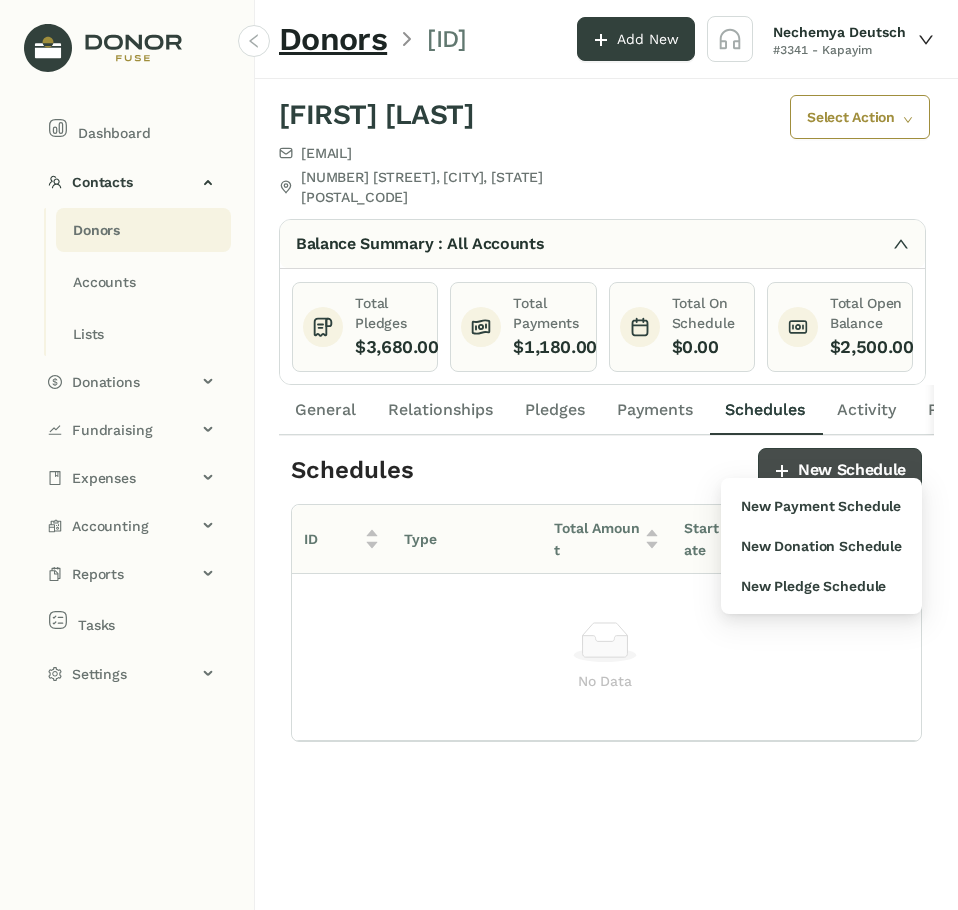 click on "New Schedule" 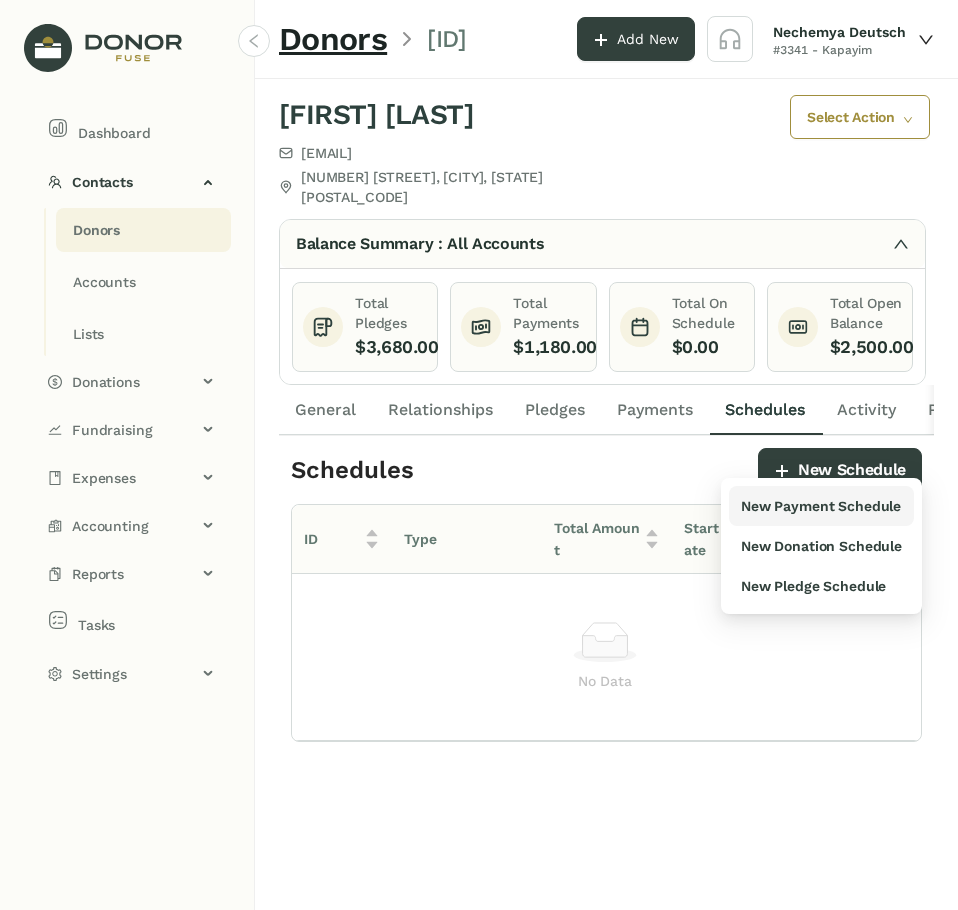 click on "New Payment Schedule" at bounding box center [821, 506] 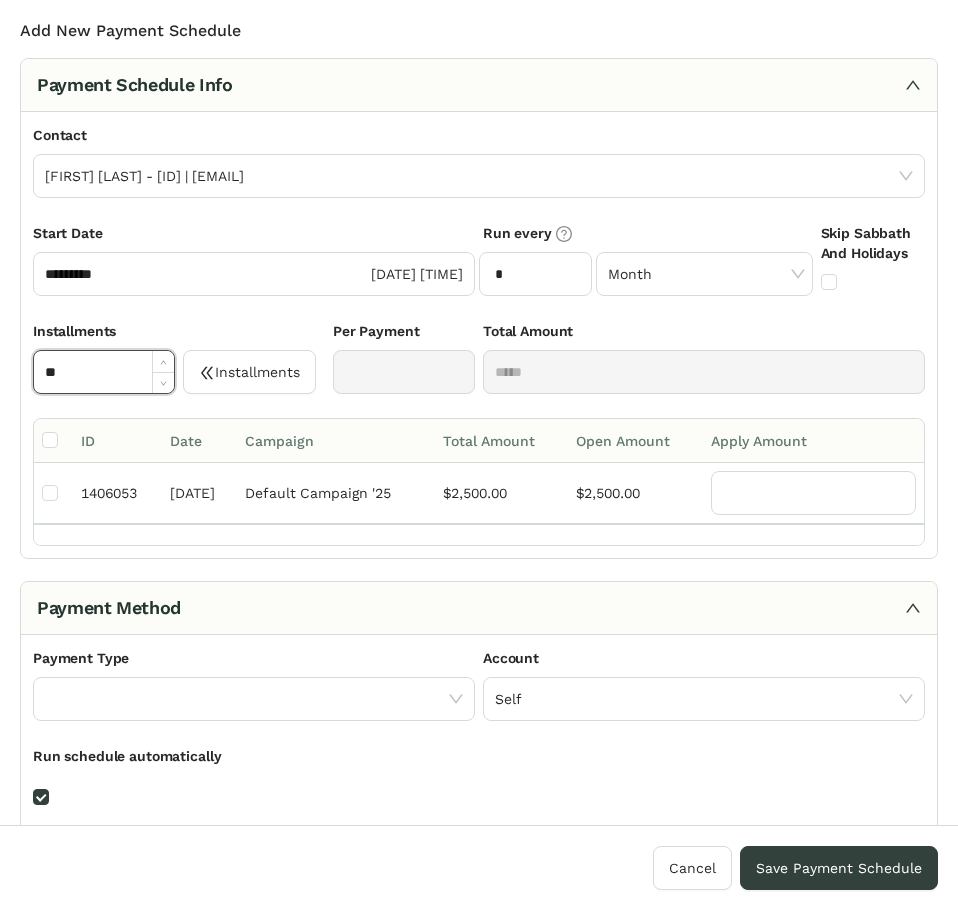 drag, startPoint x: 116, startPoint y: 373, endPoint x: 13, endPoint y: 371, distance: 103.01942 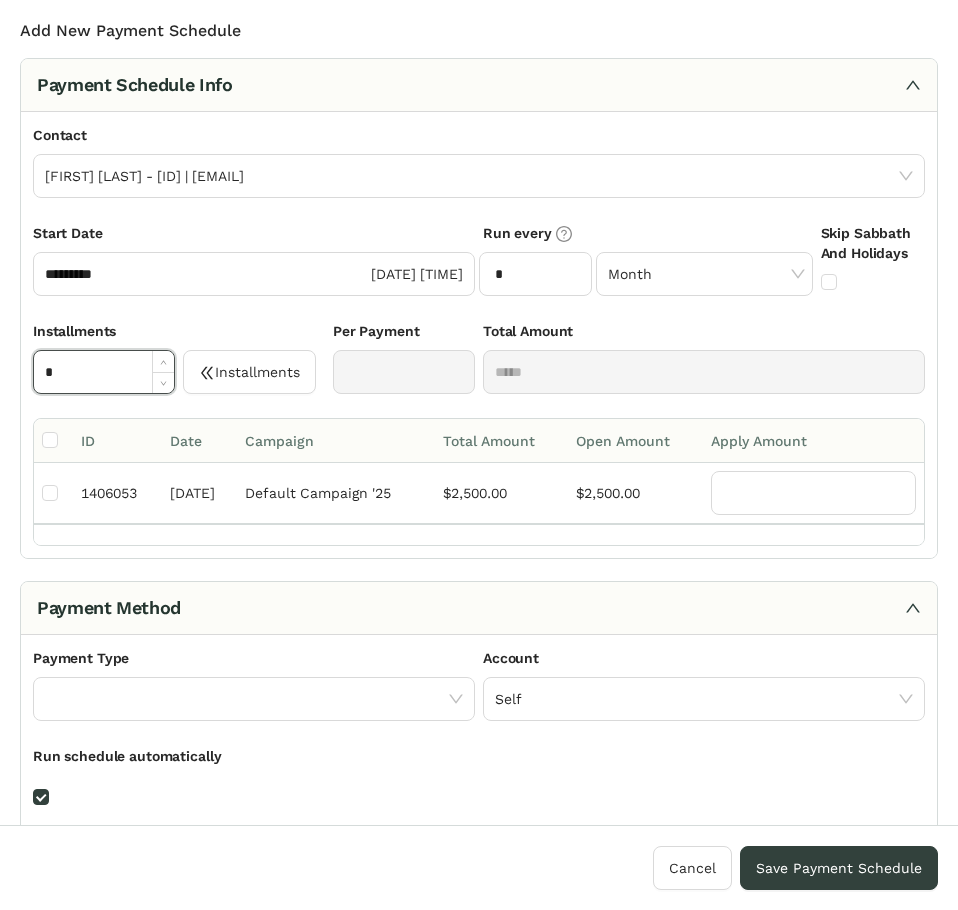 type on "*" 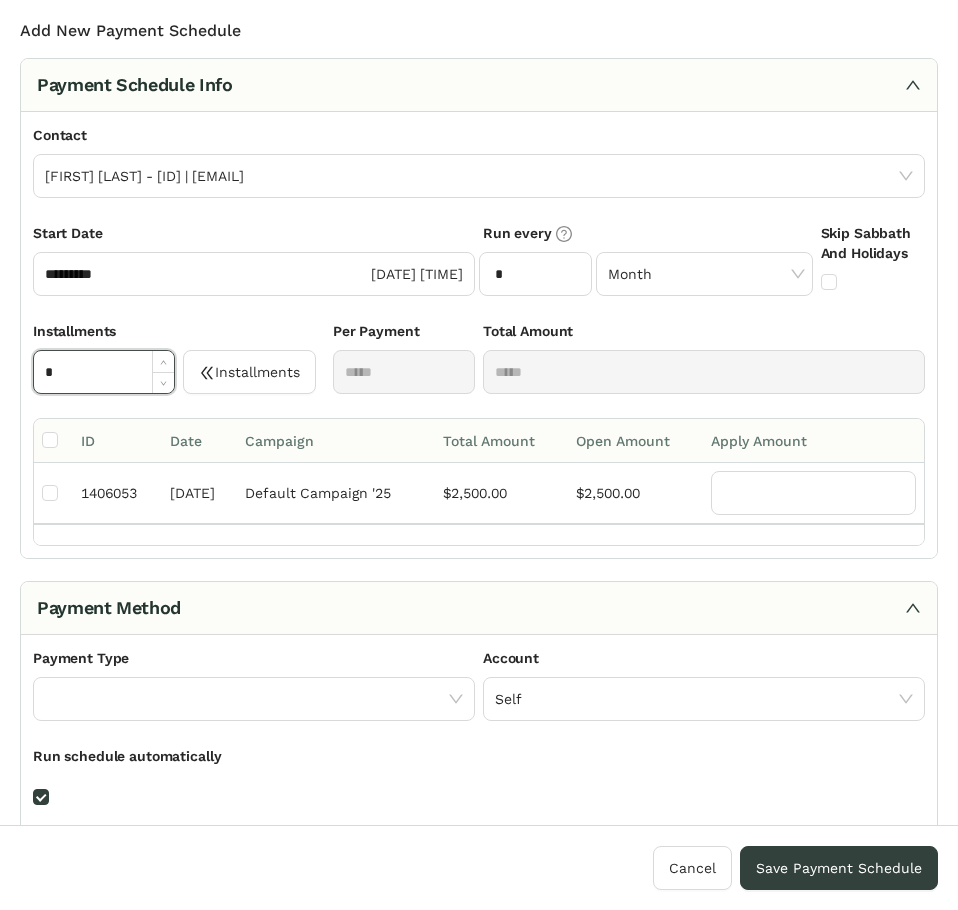 click at bounding box center (53, 441) 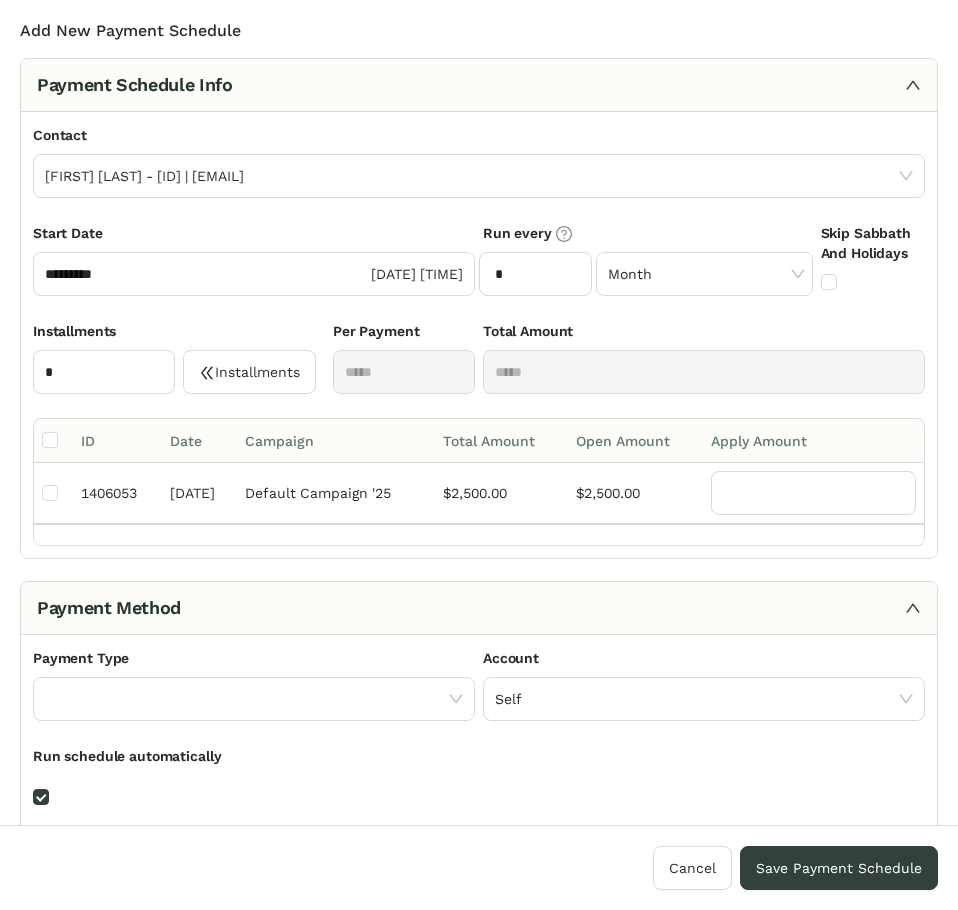 click at bounding box center (53, 441) 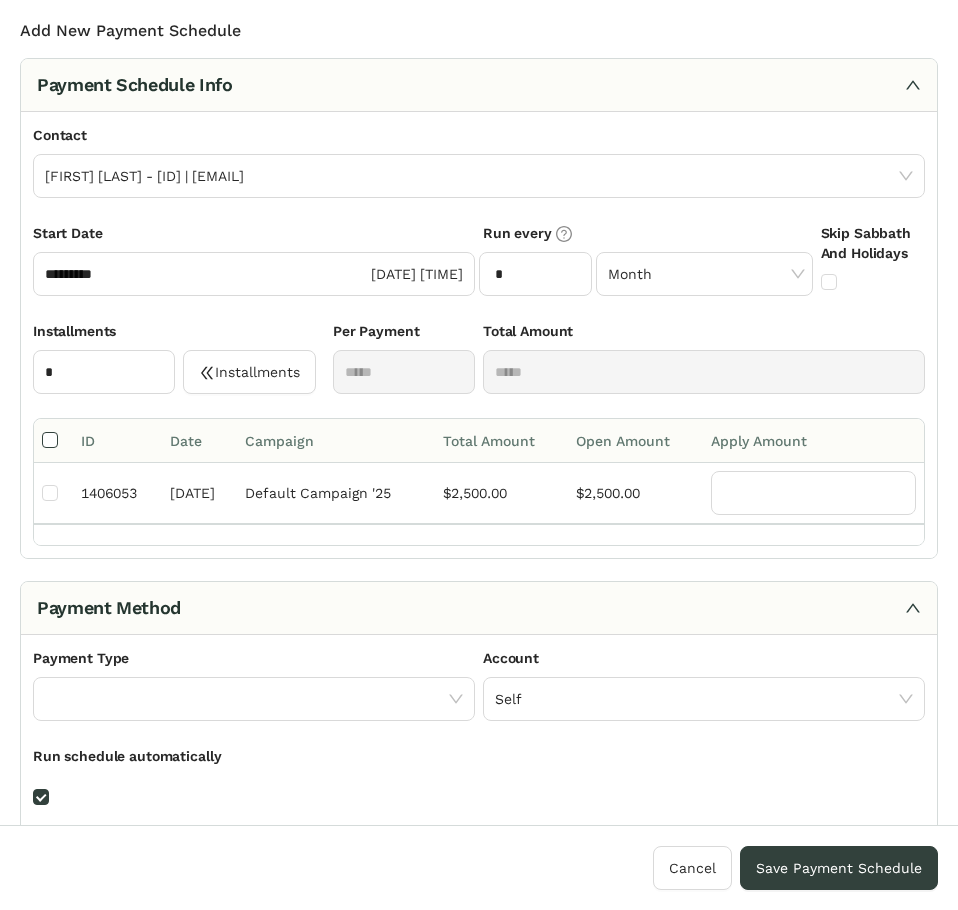 type on "*******" 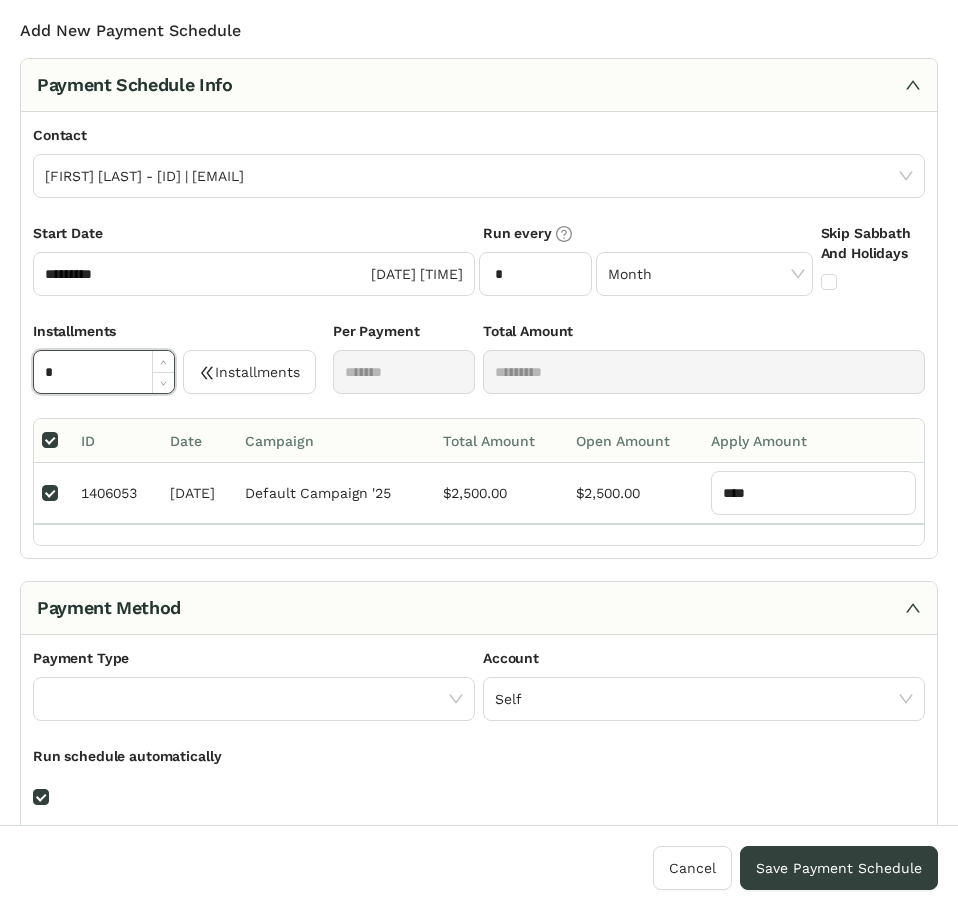 drag, startPoint x: 91, startPoint y: 373, endPoint x: 46, endPoint y: 354, distance: 48.8467 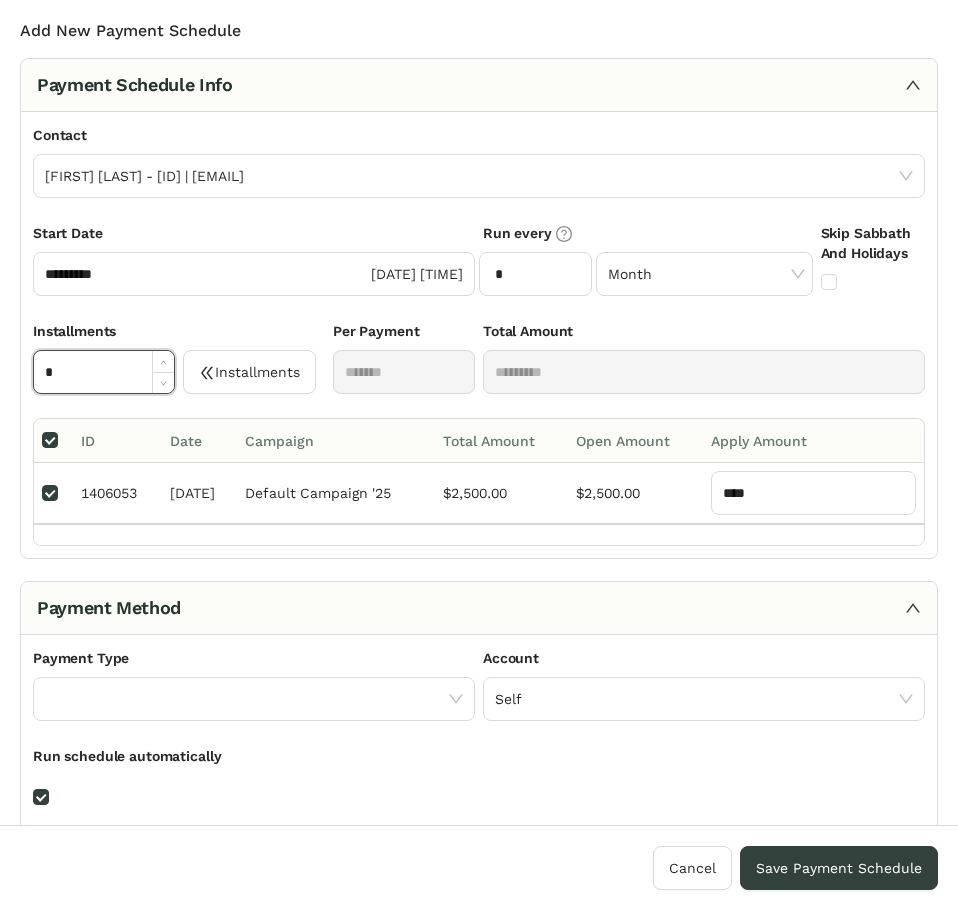 type on "*" 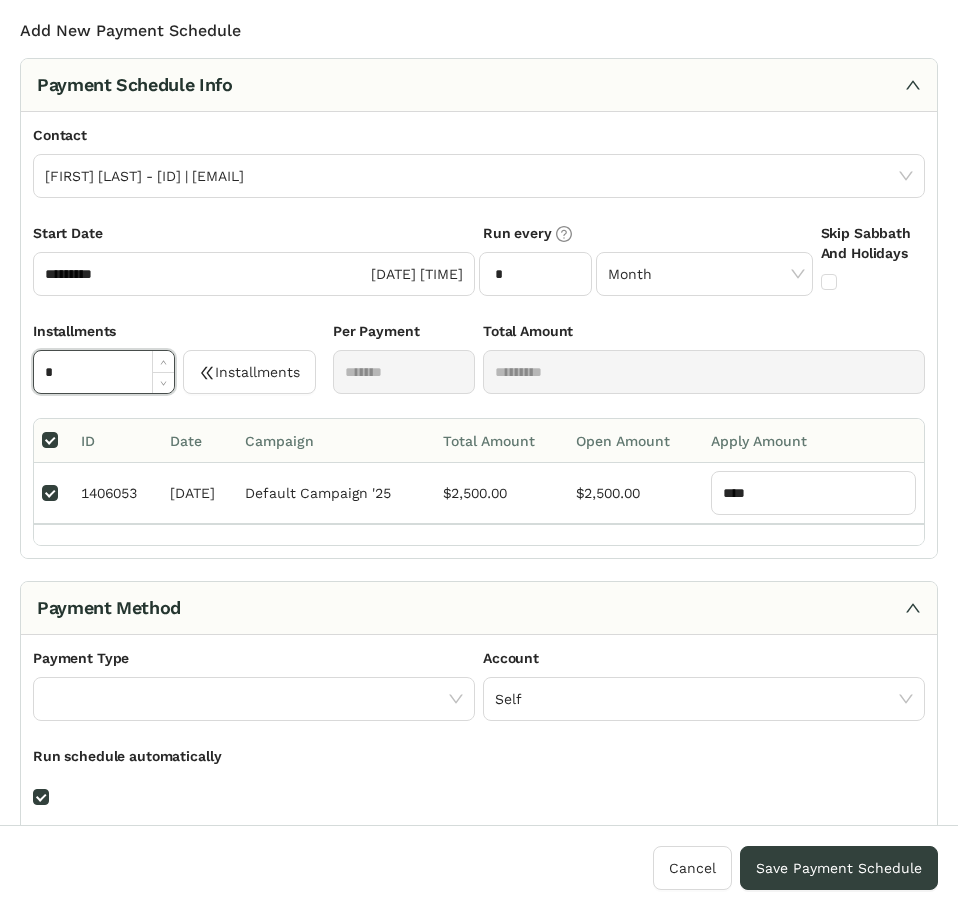 type on "*******" 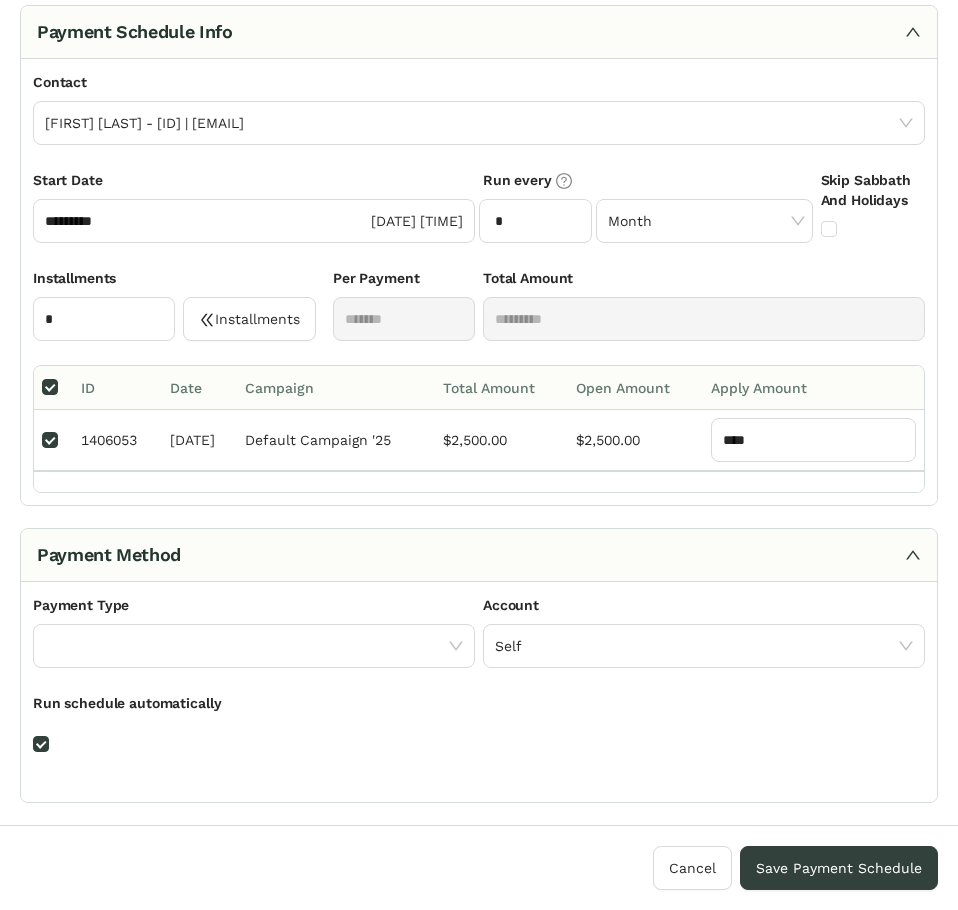 scroll, scrollTop: 127, scrollLeft: 0, axis: vertical 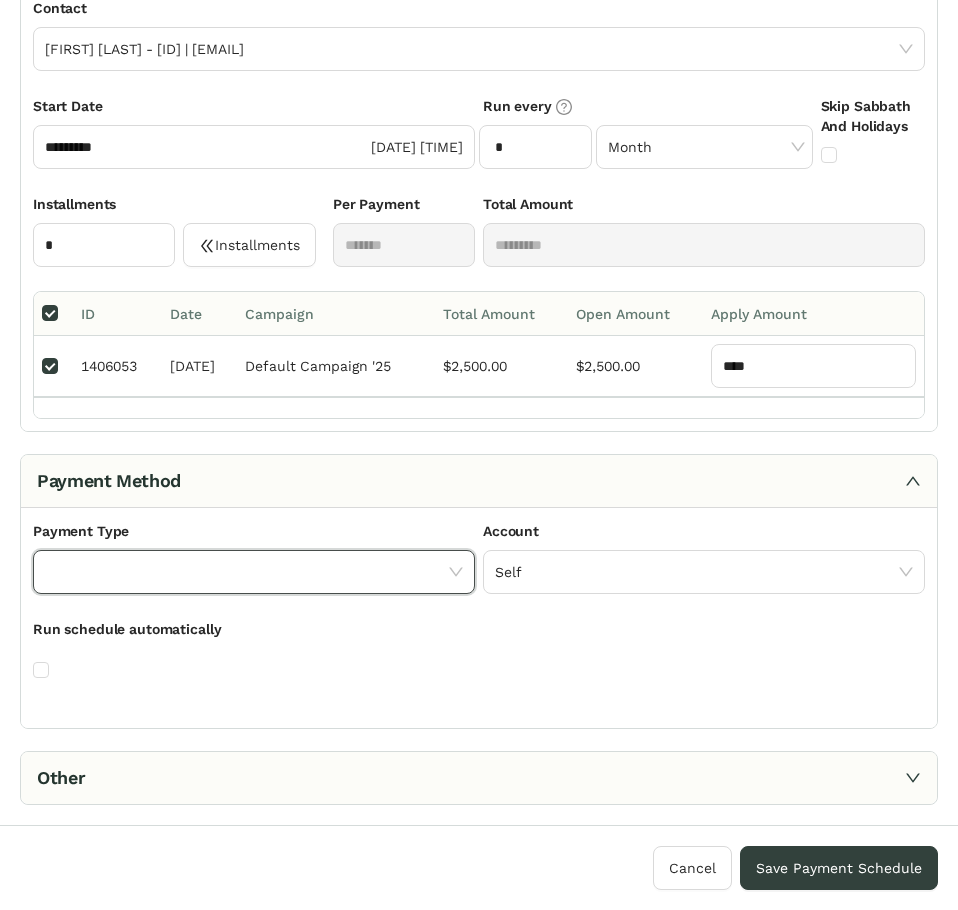 click 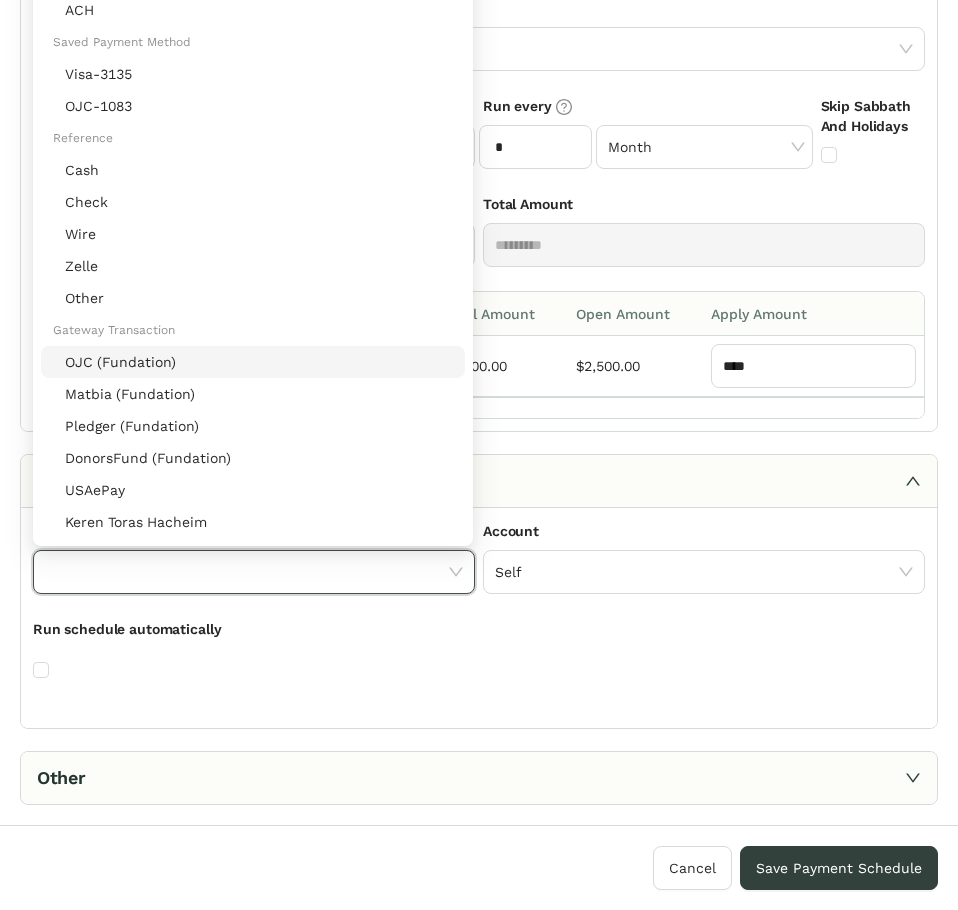 click on "OJC (Fundation)" 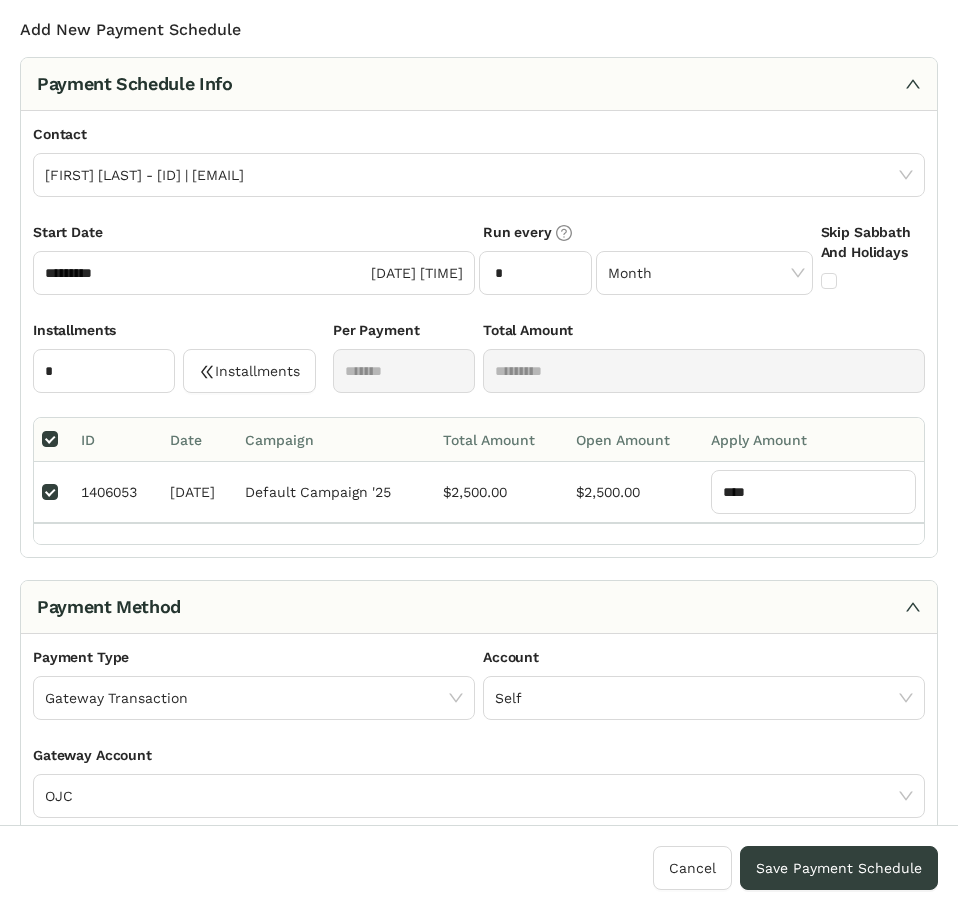 scroll, scrollTop: 0, scrollLeft: 0, axis: both 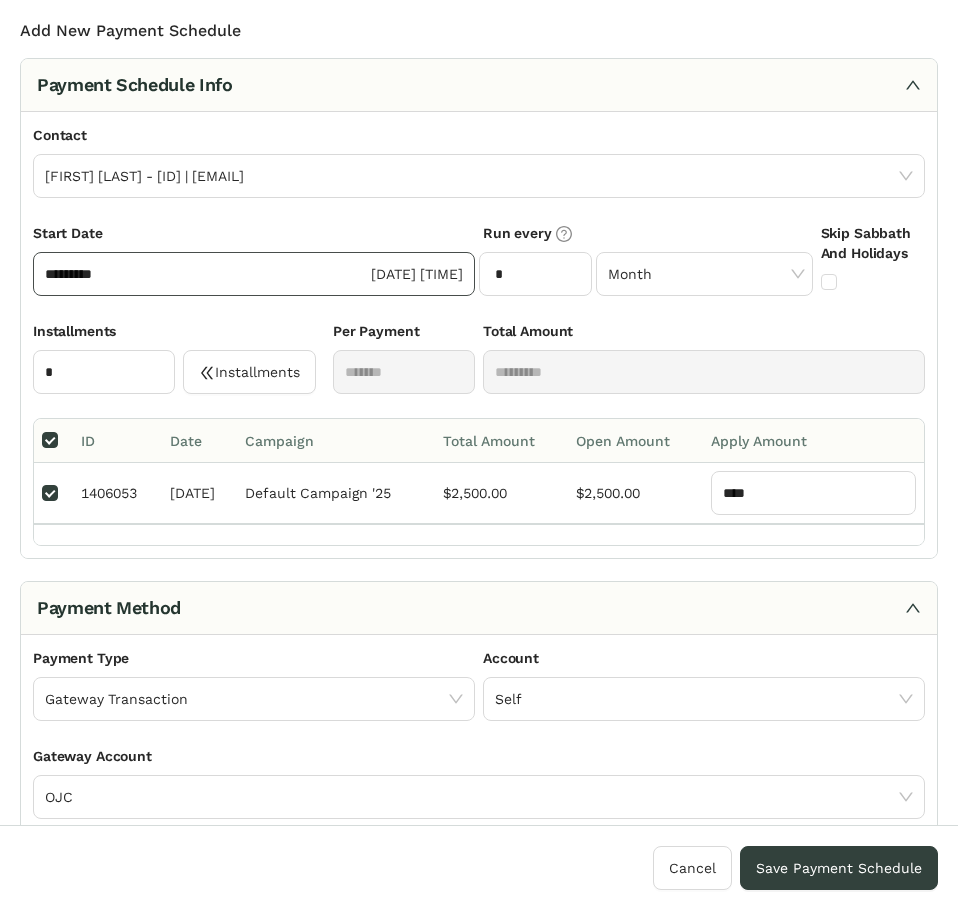 click on "*********" 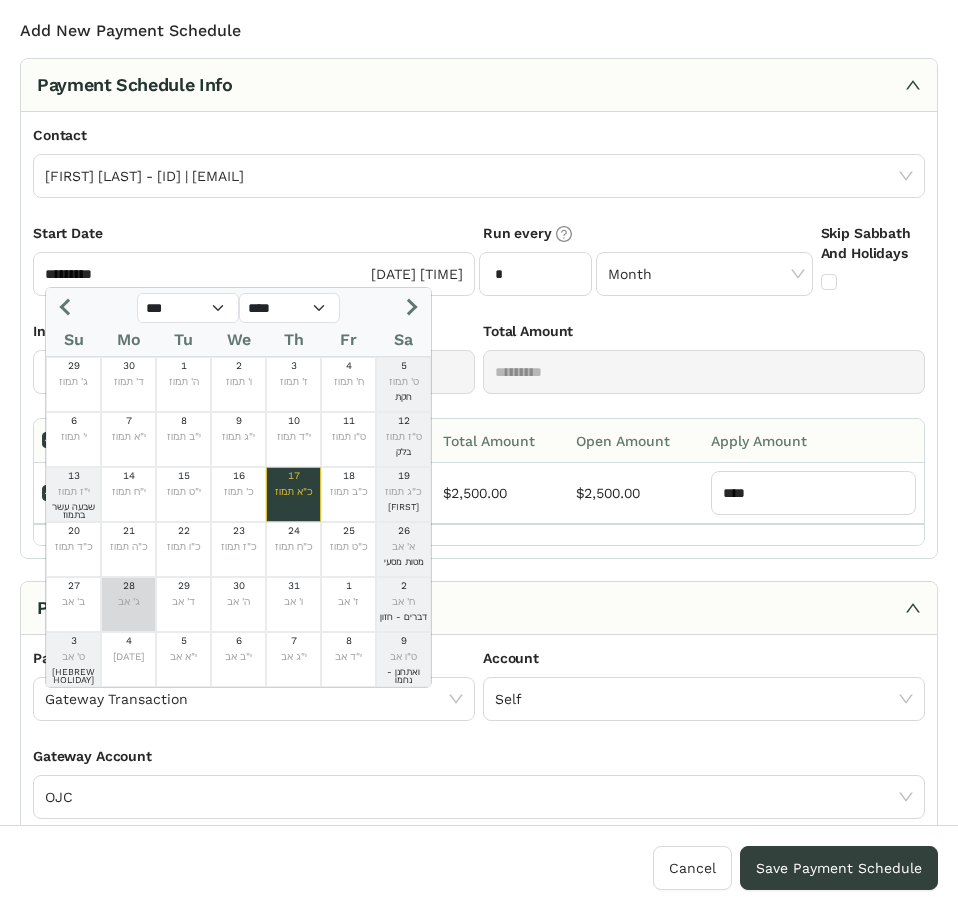 drag, startPoint x: 127, startPoint y: 593, endPoint x: 191, endPoint y: 592, distance: 64.00781 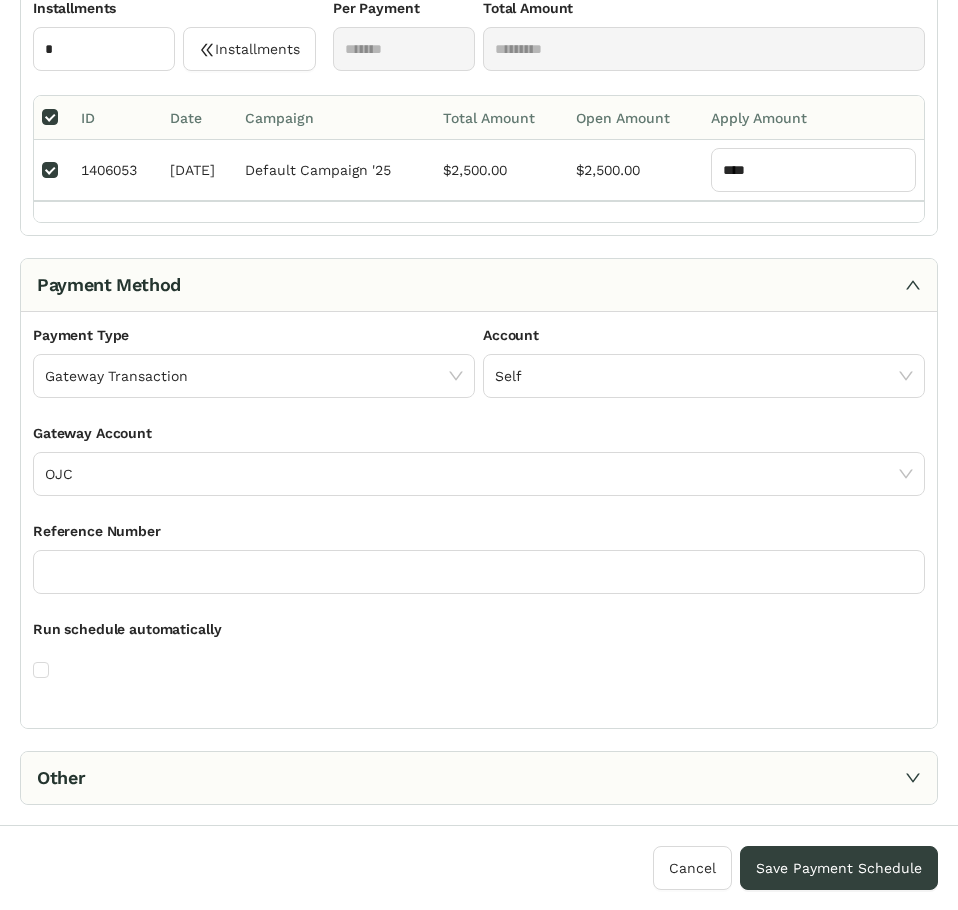 scroll, scrollTop: 240, scrollLeft: 0, axis: vertical 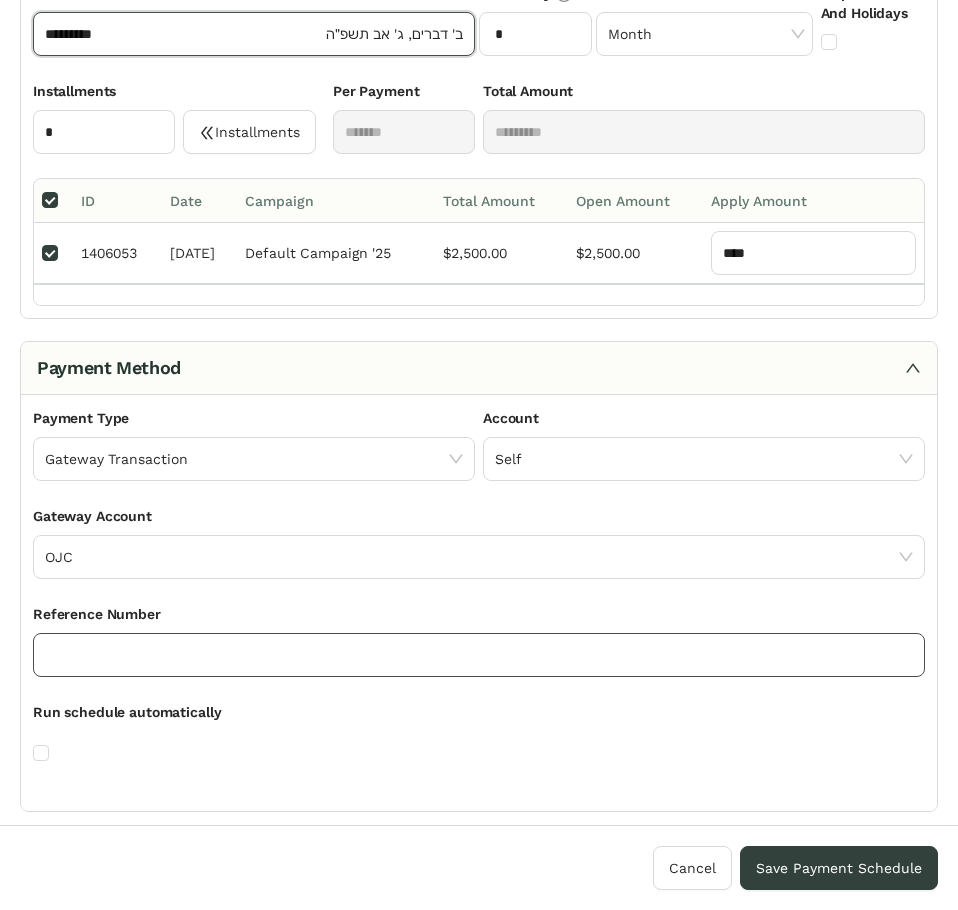 click 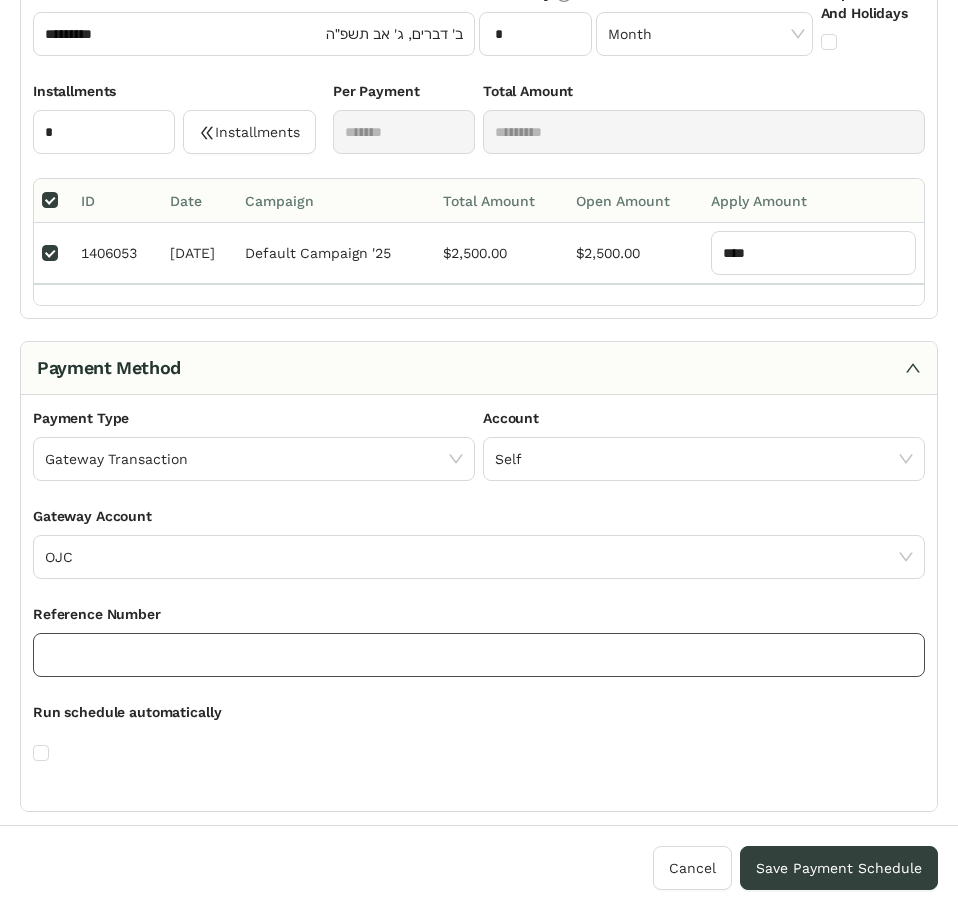 paste on "**********" 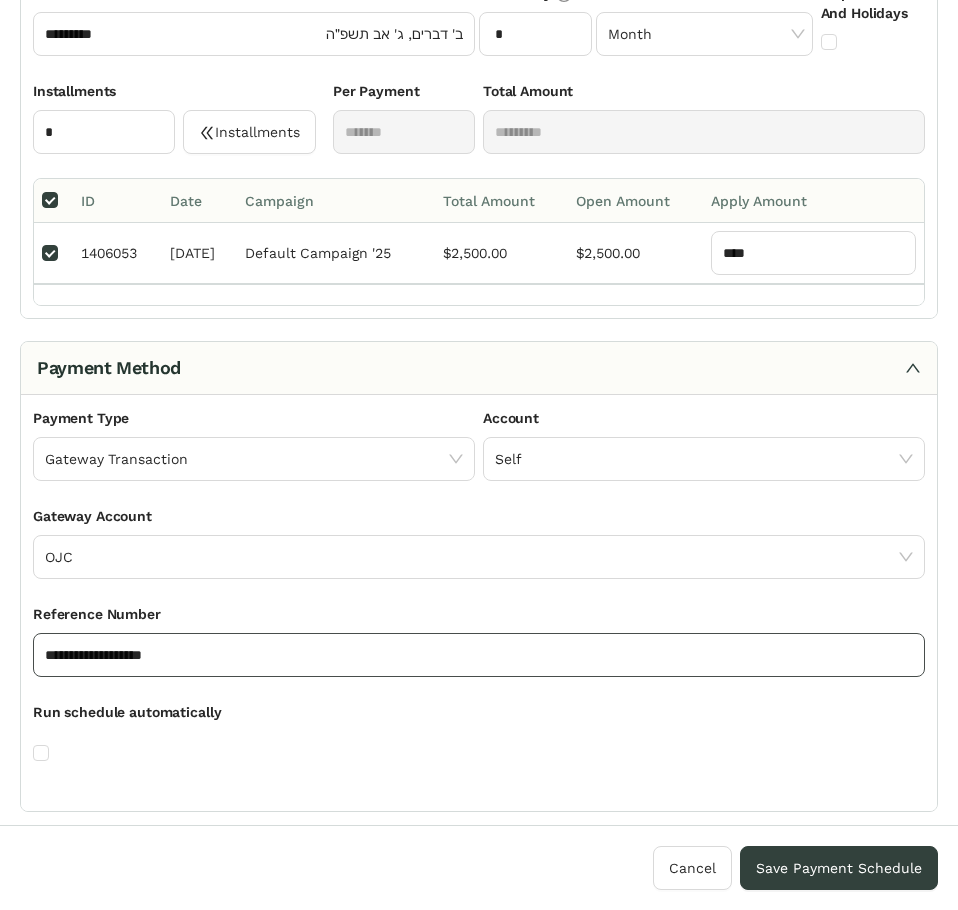 drag, startPoint x: 160, startPoint y: 654, endPoint x: -48, endPoint y: 645, distance: 208.19463 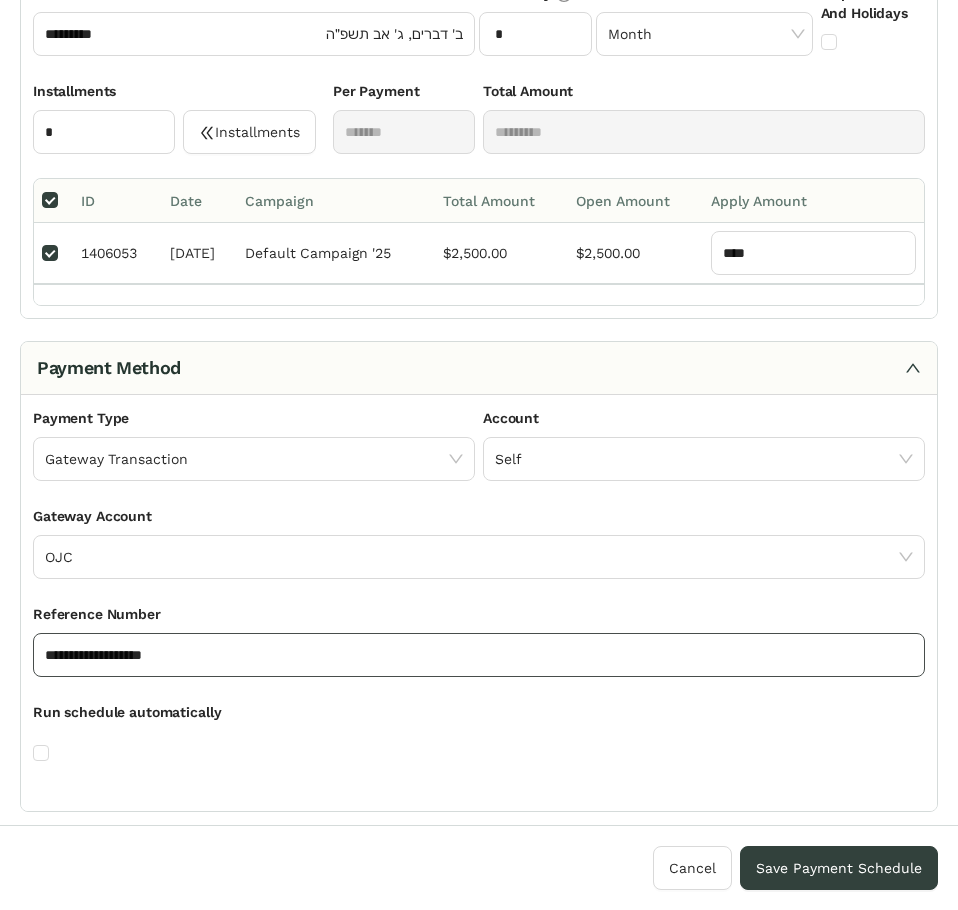 click on "Dashboard Contacts Donors Accounts Lists Donations Pledges Payments Schedules Campaigns Fundraising Fundraisers Sponsorships Events Expenses Vendors Bills Print Checks Accounting Transactions Chart of Accounts Funds Bank Feed Reconciliation Reports Fundraising Open Pledges Profit & Loss Balance Sheet Account Transactions Vendor Balance Expired Pay. Methods Tasks Settings Account Settings Users Devices Donation Links Gateway Accounts Modules Automations Templates Donors 592009 Add New Nechemya Deutsch #3341 - Kapayim Moshe Avrum Lefkowitz  Moshe@energyplusny.com   809 Bedford Avenue, Brooklyn, NY 11205   Select Action  Balance Summary : All Accounts Total Pledges    $3,680.00    Total Payments    $1,180.00    Total On Schedule    $0.00    Total Open Balance    $2,500.00    Totals By Campaign Pledges Created with Highcharts 11.4.8 Chart title Highcharts.com General Relationships Pledges Payments Schedules  Activity  Payment Methods Balance History Schedules     New Schedule  ID Type Total Amount End Date" at bounding box center [479, 455] 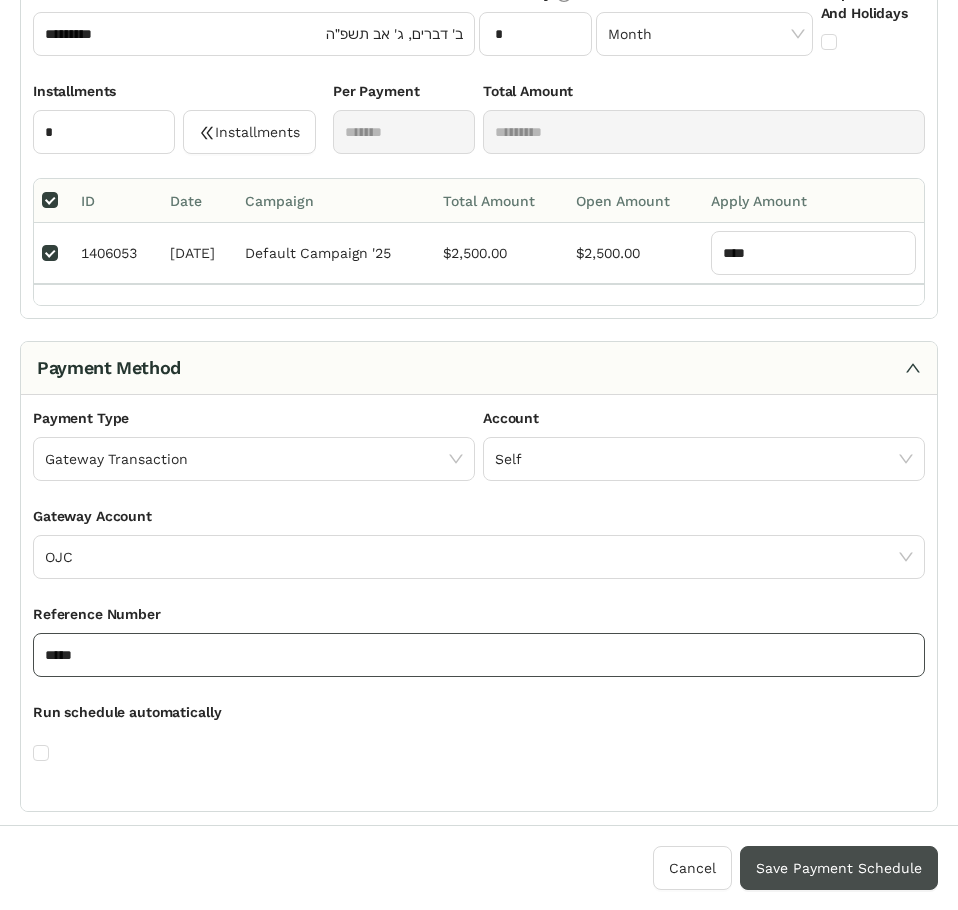 type on "*****" 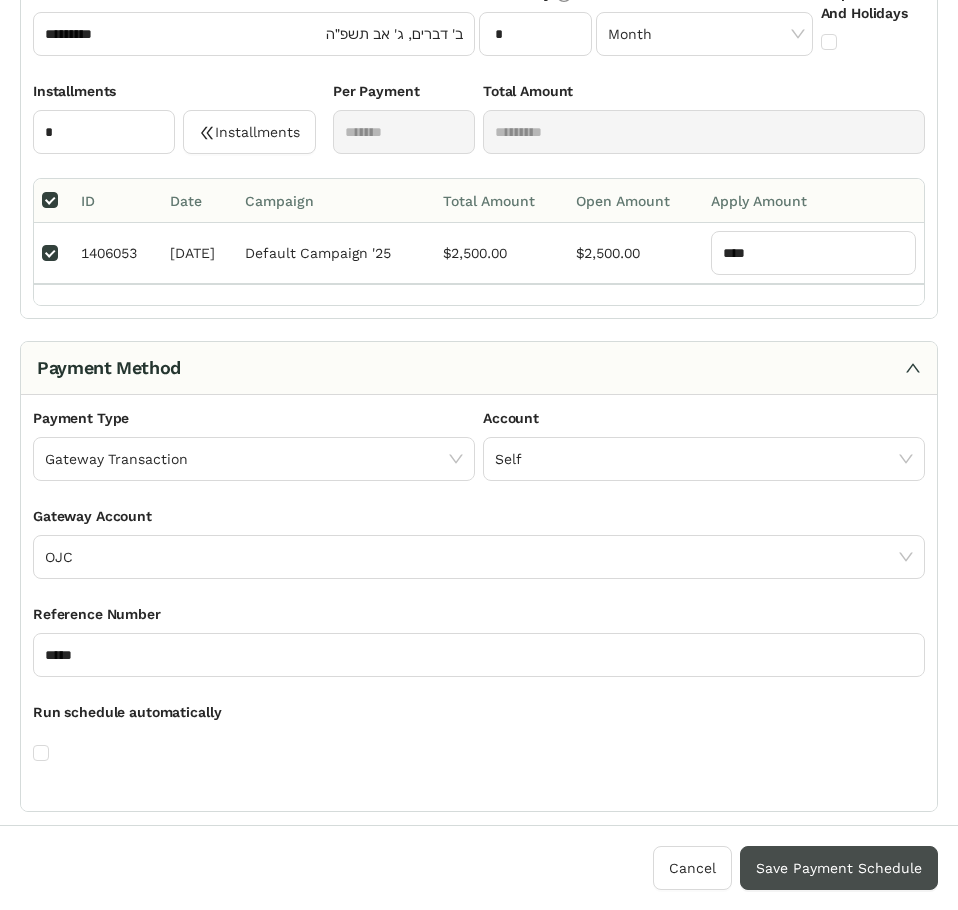 click on "Save Payment Schedule" at bounding box center (839, 868) 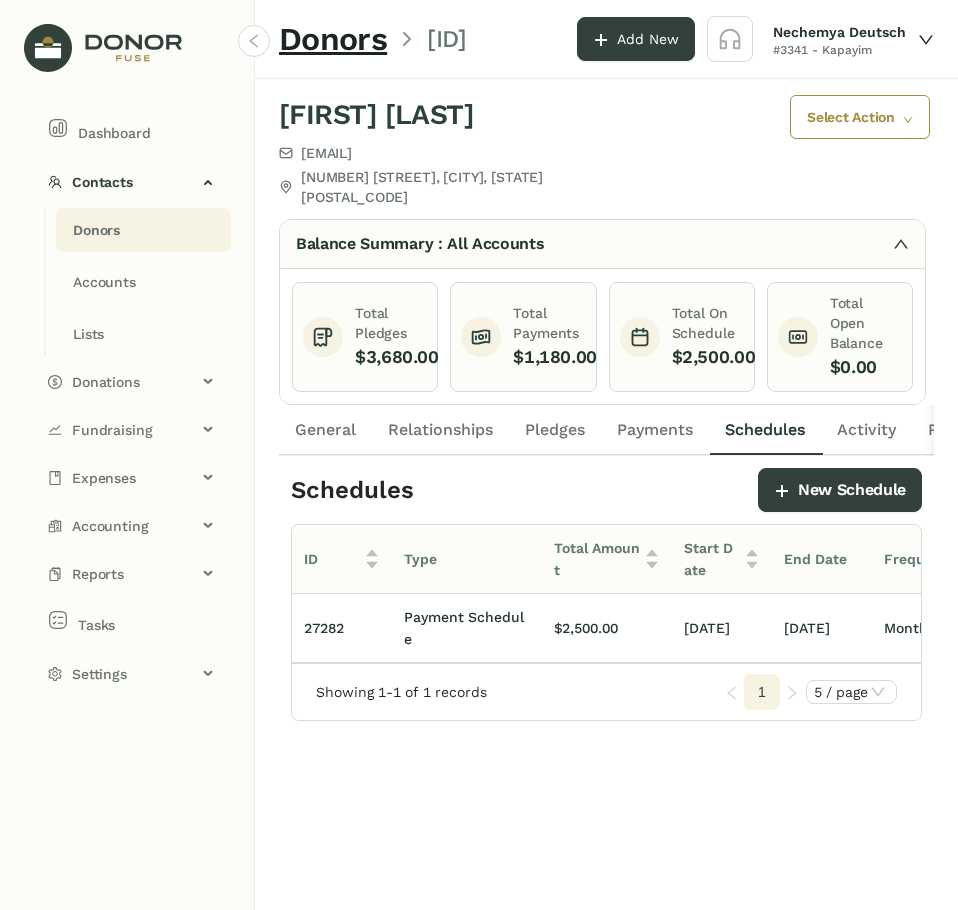 click on "Donors" 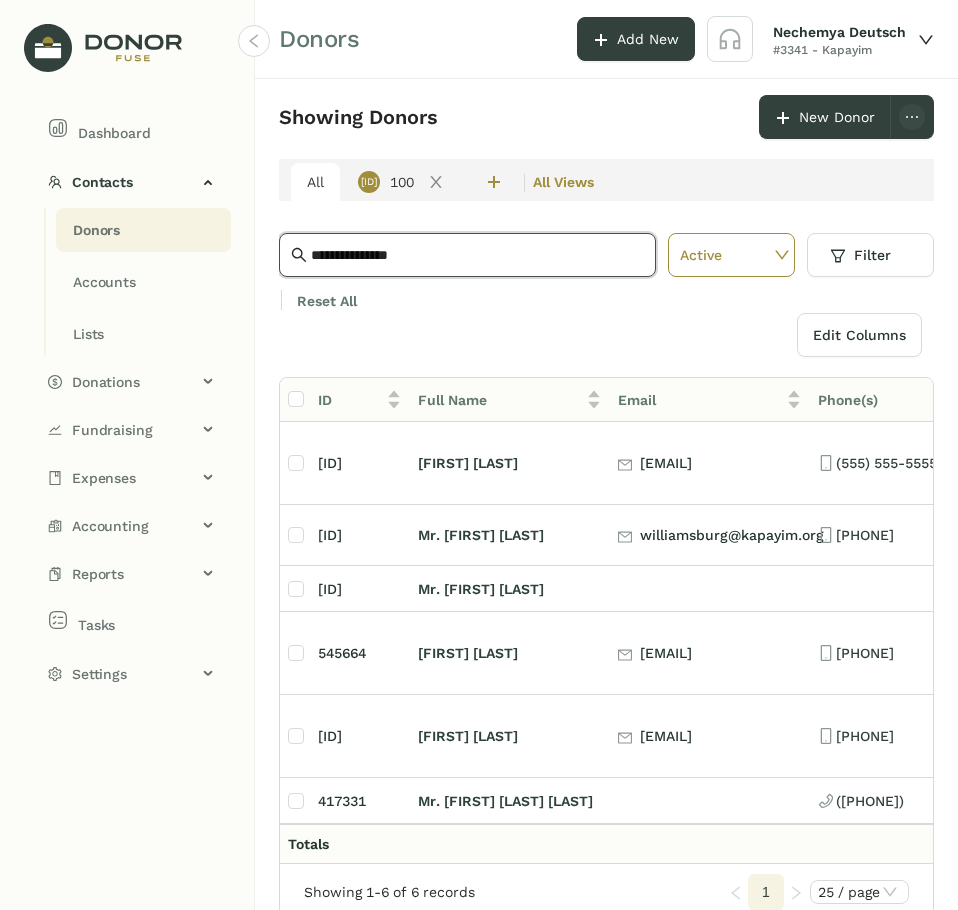 drag, startPoint x: 463, startPoint y: 254, endPoint x: 269, endPoint y: 258, distance: 194.04123 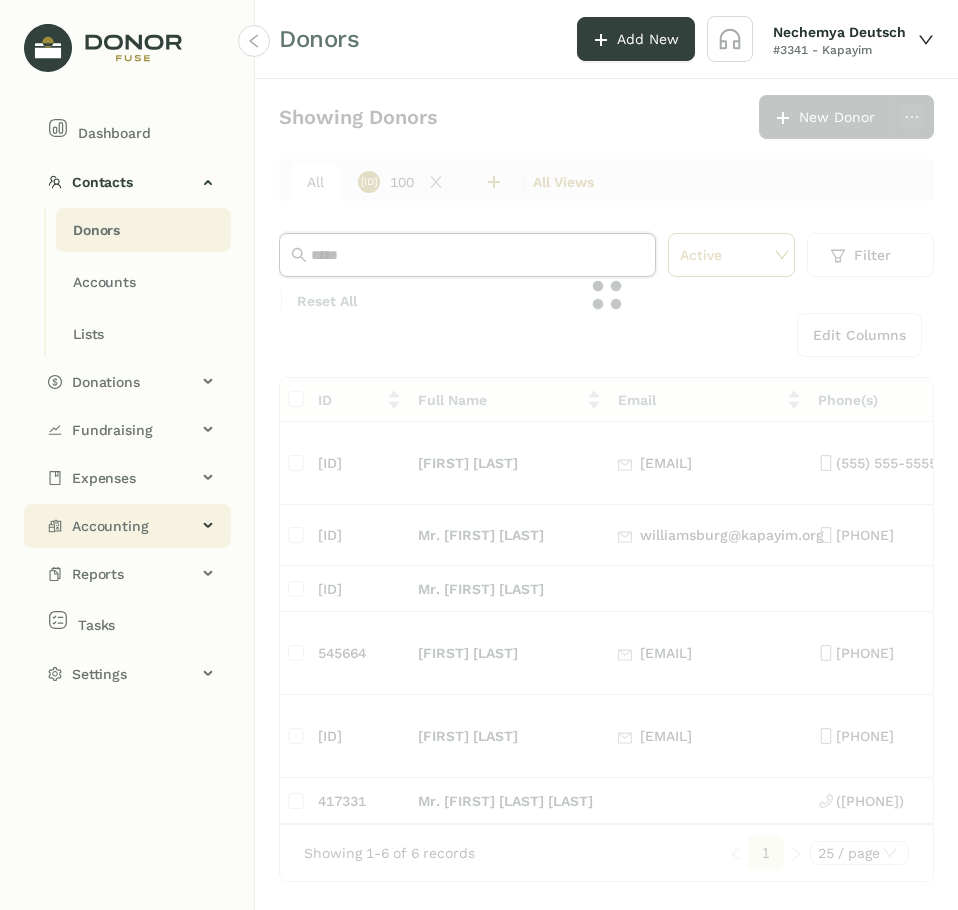 type on "*****" 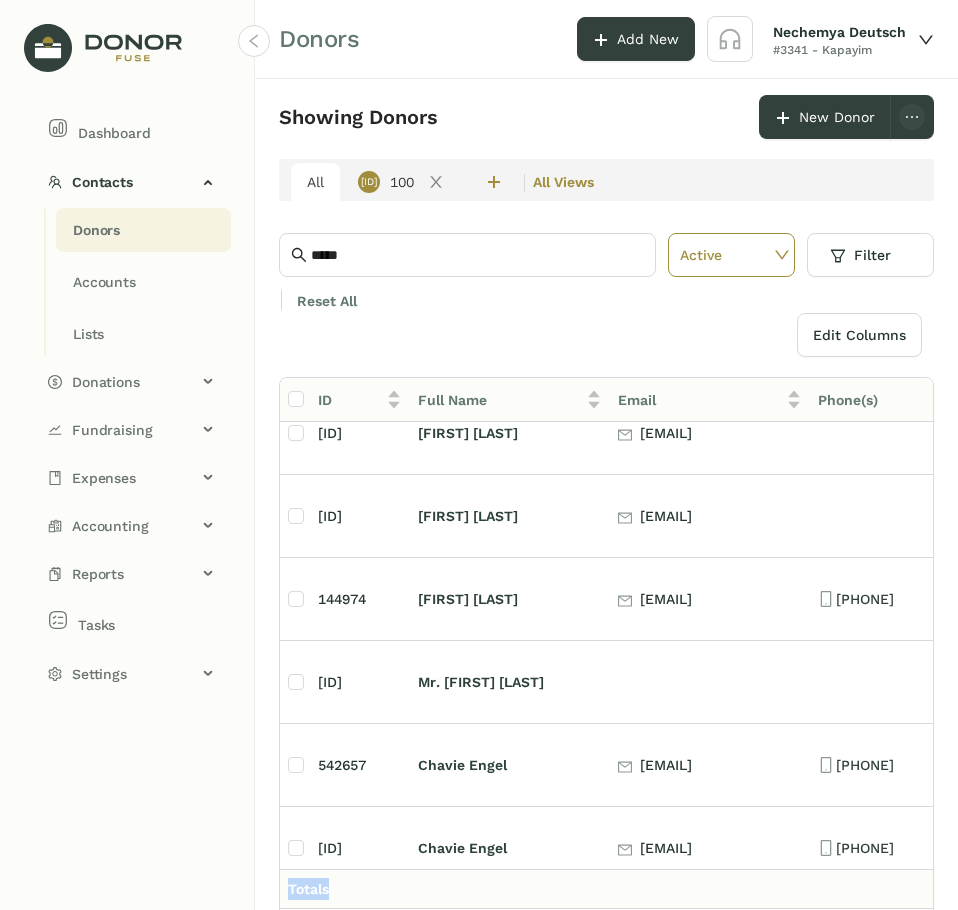 scroll, scrollTop: 1088, scrollLeft: 0, axis: vertical 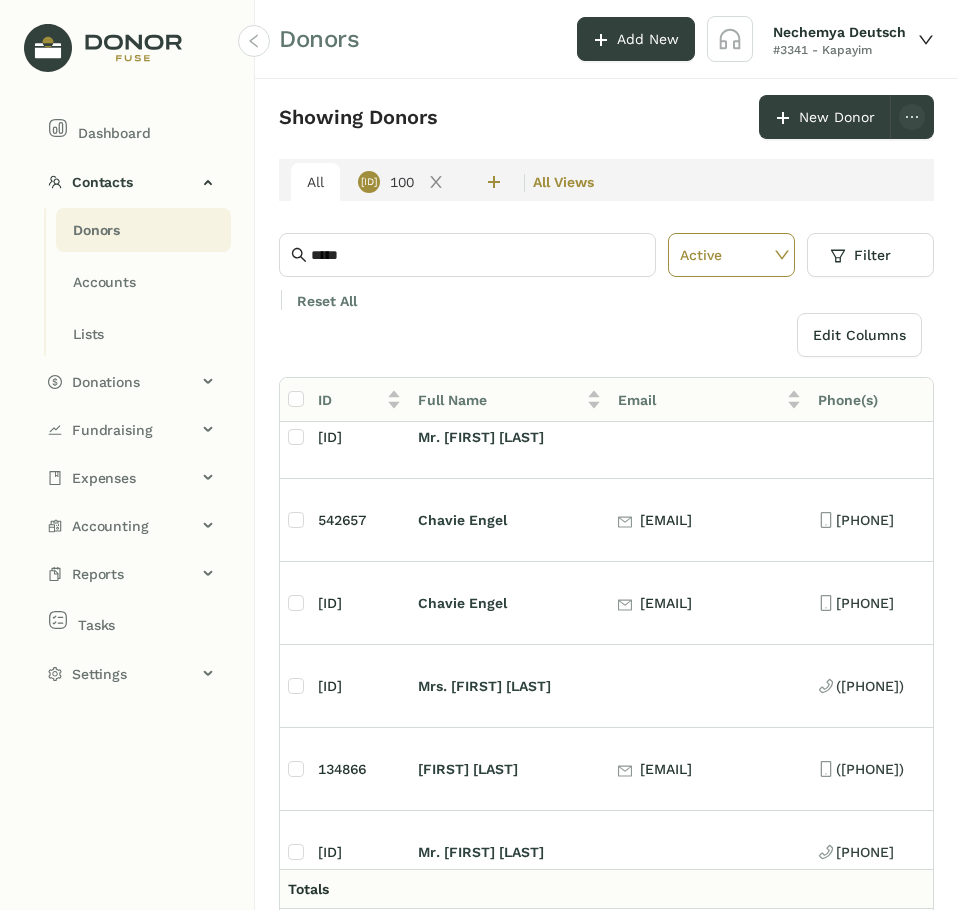 drag, startPoint x: 411, startPoint y: 897, endPoint x: 647, endPoint y: 907, distance: 236.21178 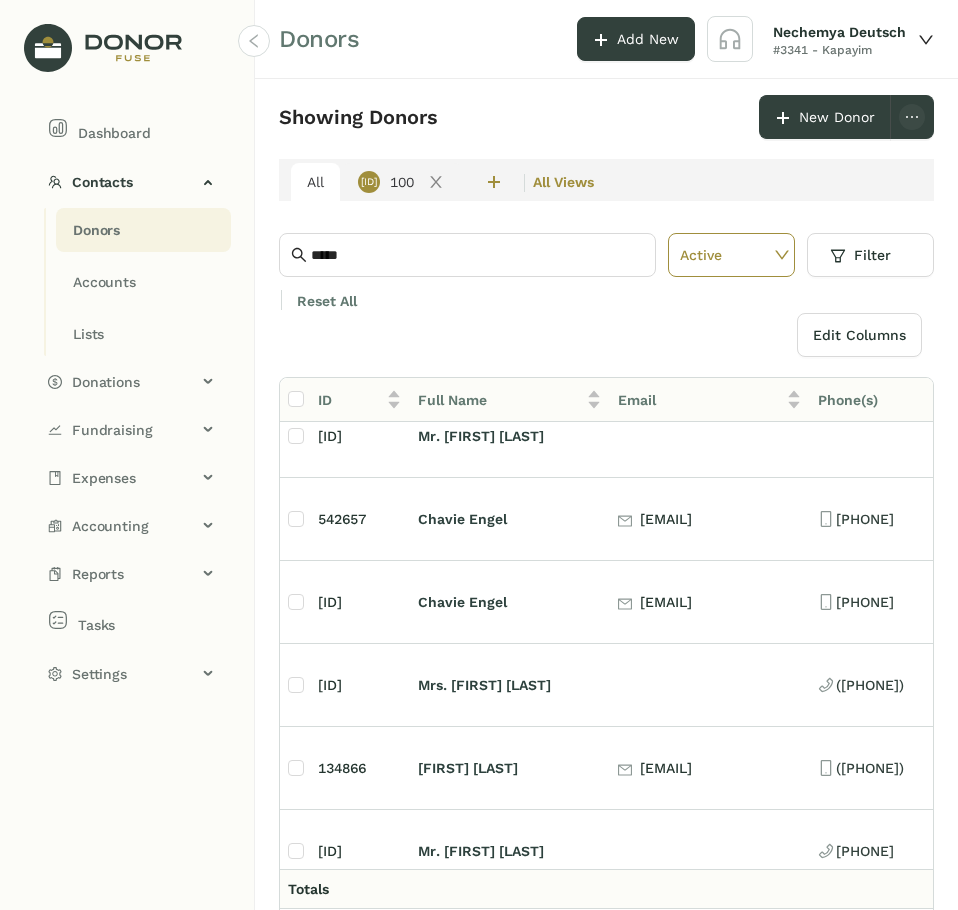 click on "552955 Reizla Stengel & Hindy G & Miriam B $5.00 $0.00 $0.00 $5.00 547924 Miriam Barhorin miriamengel01@gmail.com (845) 422-0249 40 Briarcliff Drive, Monsey, NY 10952-2505 $101.00 $101.00 $0.00 $0.00 40 Briarcliff Drive, Monsey, NY 10952-2505 553993 chumt mengel@gmail.com 1620 49th Street, Brooklyn, NY 11204 $2.00 $2.00 $0.00 $0.00 1620 49th Street, Brooklyn, NY 11204 418849 Mrs.  Engel (718) 384-1517 74 Ross Street 1E, Brooklyn, NY 11249 $40.00 $40.00 $0.00 $0.00 74 Ross Street 1E, Brooklyn, NY 11249 418846 Mrs.  Engel 424 East 5Th St, Brooklyn, NY 11218 $36.00 $36.00 $0.00 $0.00 424 East 5Th St, Brooklyn, NY 11218 418848 Mrs.  Engel (718) 853-0069 1609 53Rd Street, Brooklyn, NY 11219 $36.00 $36.00 $0.00 $0.00 1609 53Rd Street, Brooklyn, NY 11219 418850 Mrs.  Engel (718) 702-6199 1441 46Th Street, Brooklyn, NY 11219 $0.00 $0.00 $0.00 $0.00 1441 46Th Street, Brooklyn, NY 11219 555932 Engel surij2020@gmail.com (845) 213-7141 18 Phyllis Terrace Unit 314, Monsey, NY 10952 $18.00 $18.00 $0.00 $0.00 418851 $56.00" 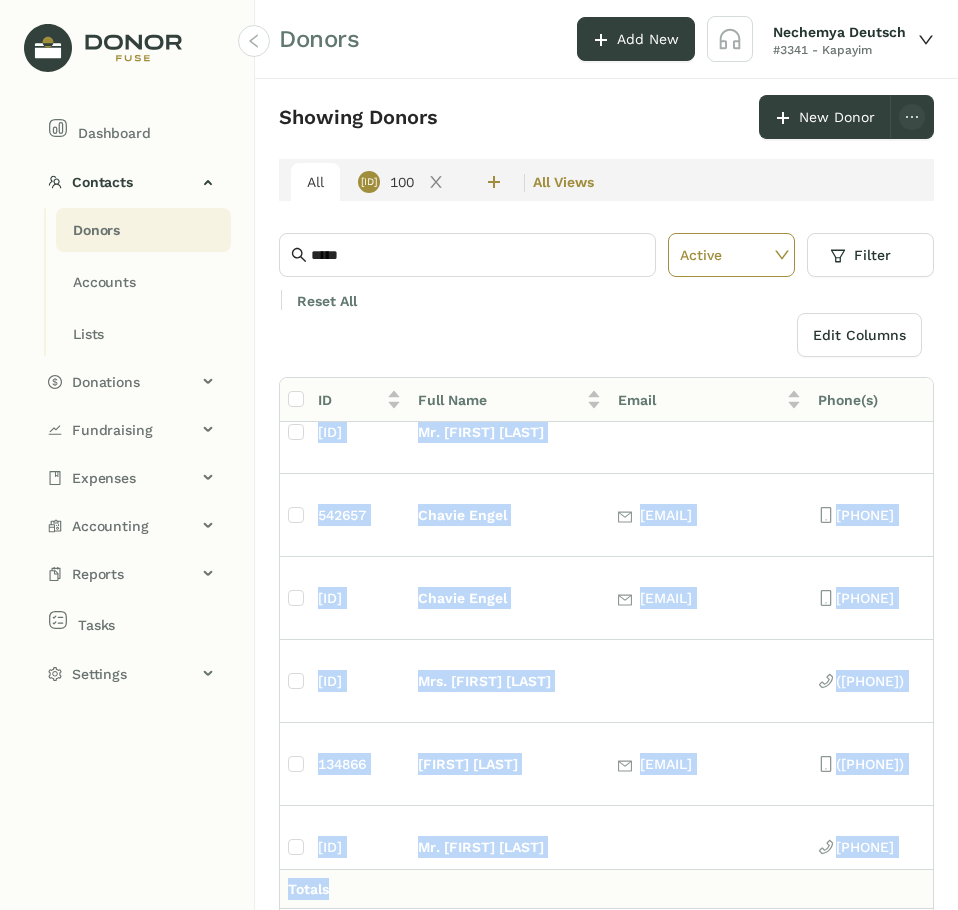 scroll, scrollTop: 1088, scrollLeft: 148, axis: both 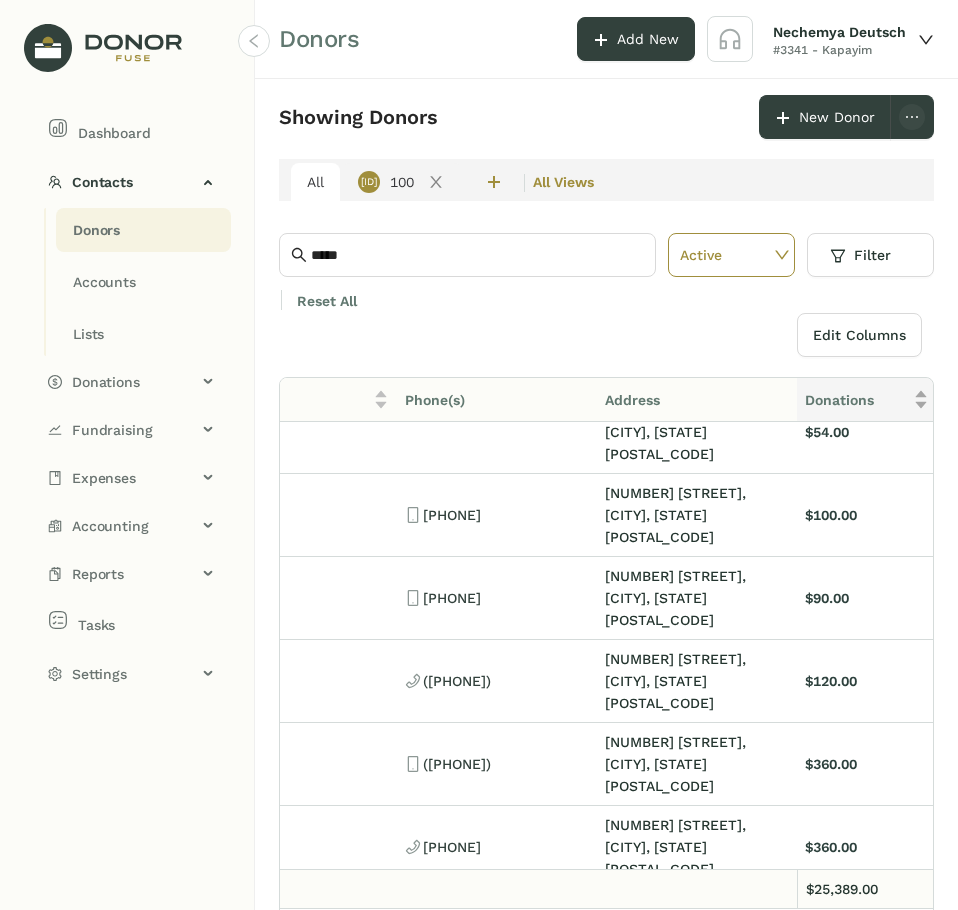 click on "Donations" 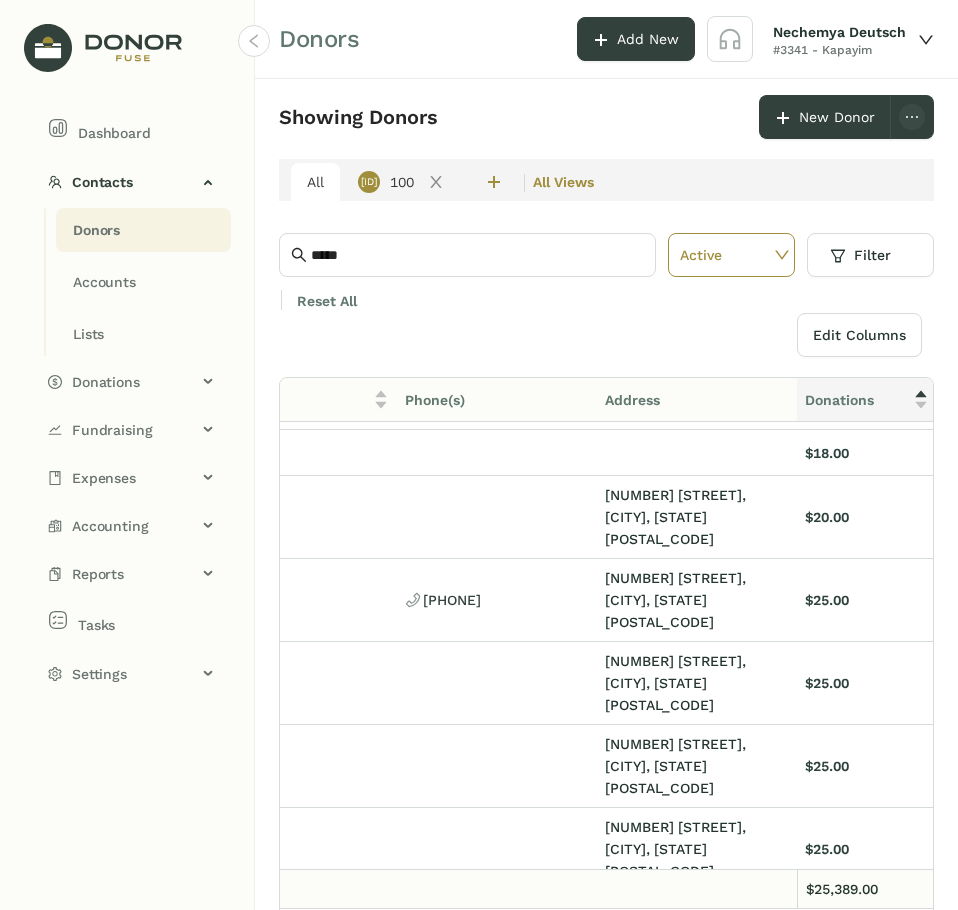scroll, scrollTop: 1073, scrollLeft: 413, axis: both 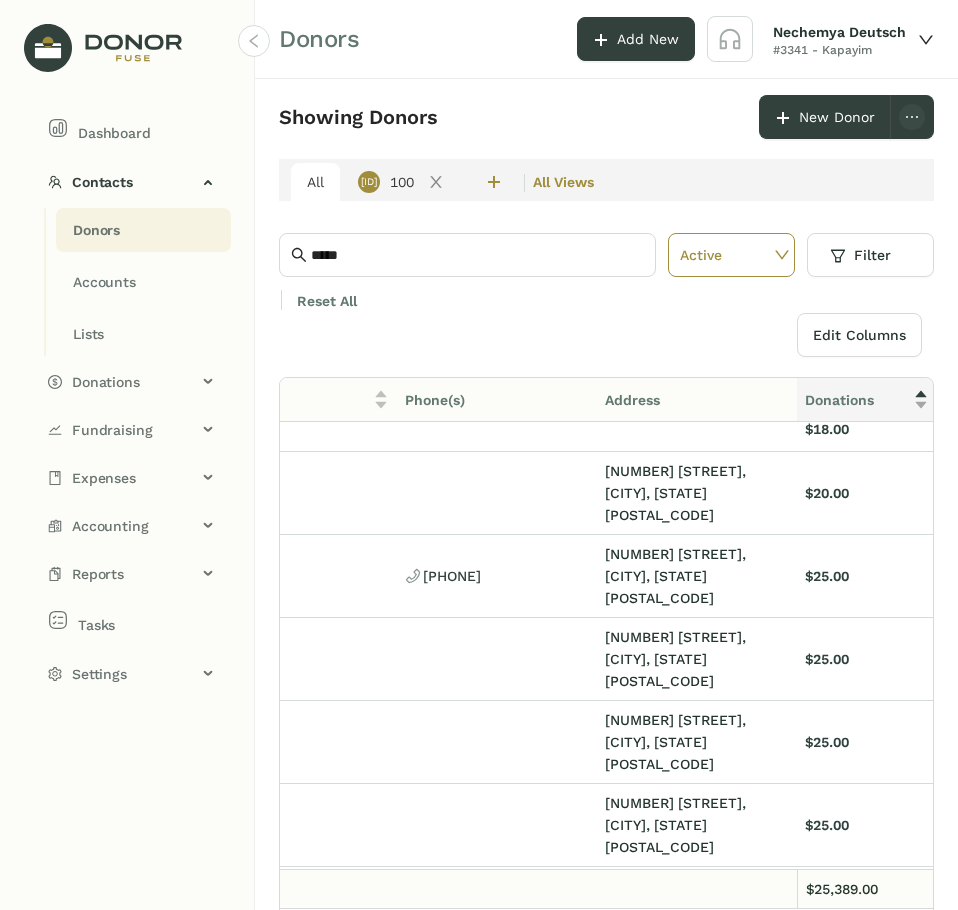 click on "Donations" 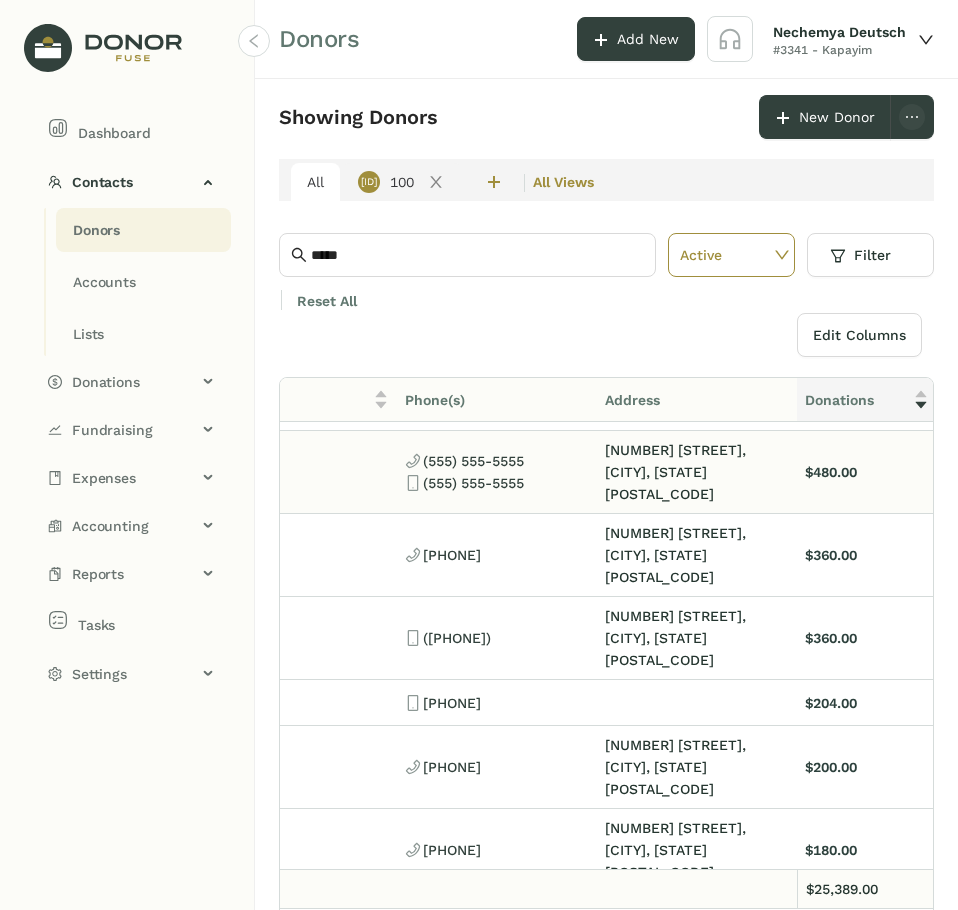 scroll, scrollTop: 0, scrollLeft: 413, axis: horizontal 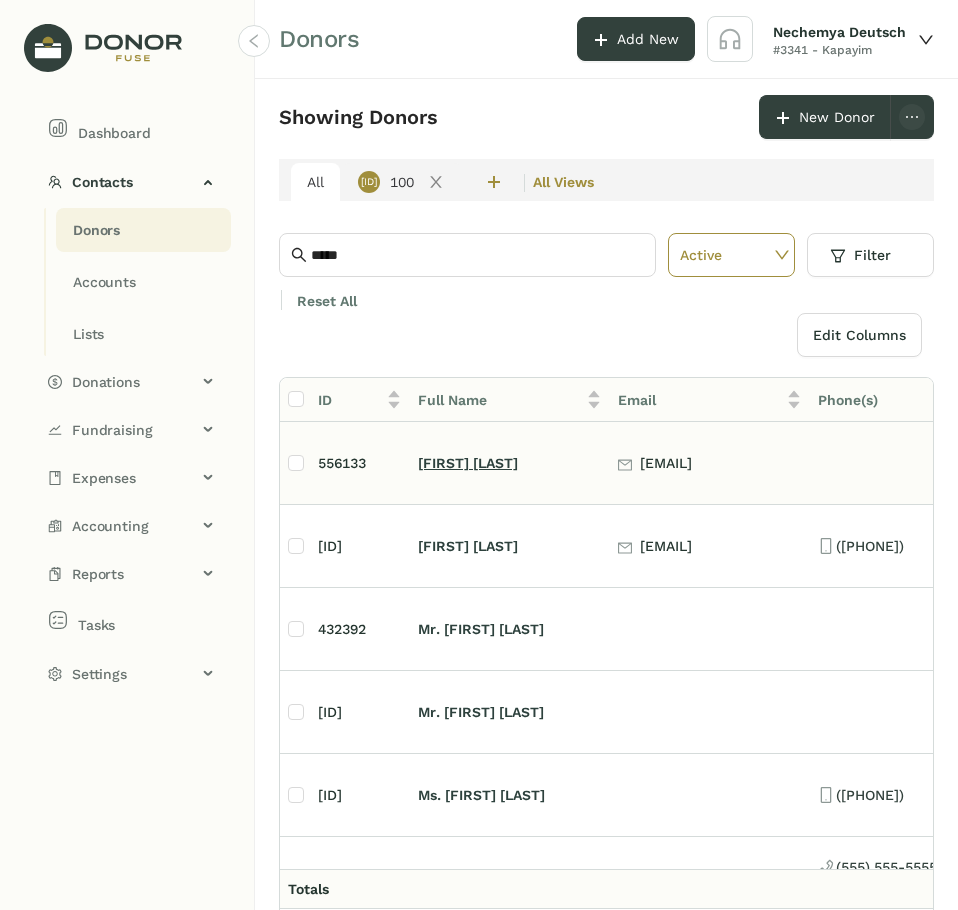 click on "Sruly Engel" 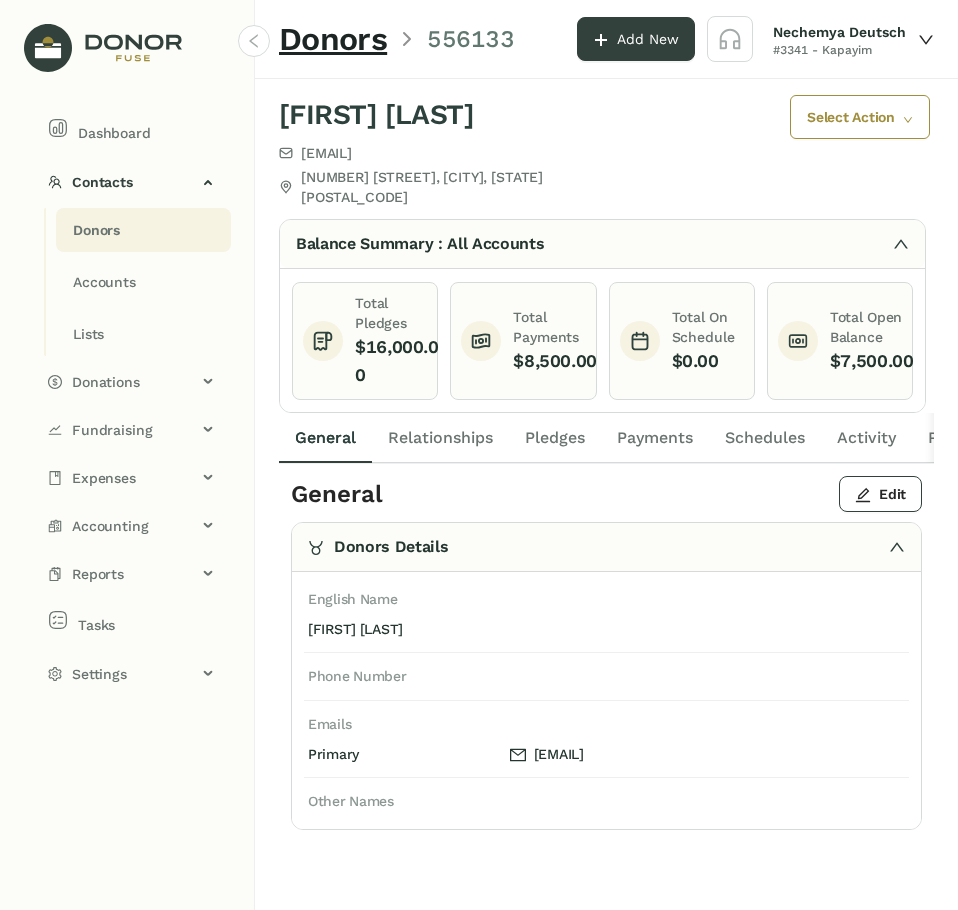 click on "Pledges" 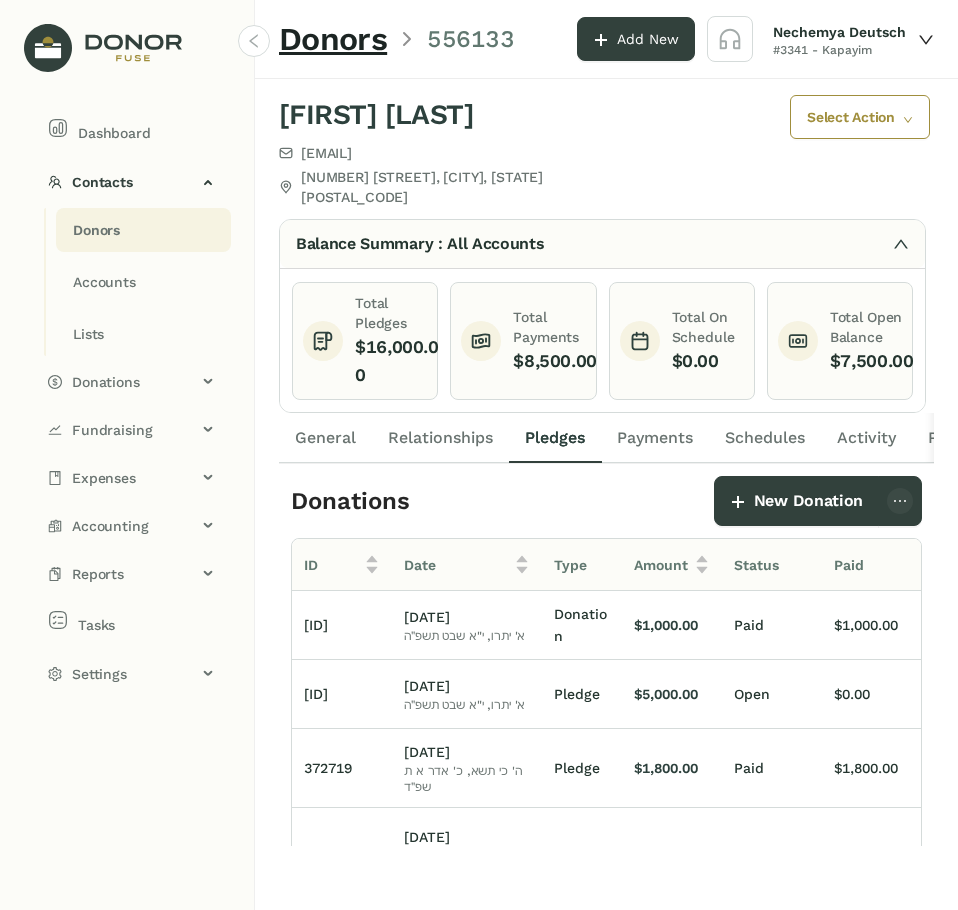 click on "Payments" 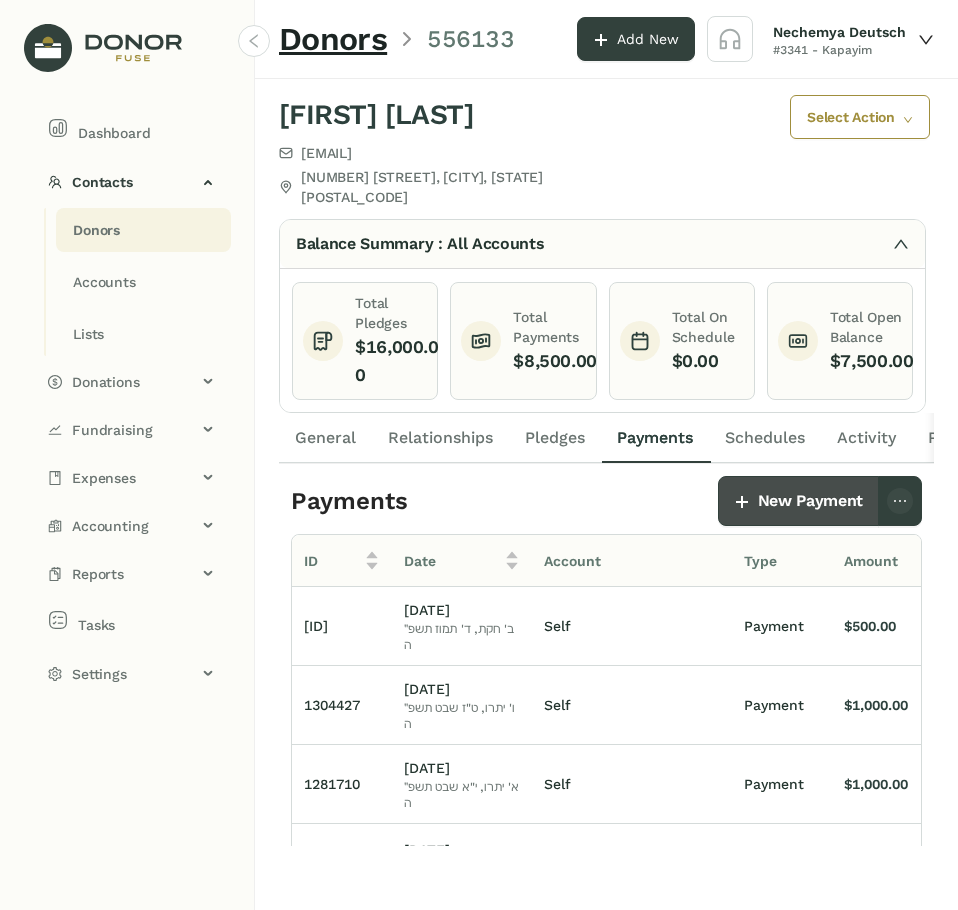 click on "New Payment" 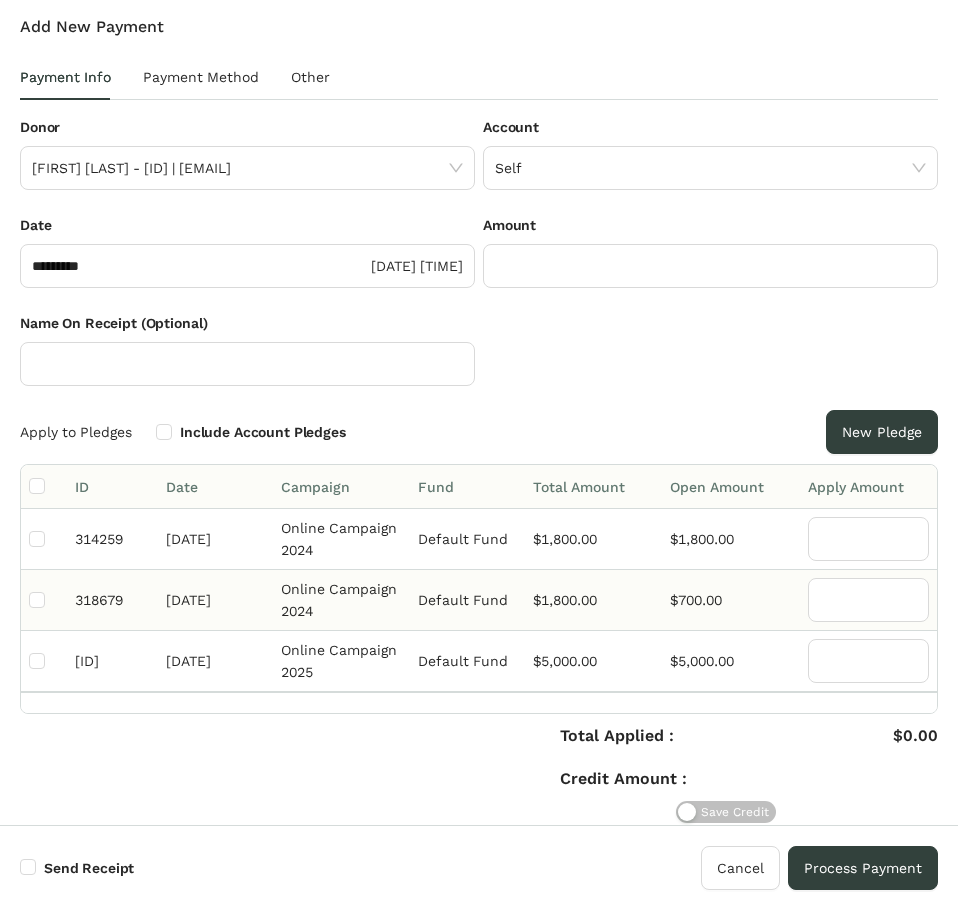 scroll, scrollTop: 0, scrollLeft: 0, axis: both 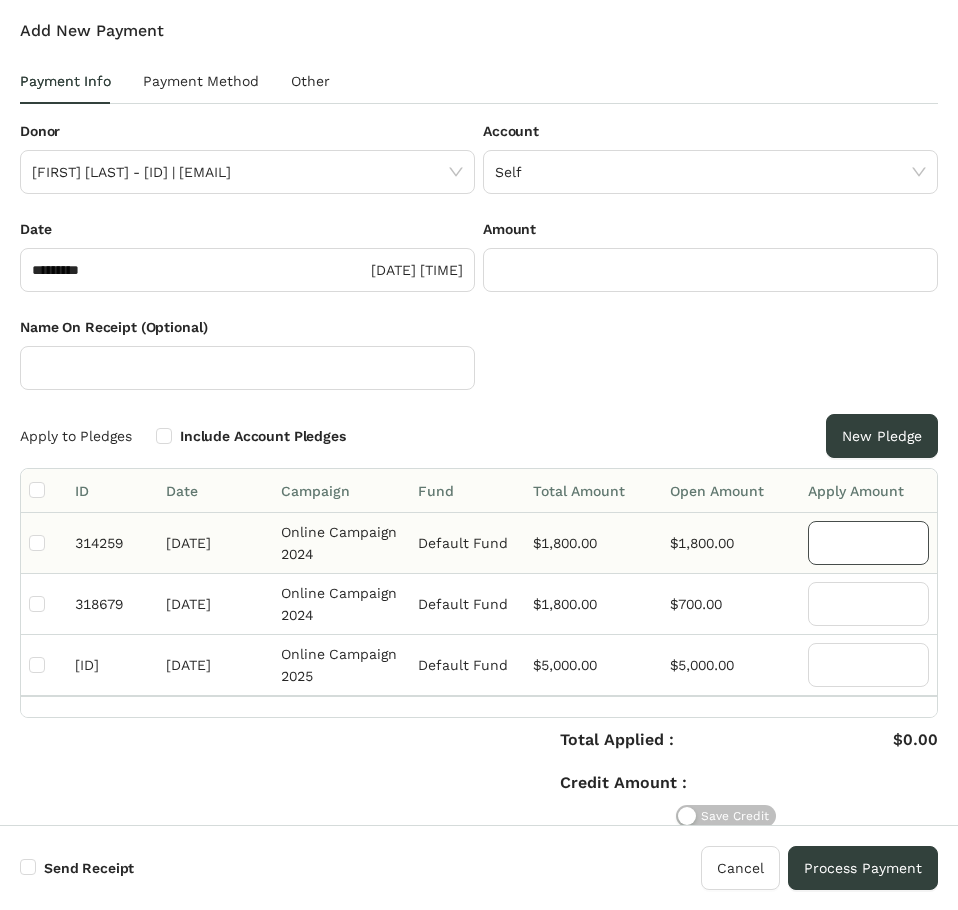 click at bounding box center [868, 543] 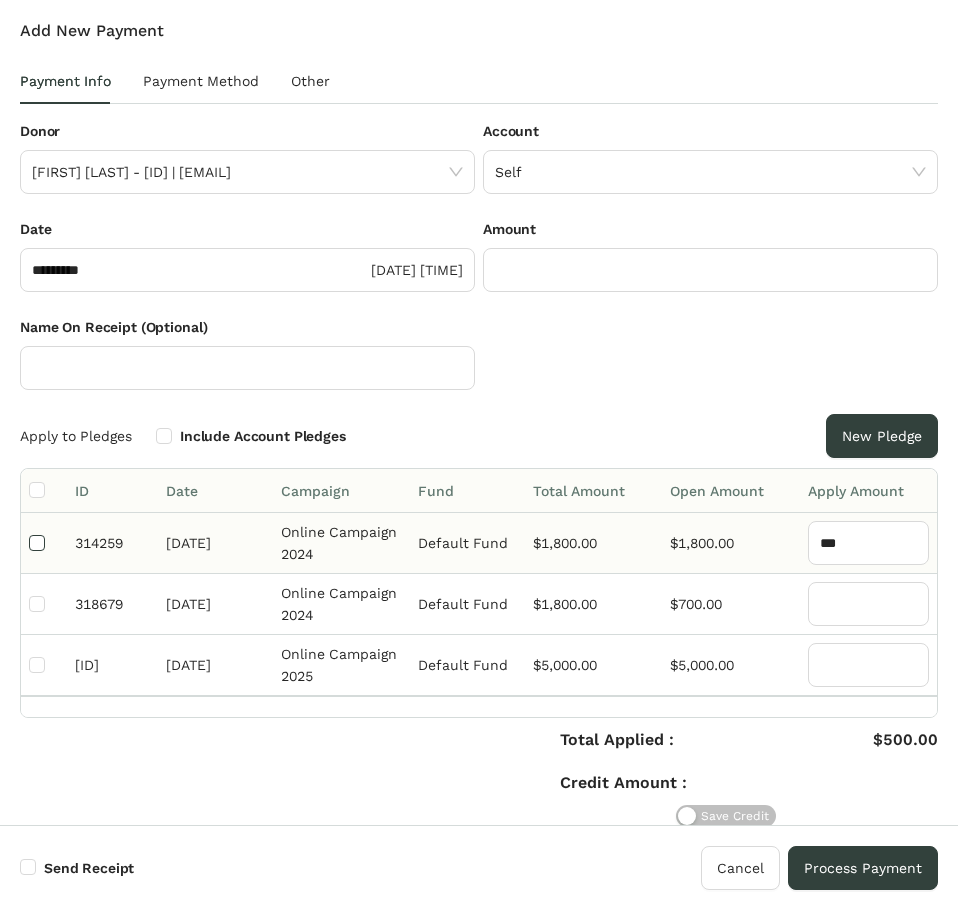 click at bounding box center (44, 543) 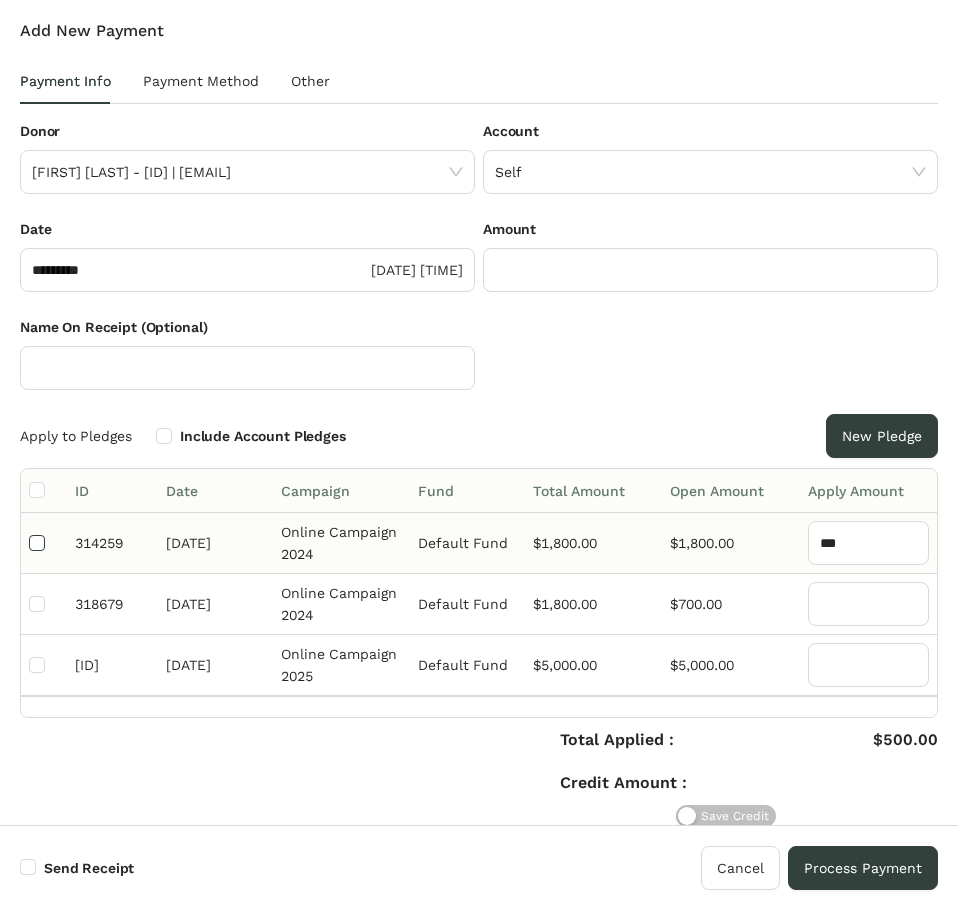type on "****" 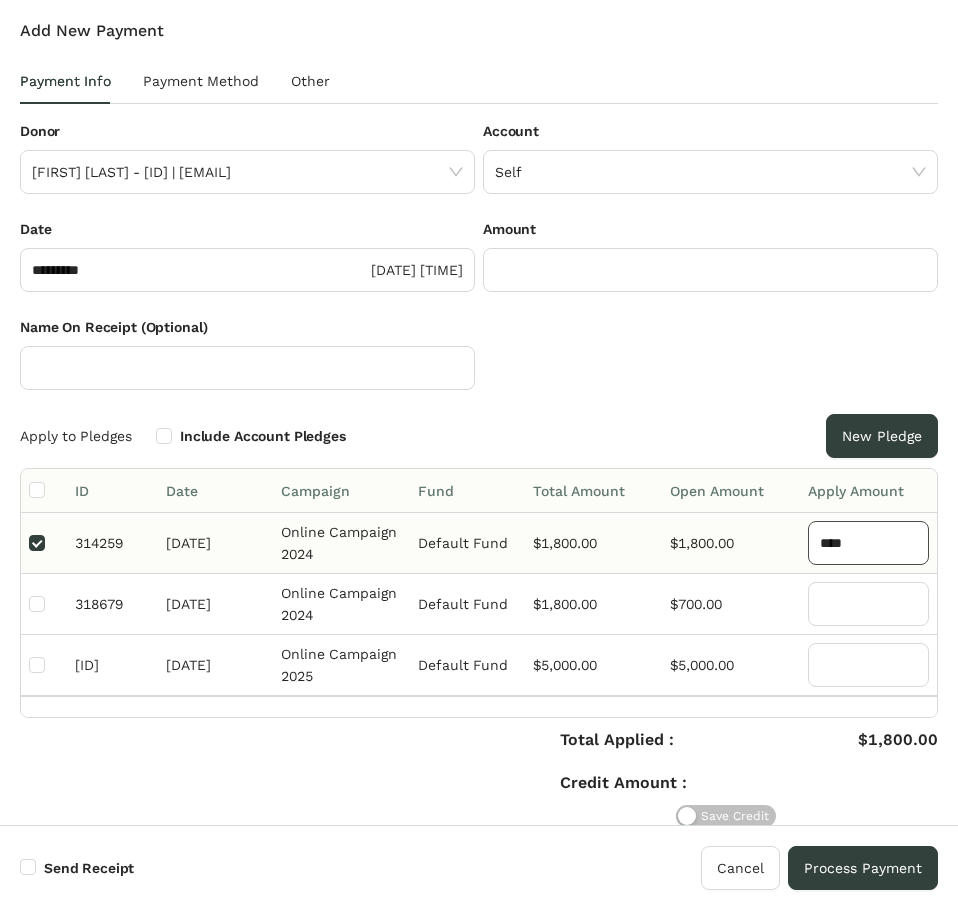 drag, startPoint x: 877, startPoint y: 542, endPoint x: 780, endPoint y: 543, distance: 97.00516 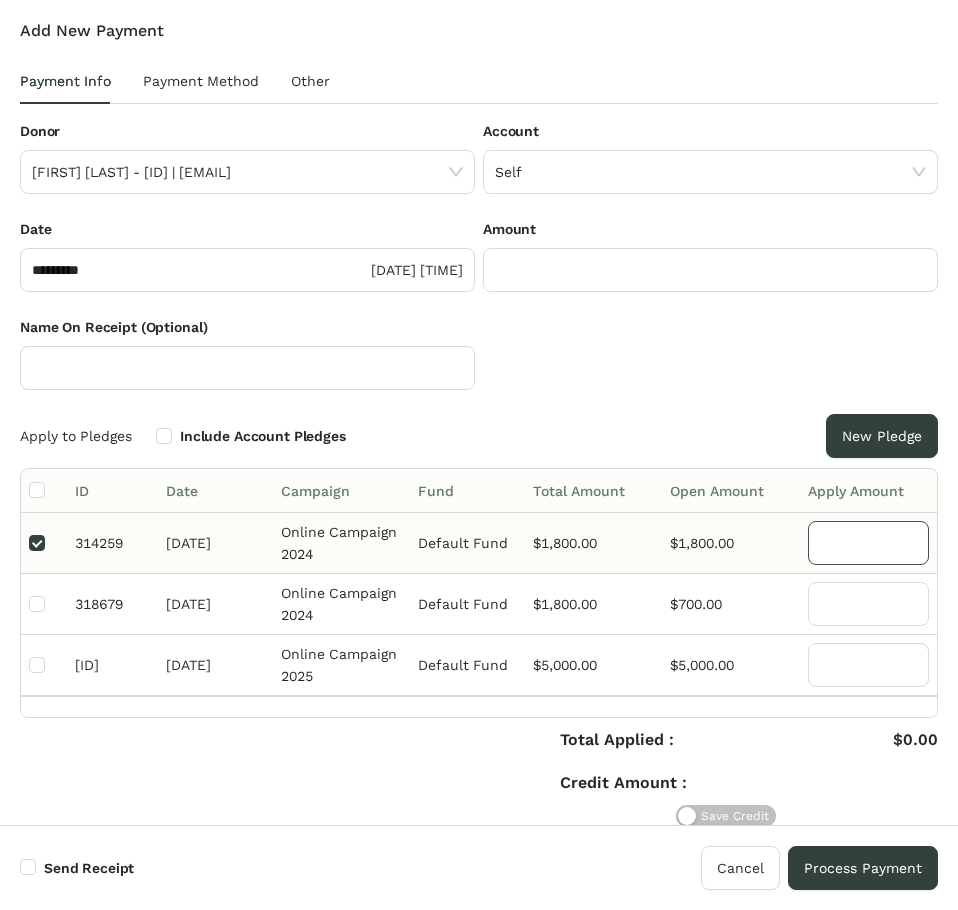 type 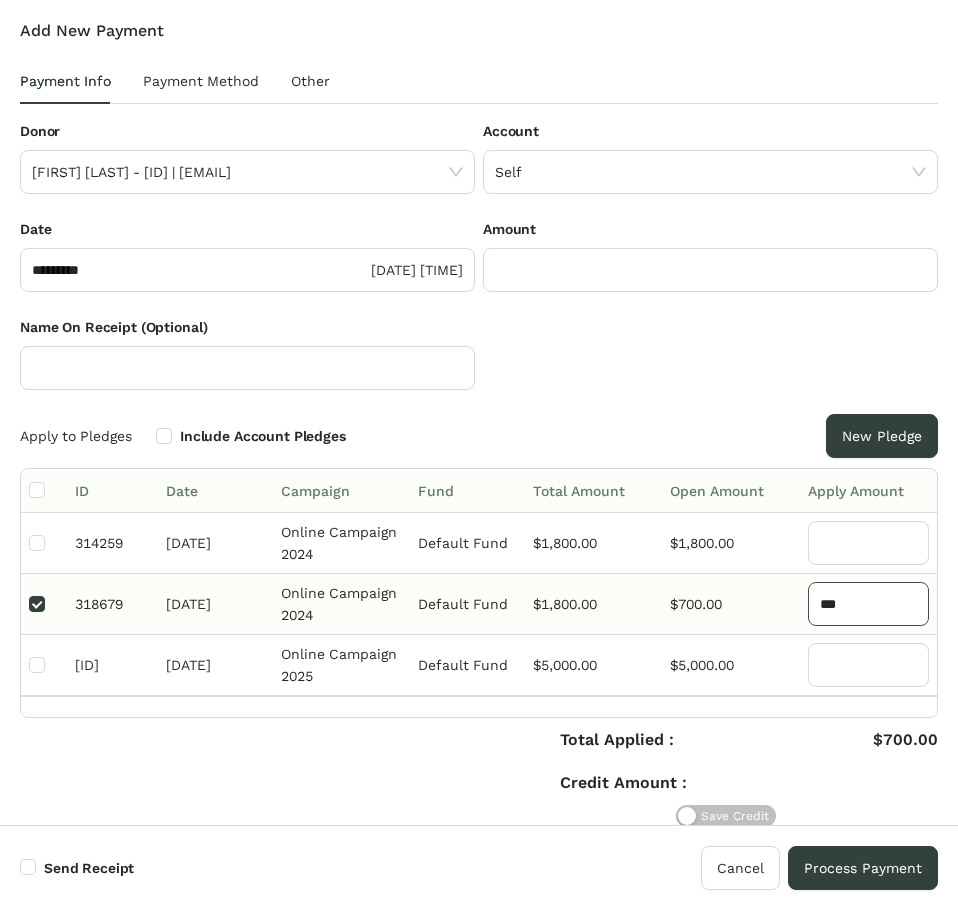 drag, startPoint x: 838, startPoint y: 606, endPoint x: 734, endPoint y: 606, distance: 104 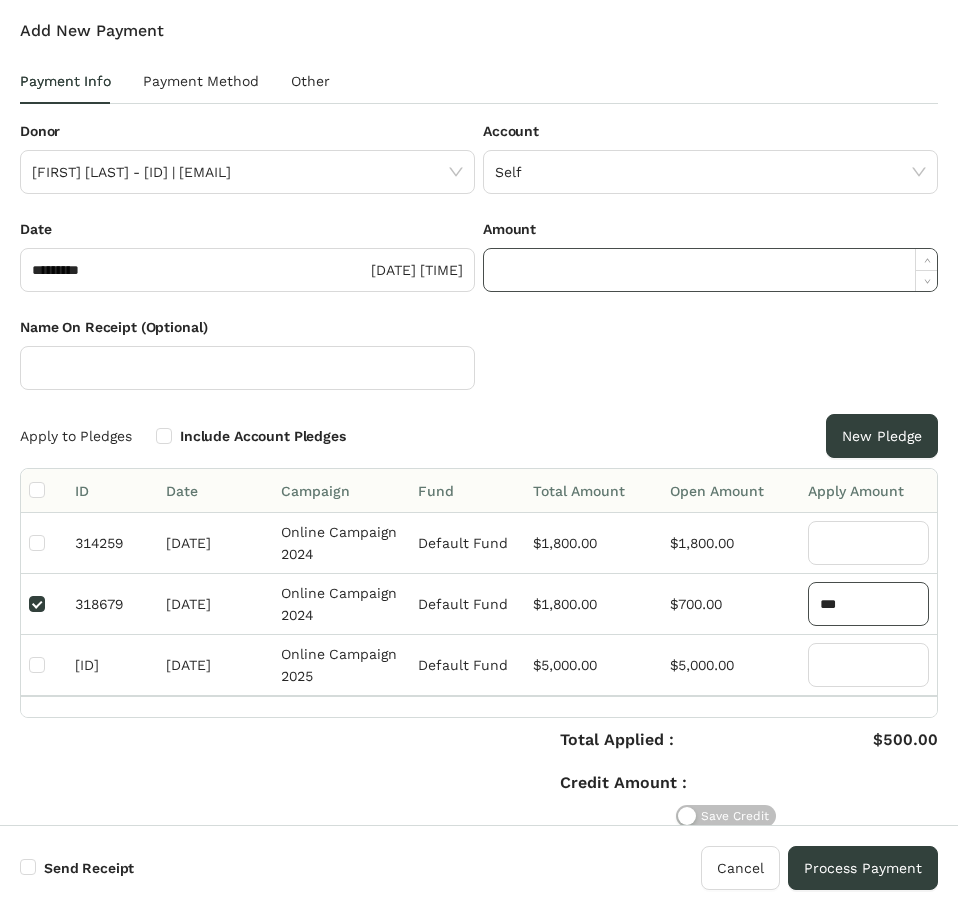type on "***" 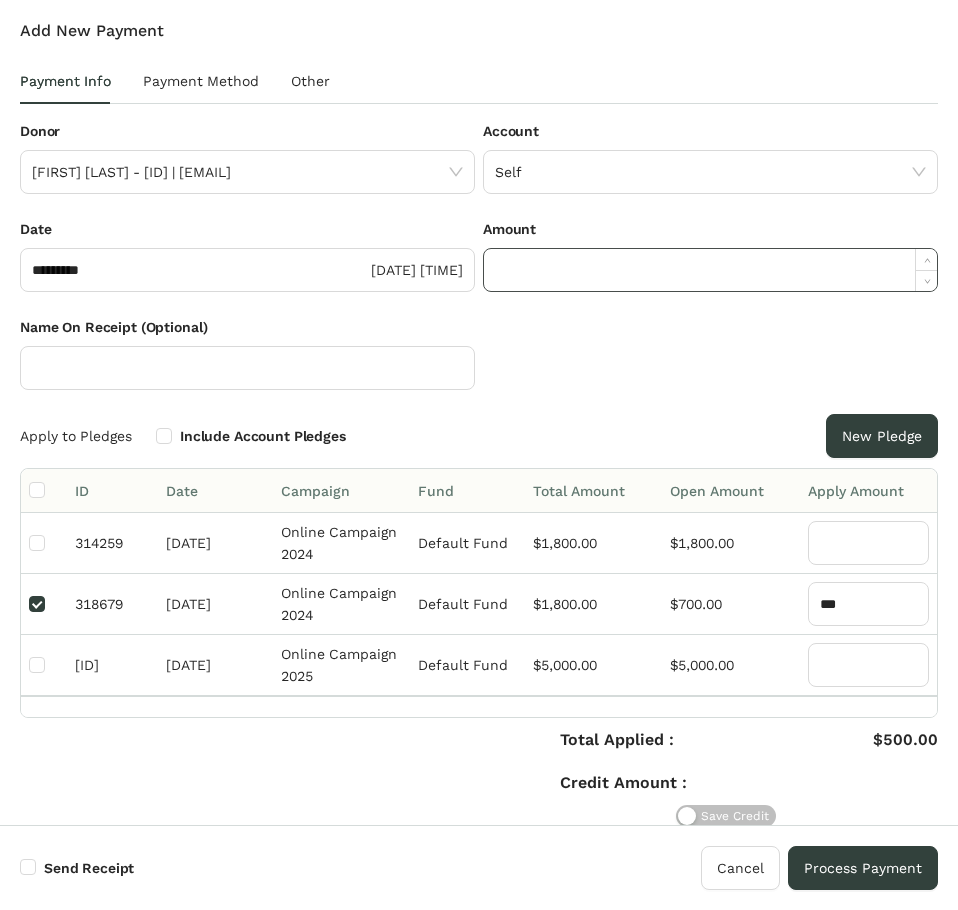 click 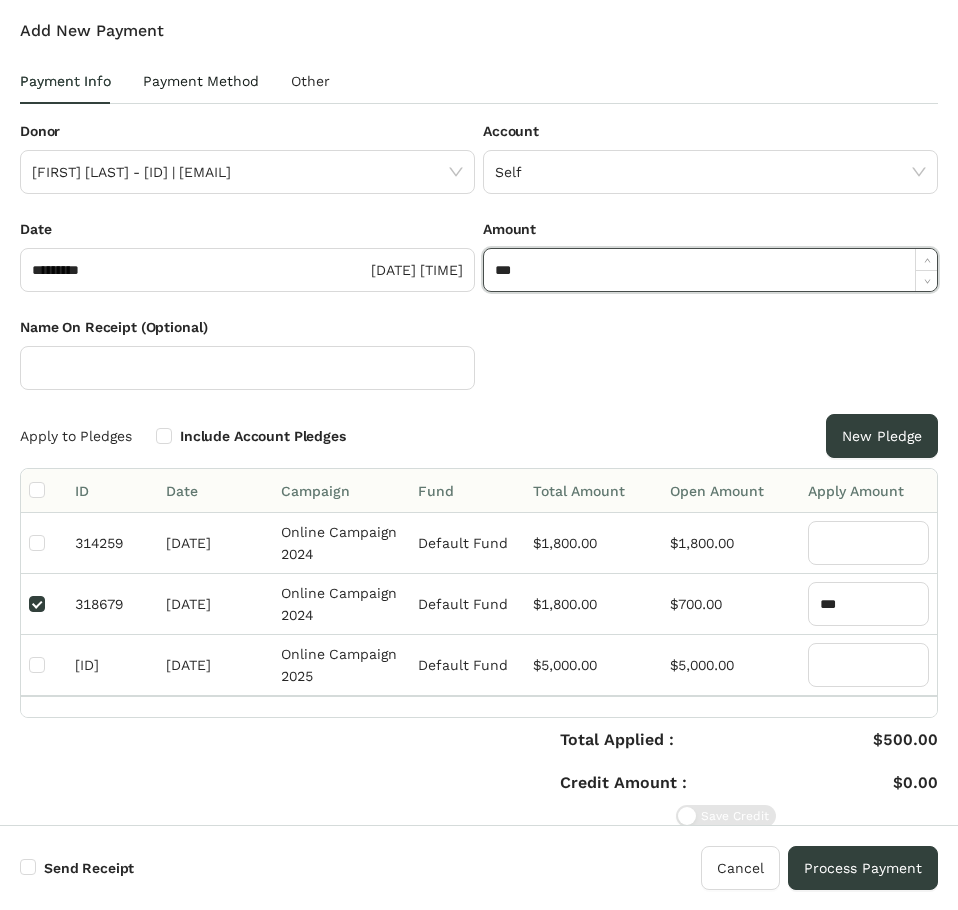 type on "*******" 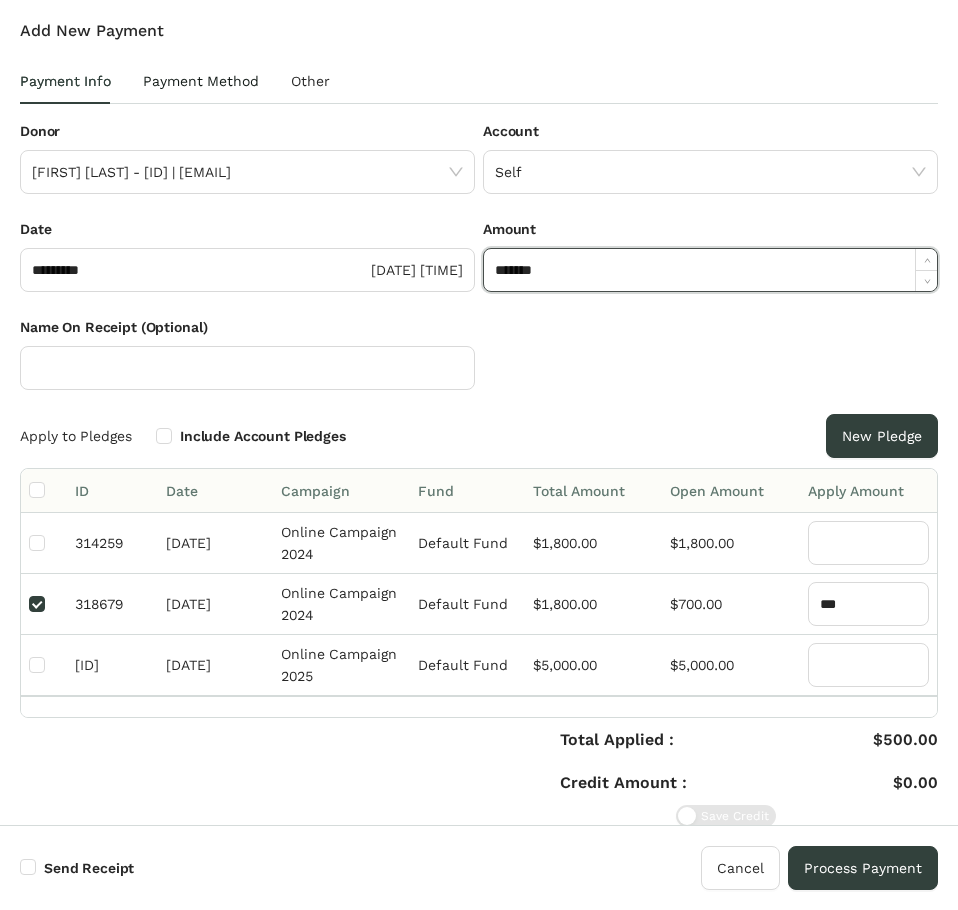 click on "Payment Method" at bounding box center (201, 81) 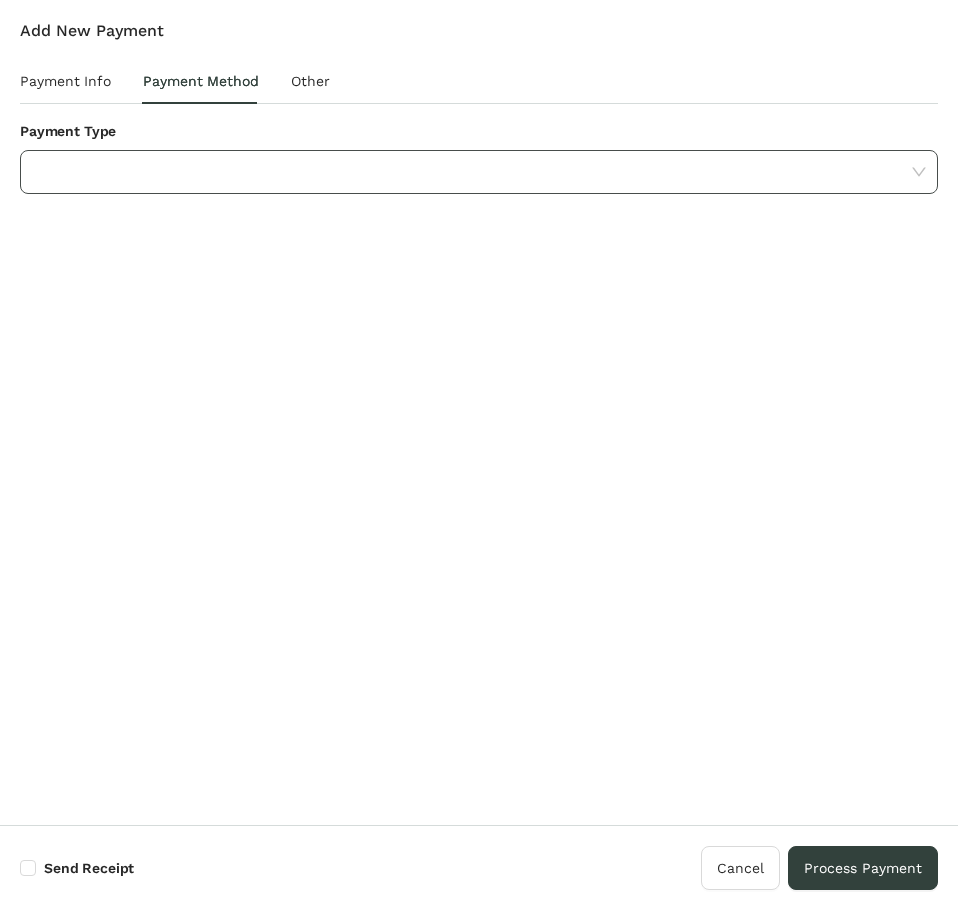 click 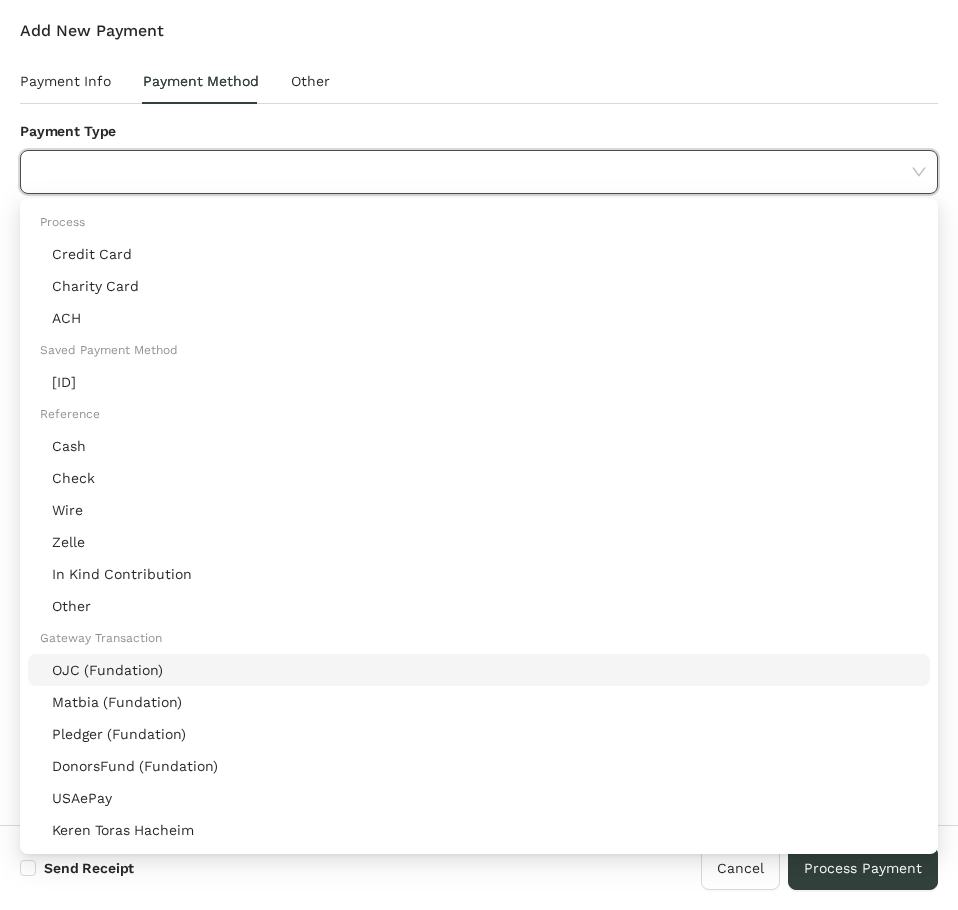 click on "OJC (Fundation)" 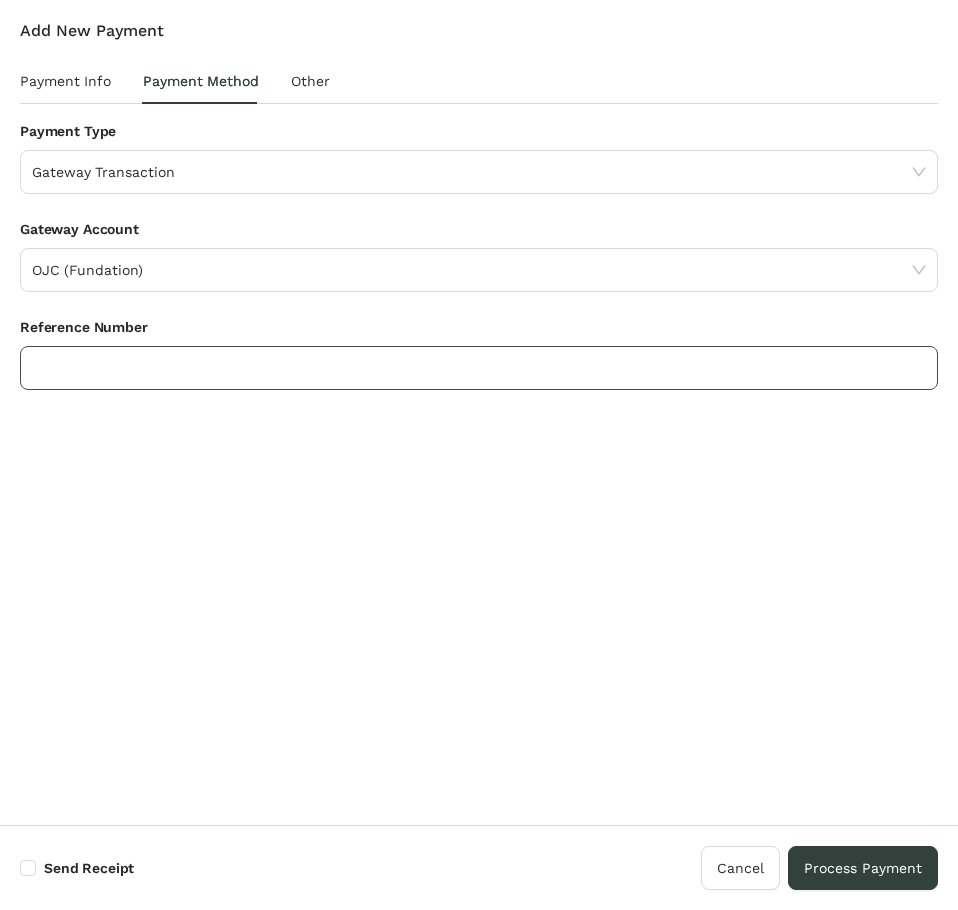 click 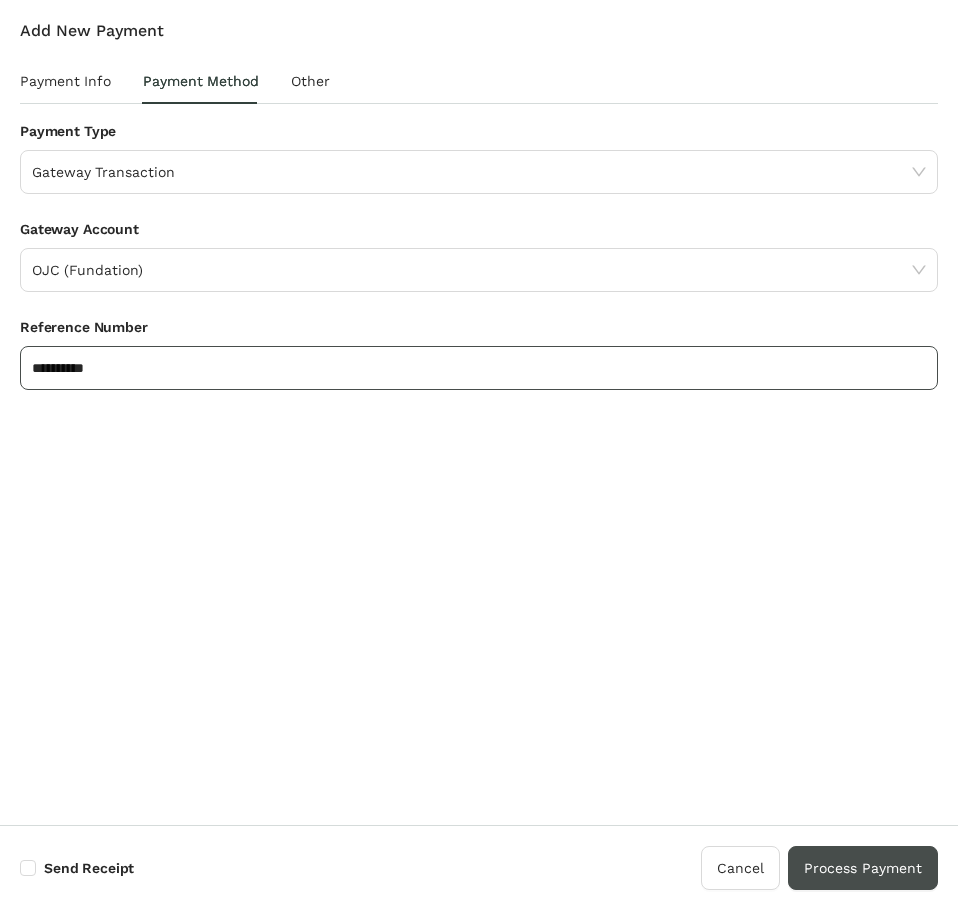 type on "**********" 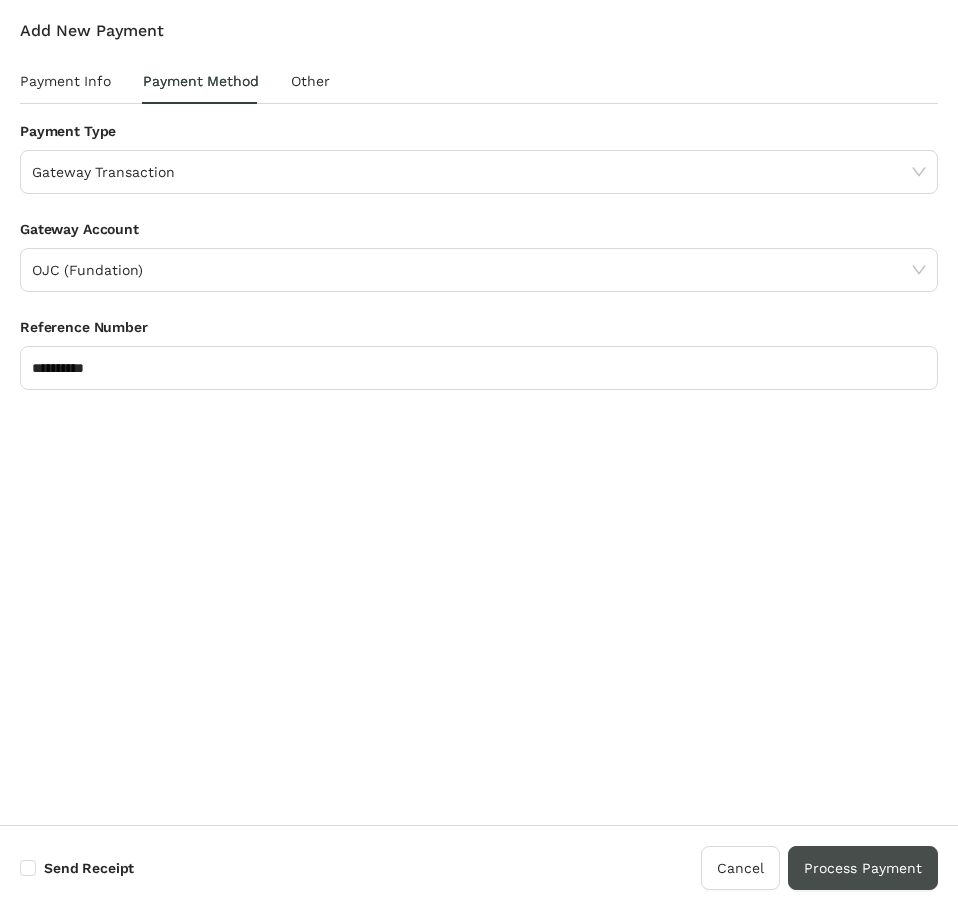 click on "Process Payment" at bounding box center [863, 868] 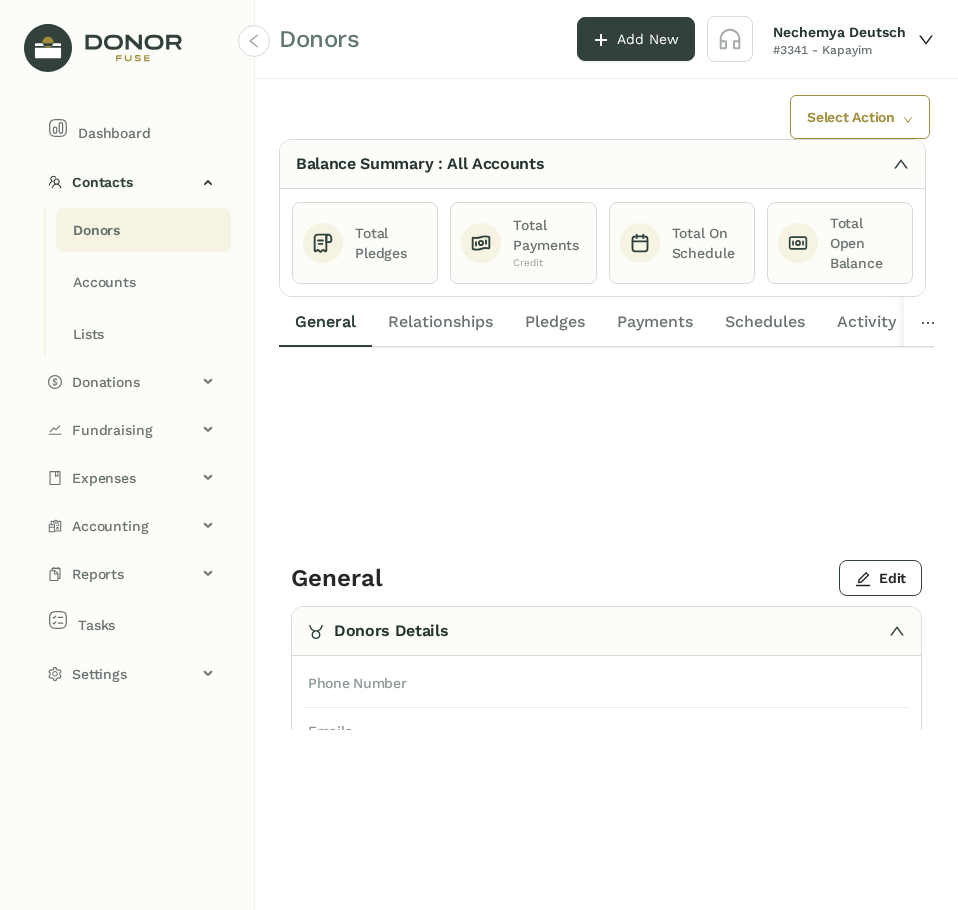 scroll, scrollTop: 0, scrollLeft: 0, axis: both 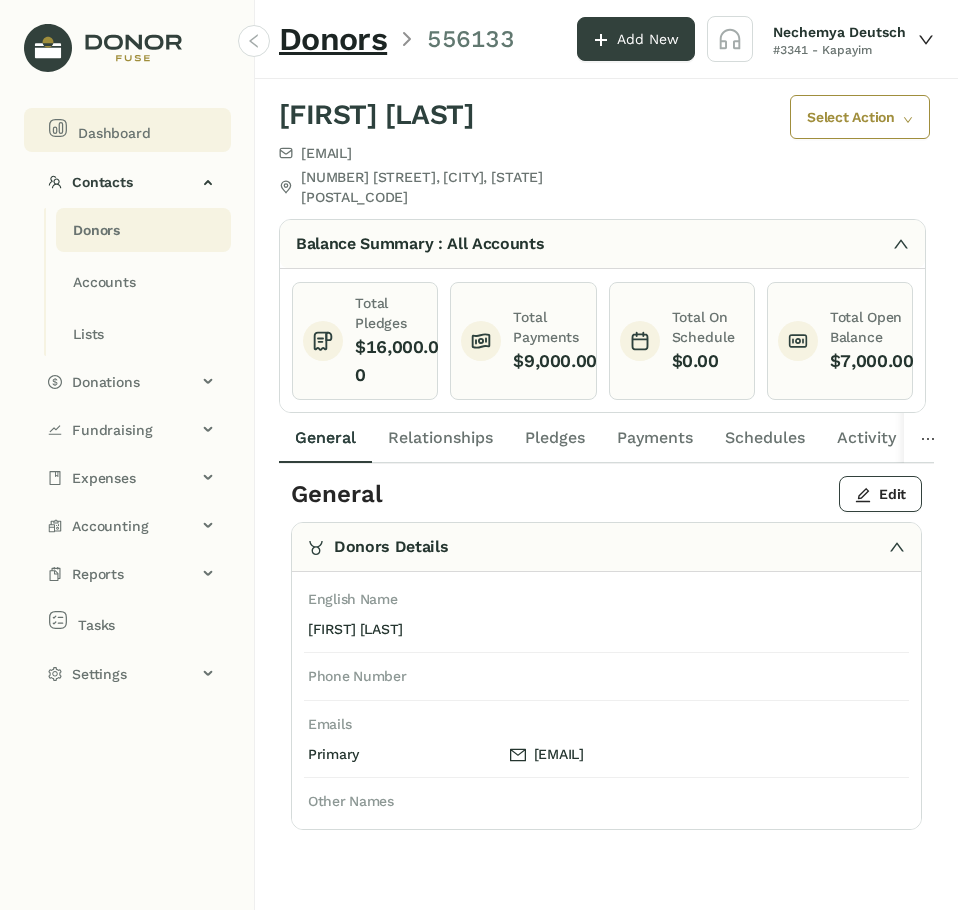 click on "Dashboard" 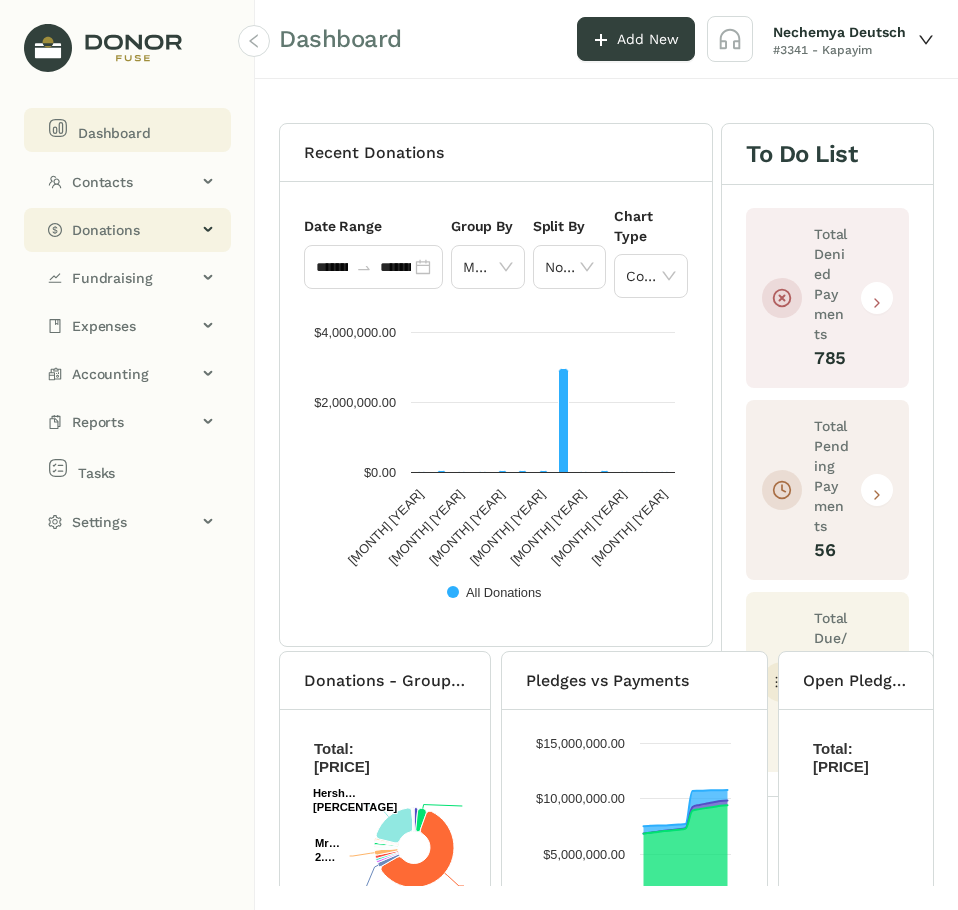 click on "Donations" 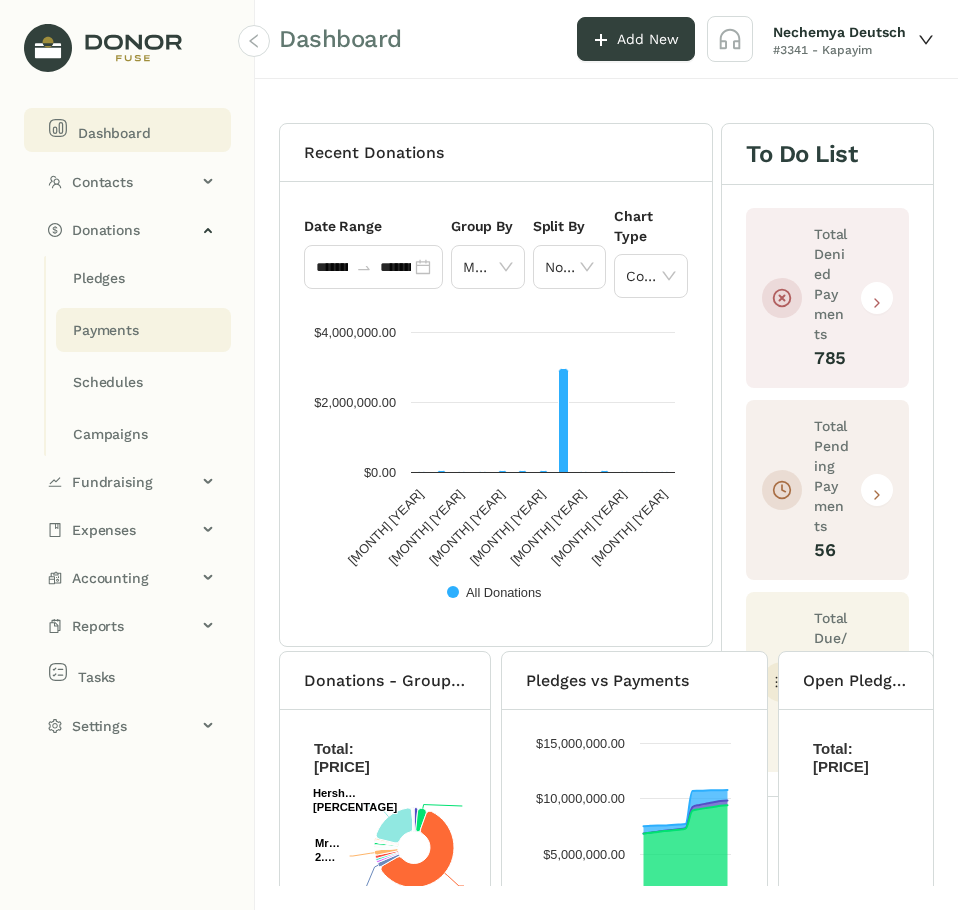 click on "Payments" 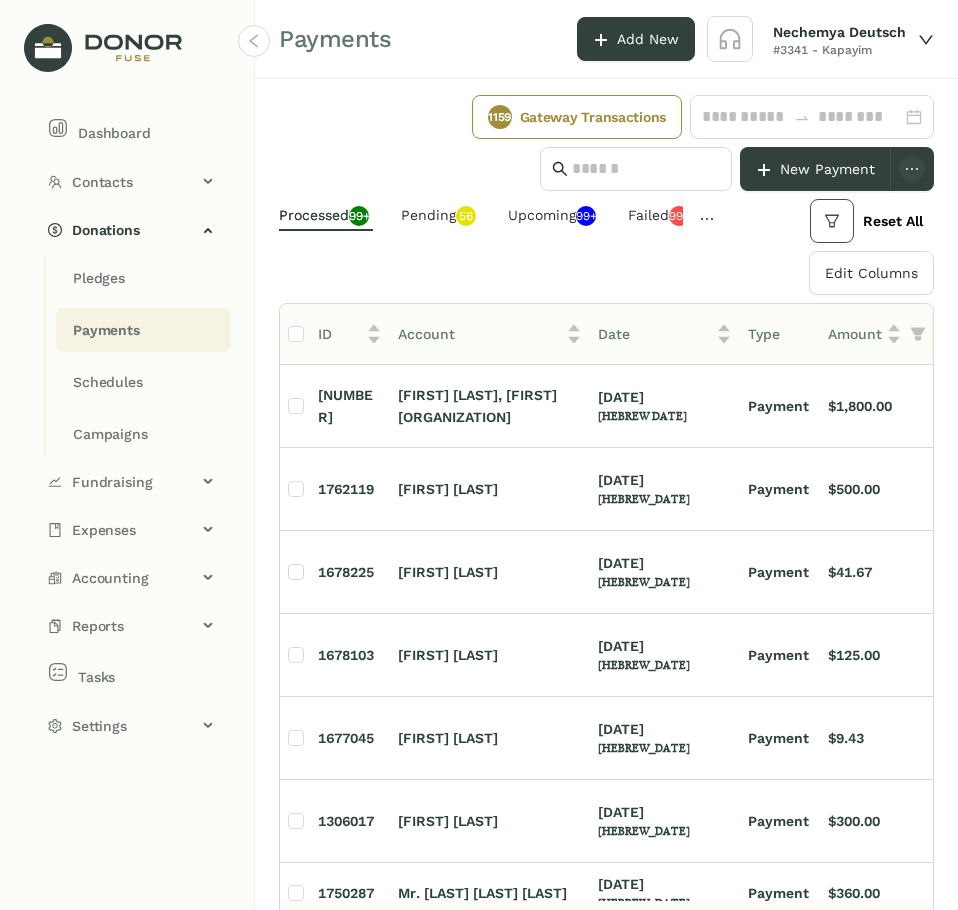 click 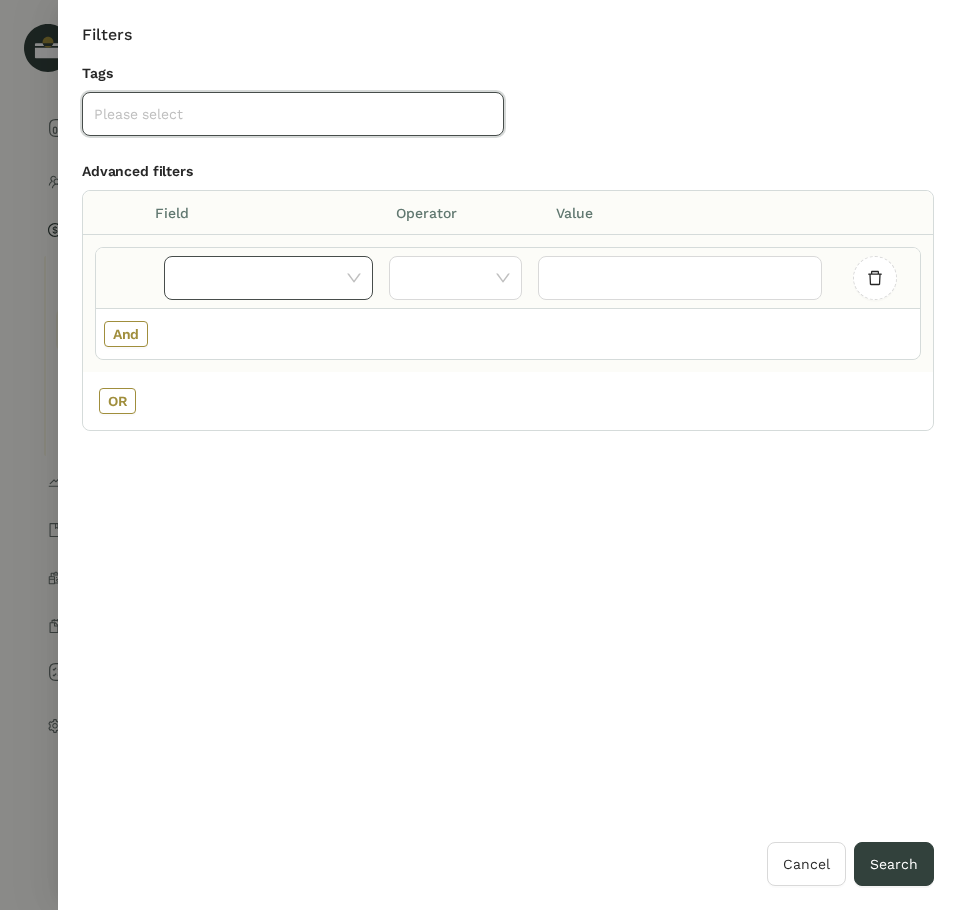 click 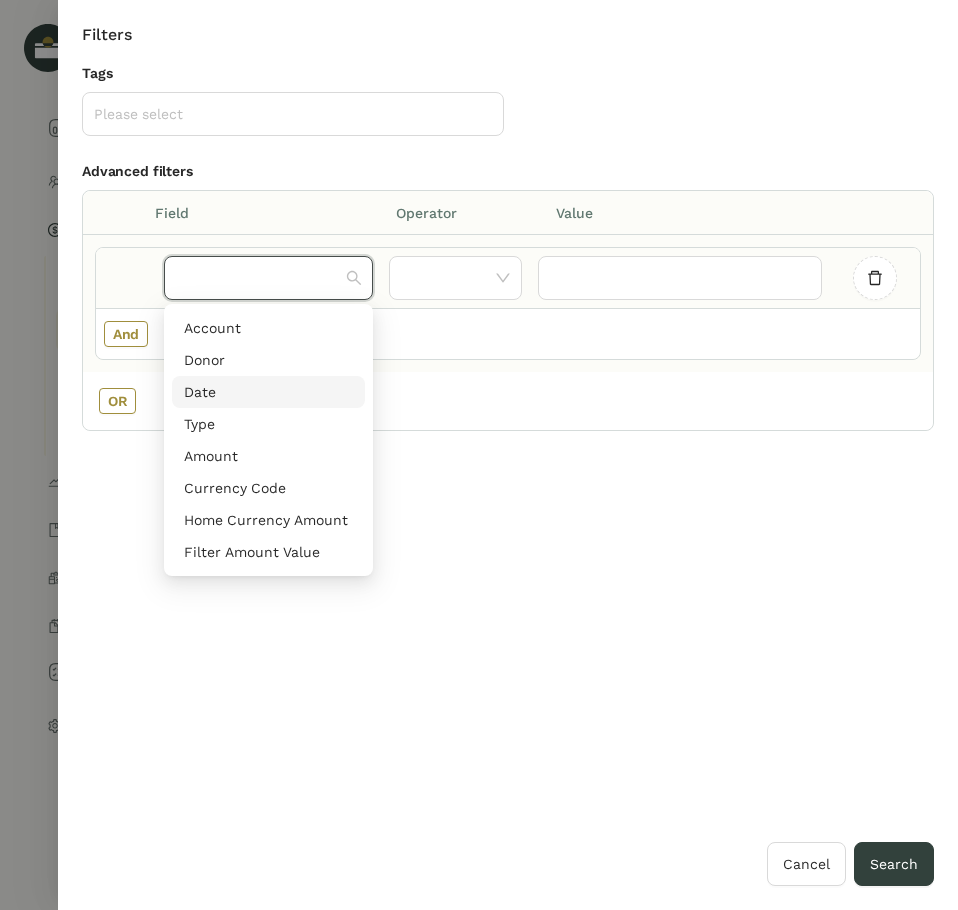 click on "Date" at bounding box center (268, 392) 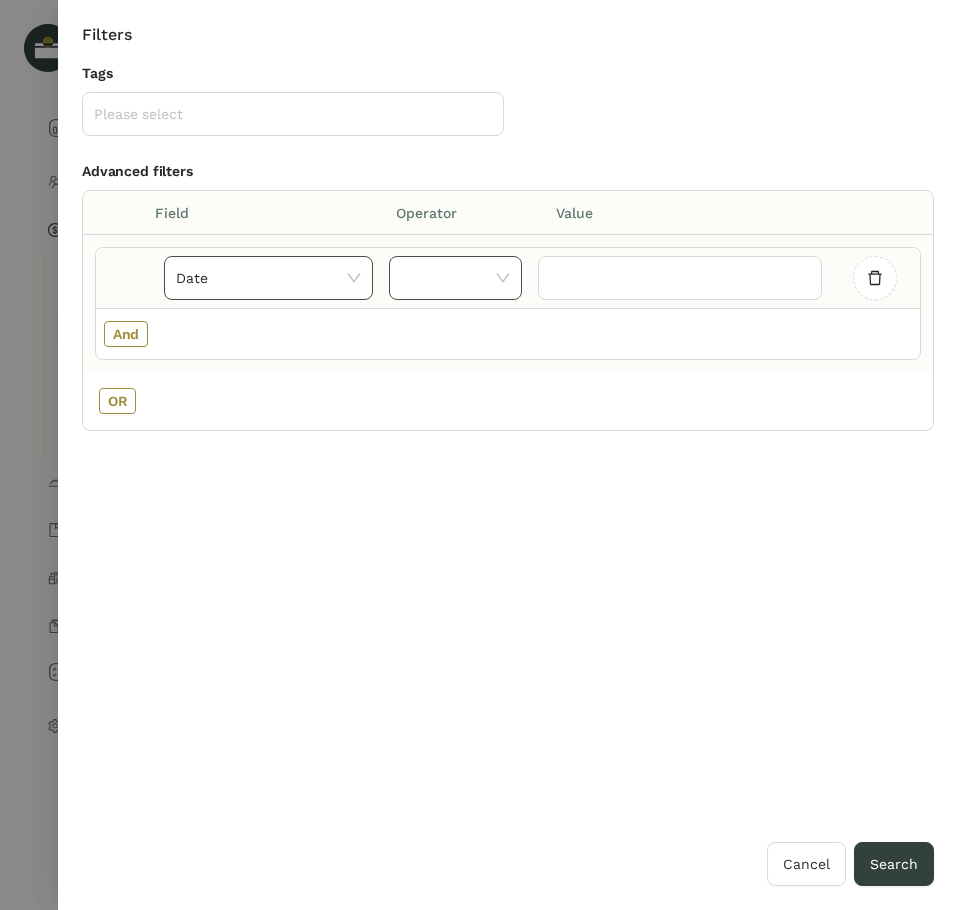 click 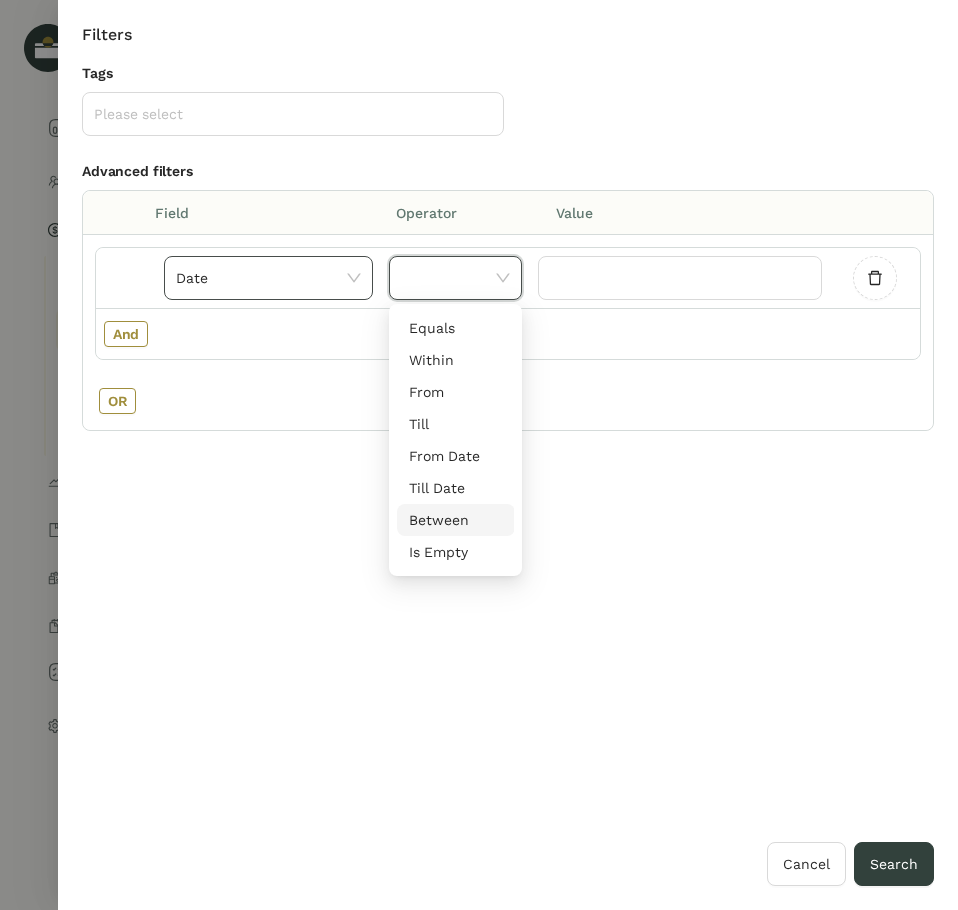 click on "Between" at bounding box center [456, 520] 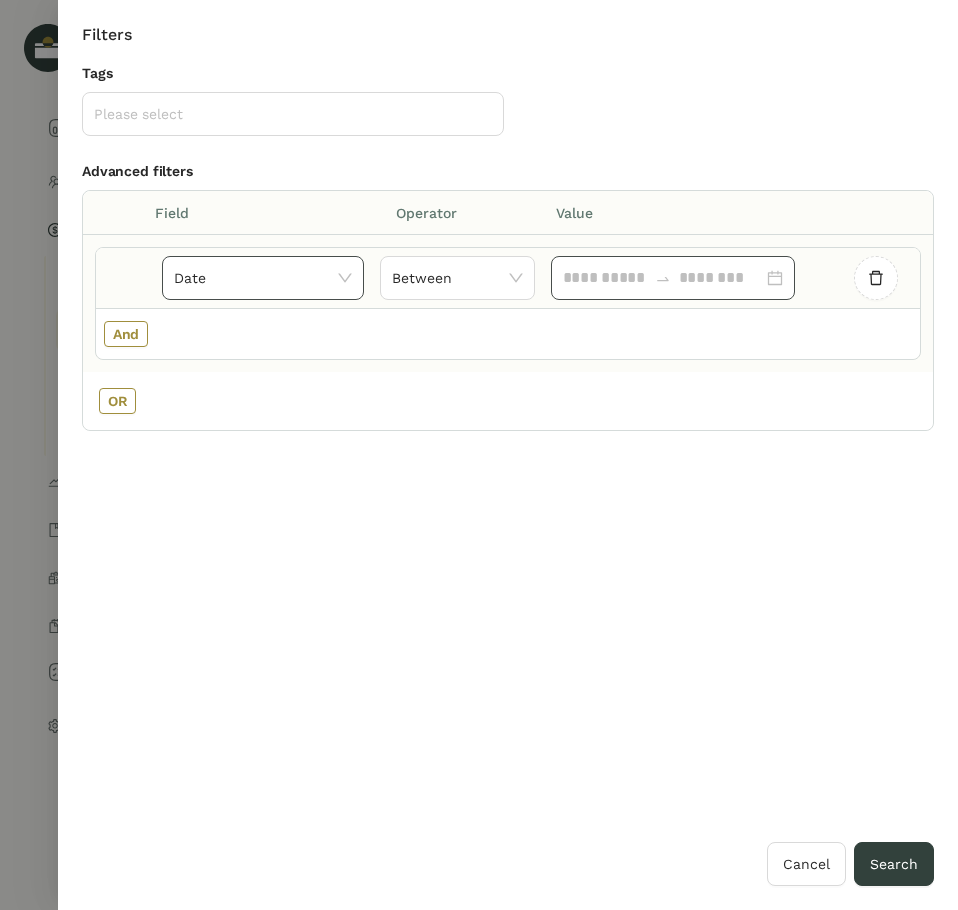 click 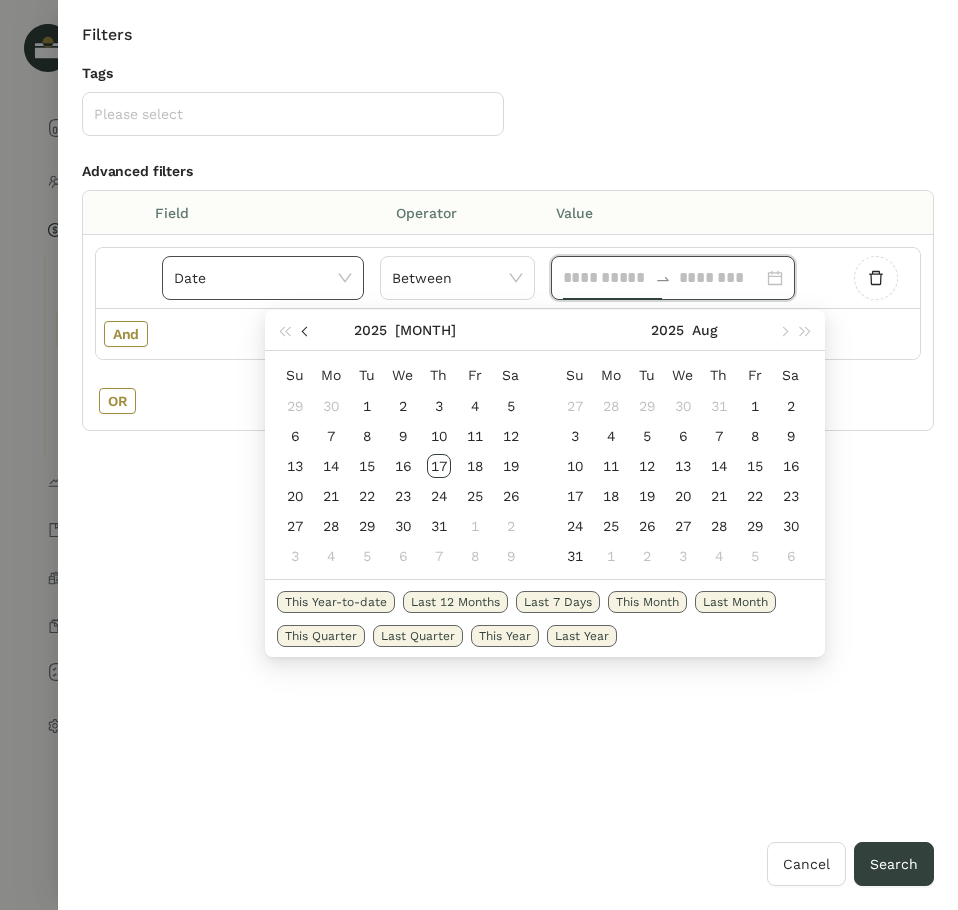 click at bounding box center [306, 331] 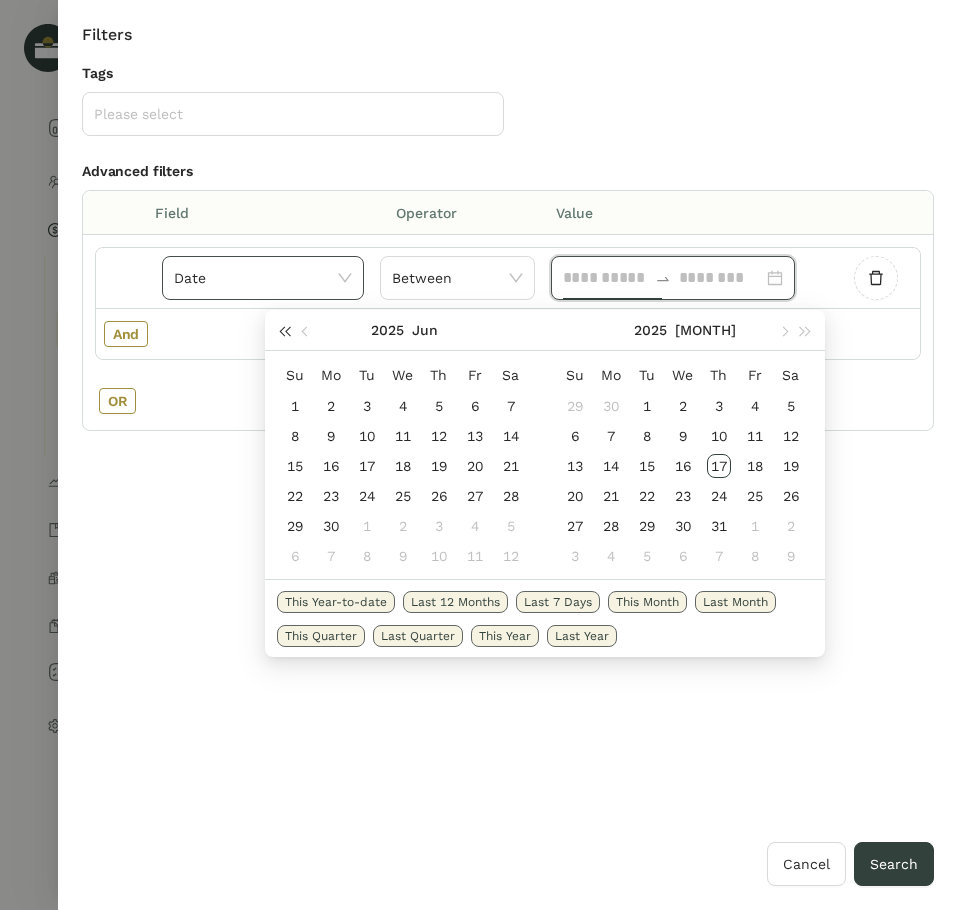 click at bounding box center (284, 331) 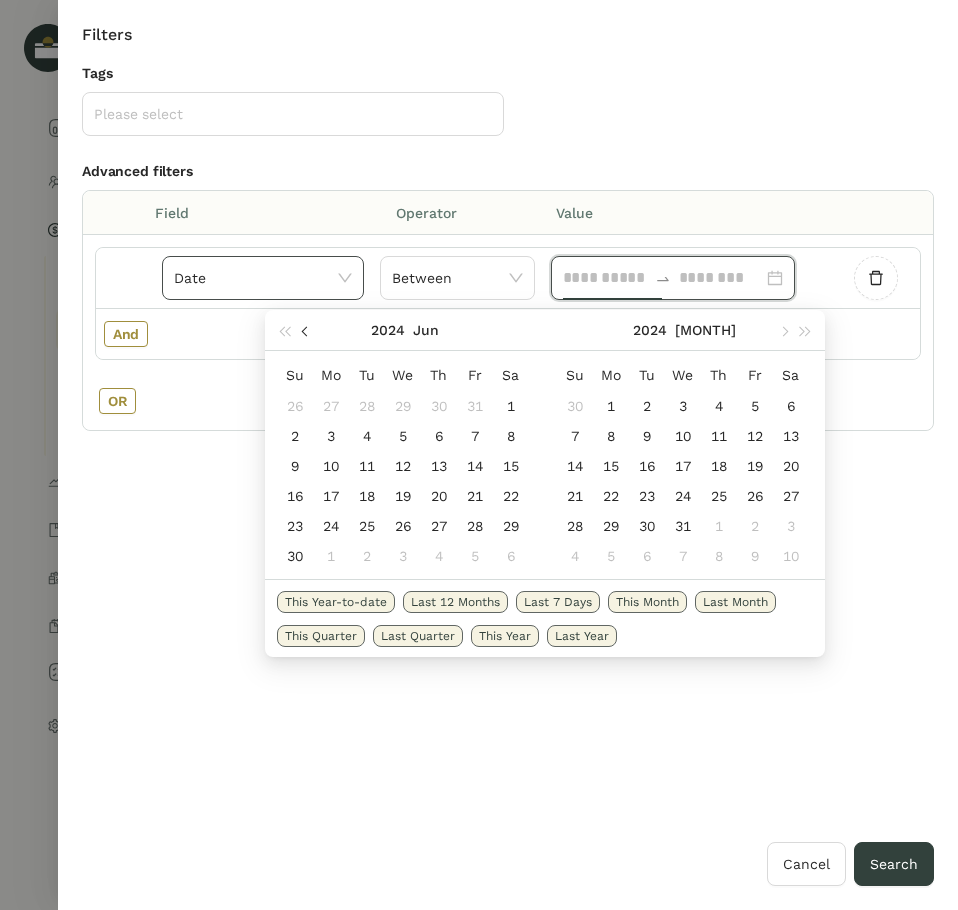 click at bounding box center (306, 331) 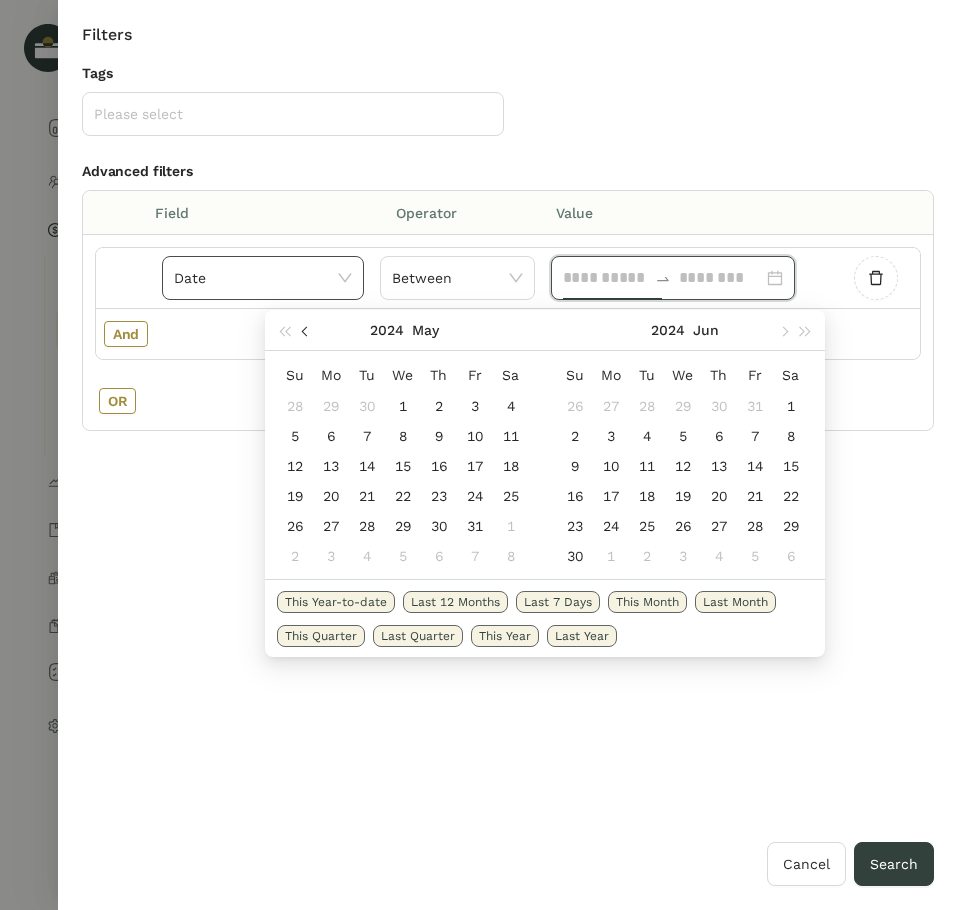 click at bounding box center [306, 331] 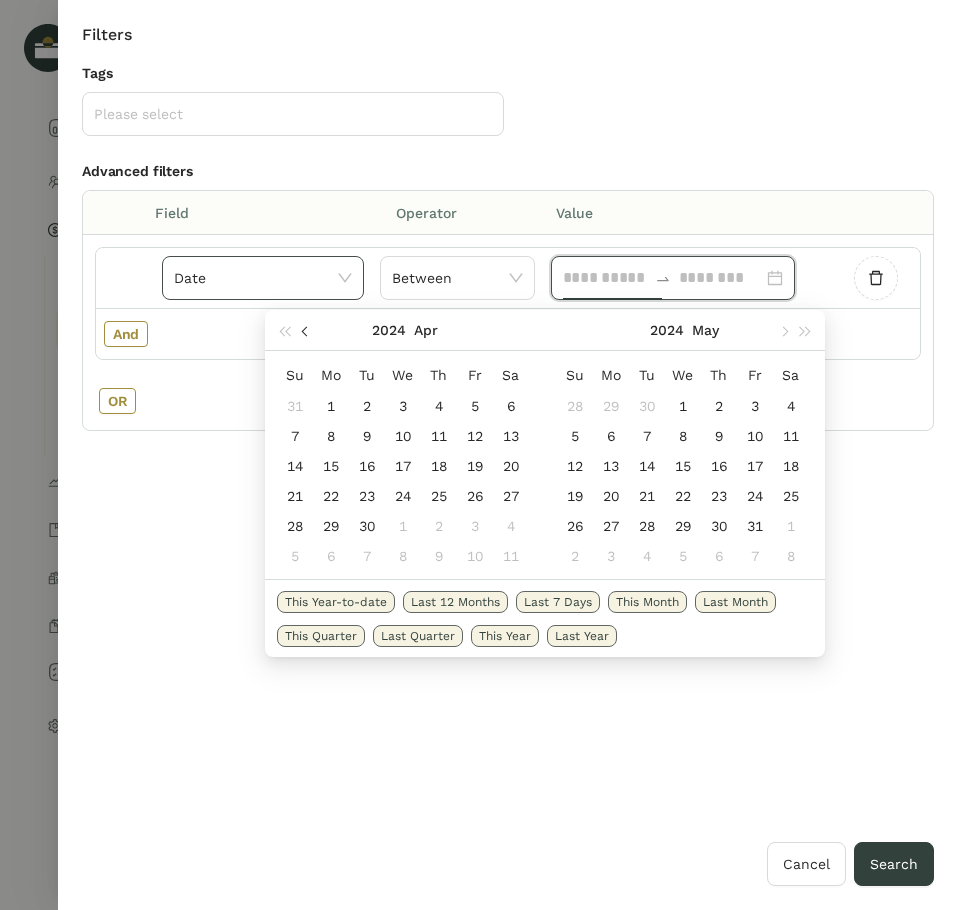 click at bounding box center (306, 331) 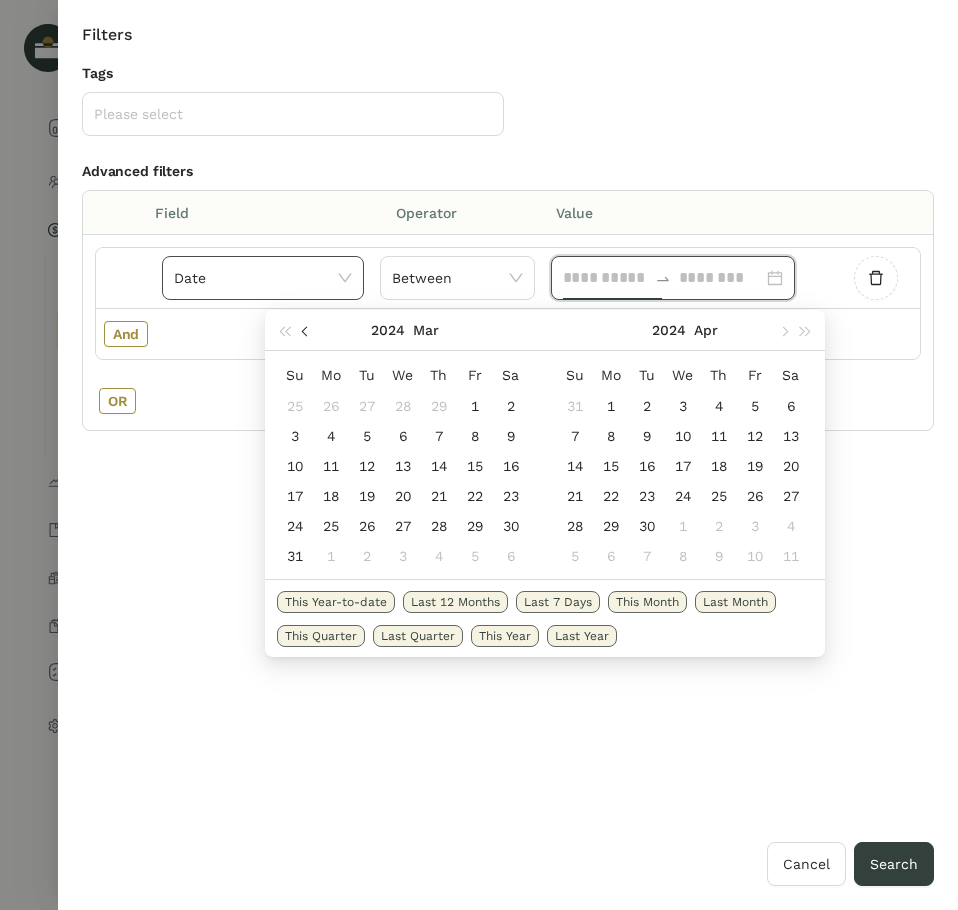 click at bounding box center (306, 331) 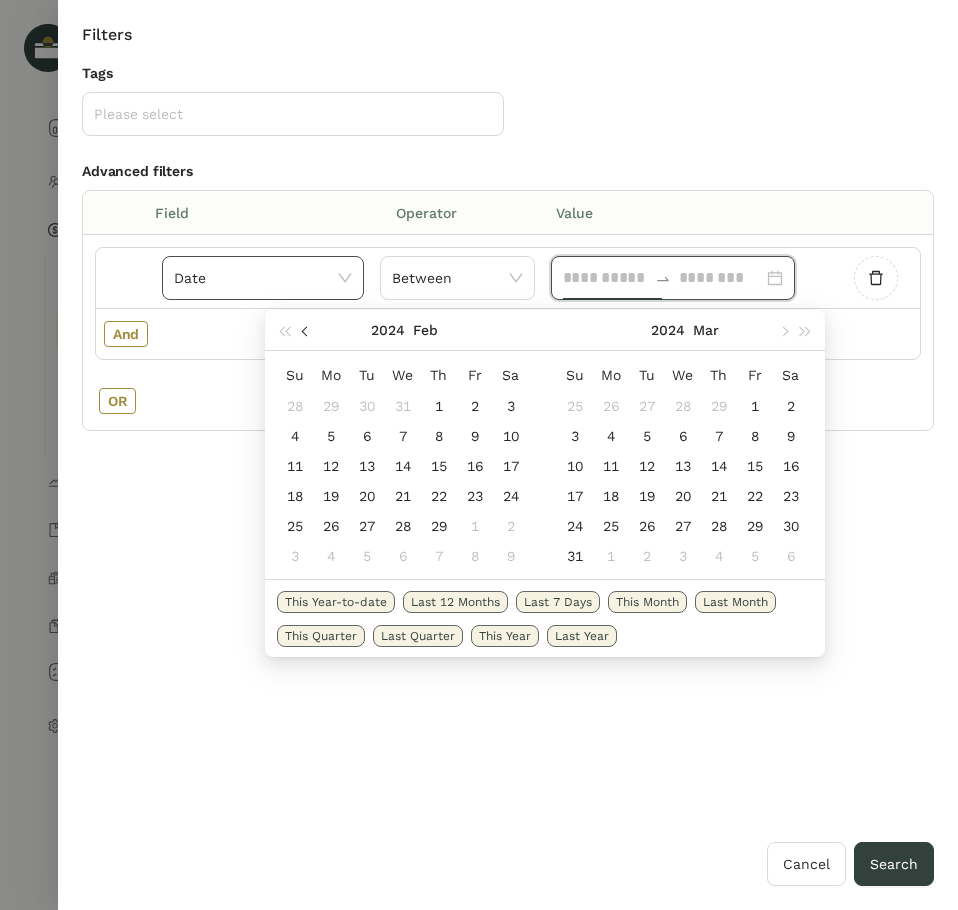 click at bounding box center [306, 331] 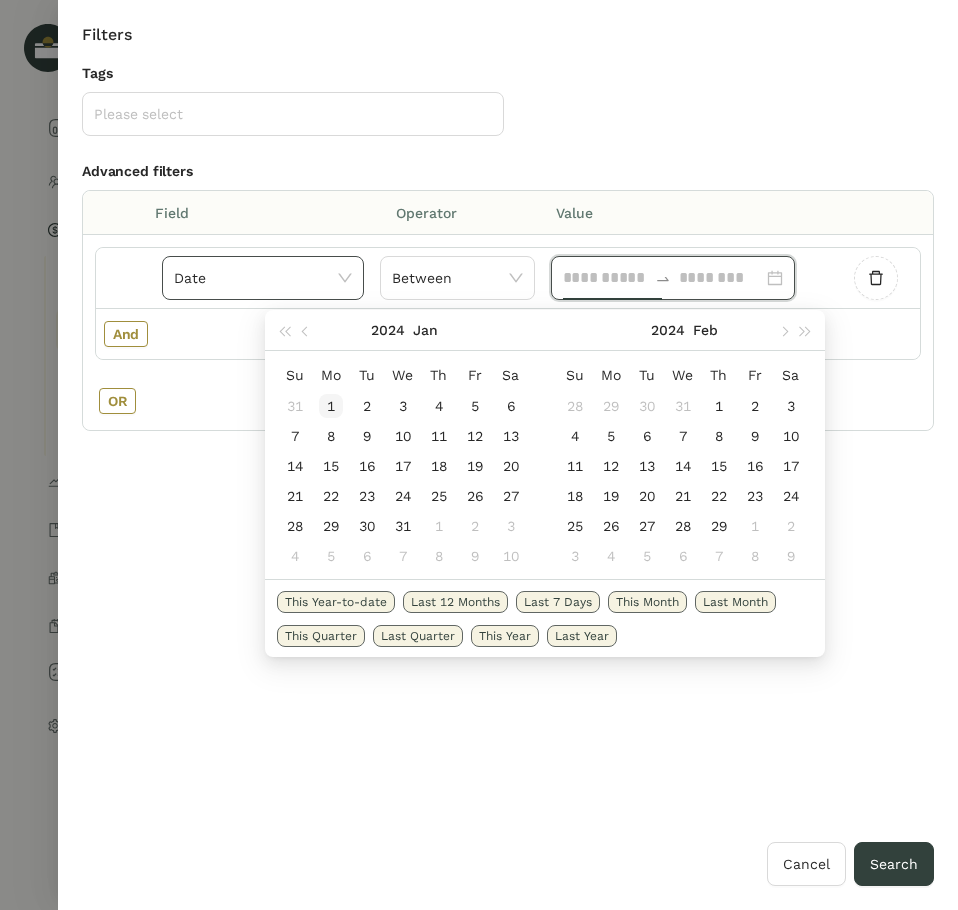 click on "1" at bounding box center (331, 406) 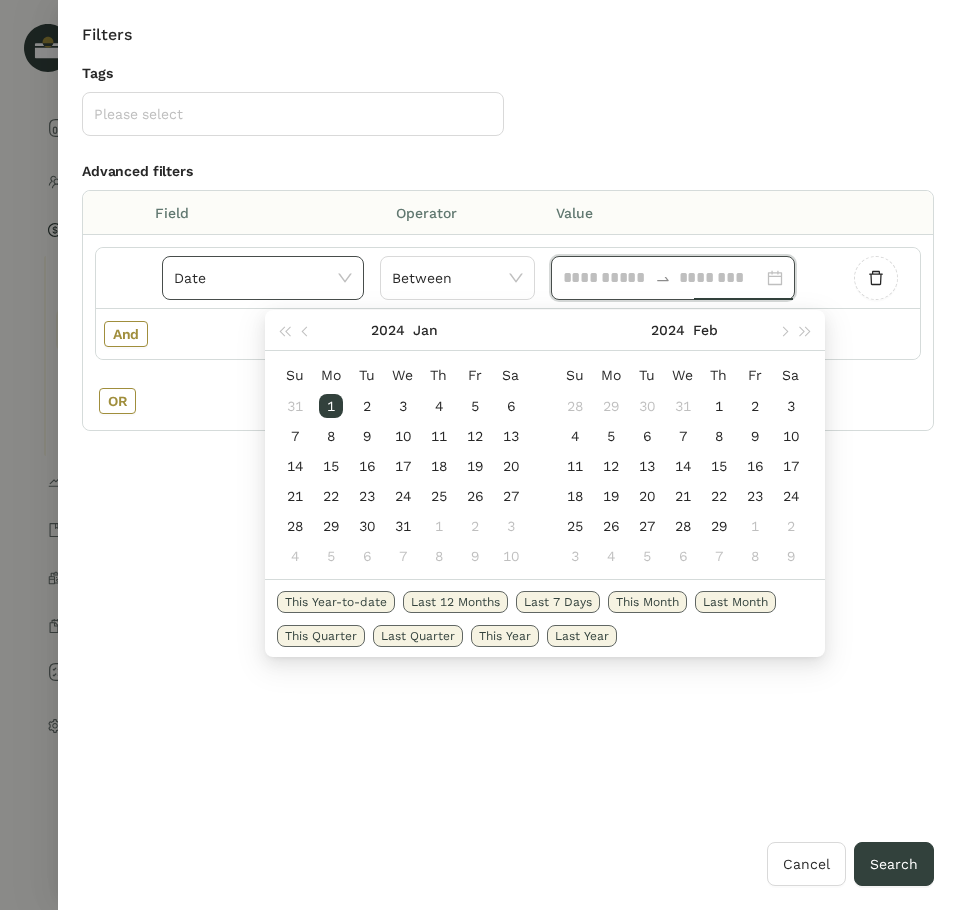 type on "**********" 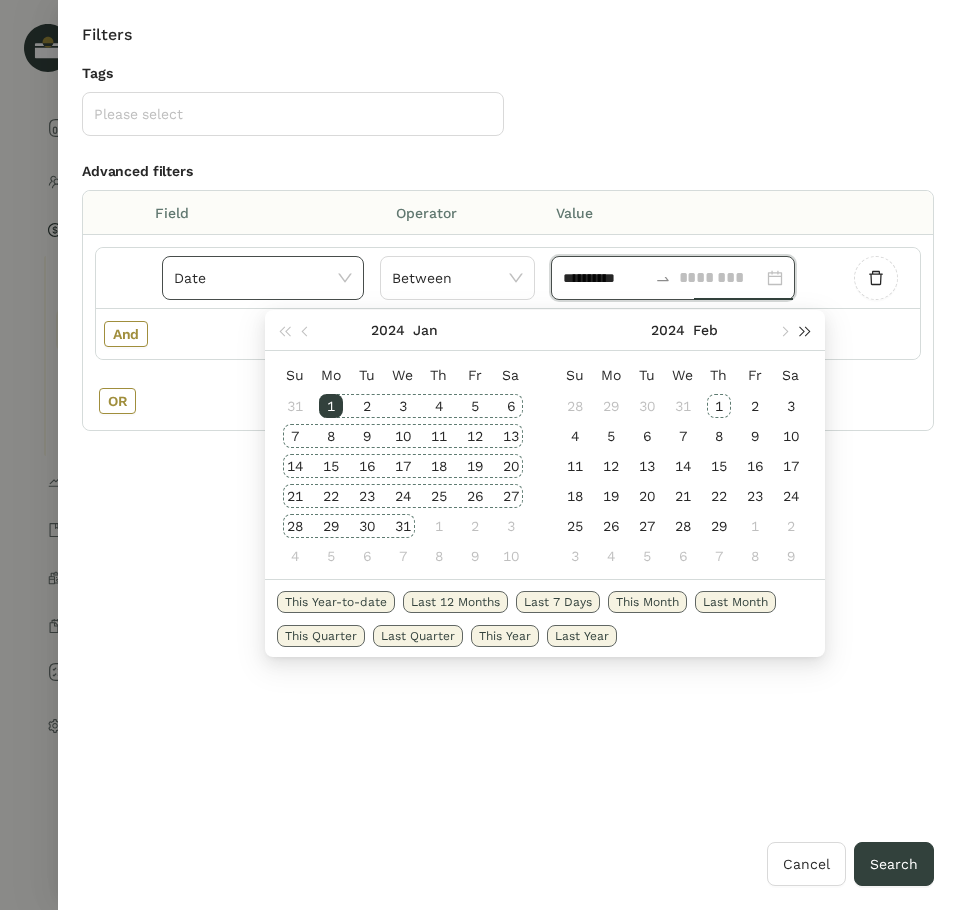 click at bounding box center (806, 331) 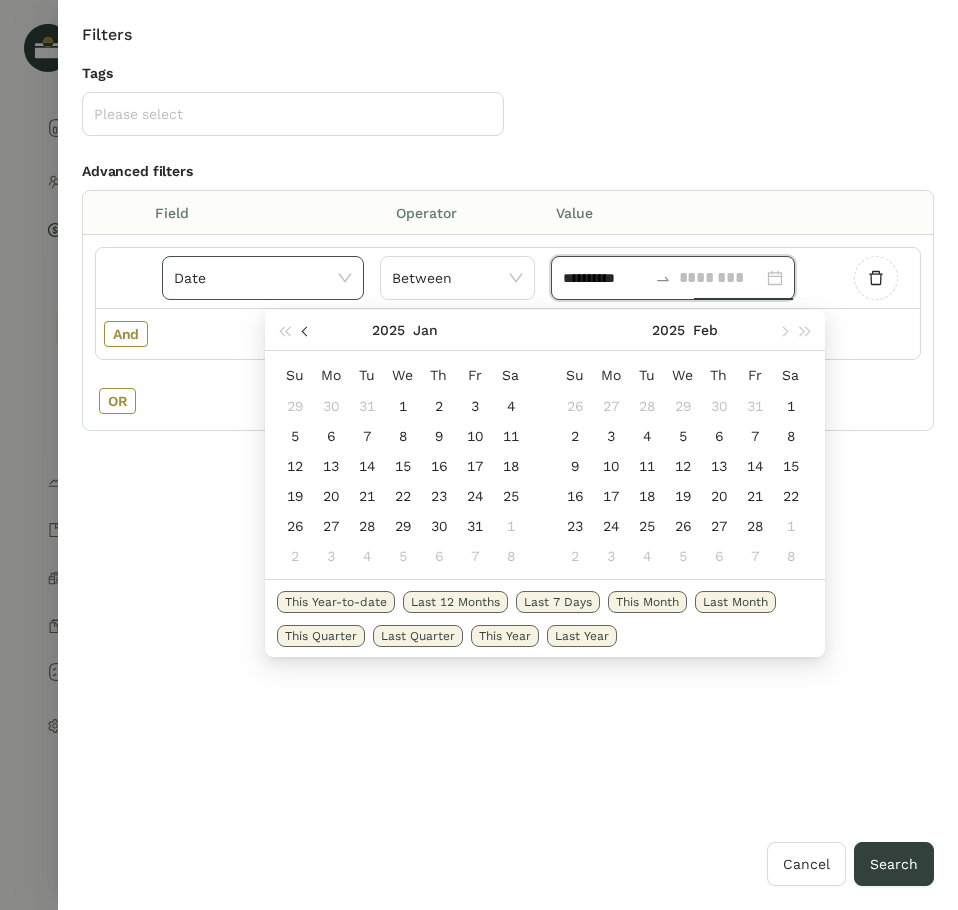 click at bounding box center (306, 330) 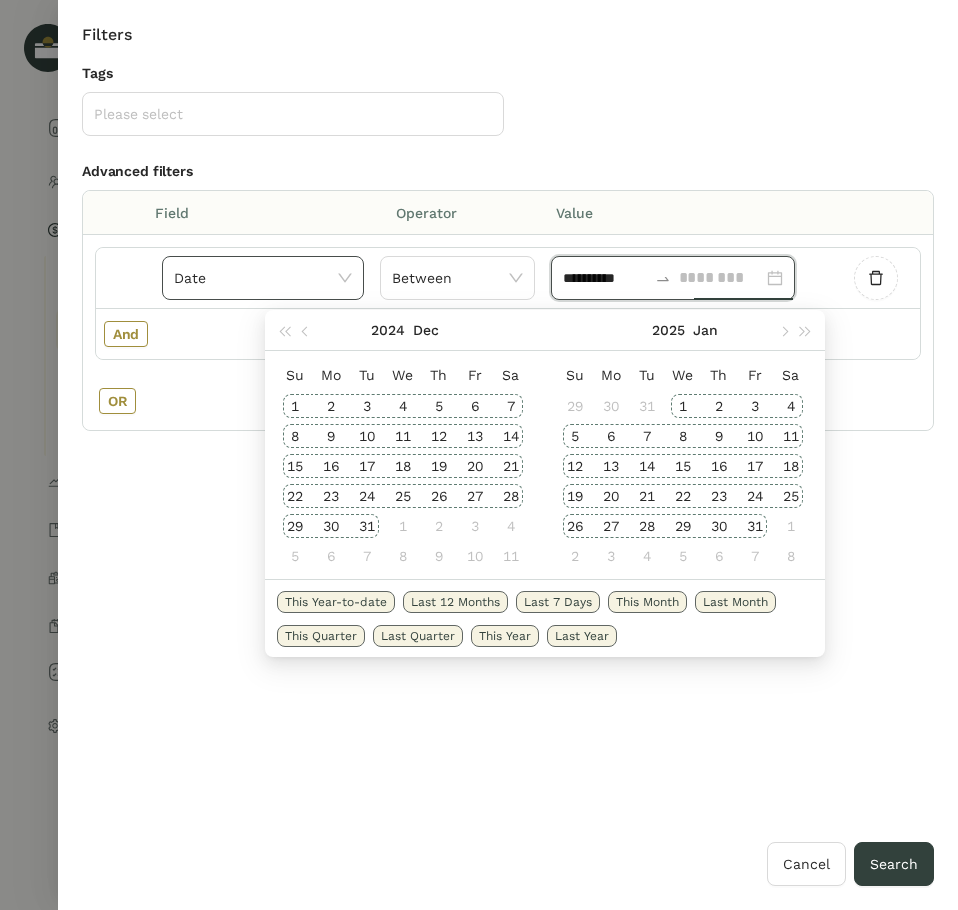 click on "31" at bounding box center (755, 526) 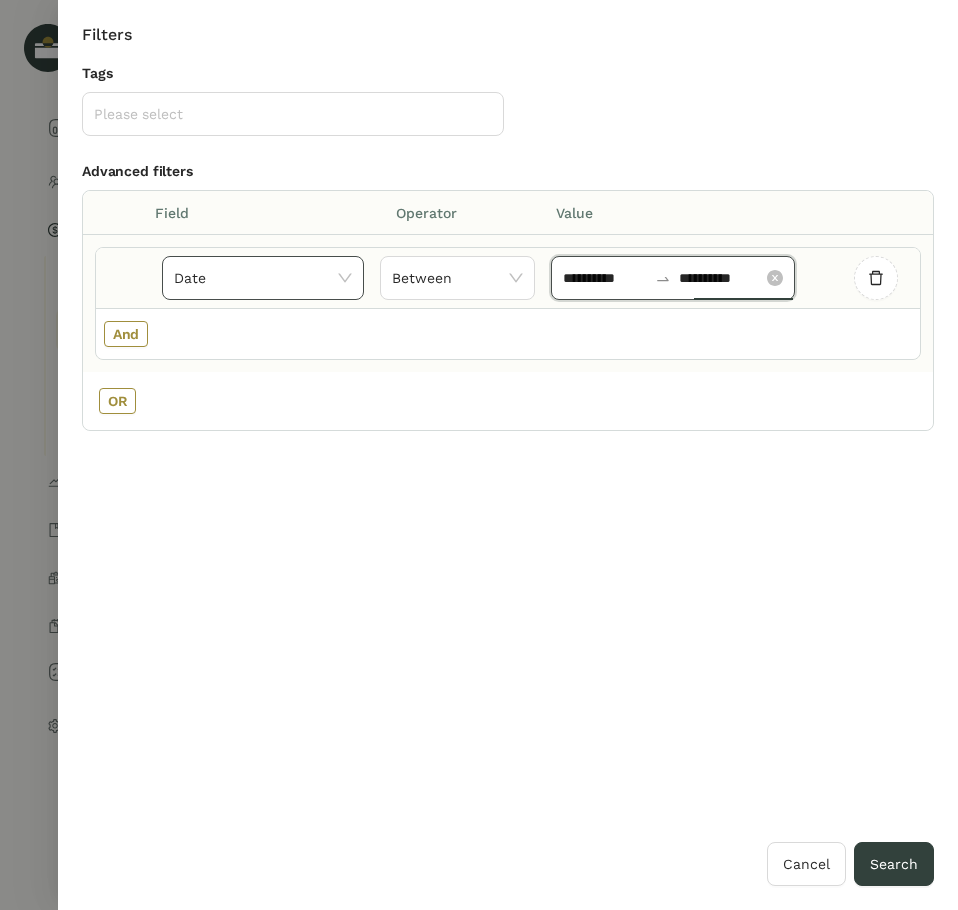 click on "**********" 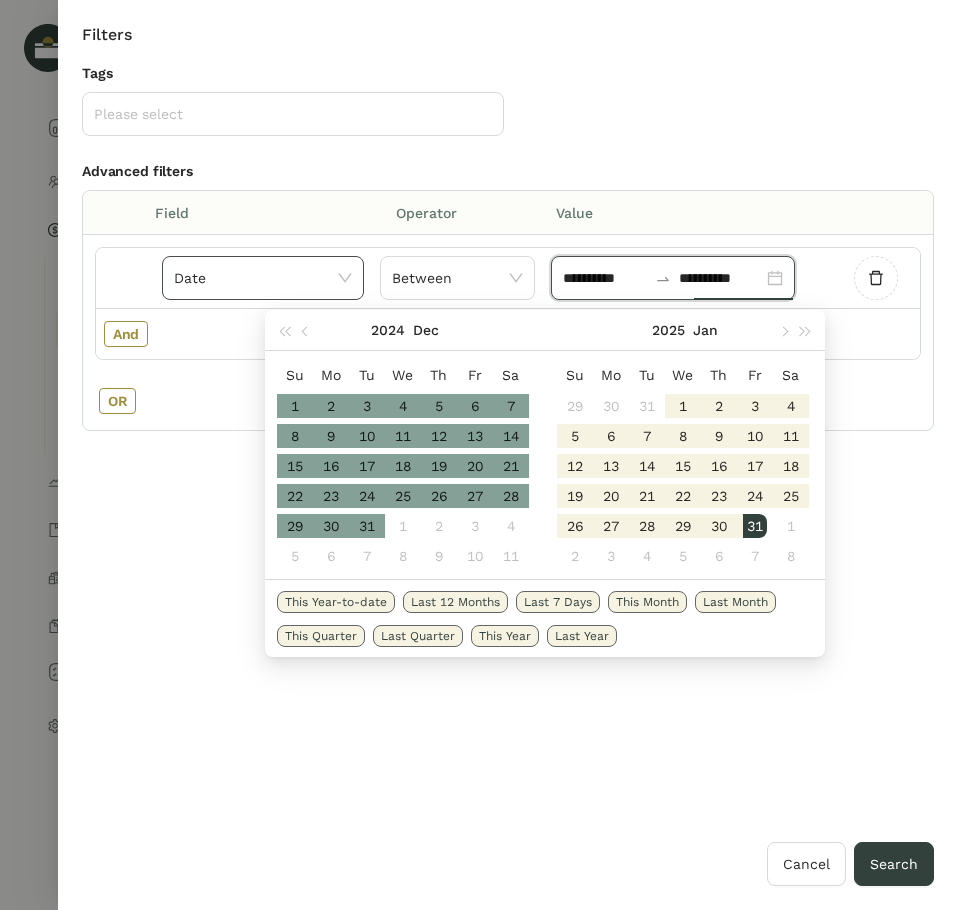 click on "31" at bounding box center [367, 526] 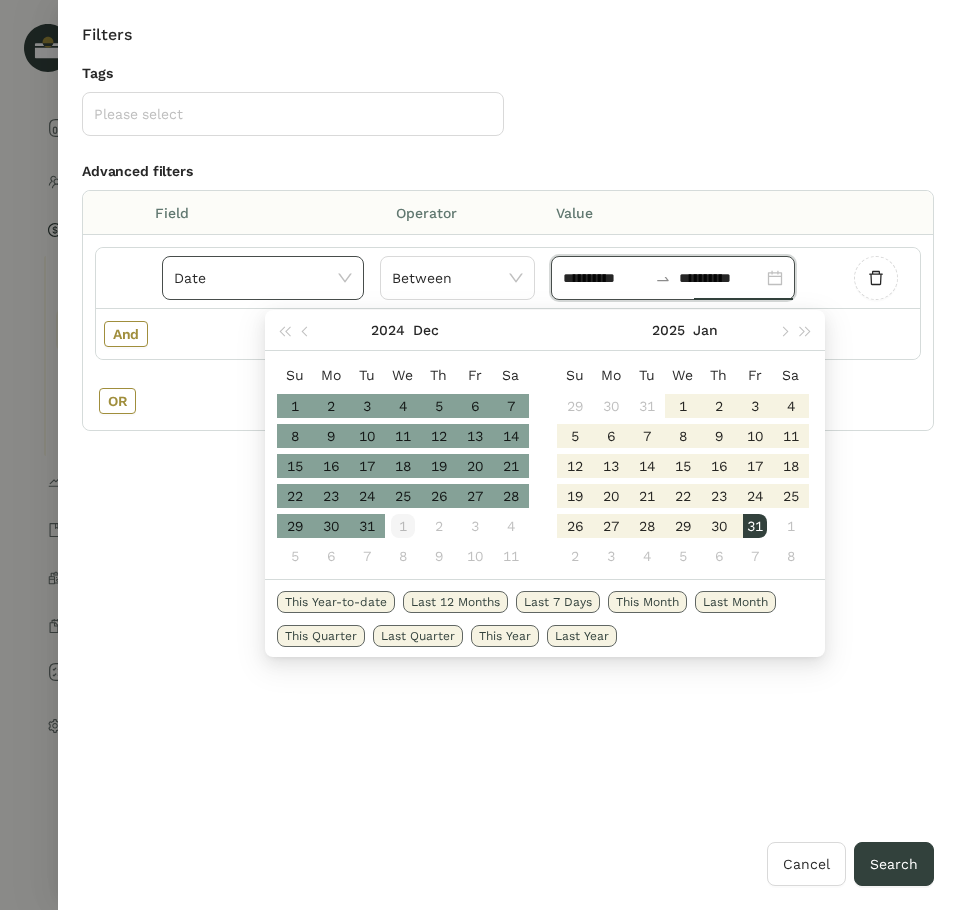 type on "**********" 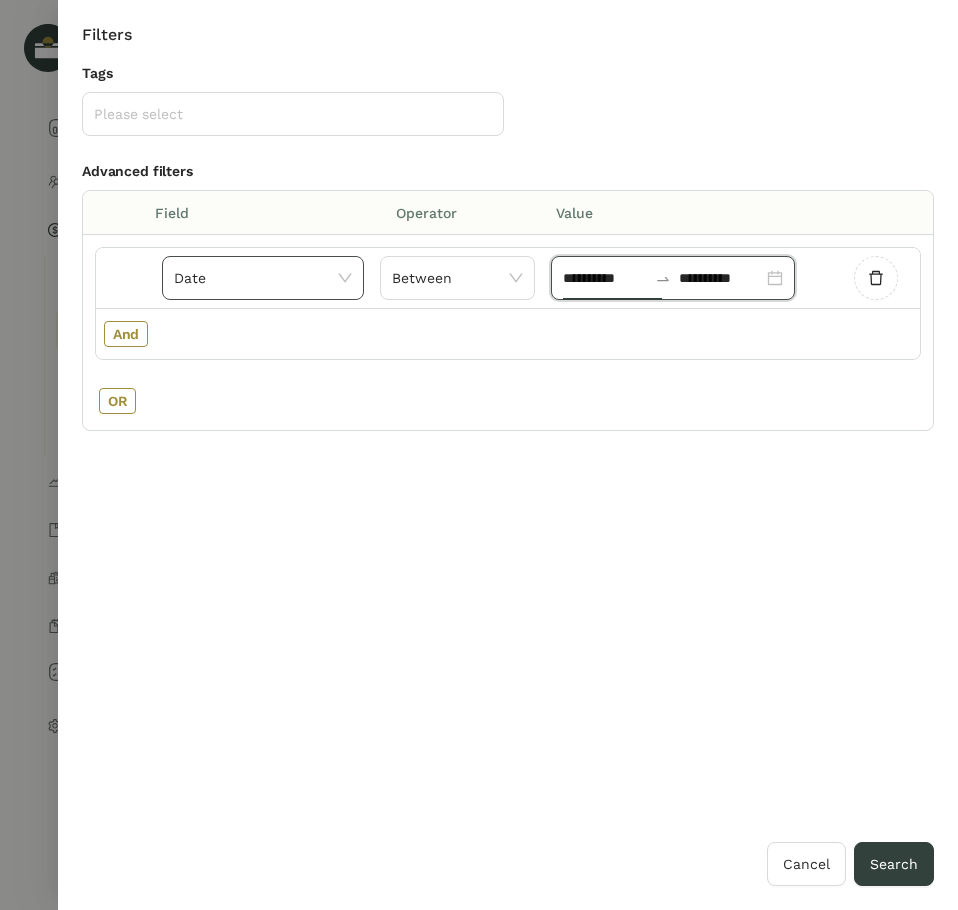 click on "**********" at bounding box center [508, 433] 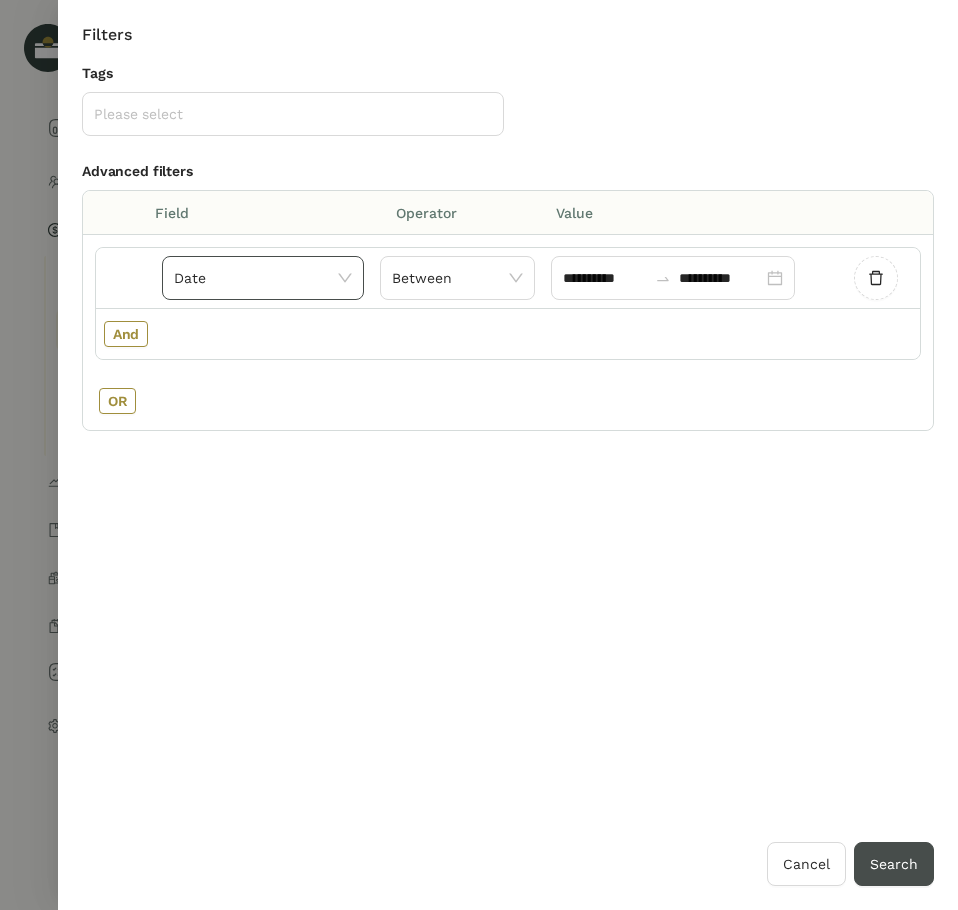 click on "Search" at bounding box center [894, 864] 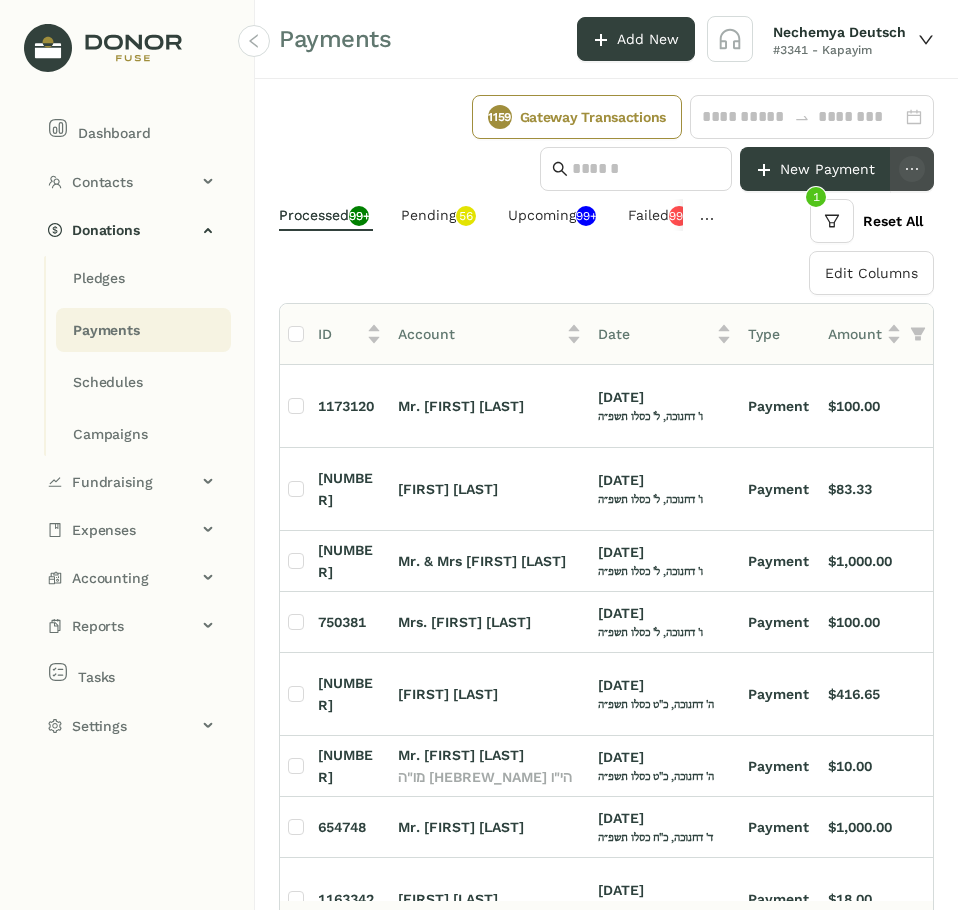 click 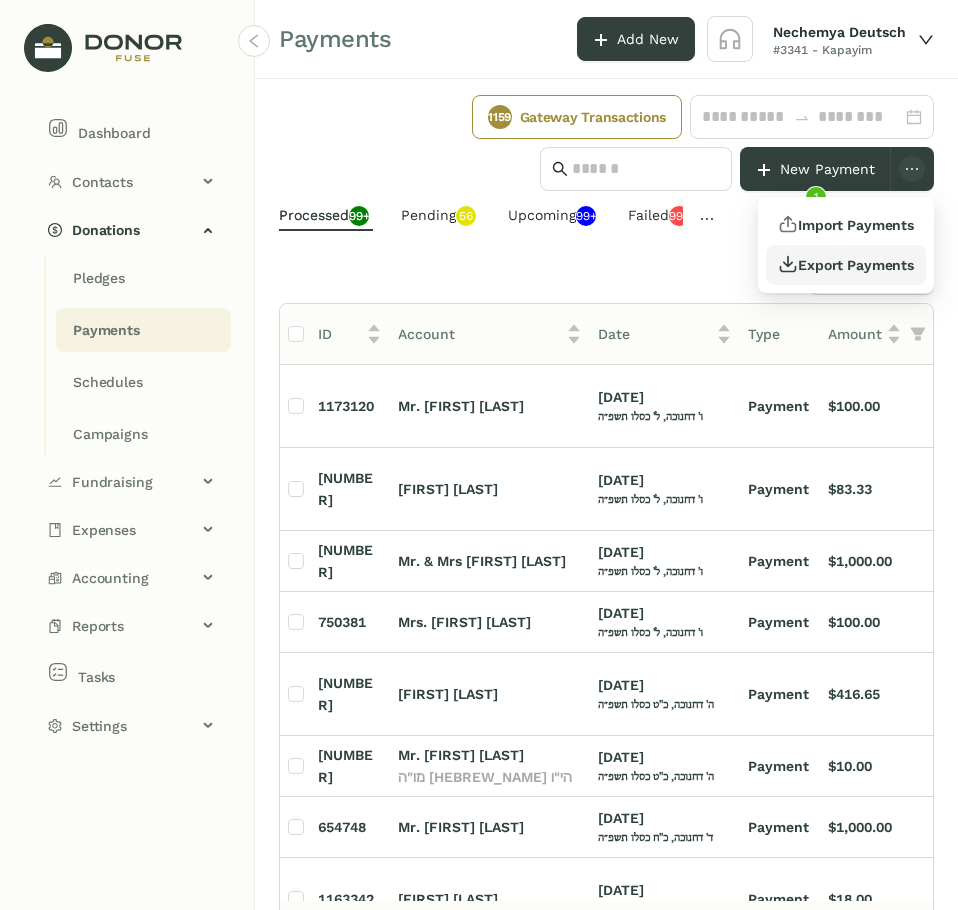 click on "Export Payments" at bounding box center (846, 265) 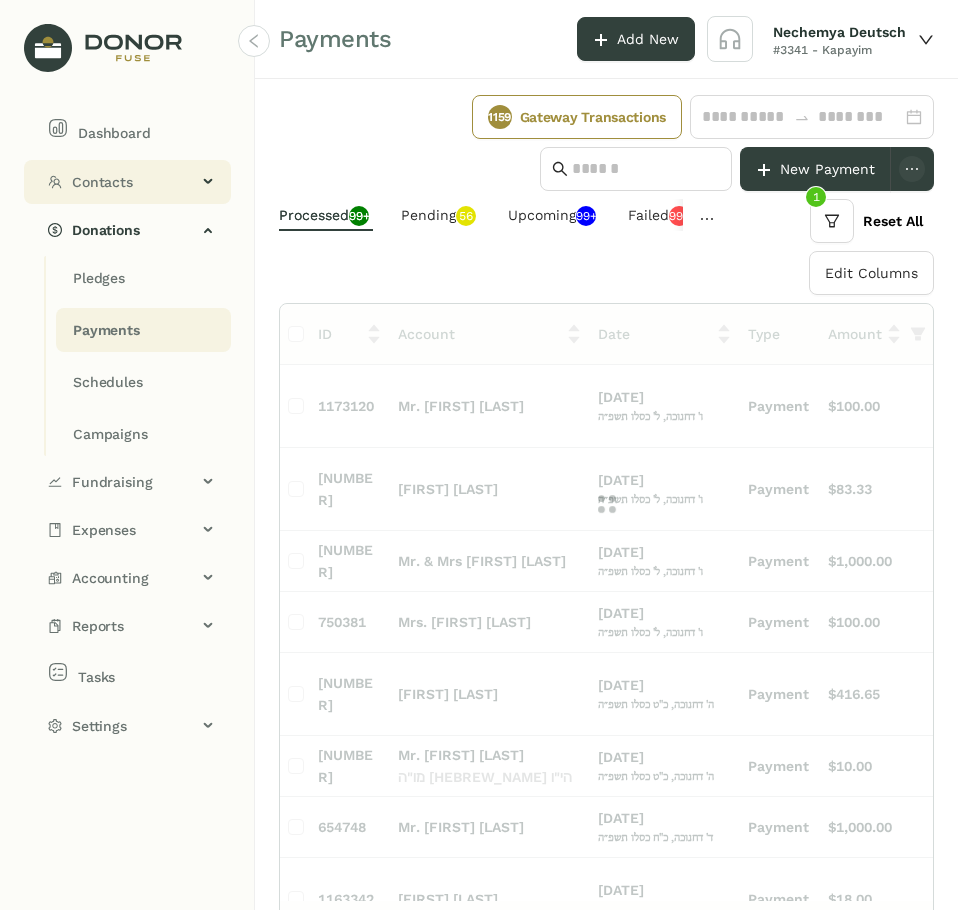 click on "Contacts" 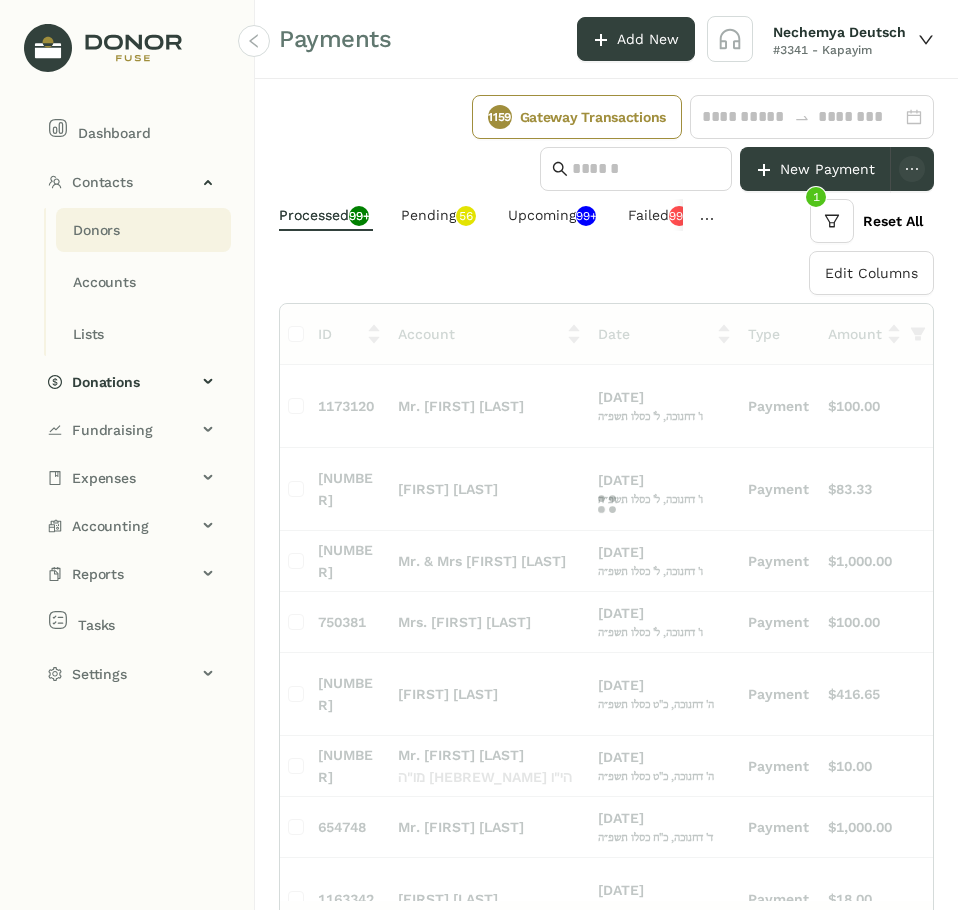 click on "Donors" 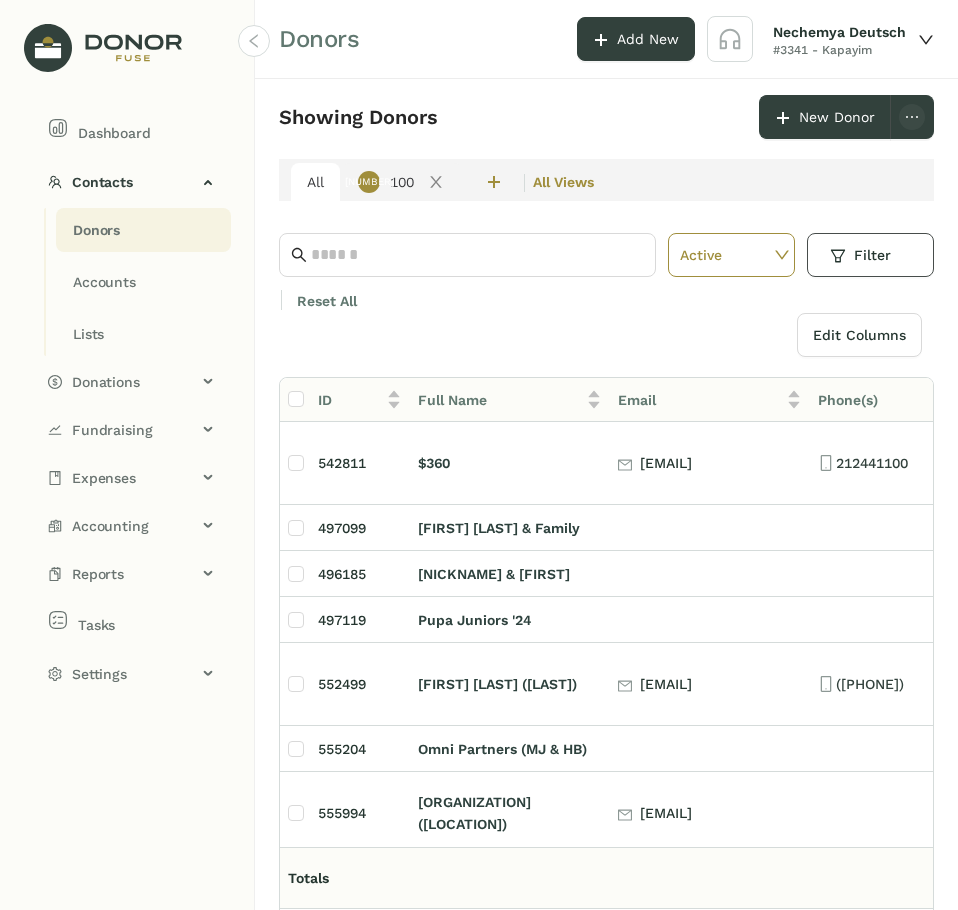 click on "Filter" 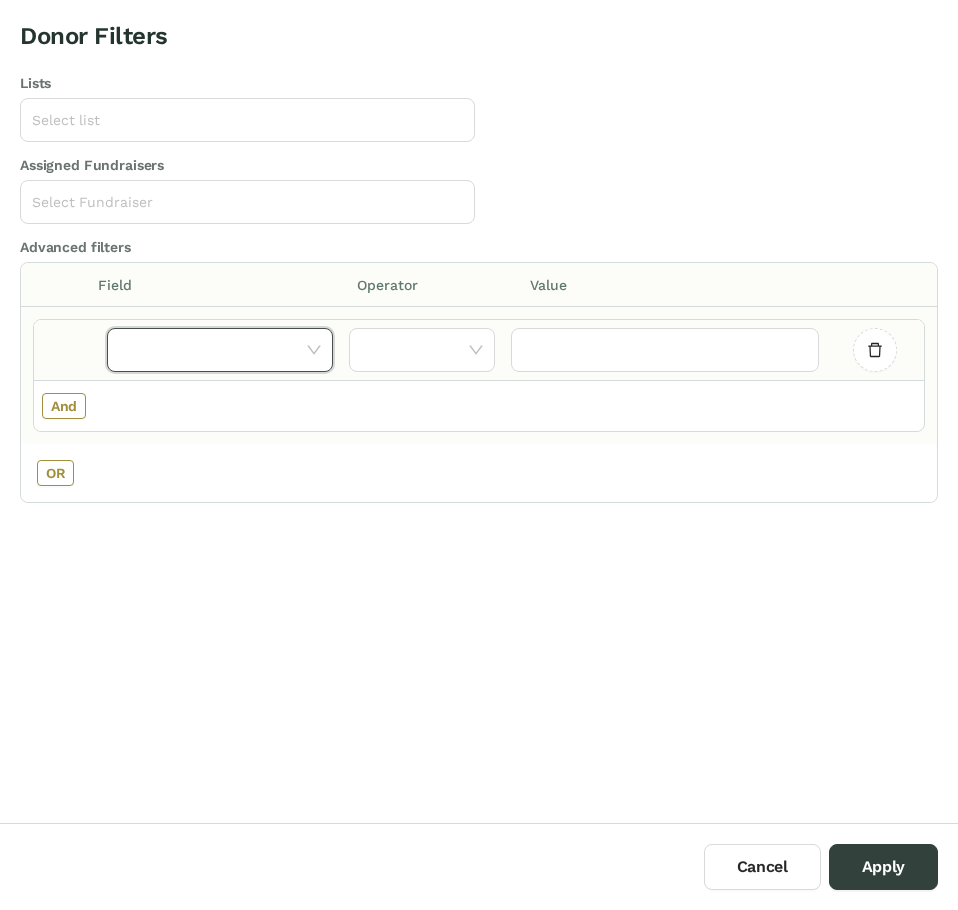 click 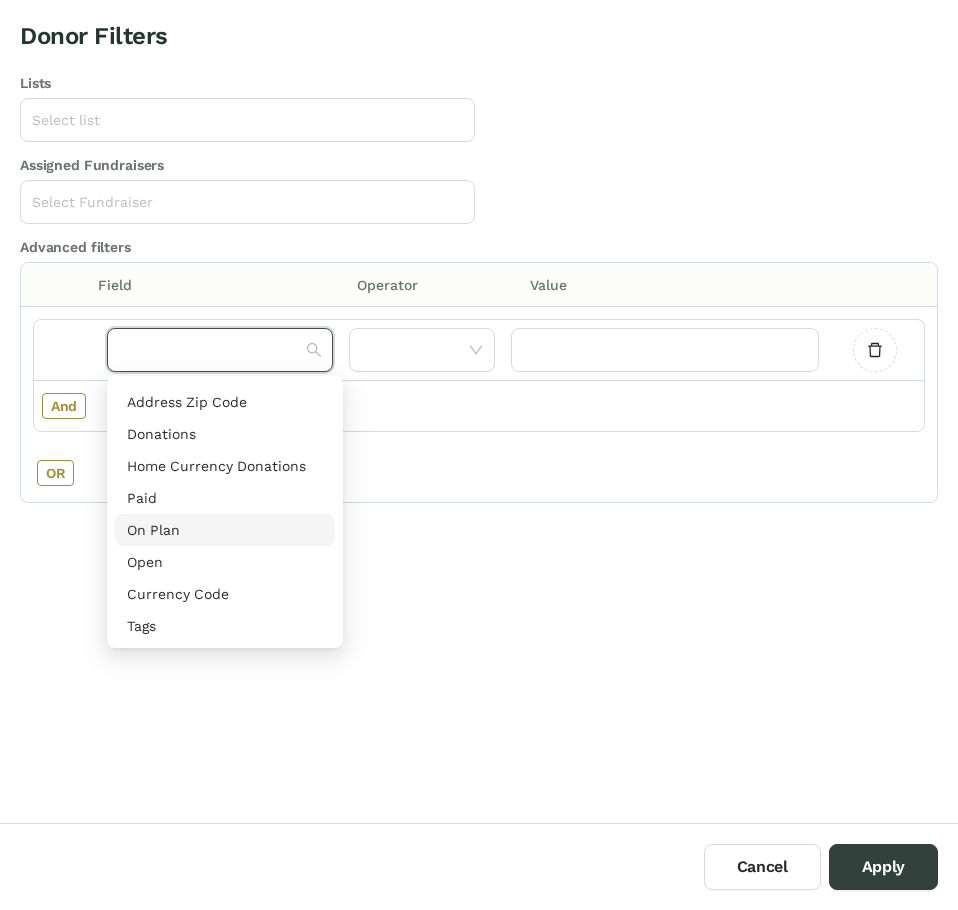 scroll, scrollTop: 500, scrollLeft: 0, axis: vertical 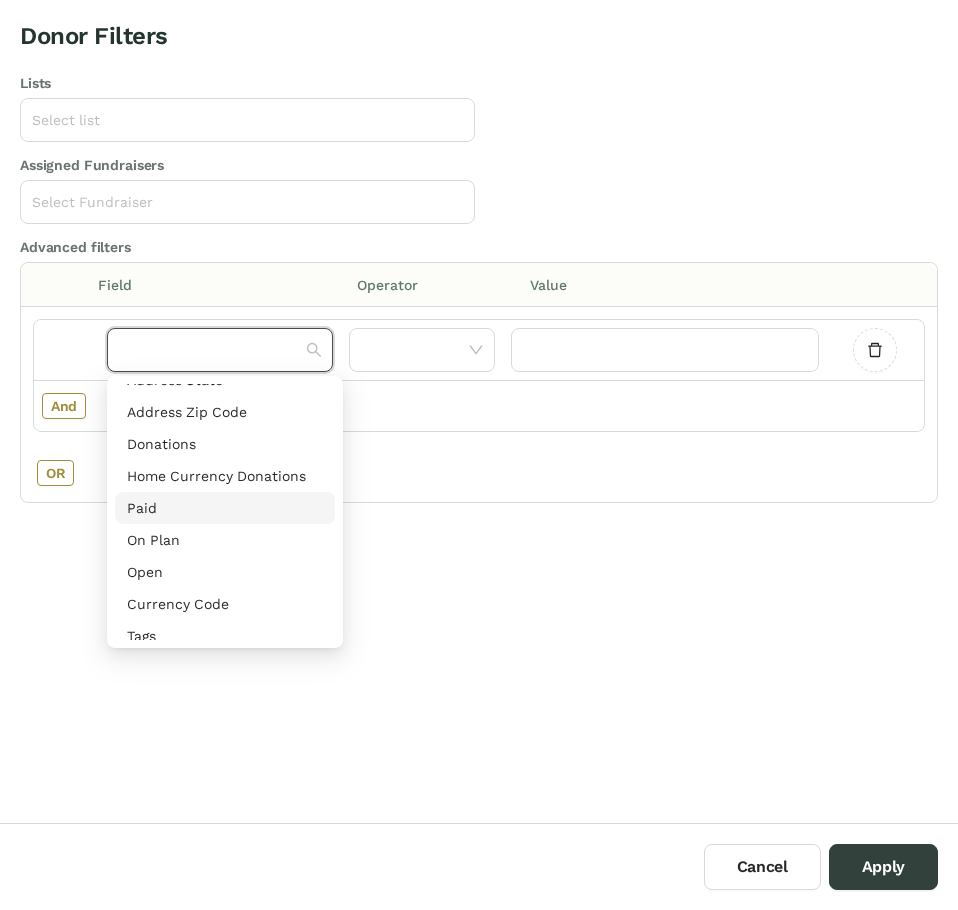 click on "Paid" at bounding box center (225, 508) 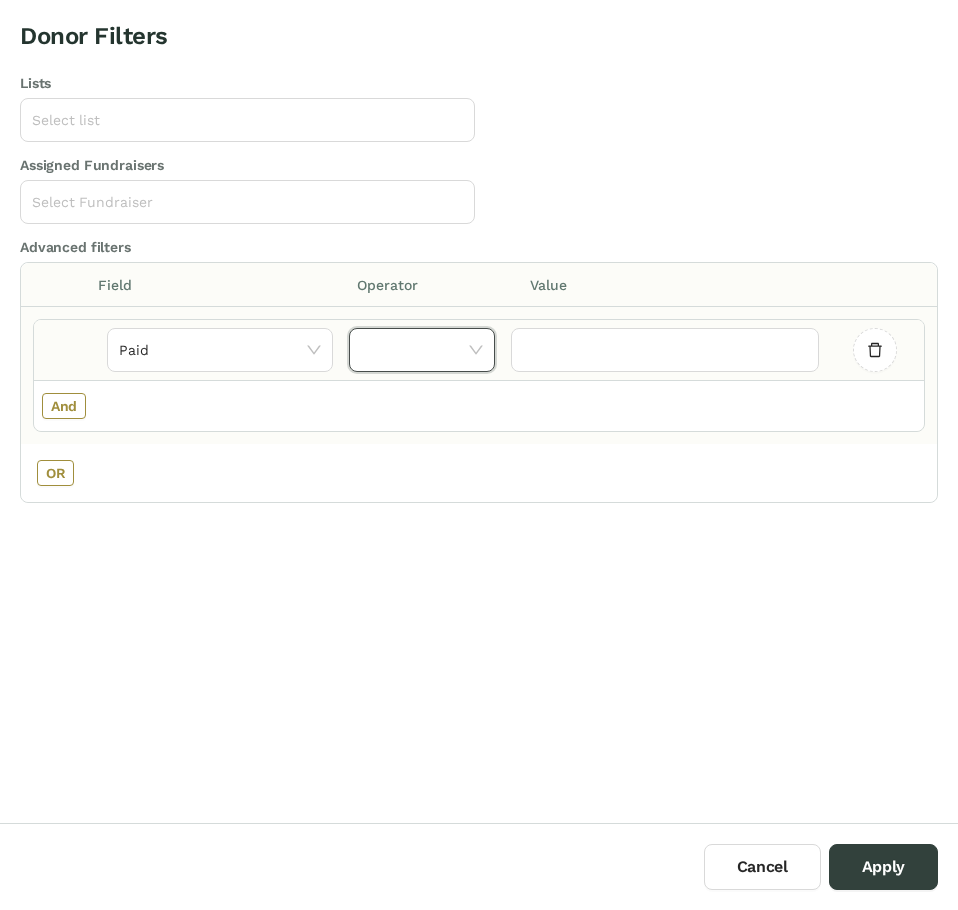 click 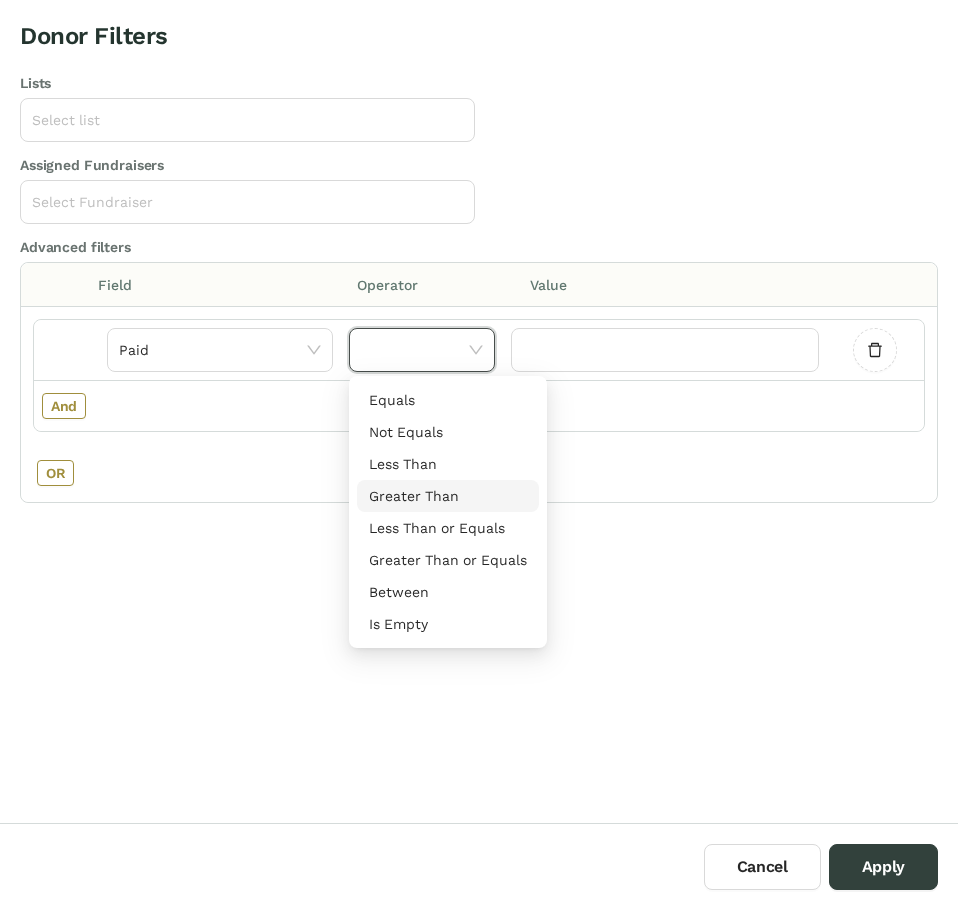 click on "Greater Than" at bounding box center (448, 496) 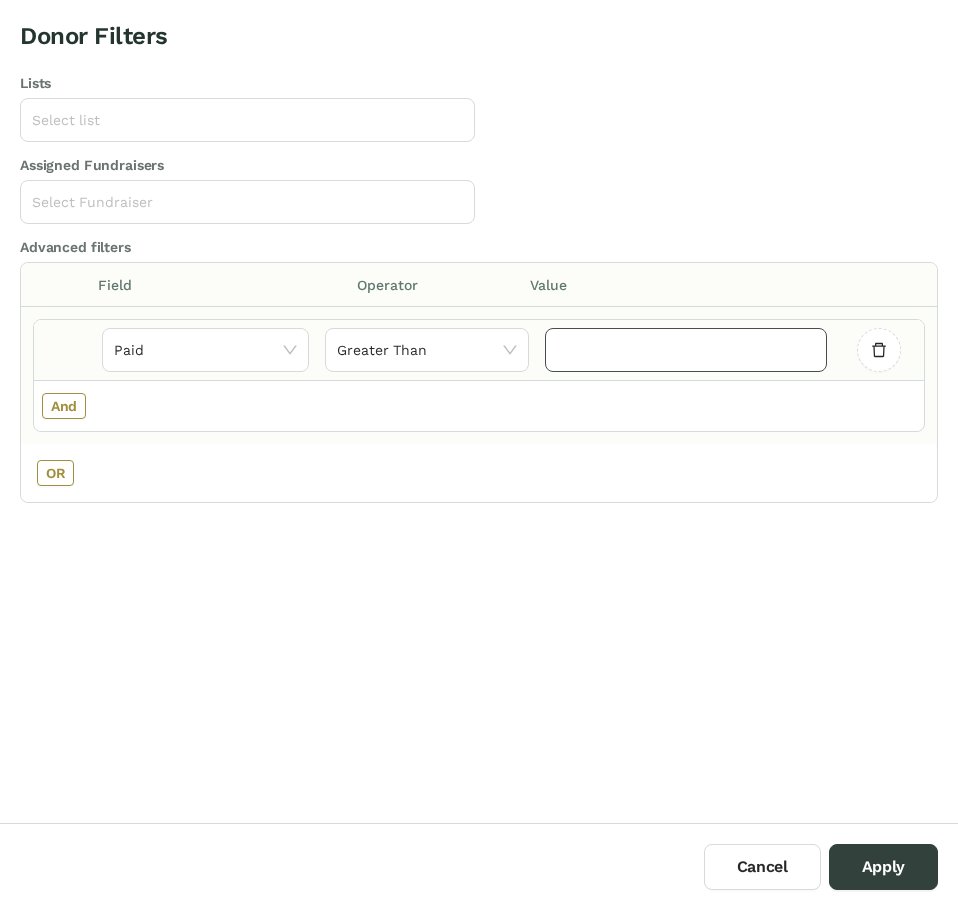 click 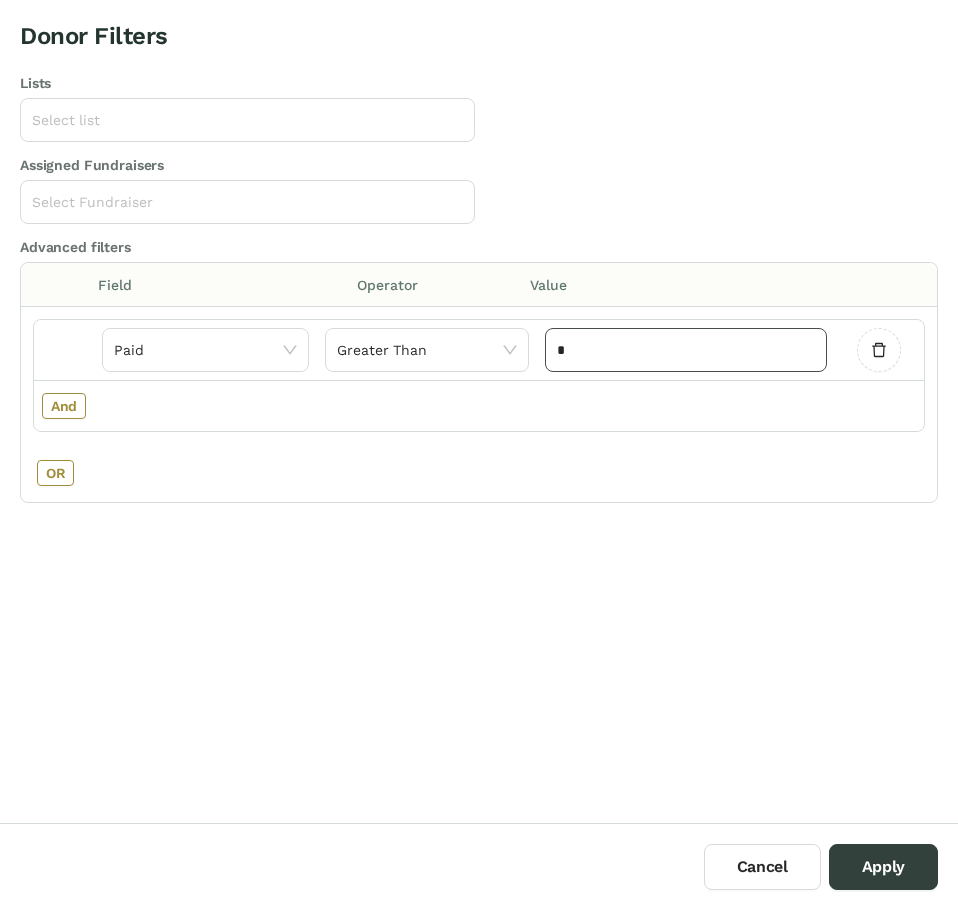 type on "*" 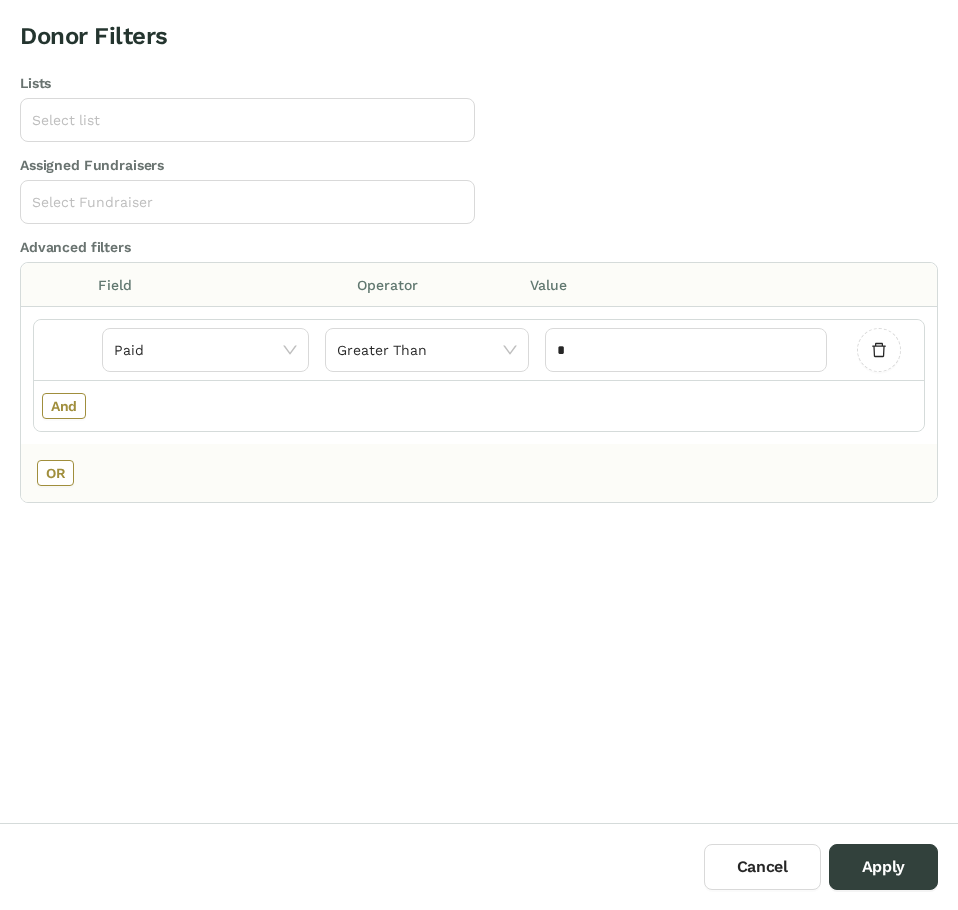 drag, startPoint x: 448, startPoint y: 544, endPoint x: 218, endPoint y: 472, distance: 241.00623 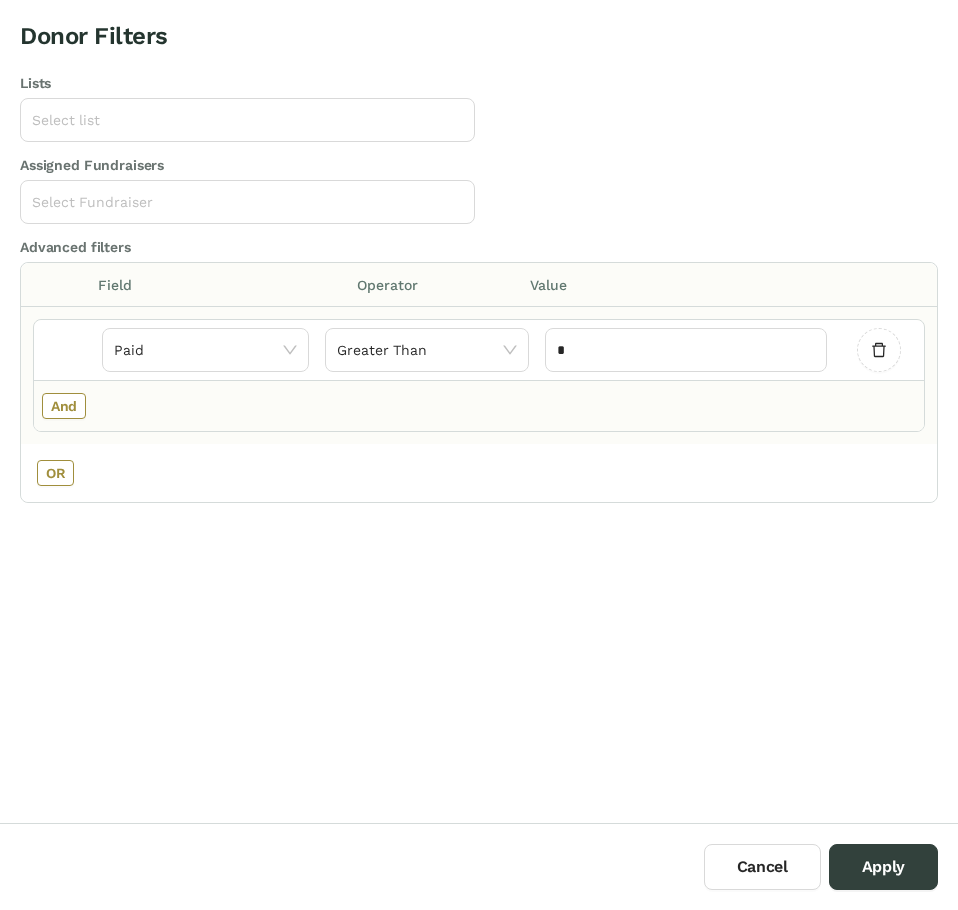 click on "And" 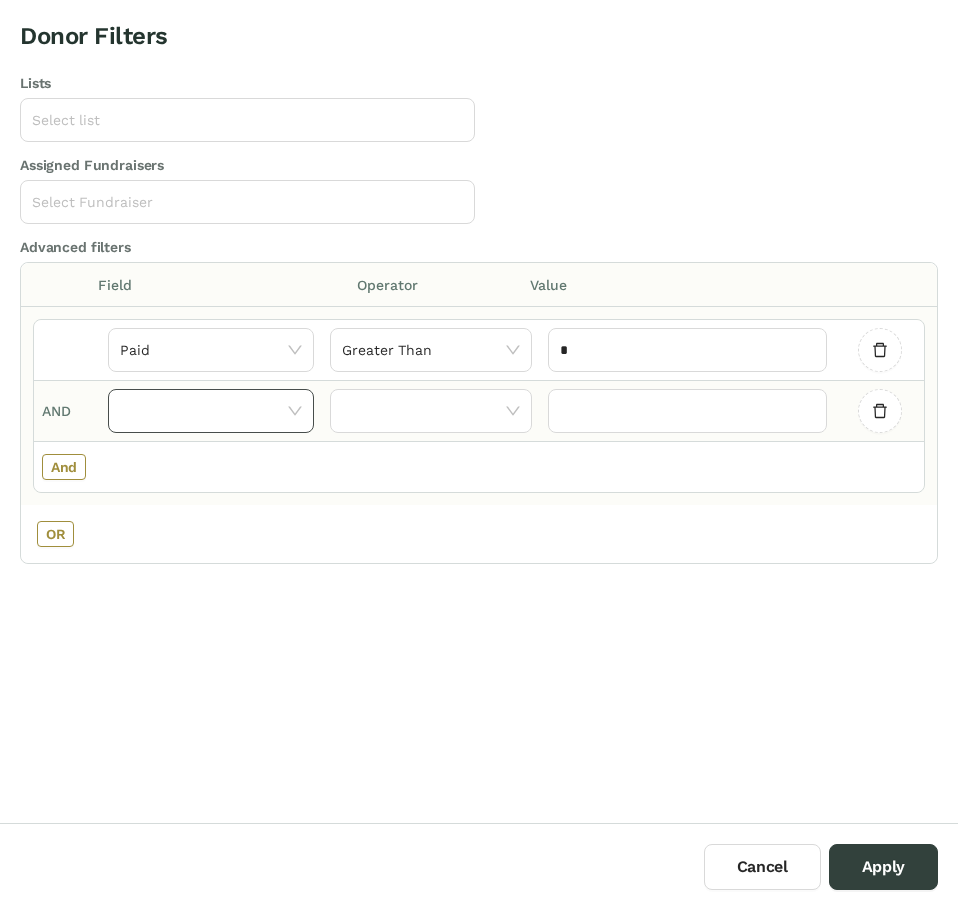 click 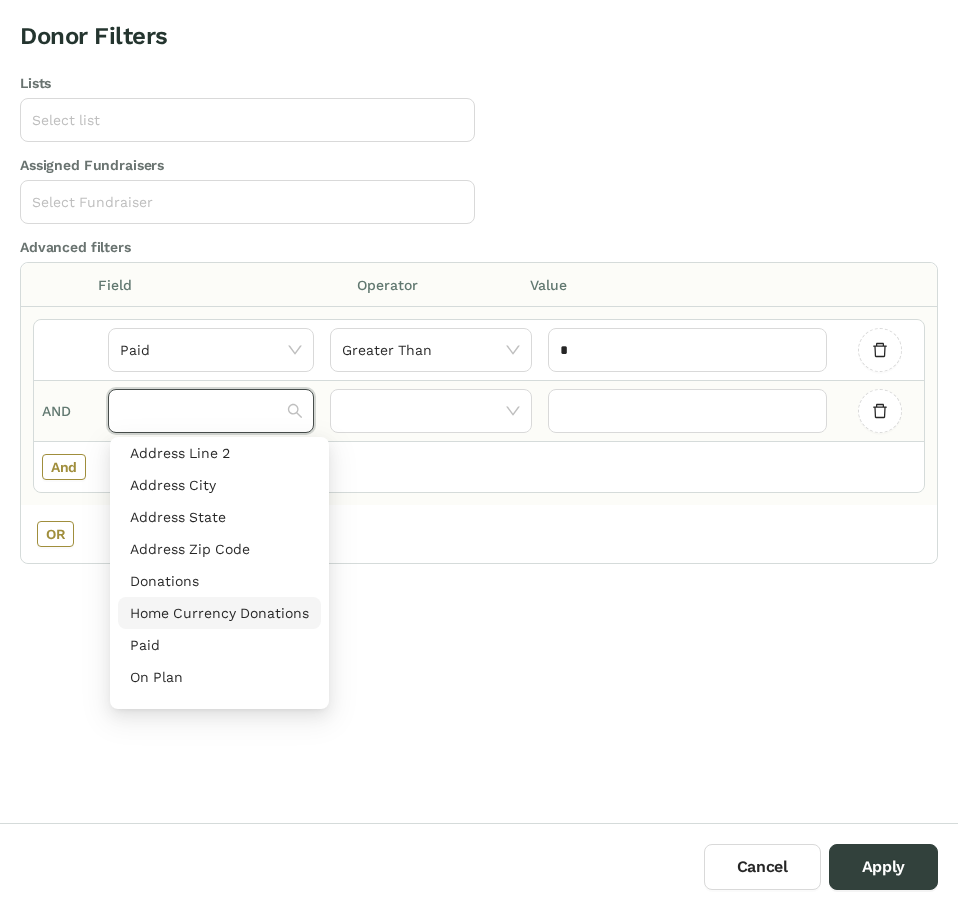 scroll, scrollTop: 417, scrollLeft: 0, axis: vertical 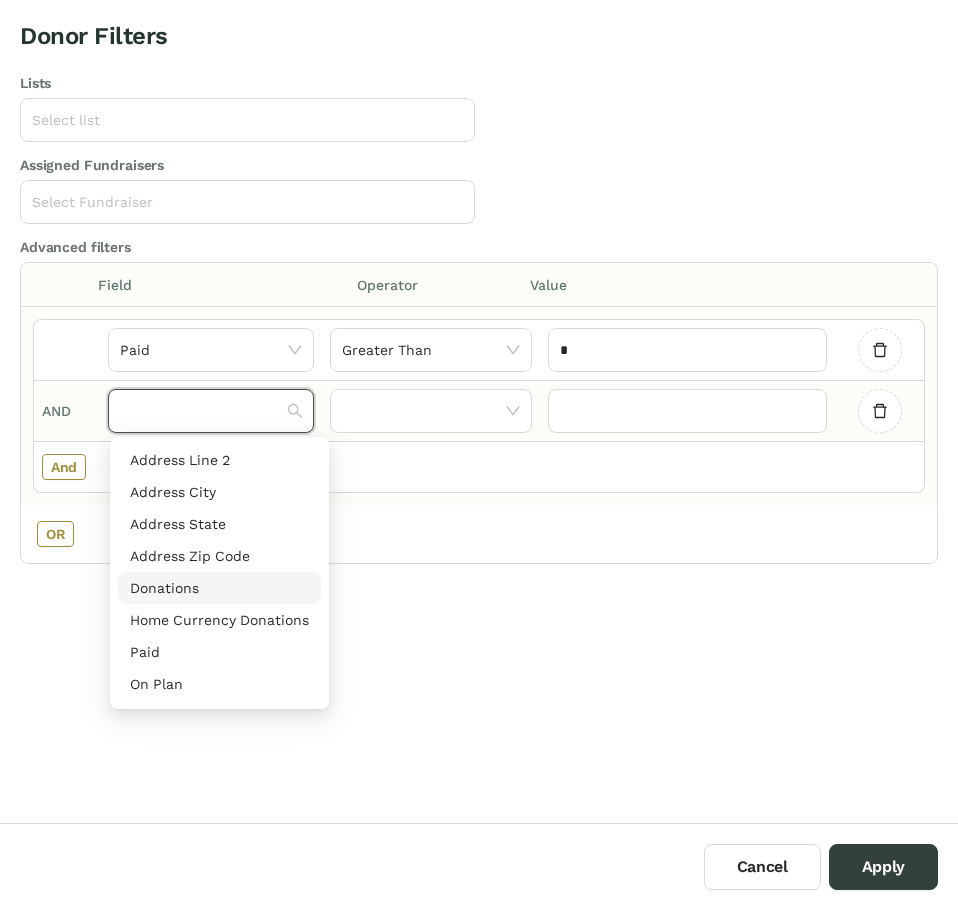 click on "Donations" at bounding box center (219, 588) 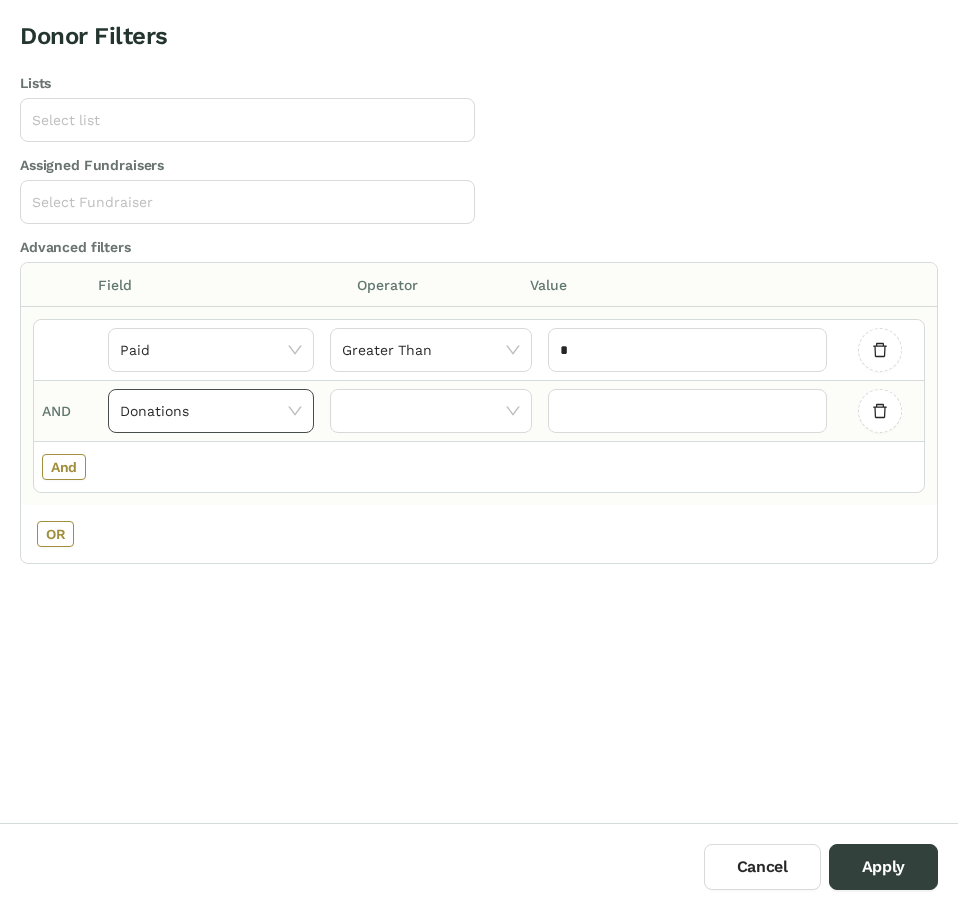 click 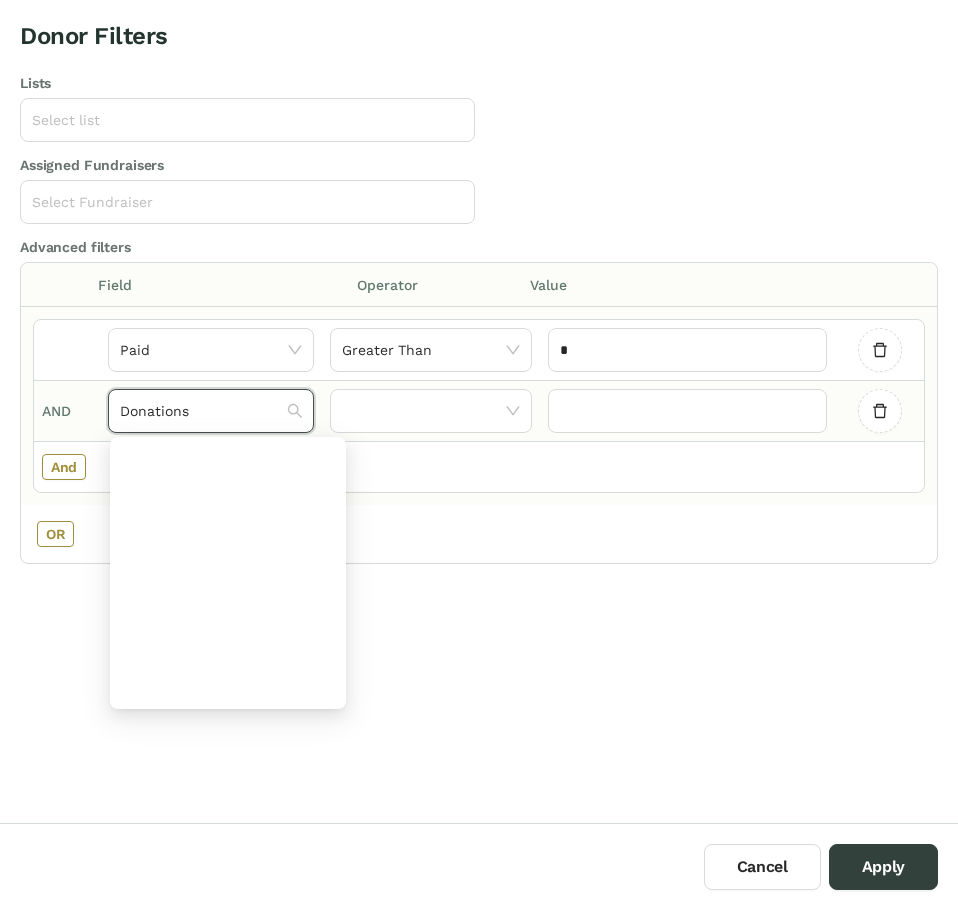scroll, scrollTop: 544, scrollLeft: 0, axis: vertical 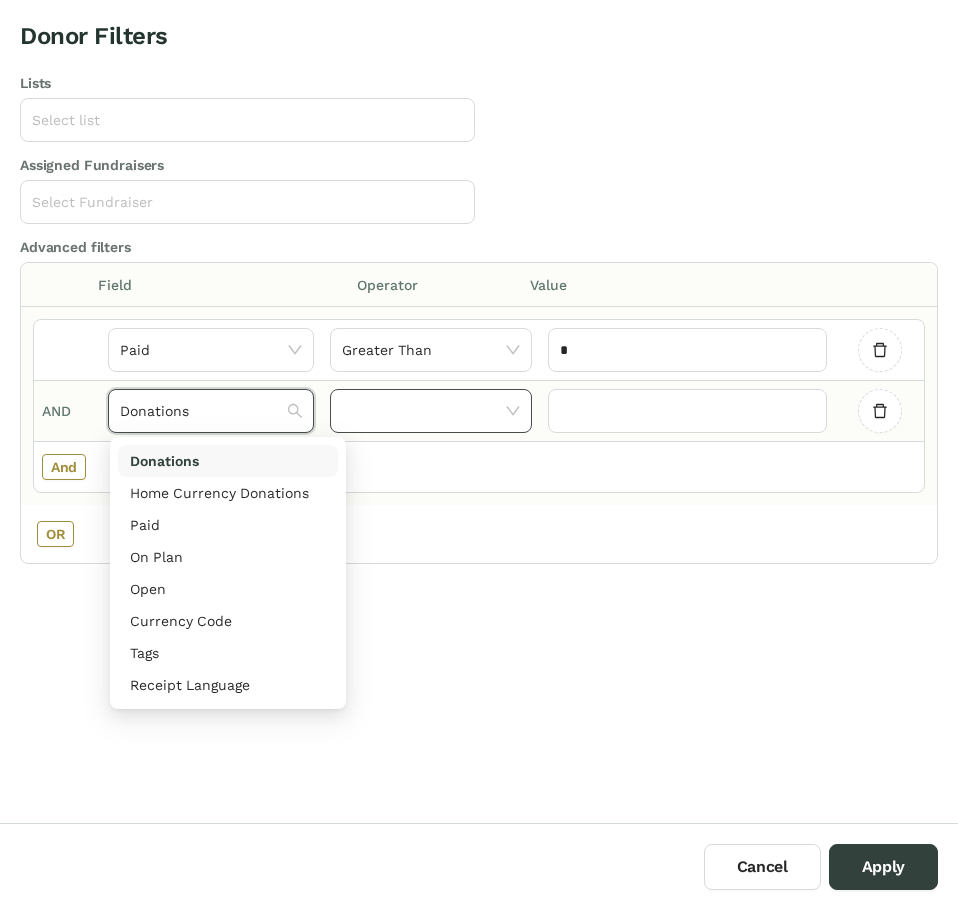 click 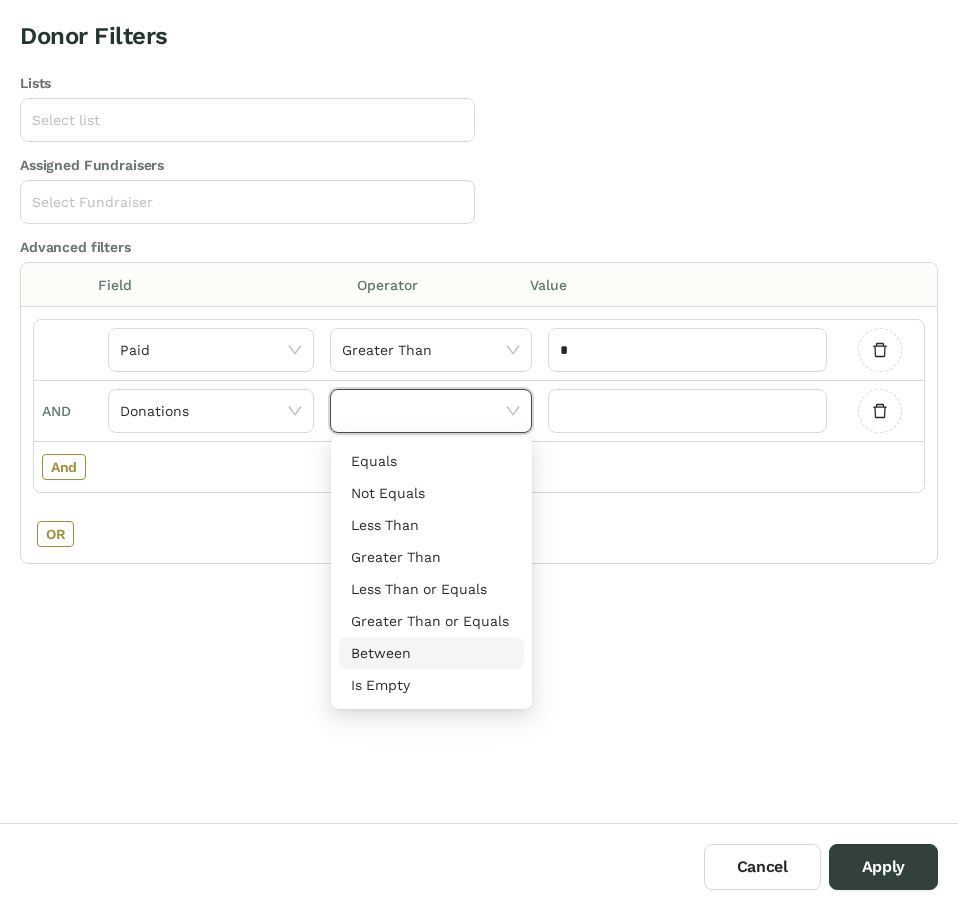 click on "Between" at bounding box center (431, 653) 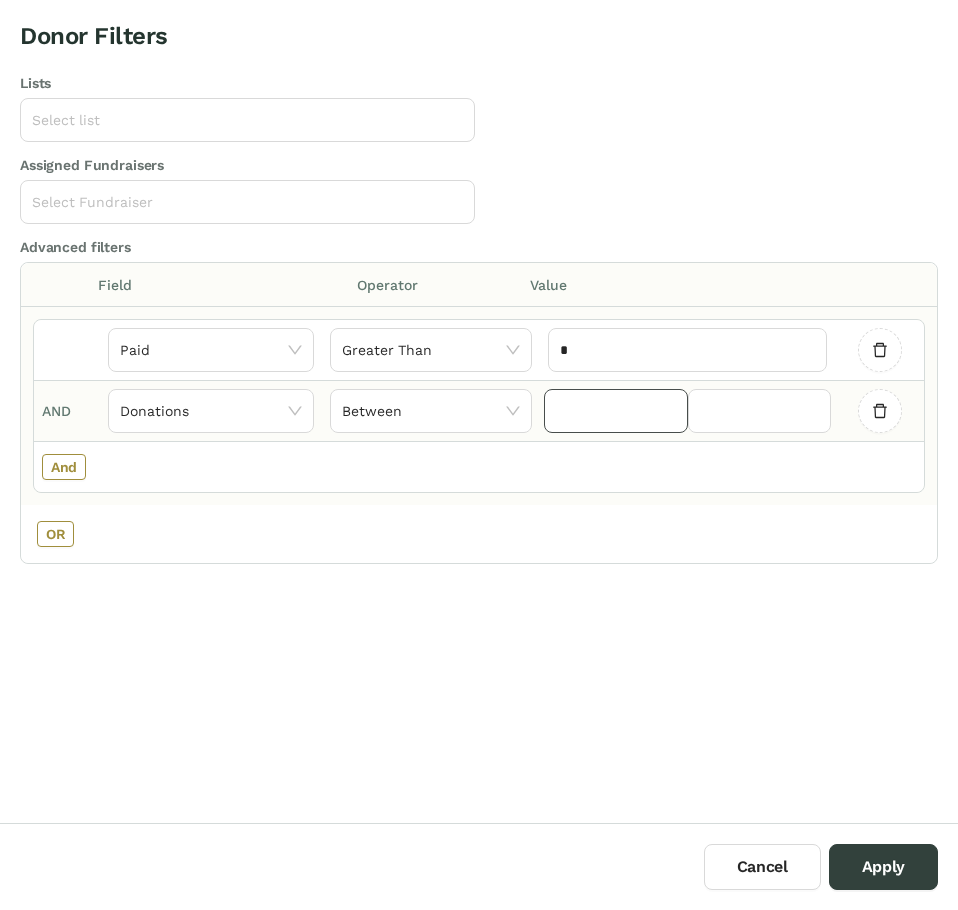 click 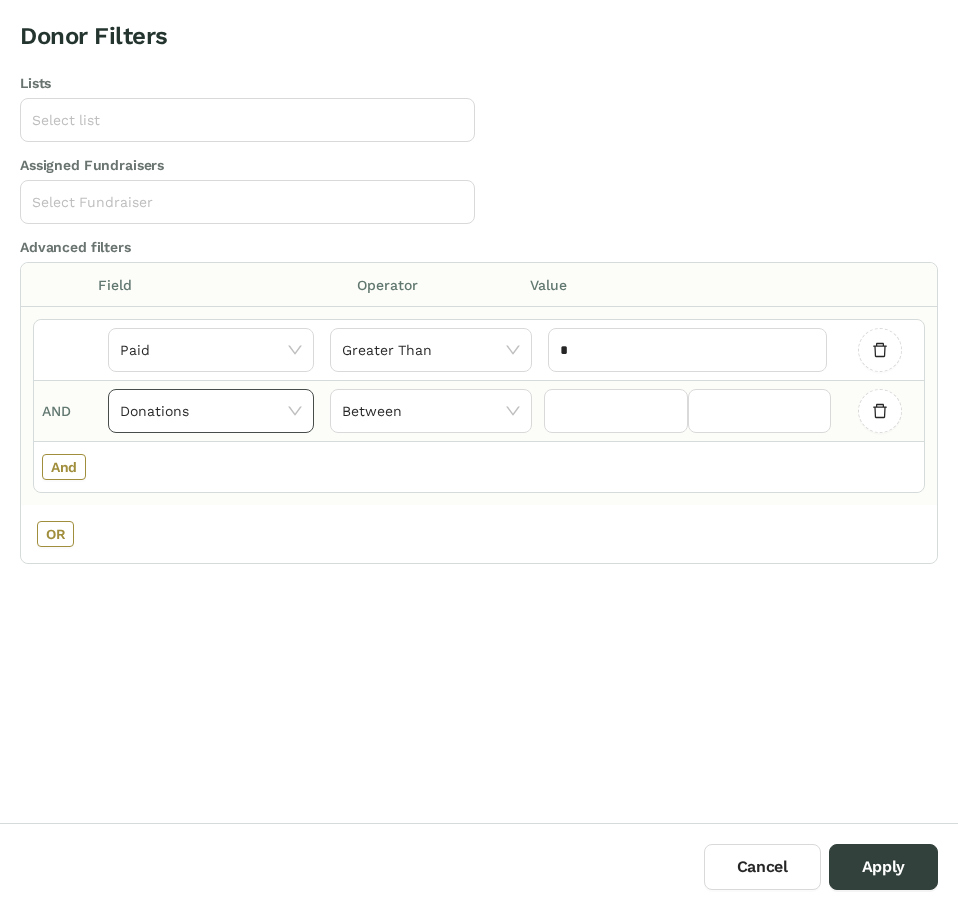 click on "Donations" 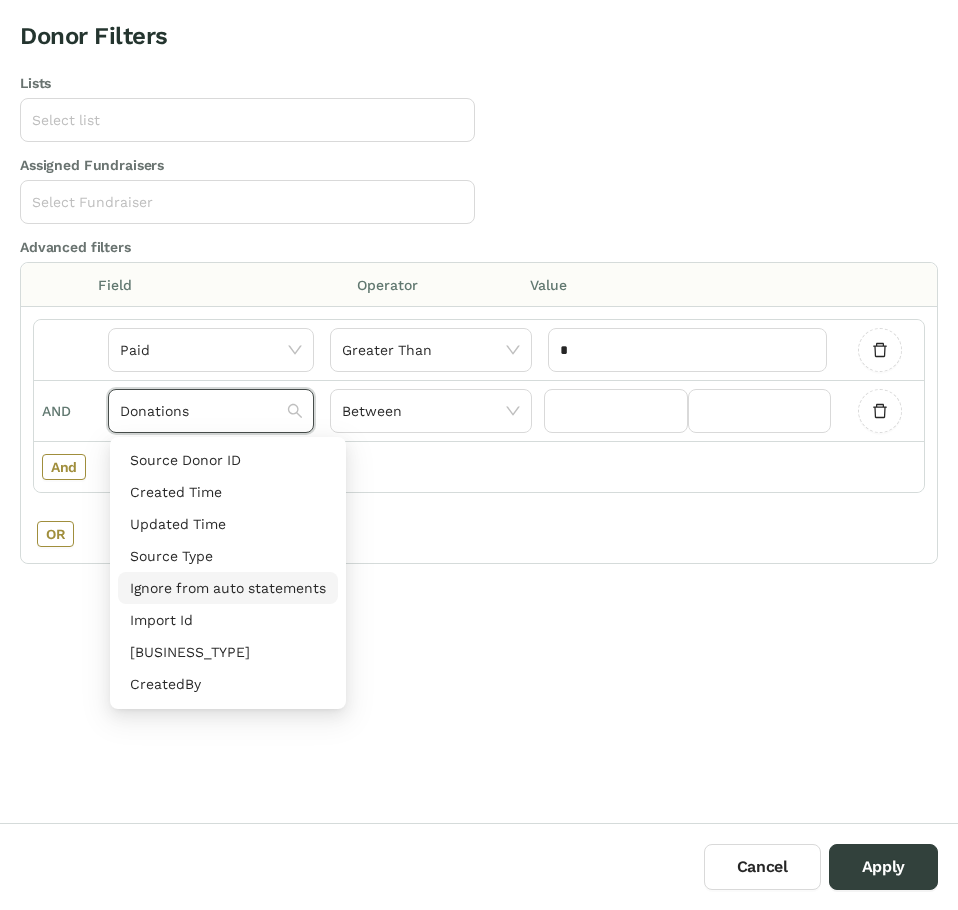 scroll, scrollTop: 896, scrollLeft: 0, axis: vertical 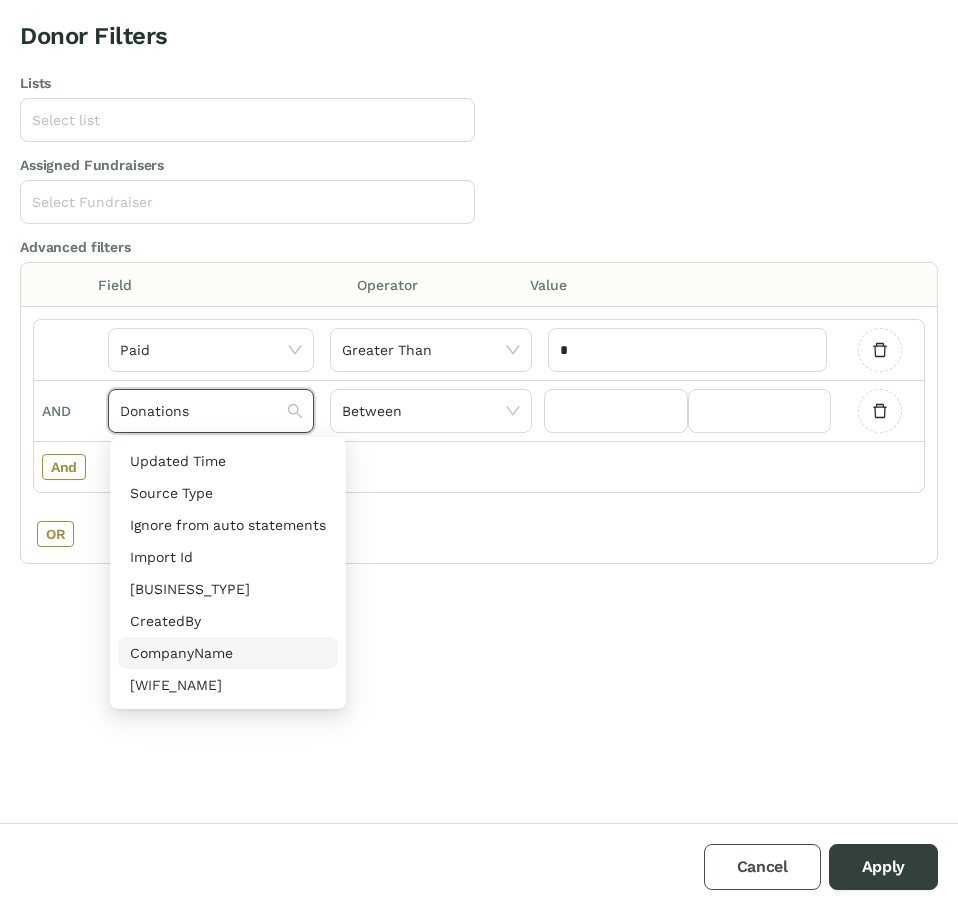 click on "Cancel" at bounding box center (762, 867) 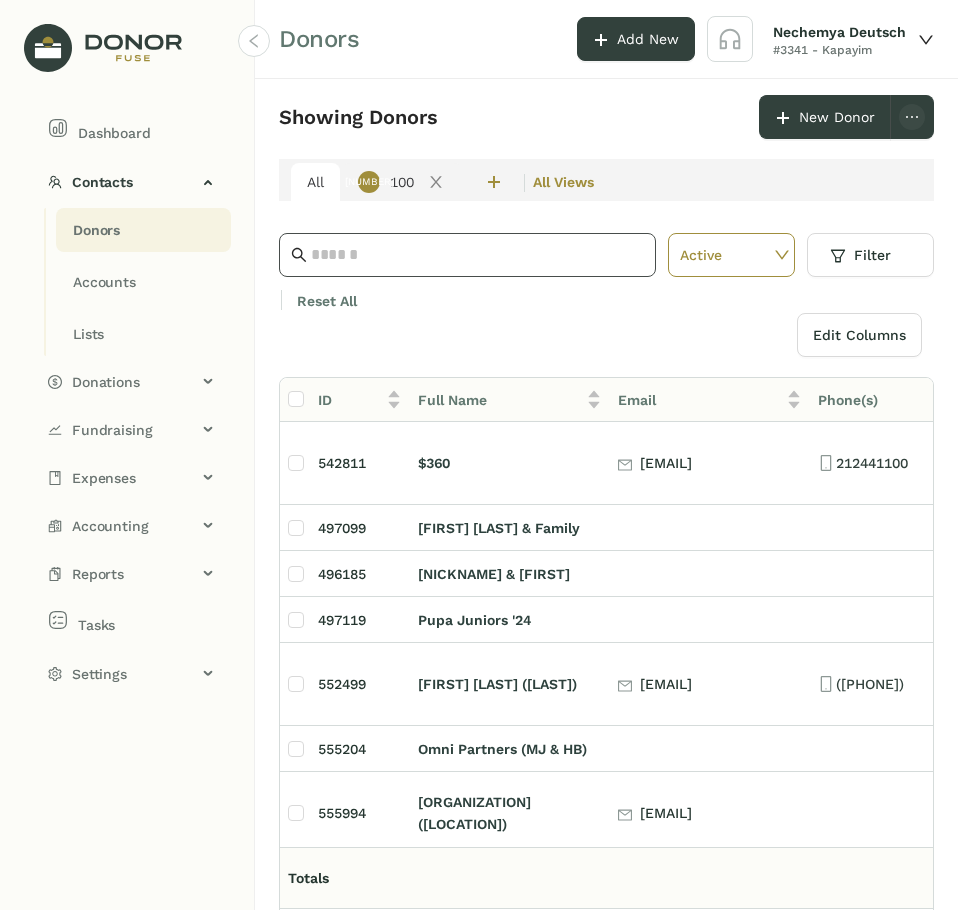 click 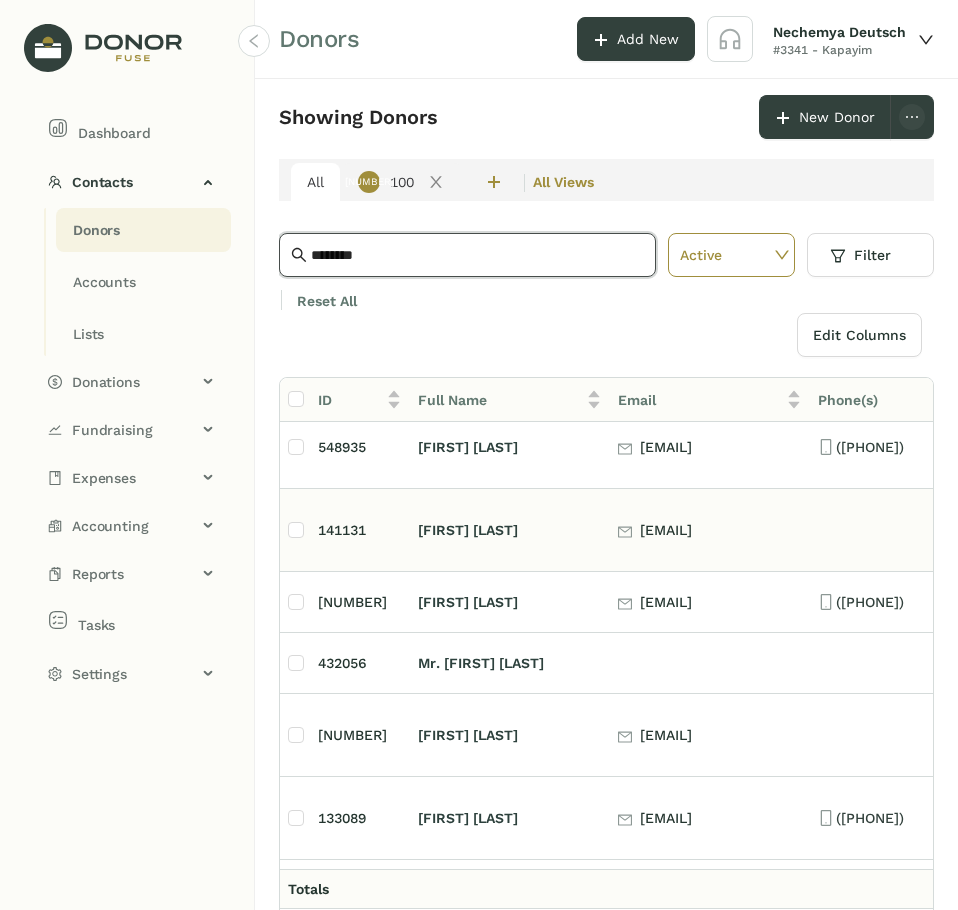 scroll, scrollTop: 0, scrollLeft: 0, axis: both 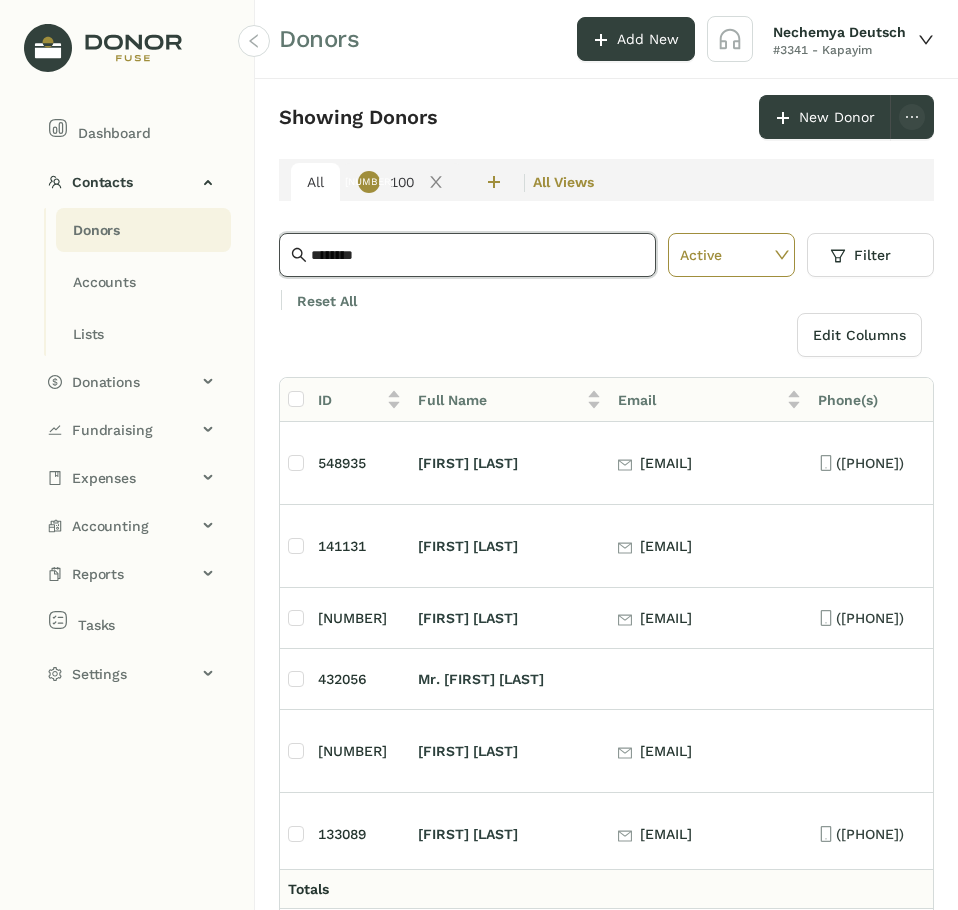 type on "********" 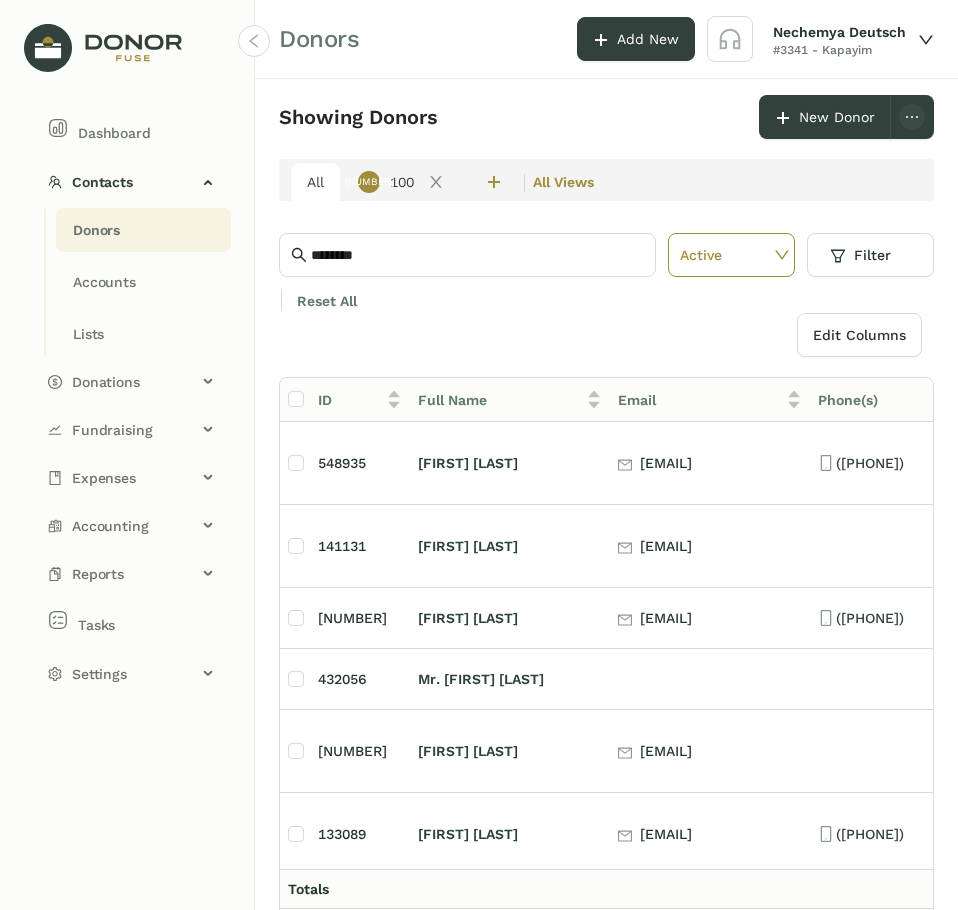 scroll, scrollTop: 0, scrollLeft: 391, axis: horizontal 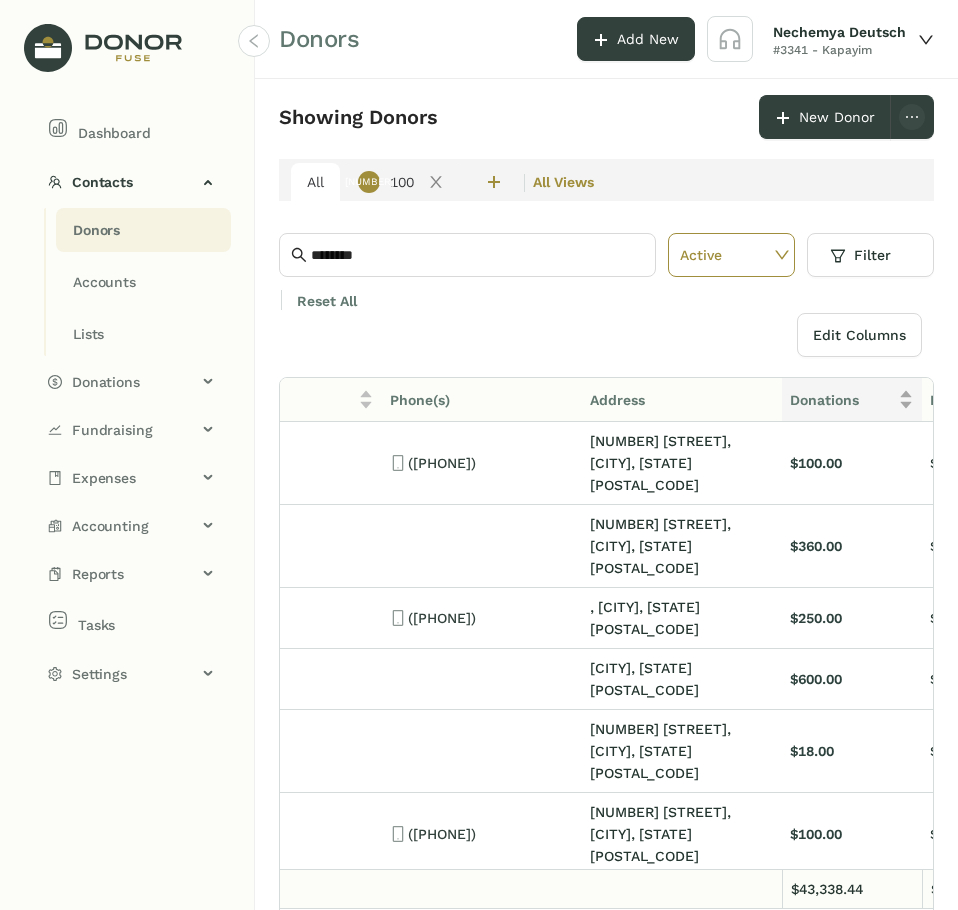 click on "Donations" 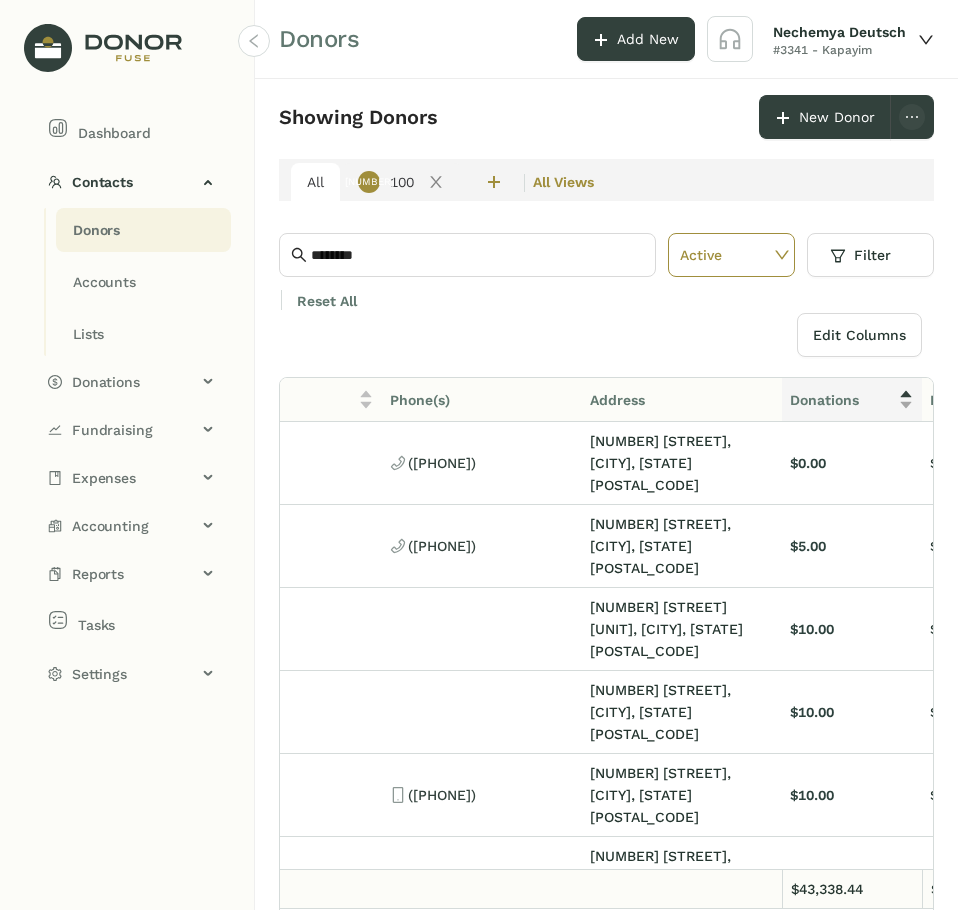 click on "Donations" 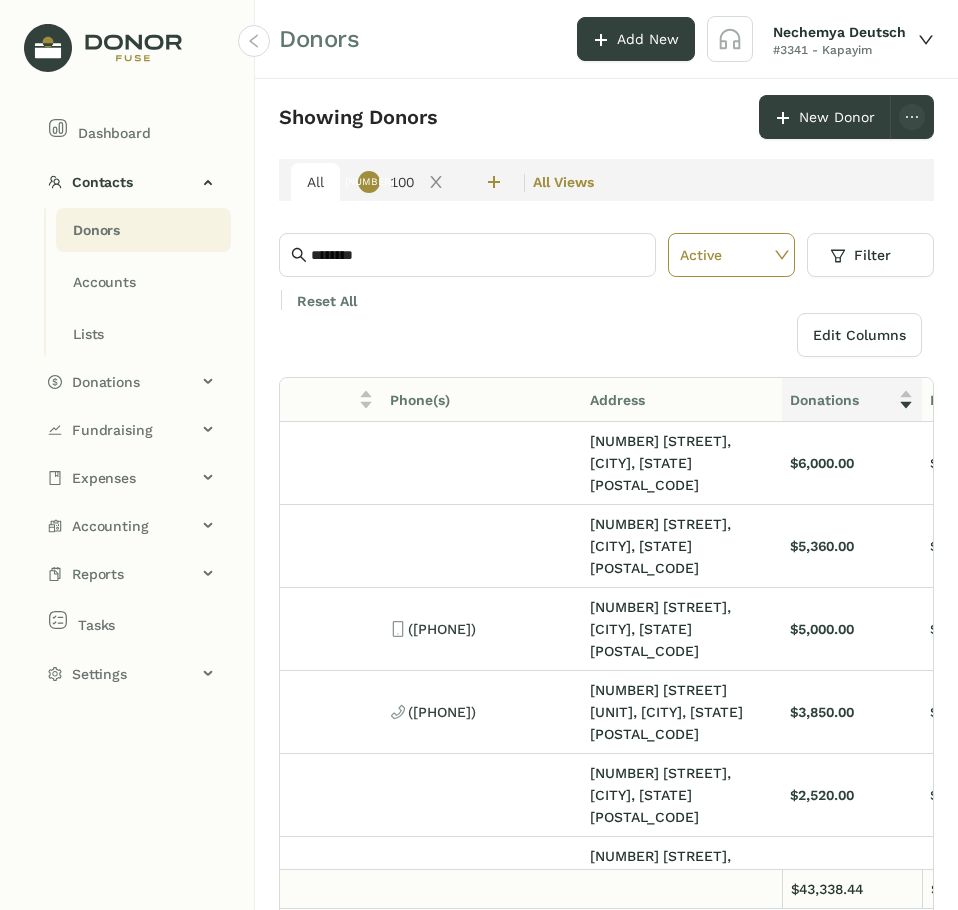 scroll, scrollTop: 0, scrollLeft: 291, axis: horizontal 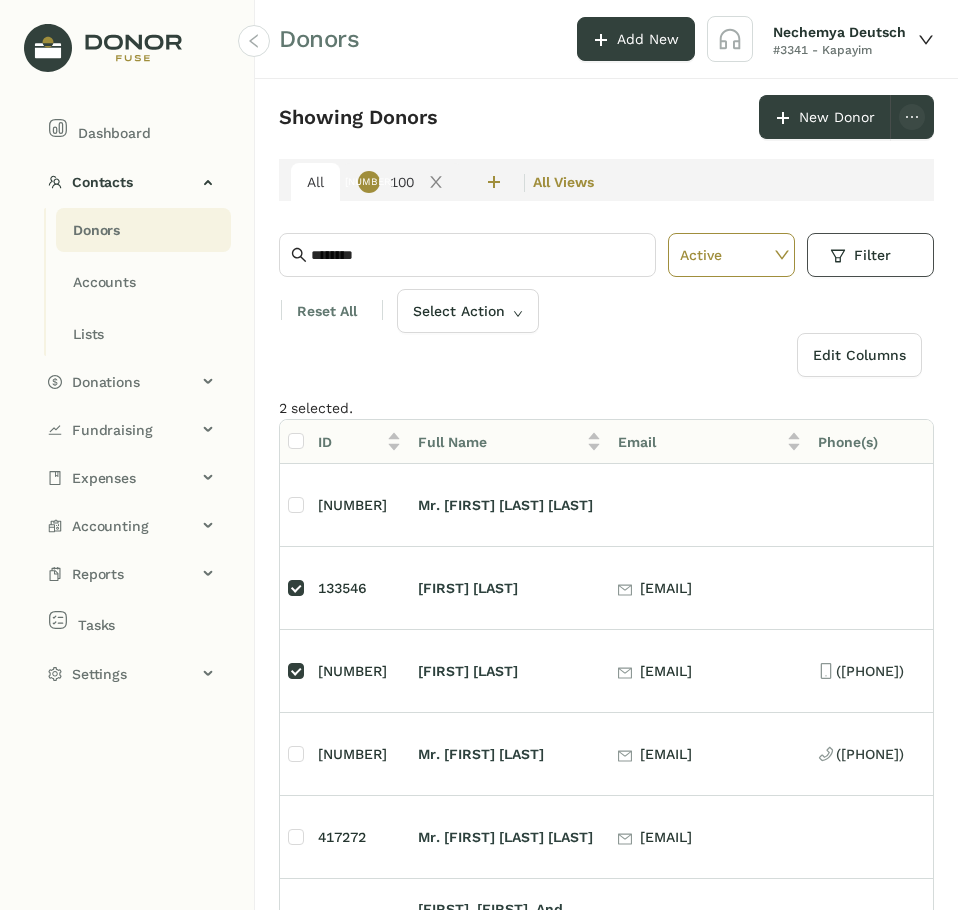 click on "Filter" 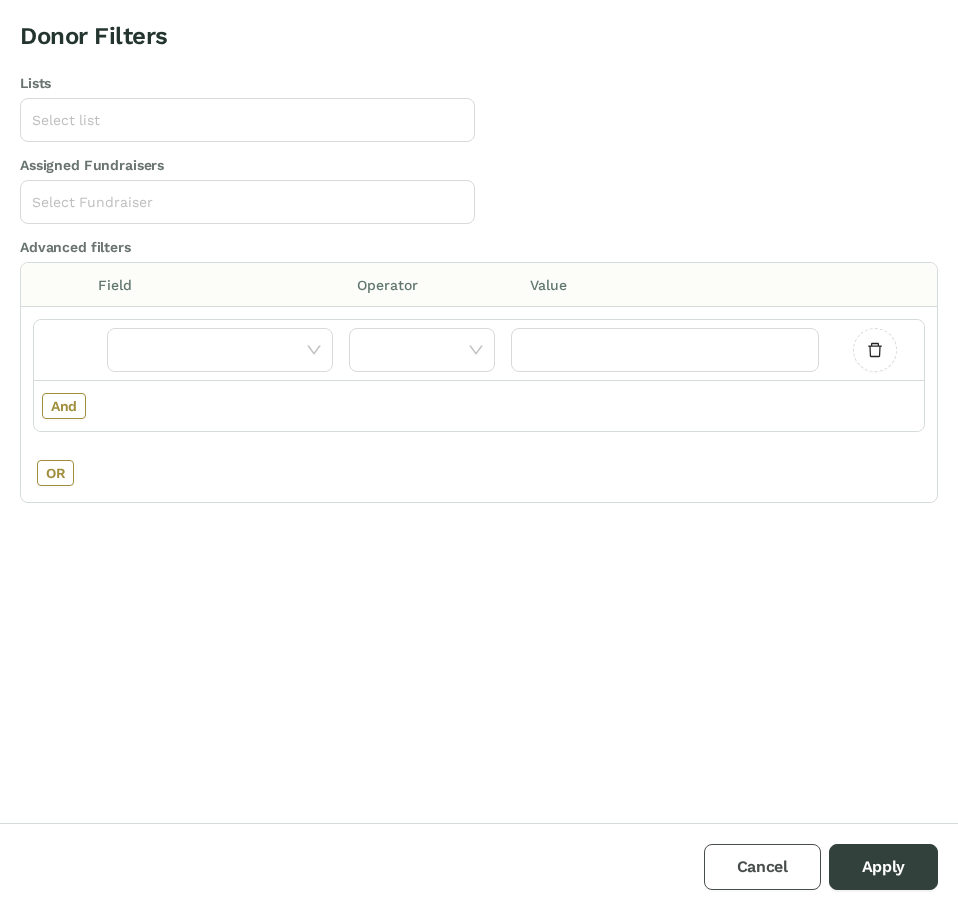 click on "Cancel" at bounding box center (762, 867) 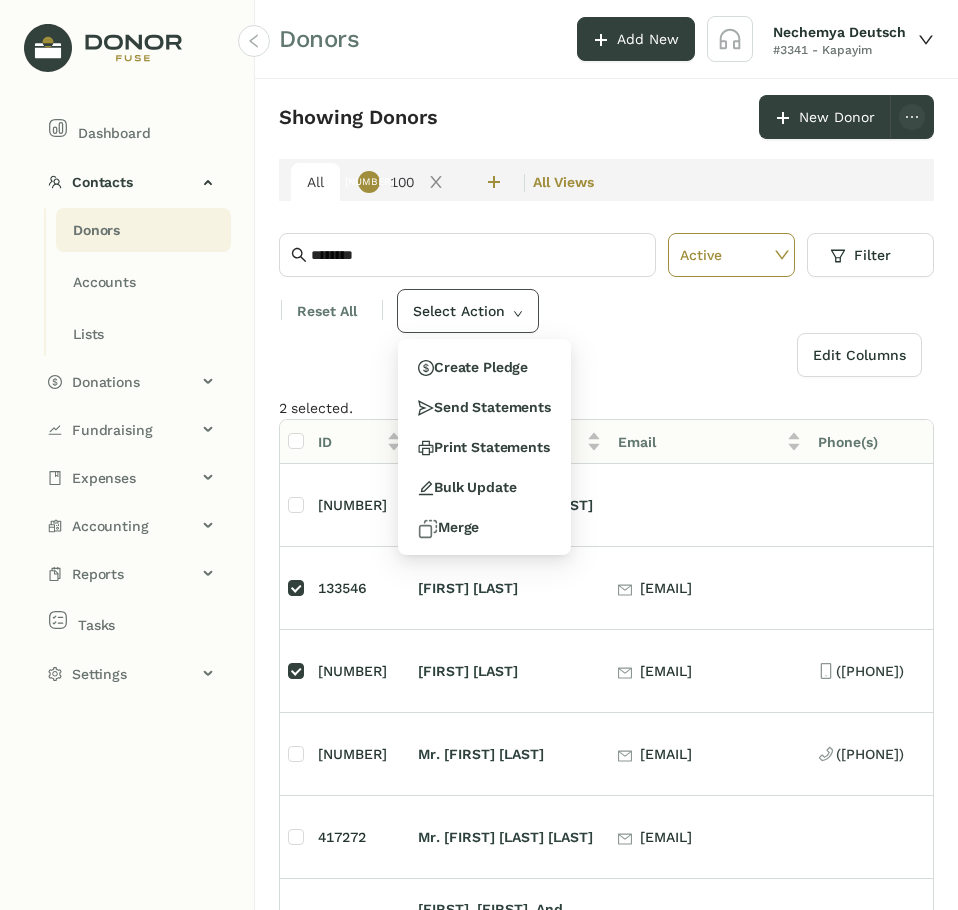 click on "Select Action" 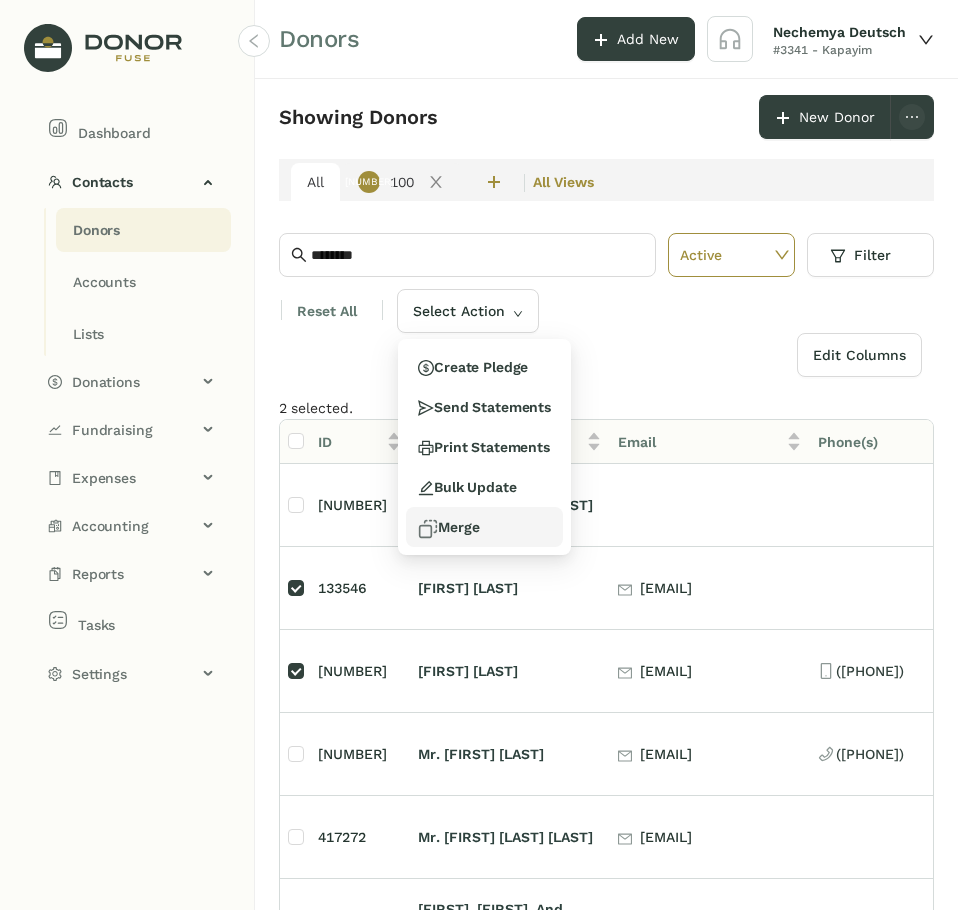 click on "Merge" at bounding box center [448, 527] 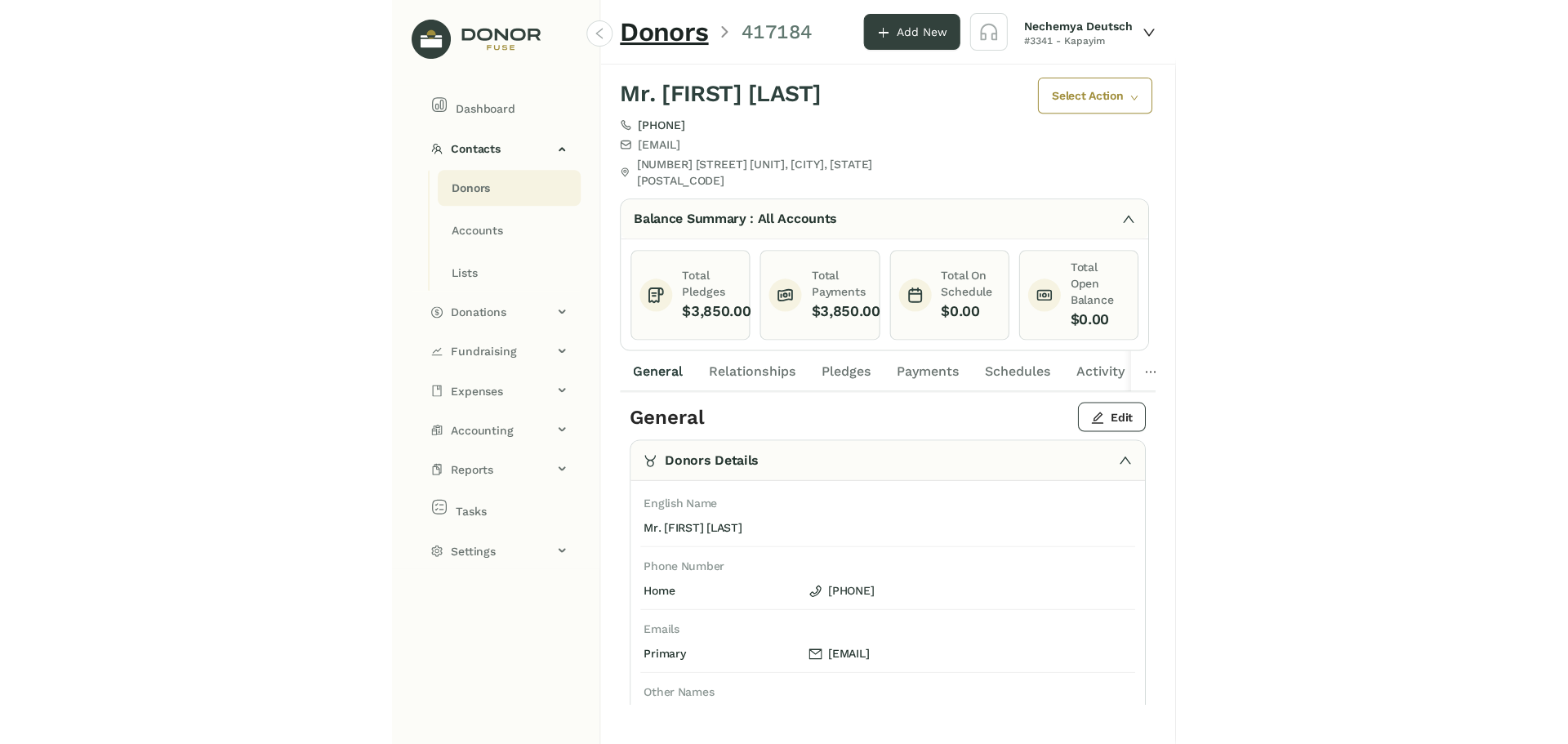 scroll, scrollTop: 0, scrollLeft: 0, axis: both 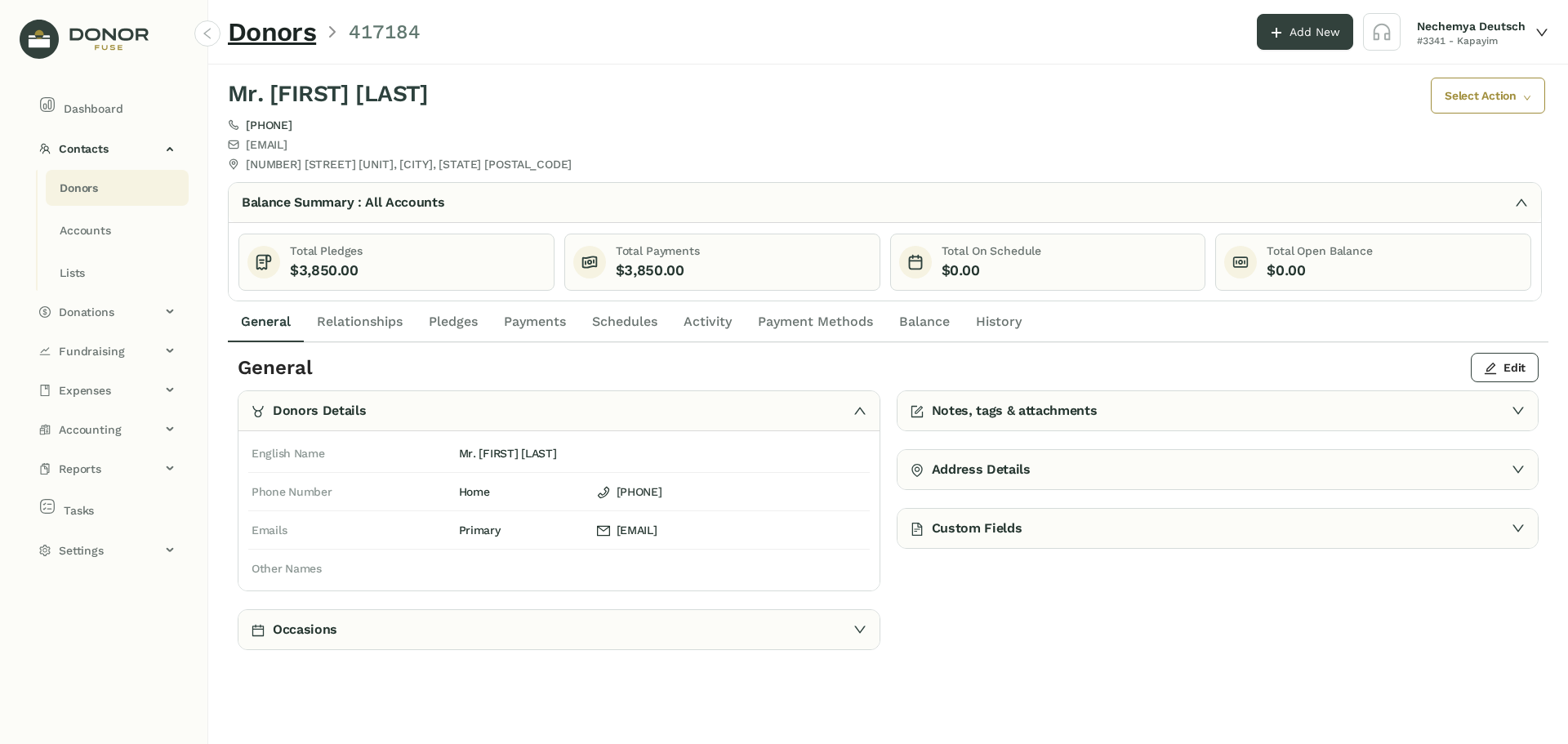 click on "Schedules" 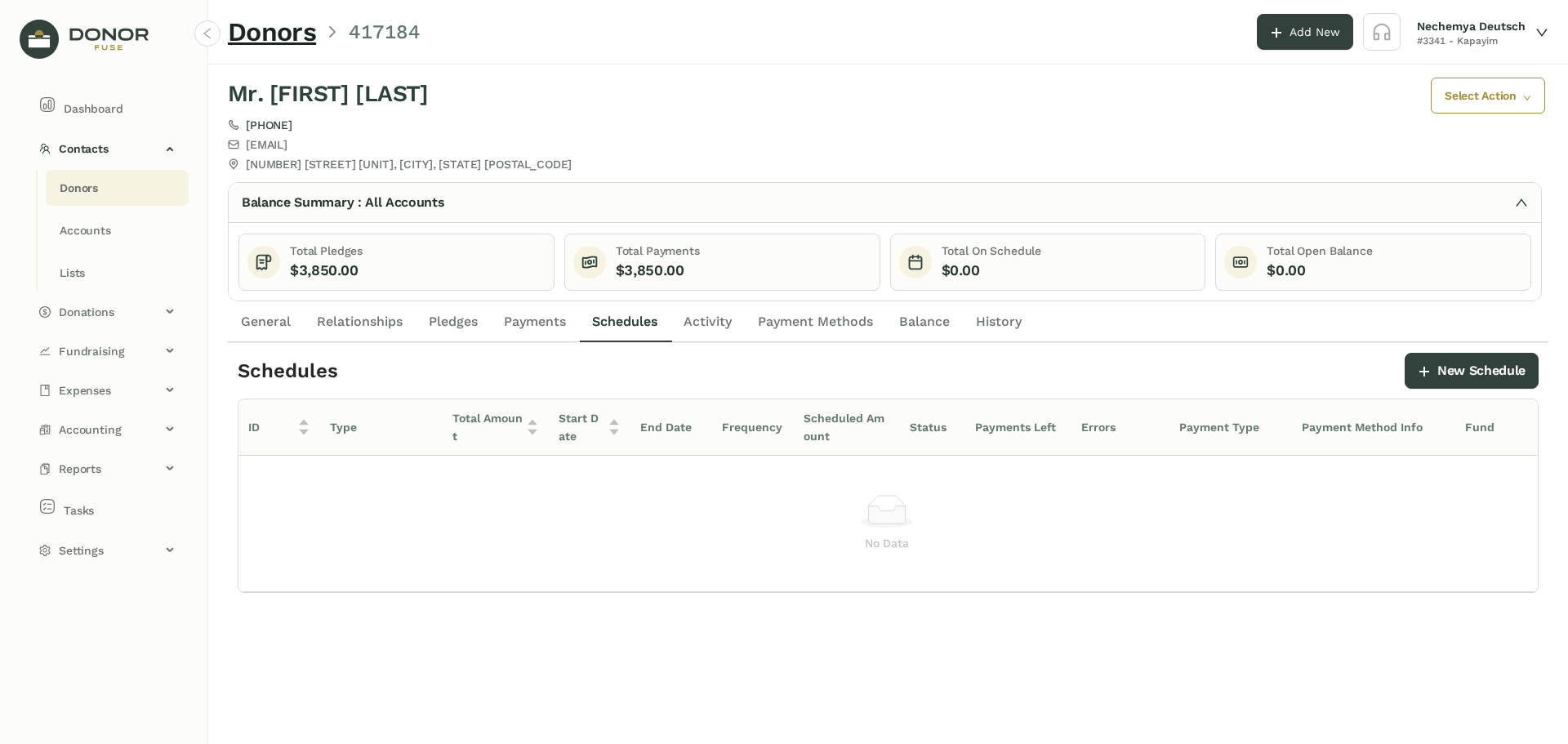click on "Pledges" 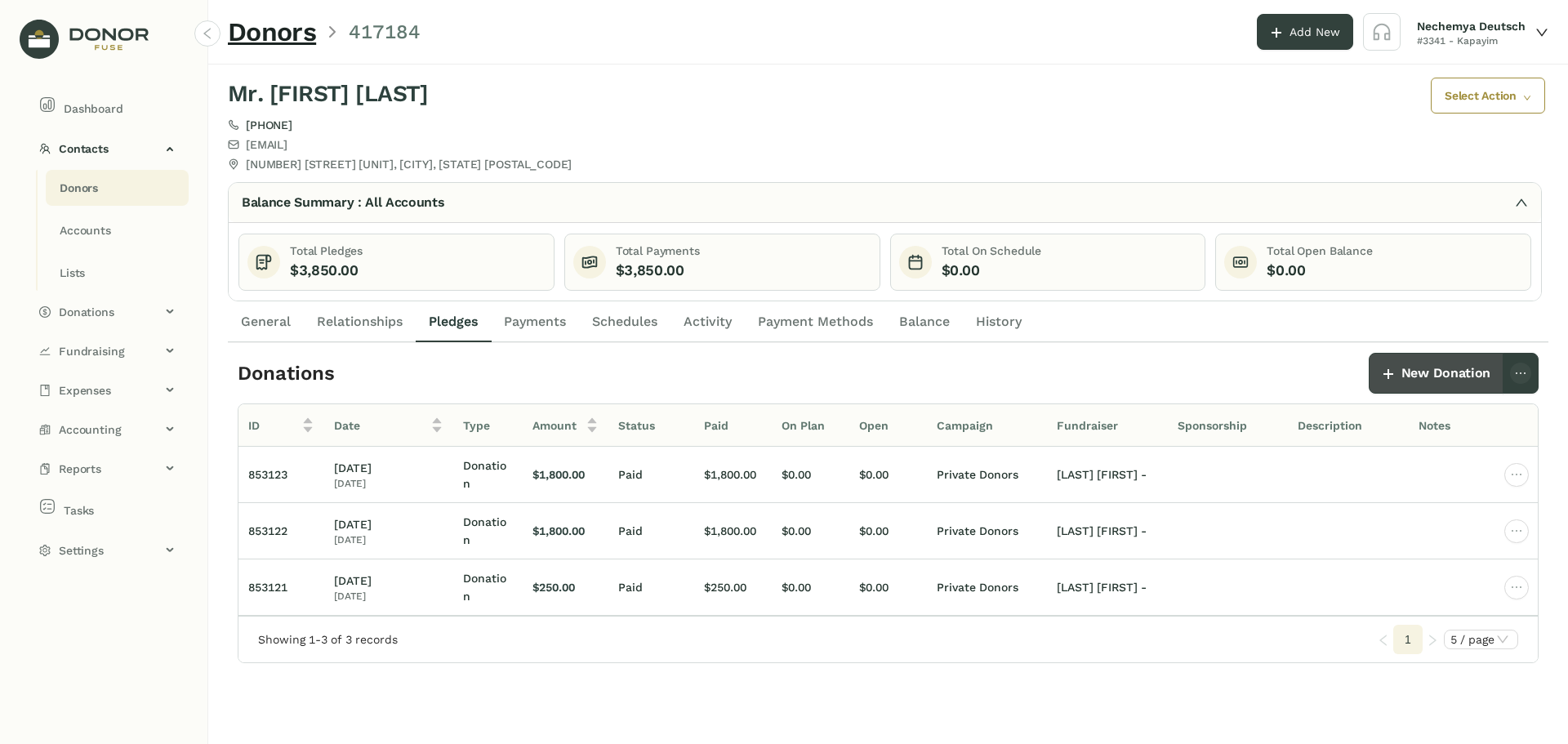 click on "New Donation" 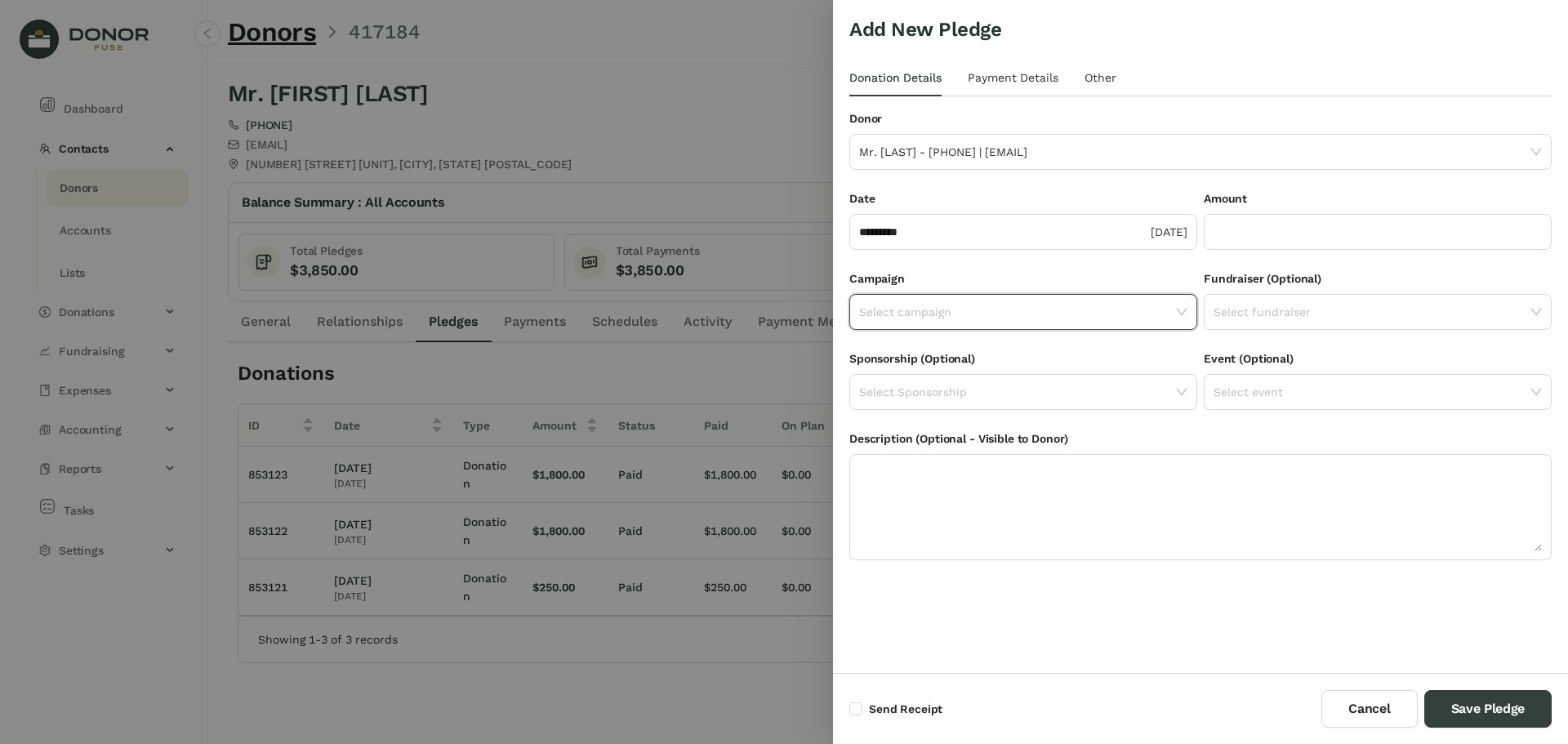 click 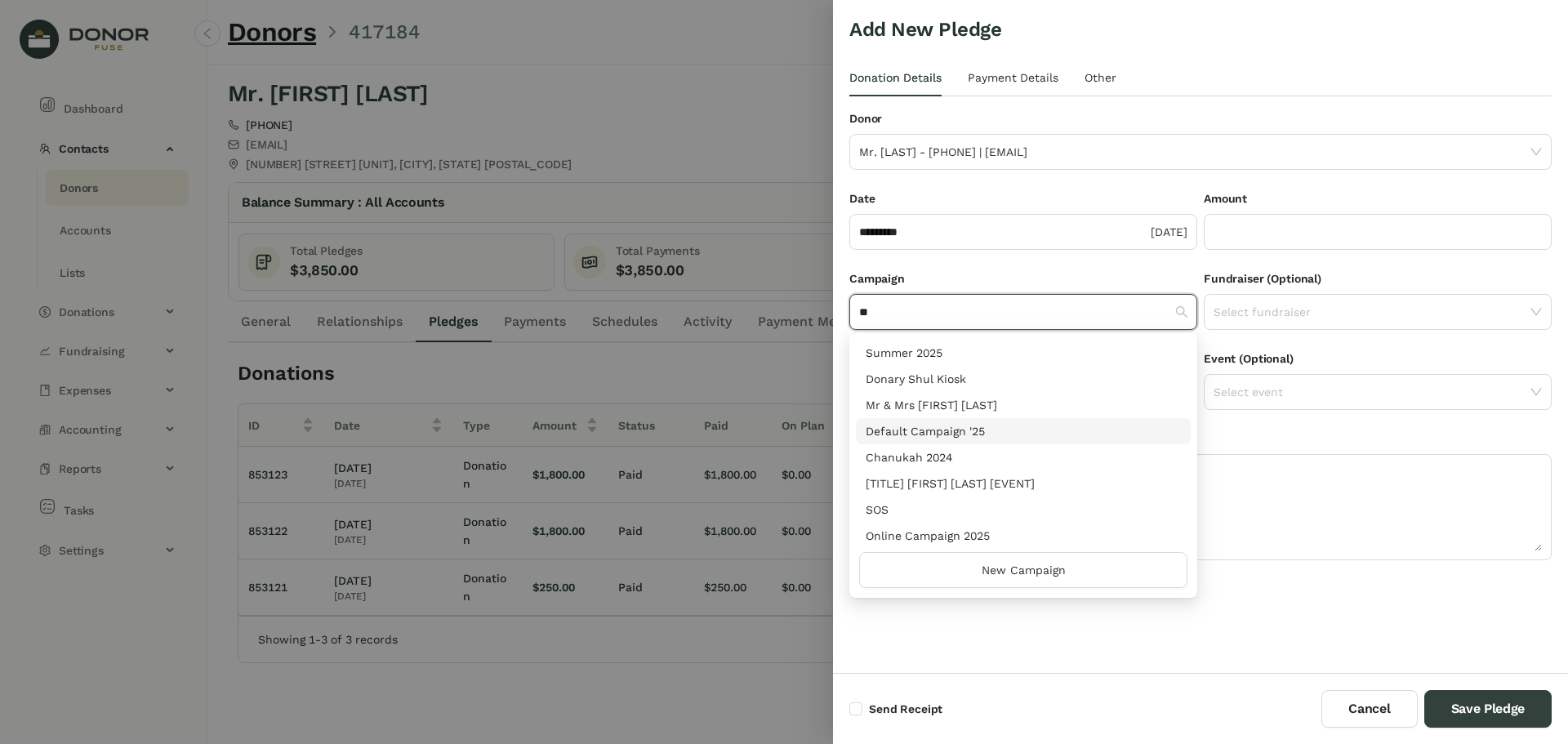 type on "**" 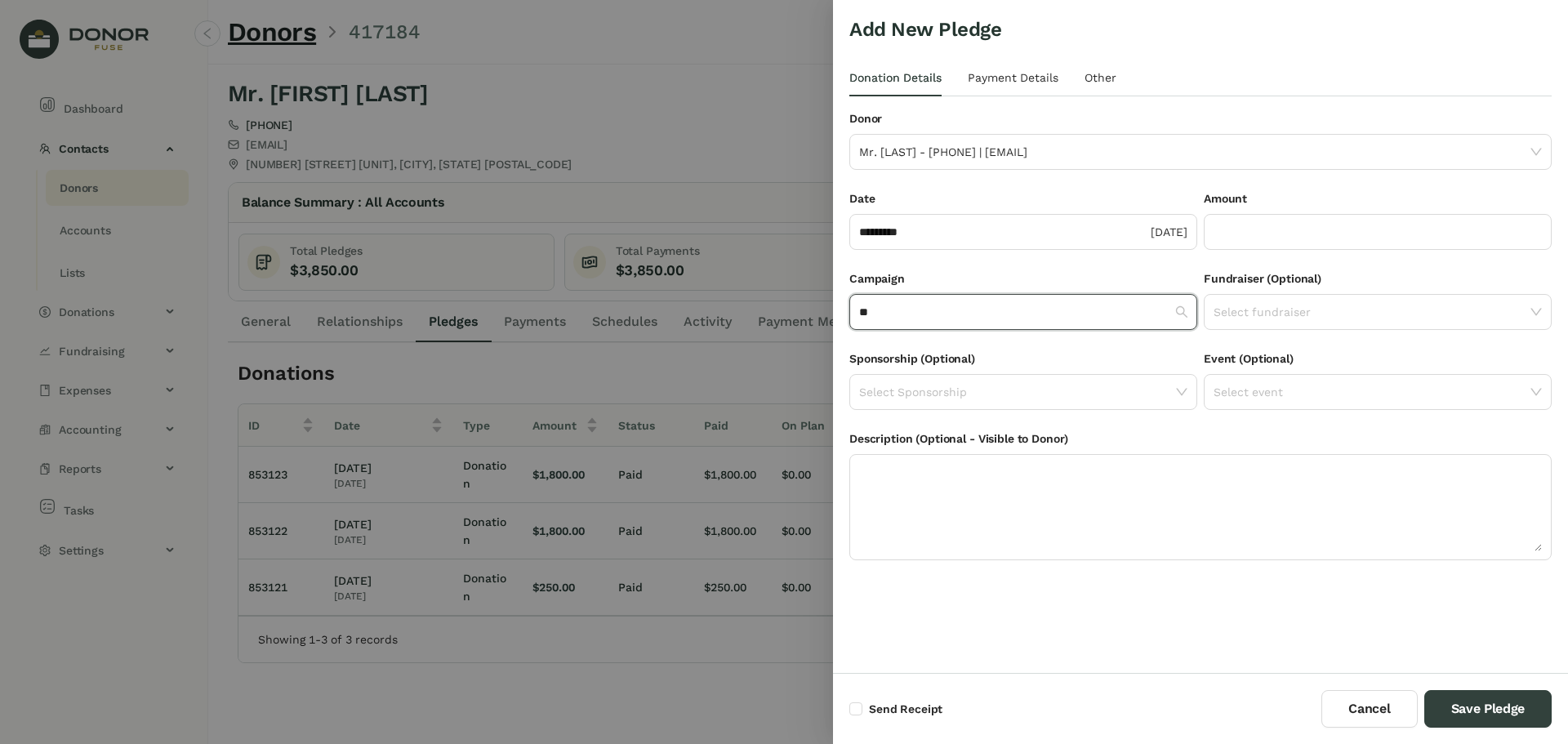 type 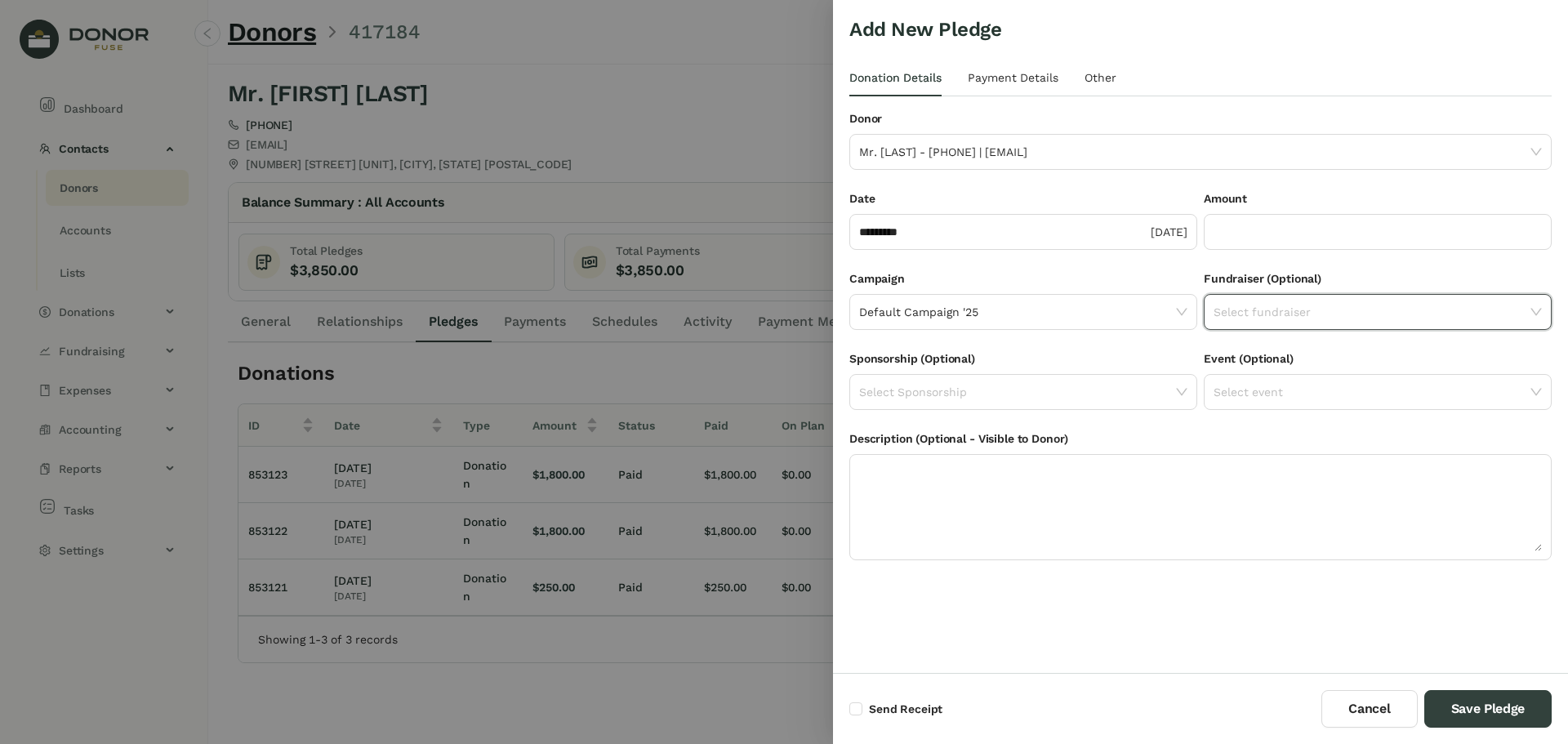 click 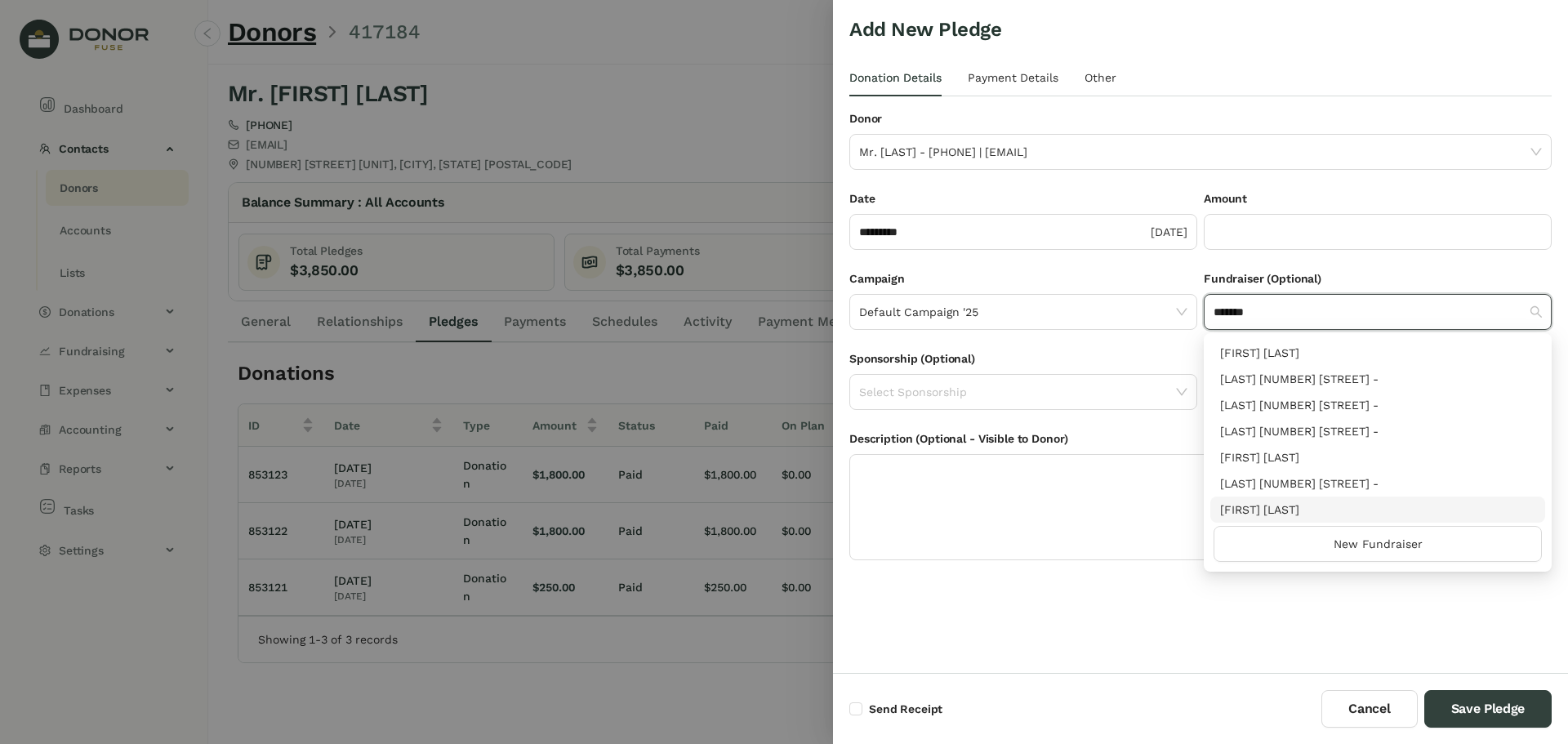 type on "*******" 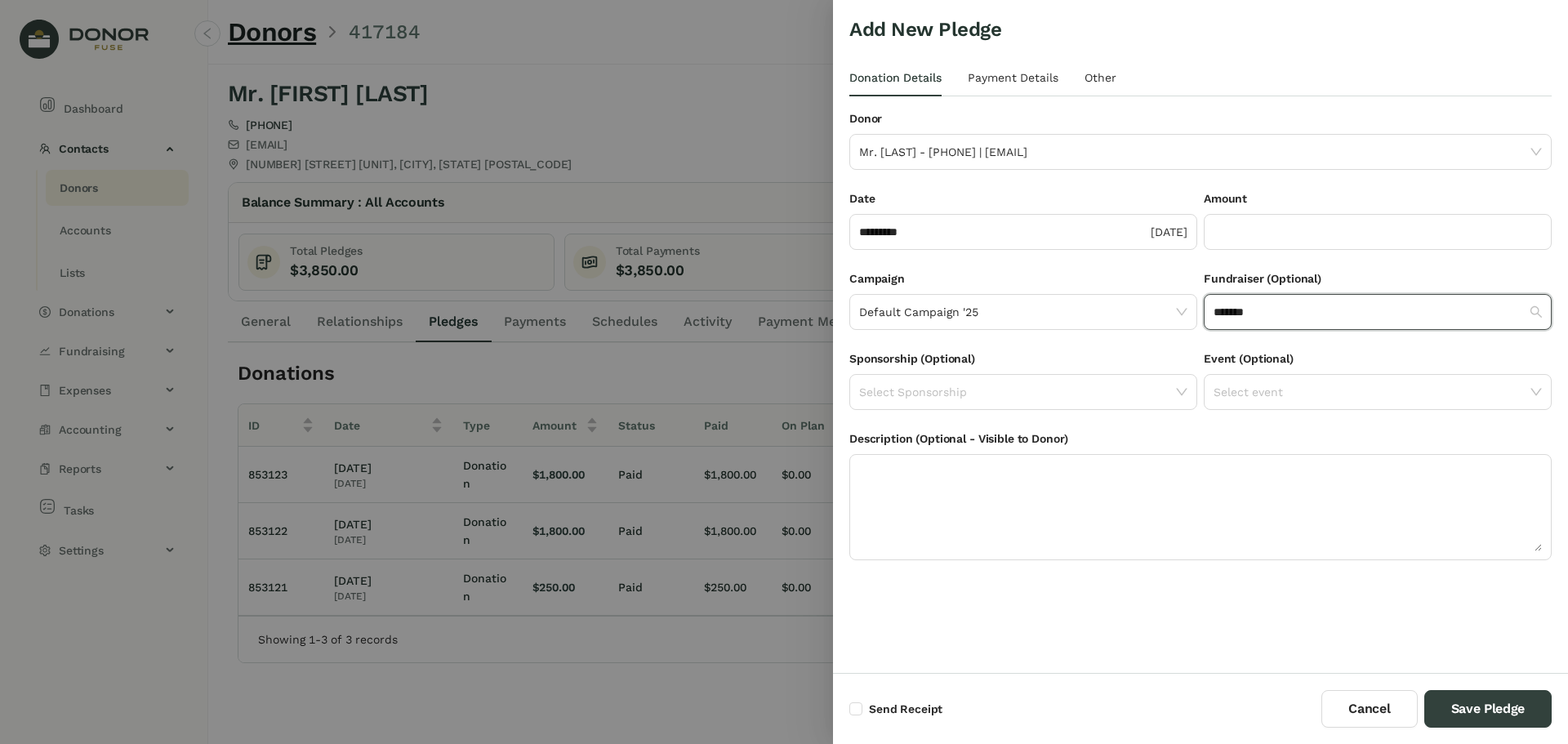 type 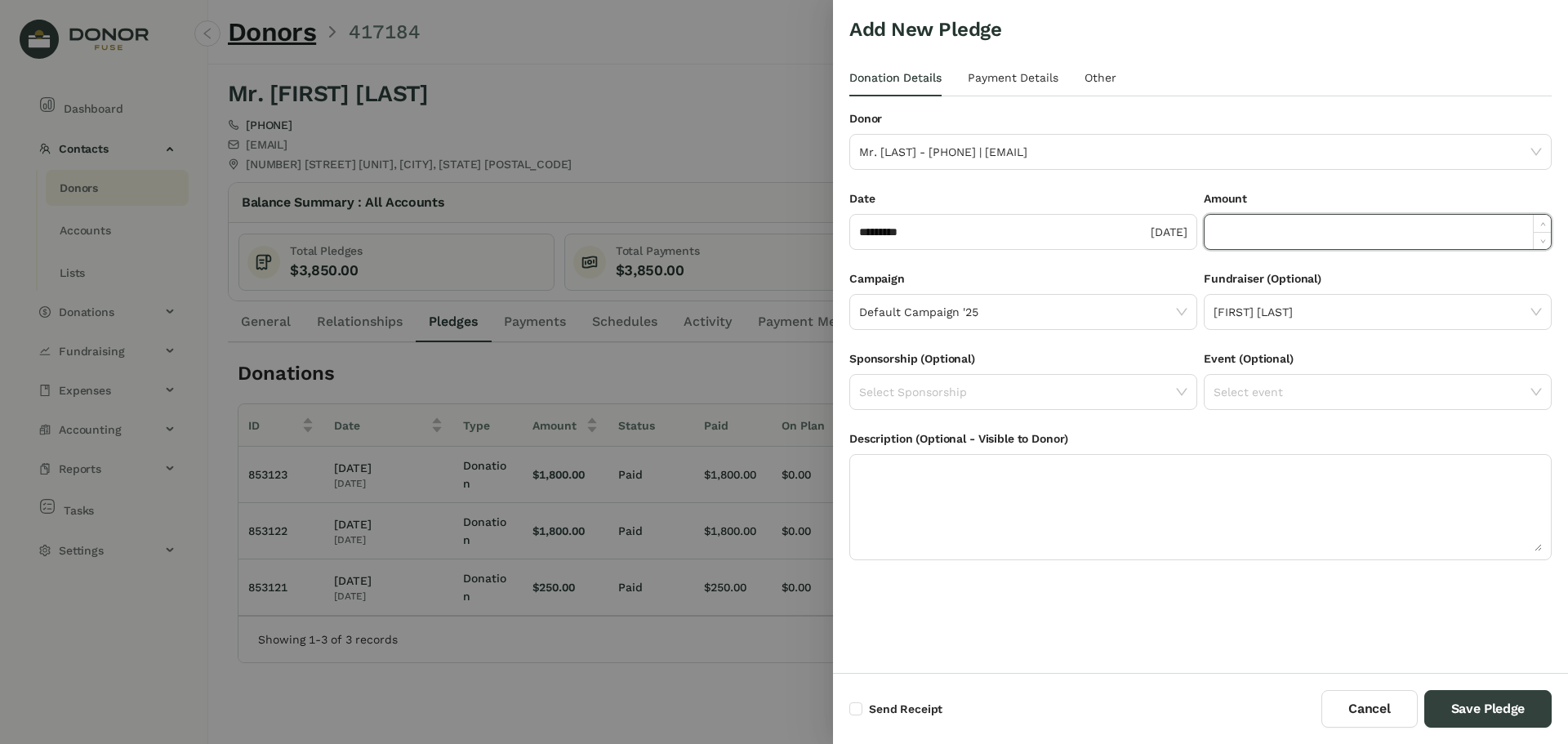 click 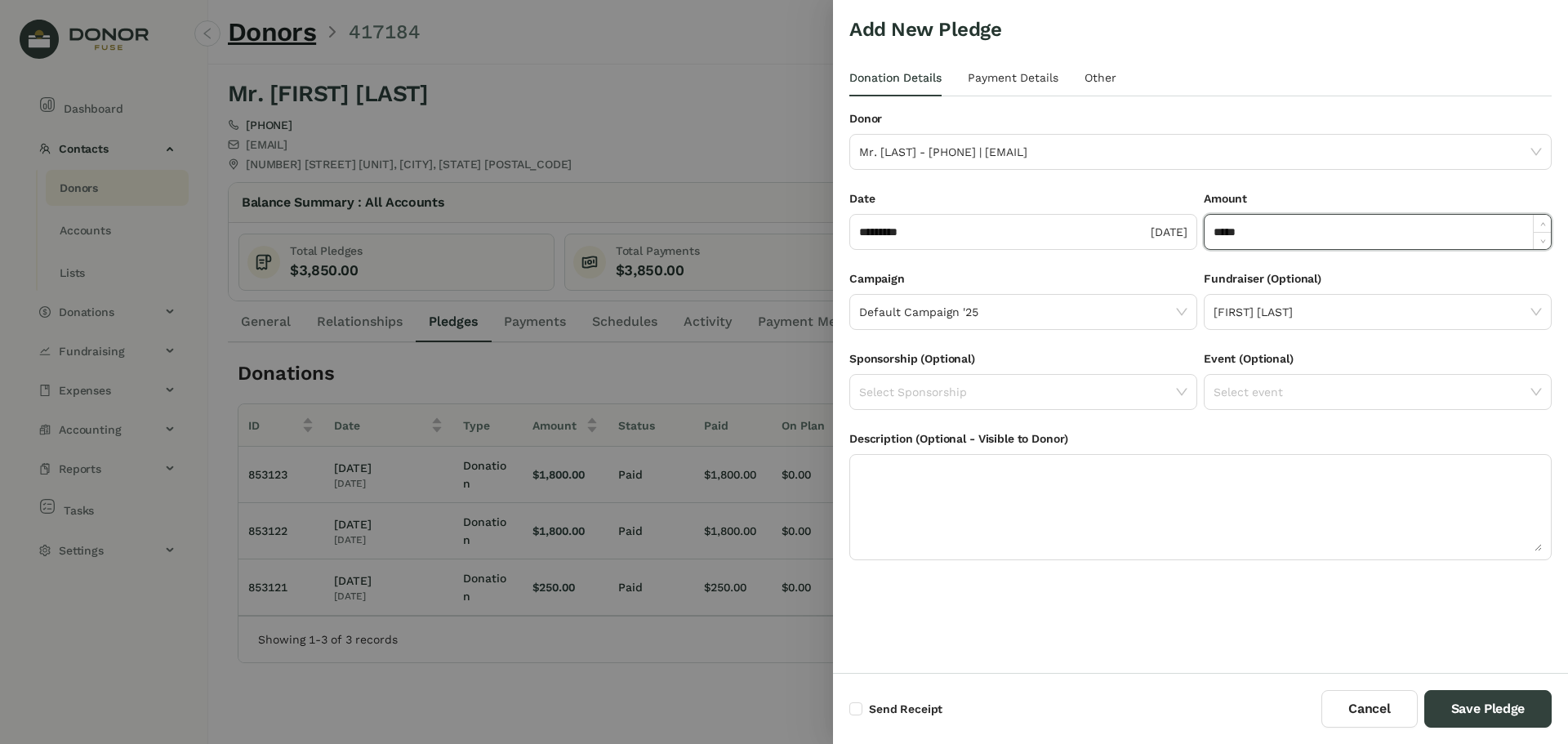 type on "**********" 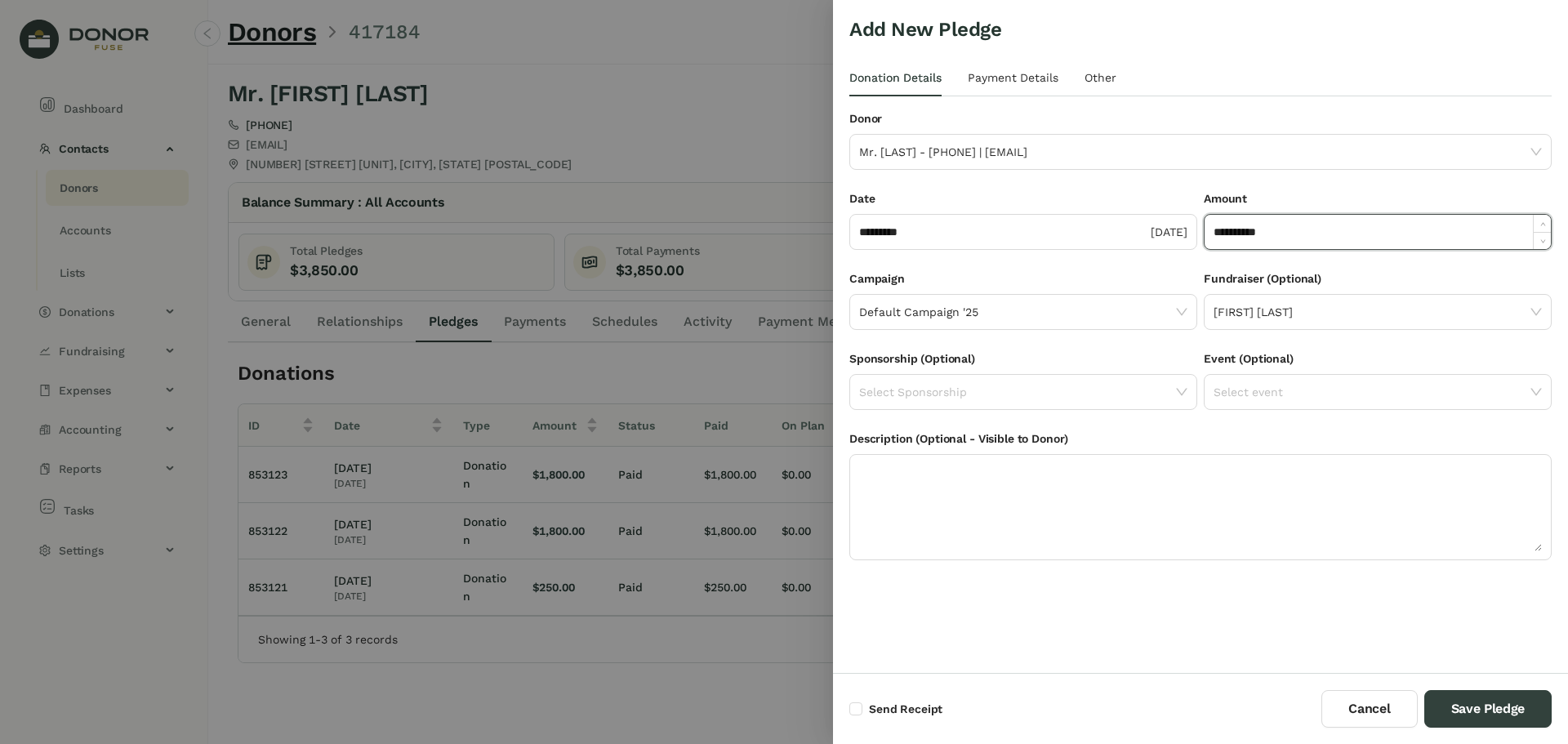 click on "Description (Optional - Visible to Donor)" at bounding box center [1200, 442] 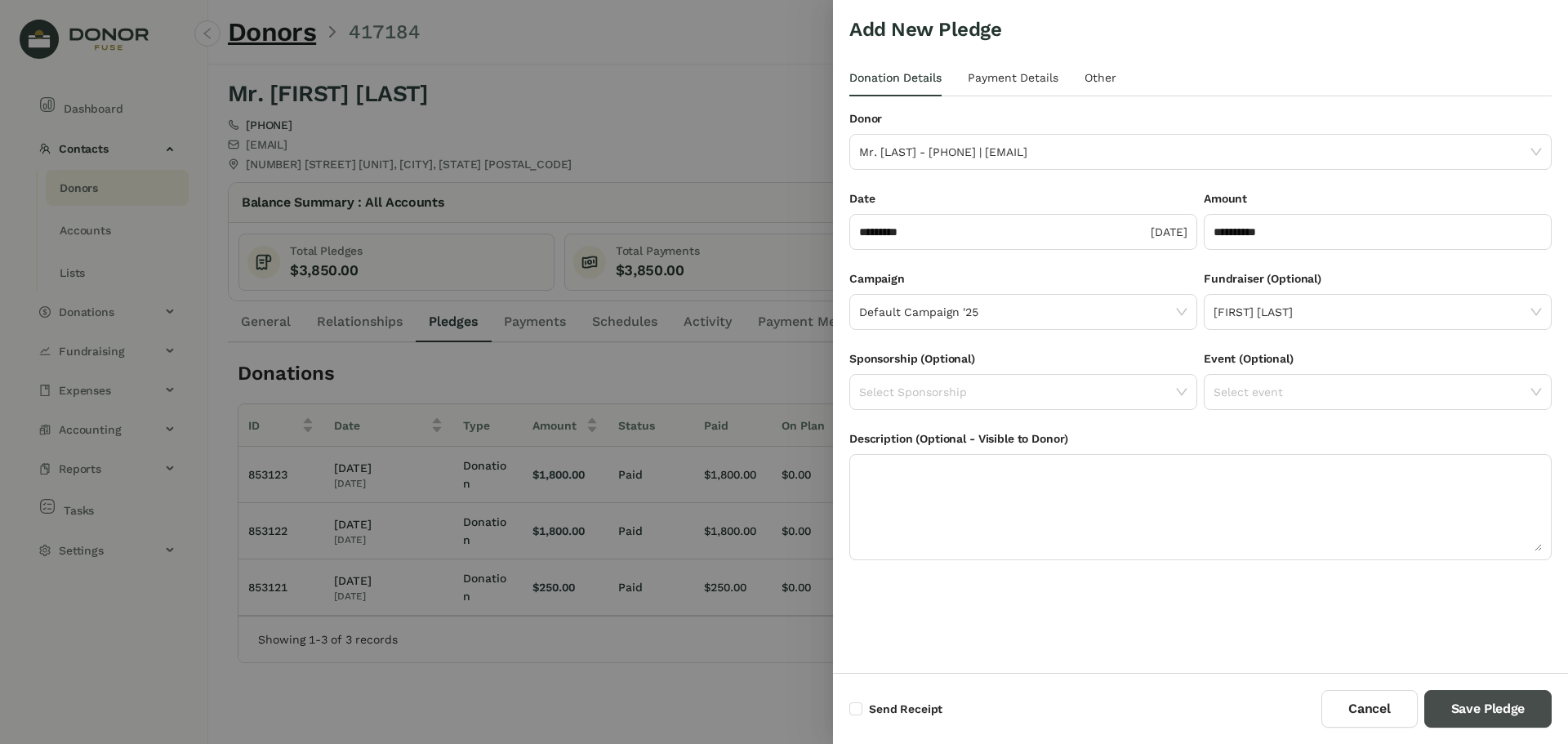 click on "Save Pledge" at bounding box center (1488, 709) 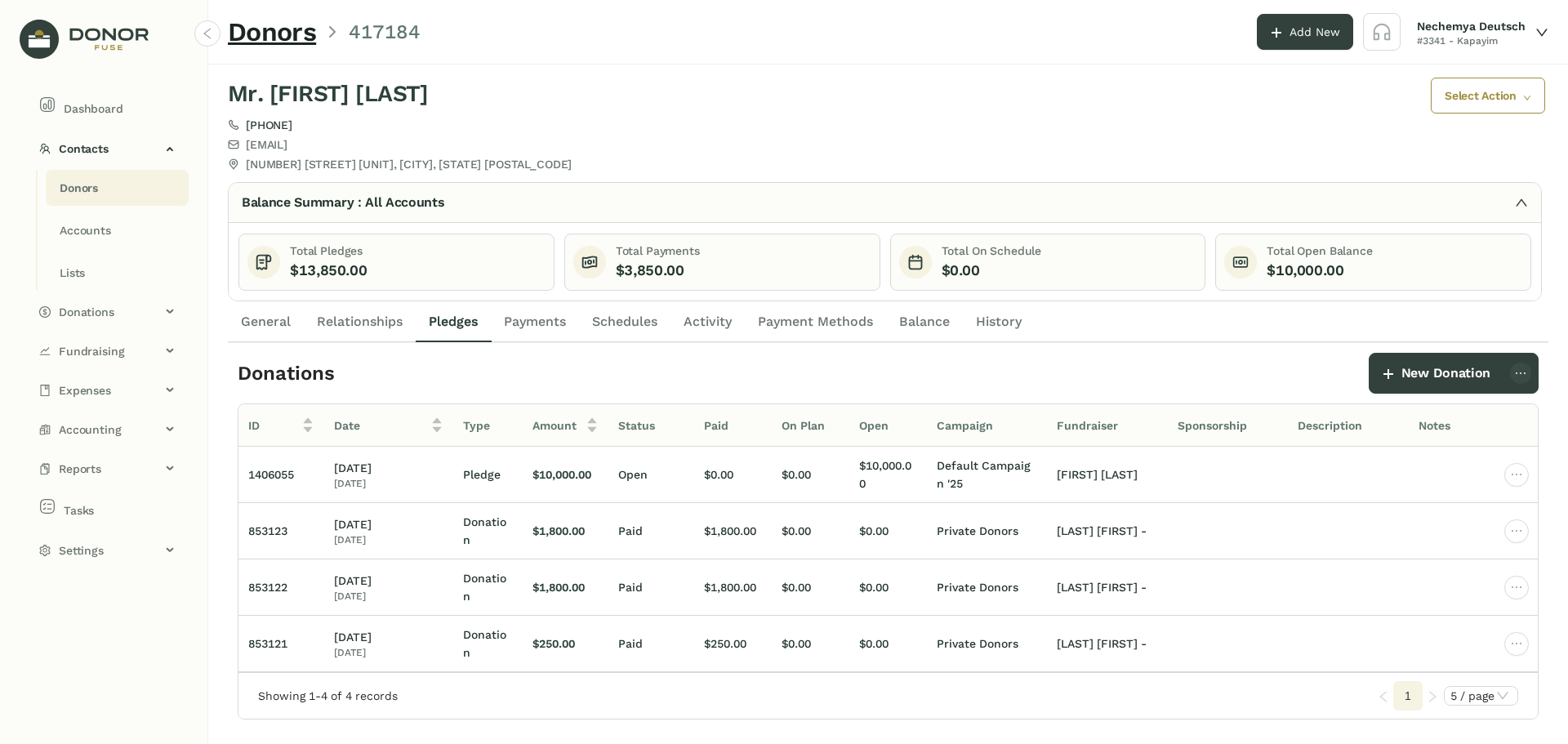 click on "Mr. [FIRST] [LAST]" 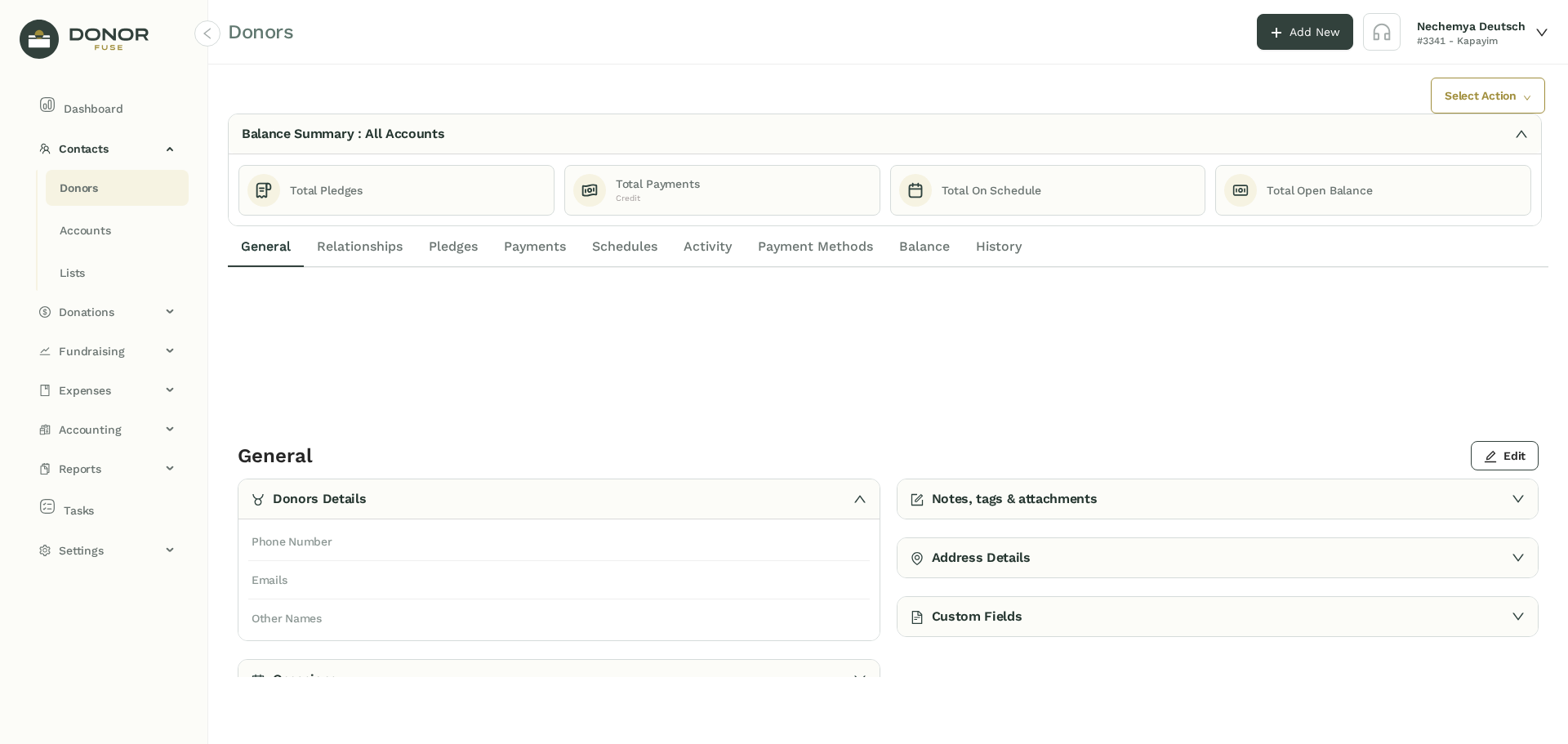 scroll, scrollTop: 0, scrollLeft: 0, axis: both 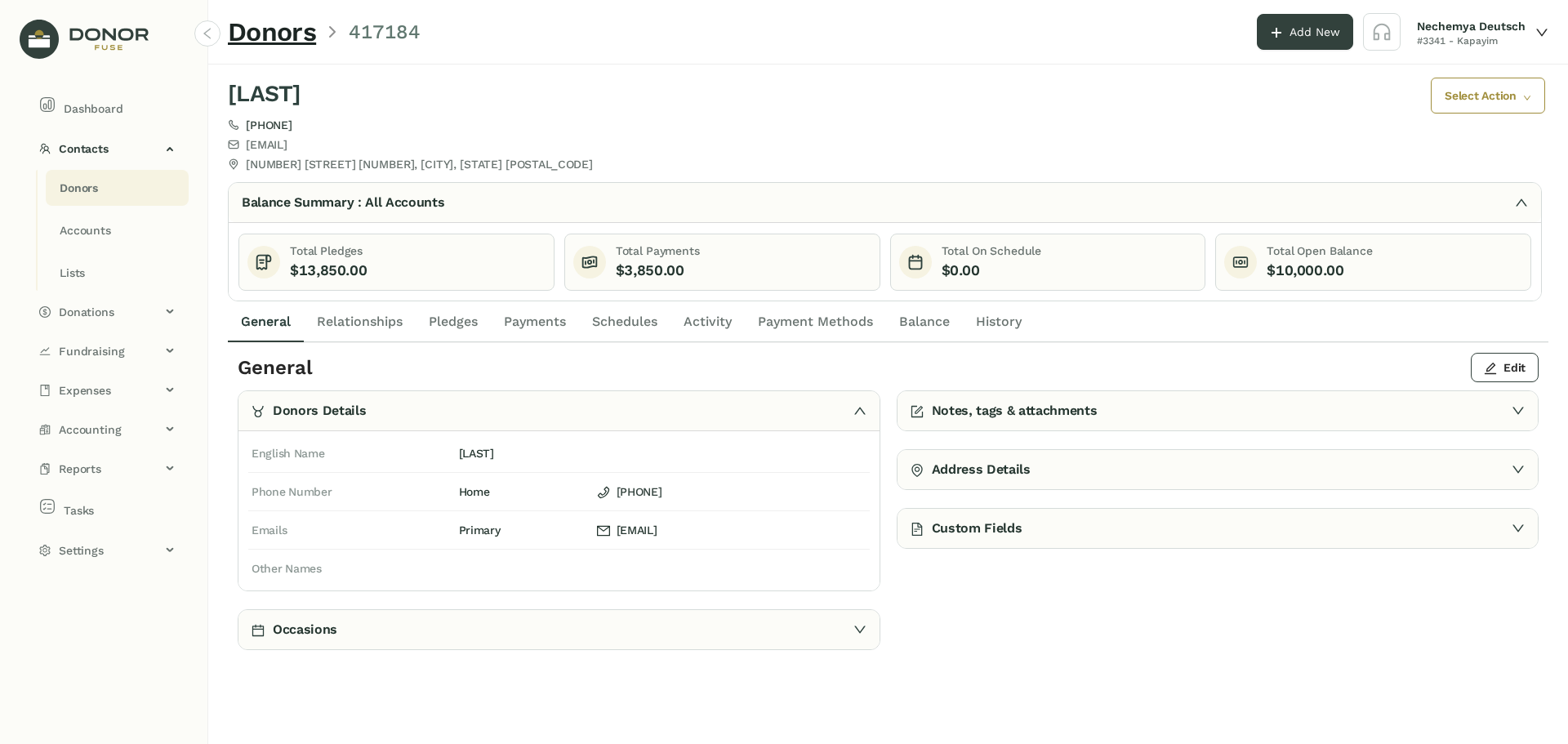 drag, startPoint x: 806, startPoint y: 536, endPoint x: 216, endPoint y: 441, distance: 597.5994 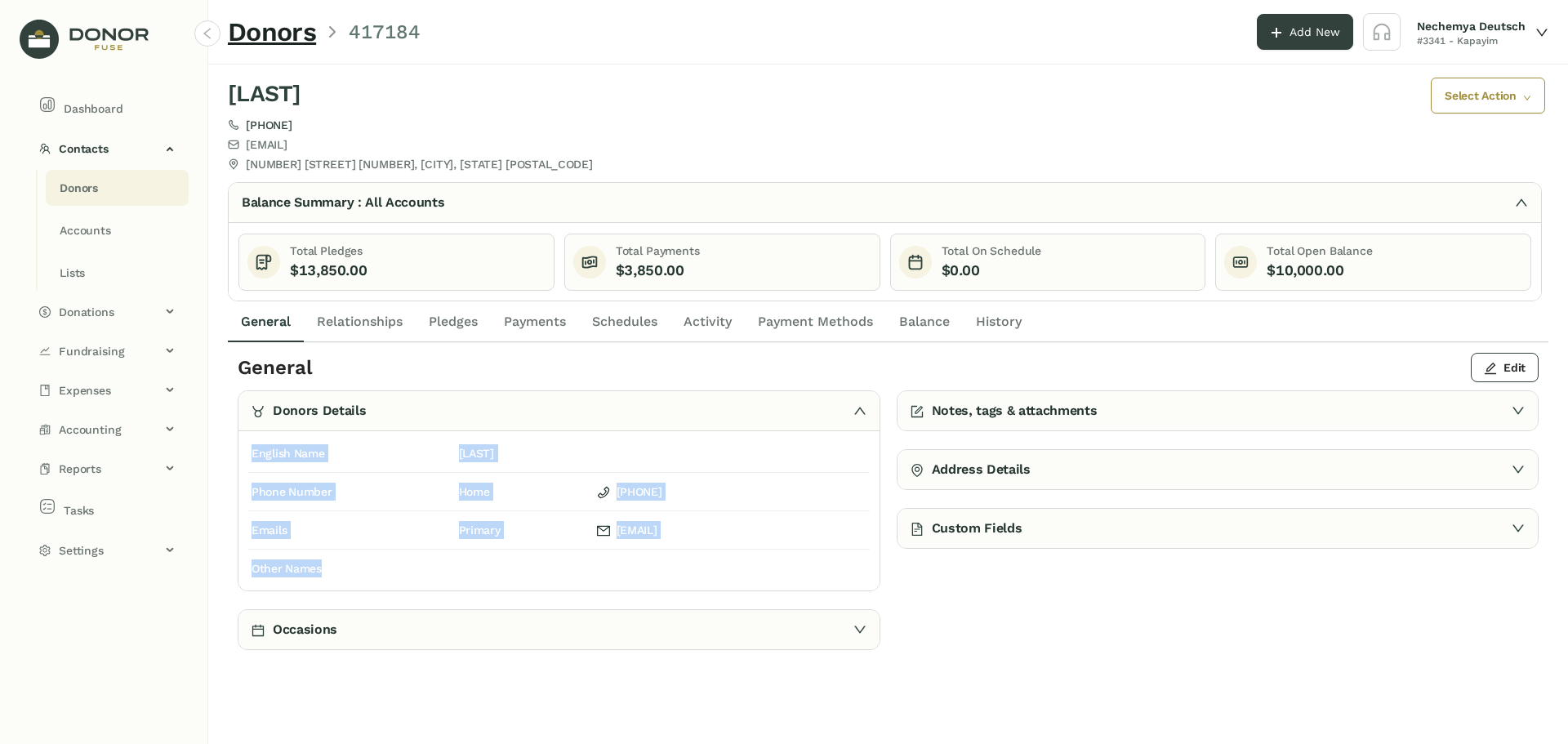 drag, startPoint x: 818, startPoint y: 564, endPoint x: 346, endPoint y: 475, distance: 480.3176 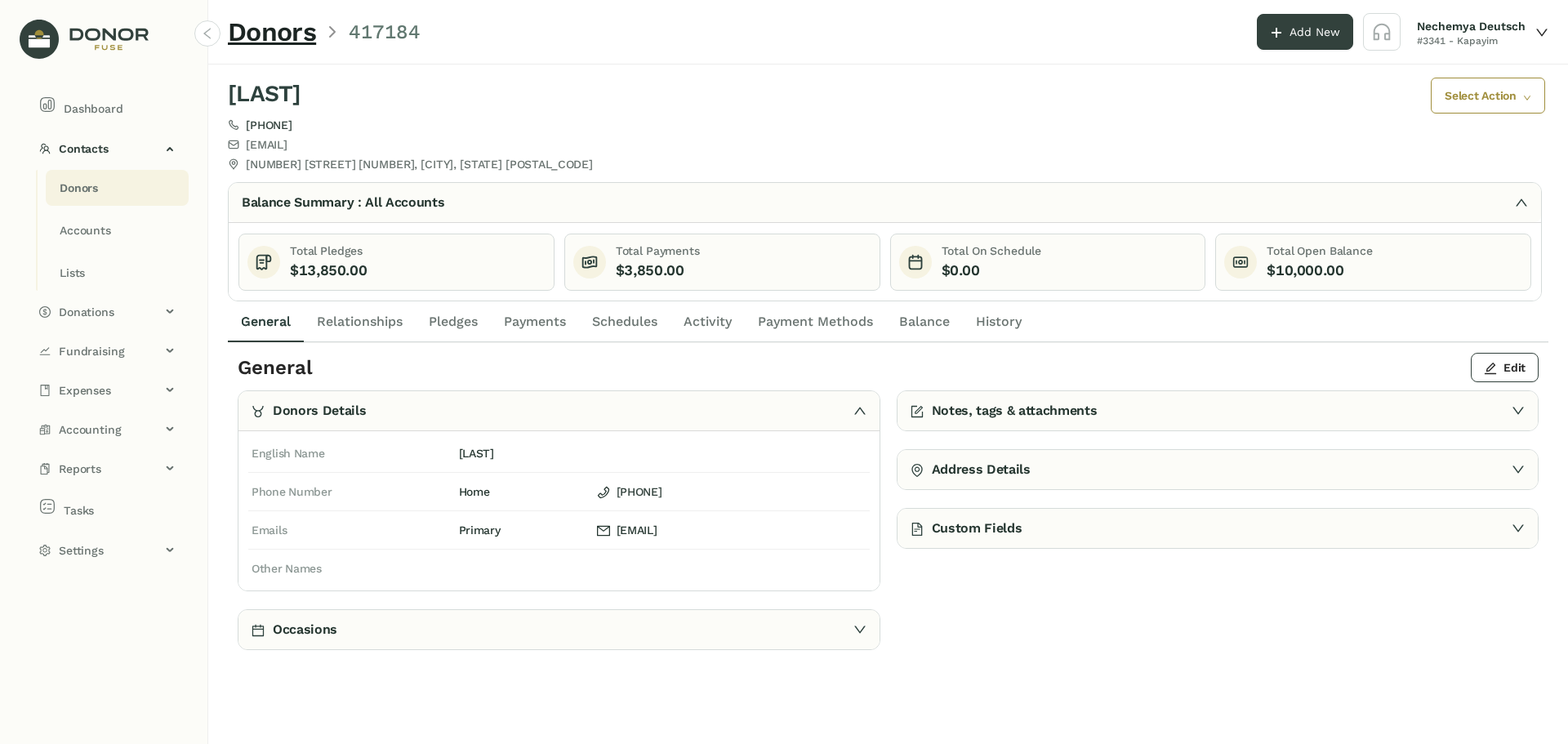 click on "Primary" 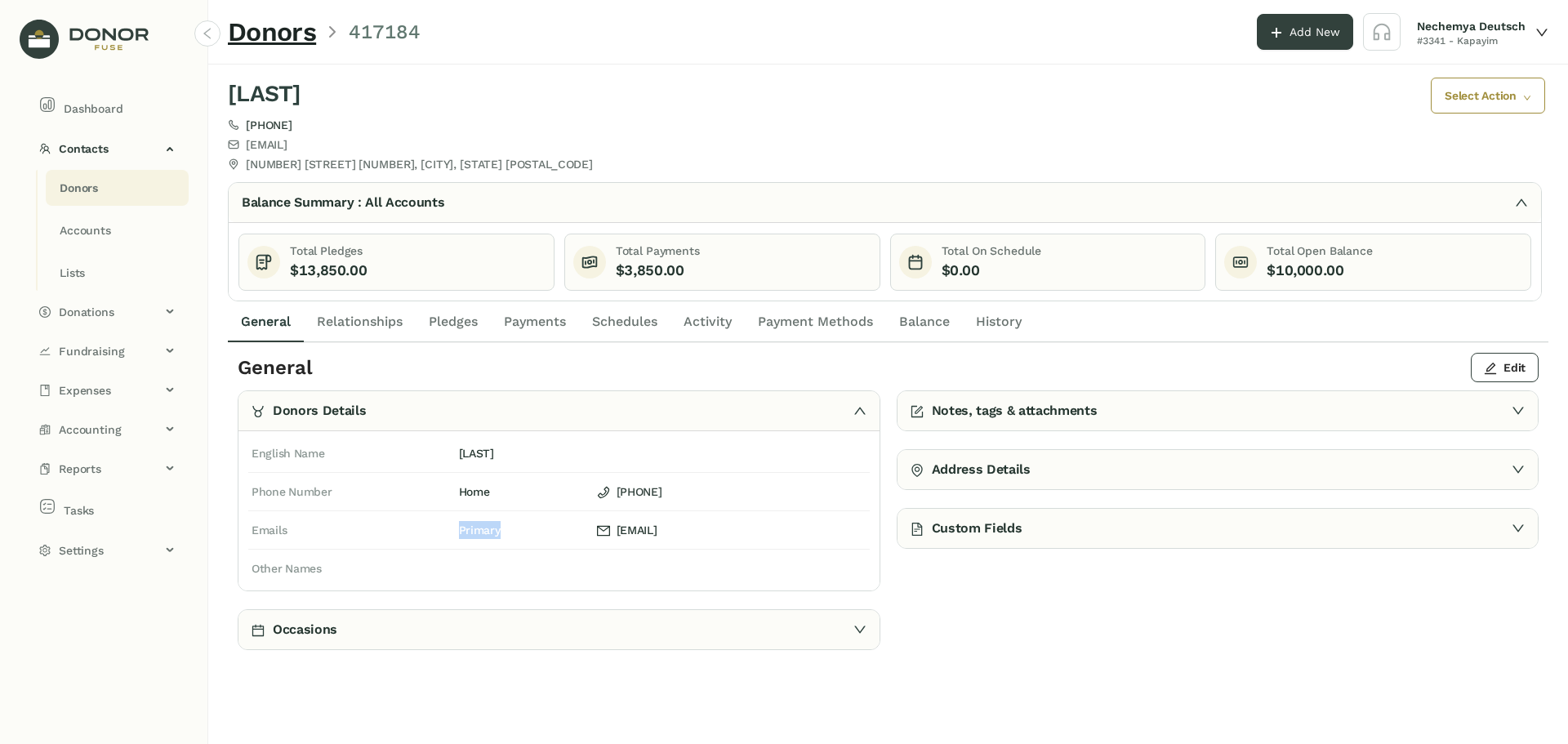 click on "Primary" 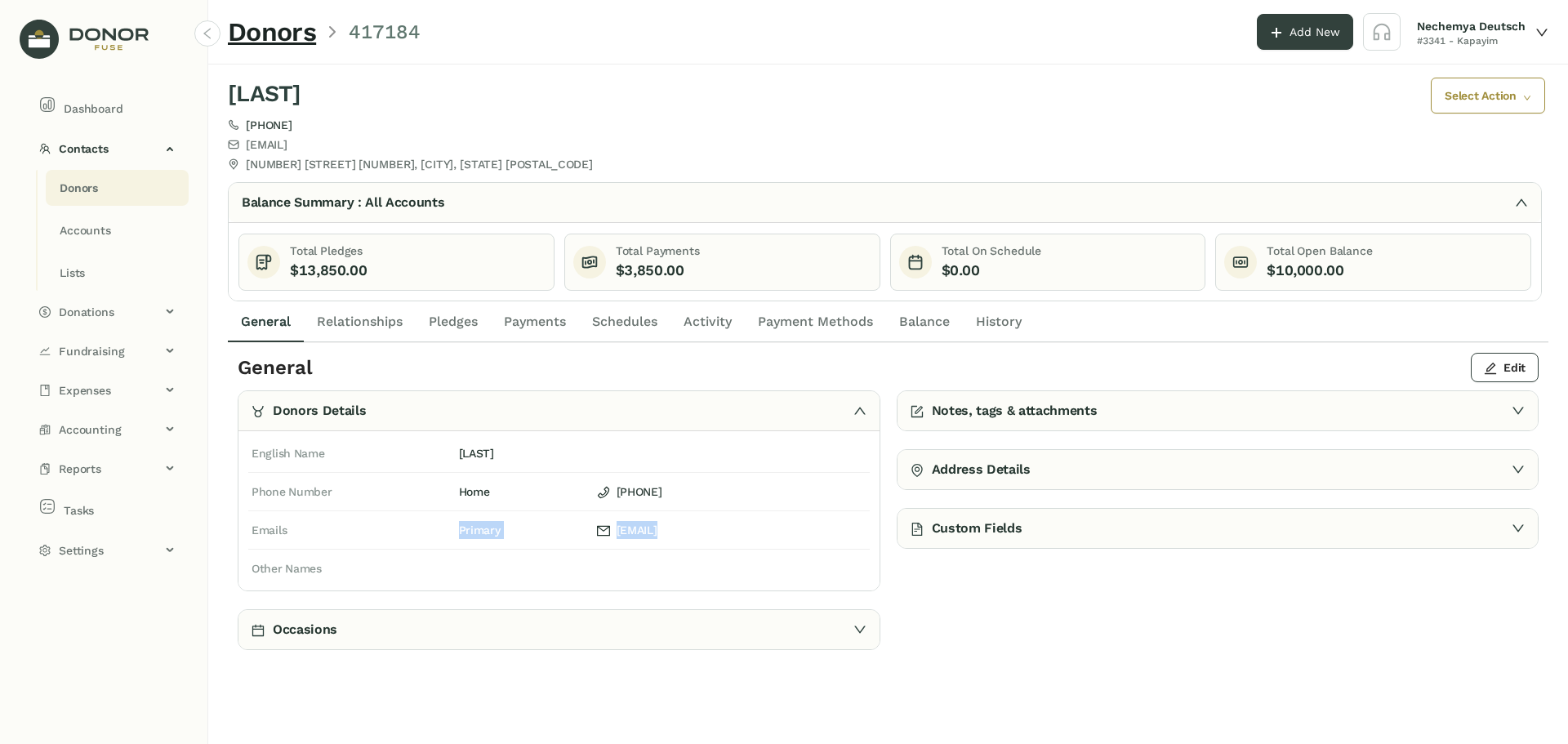 drag, startPoint x: 469, startPoint y: 534, endPoint x: 811, endPoint y: 528, distance: 342.05263 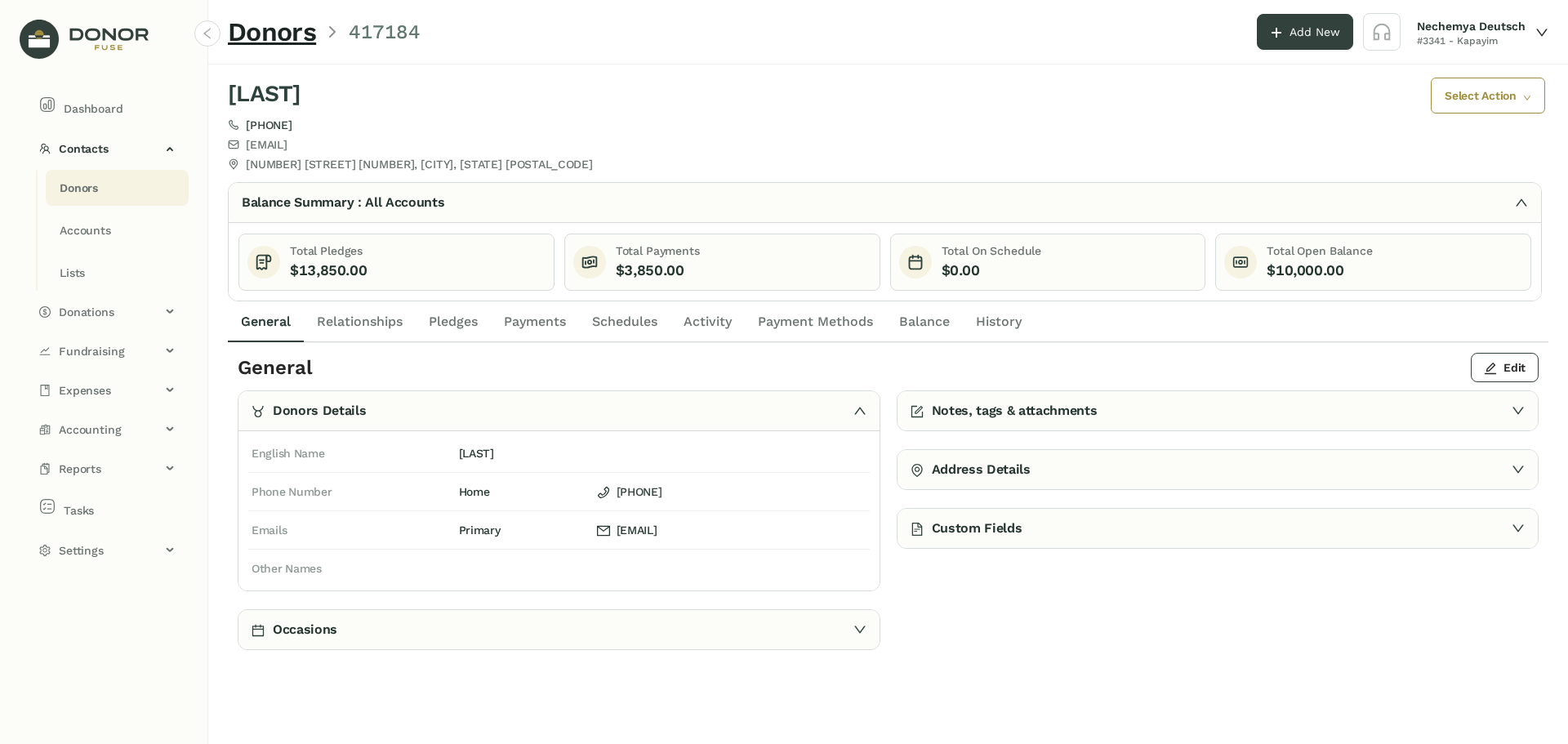 drag, startPoint x: 621, startPoint y: 521, endPoint x: 319, endPoint y: 433, distance: 314.56001 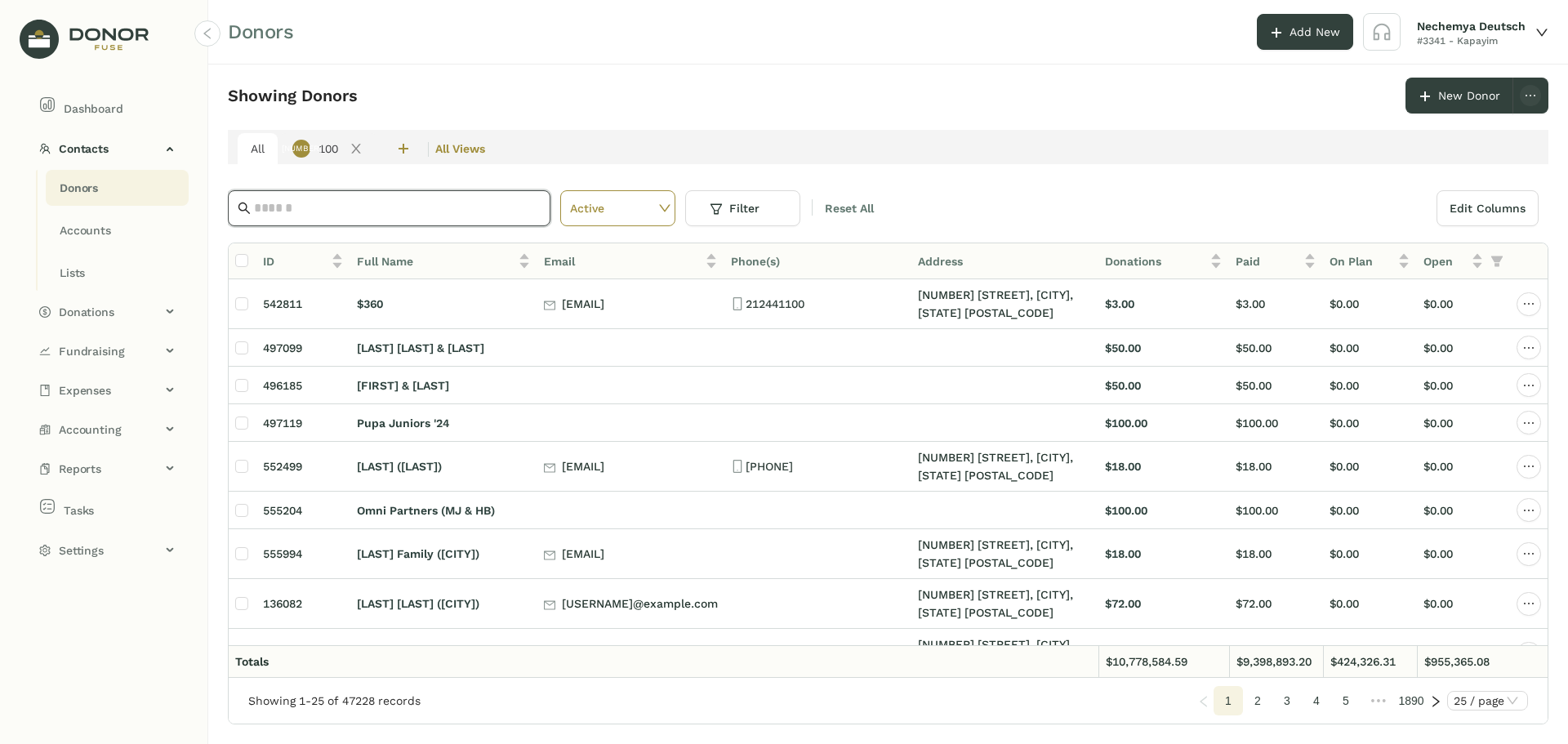 click 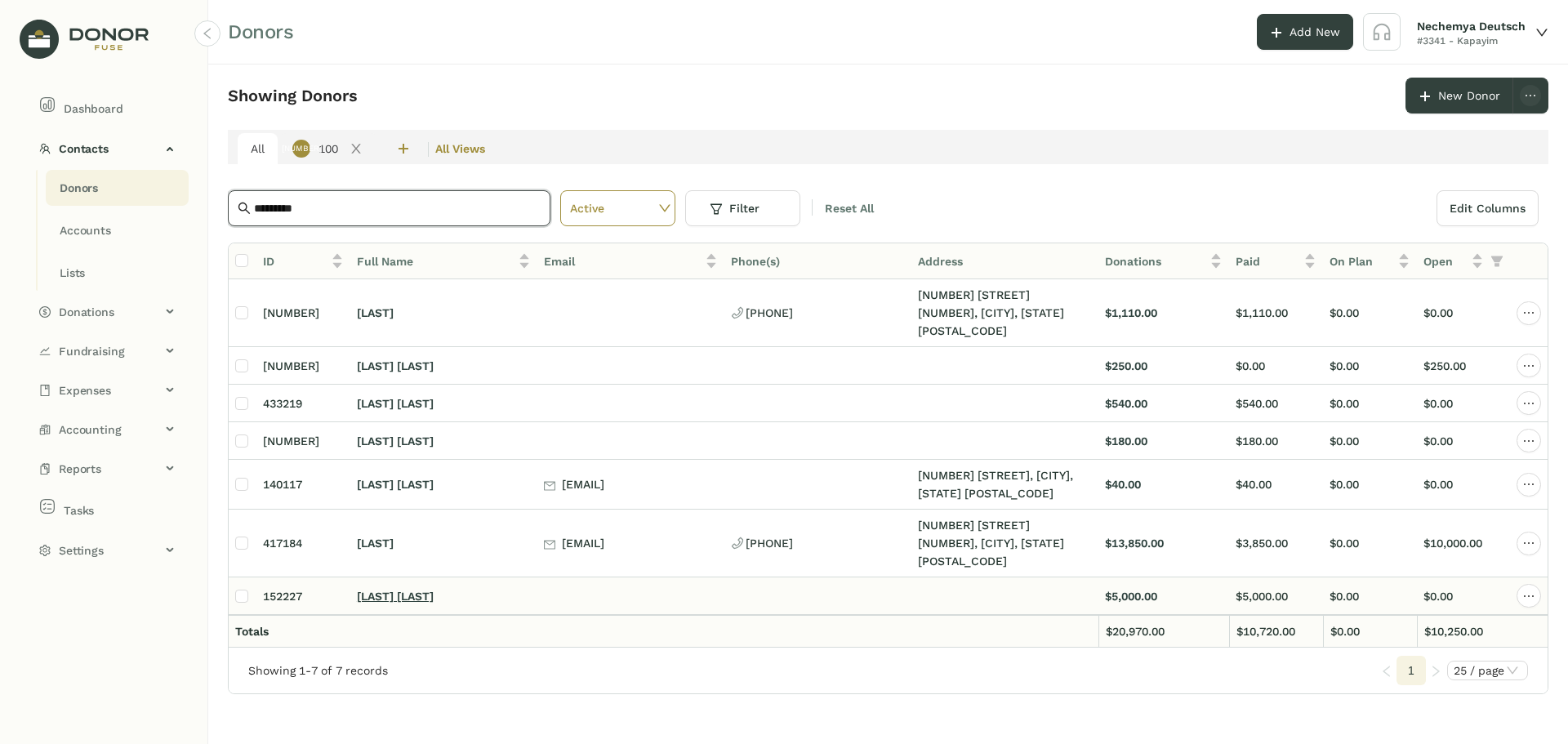 type on "*********" 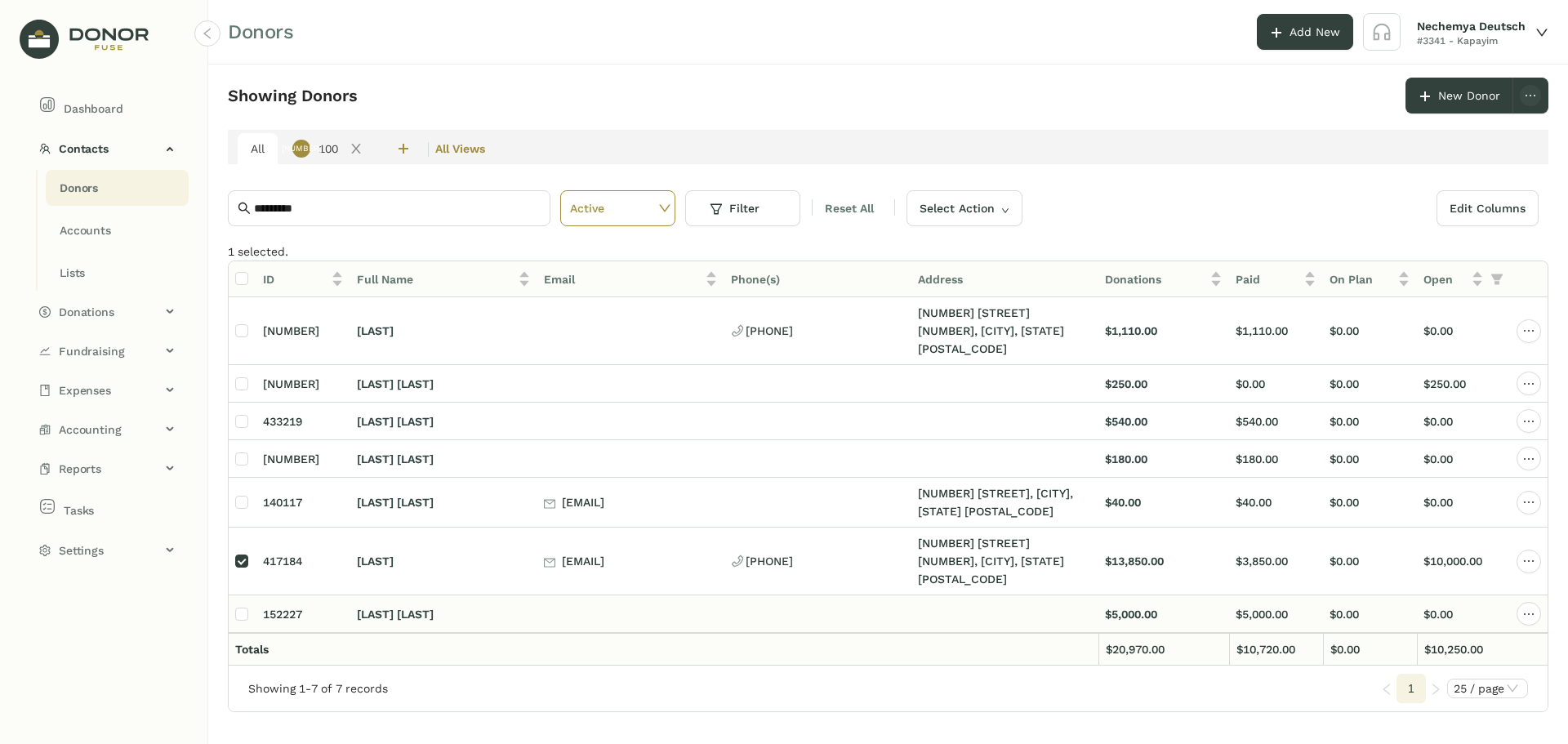 click 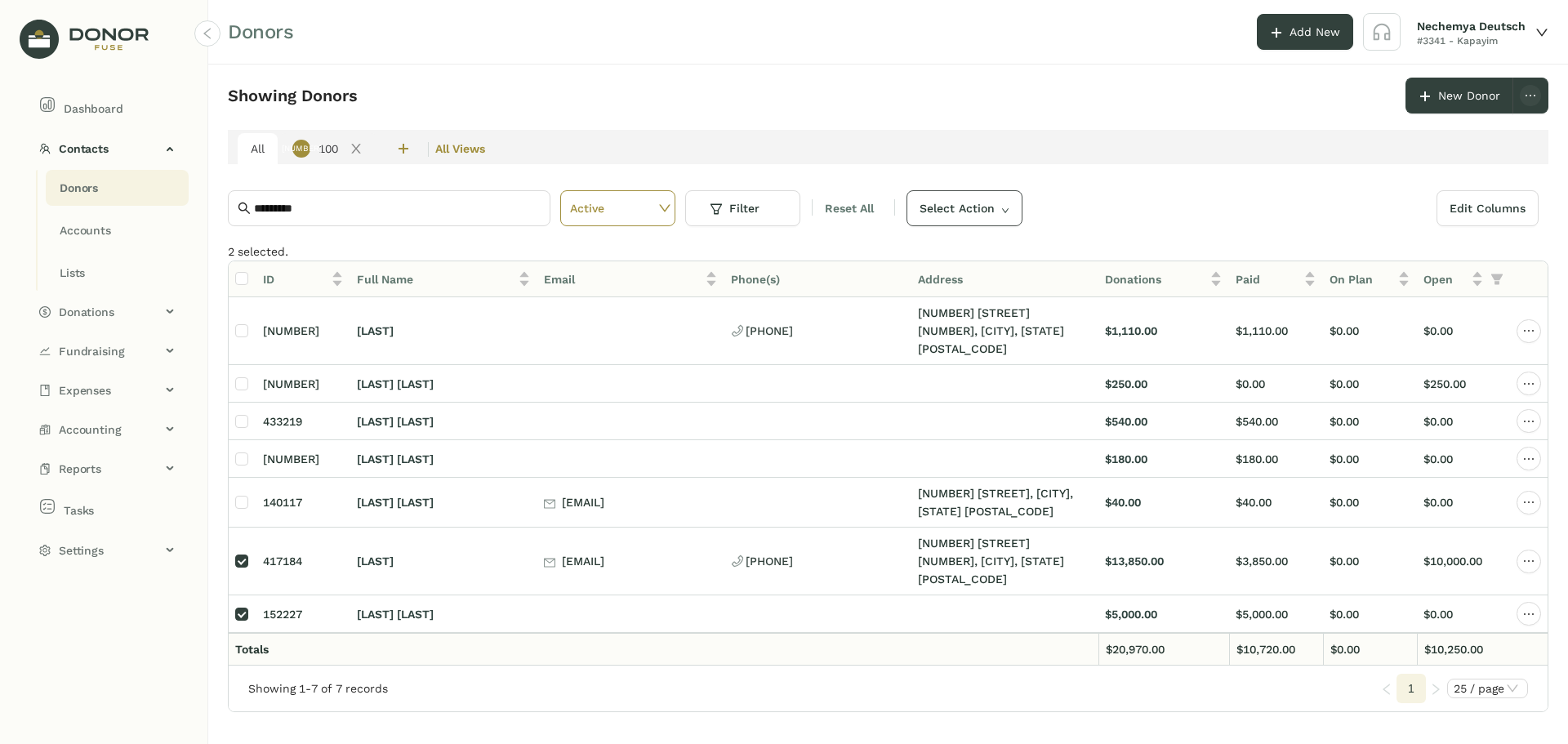 click on "Select Action" 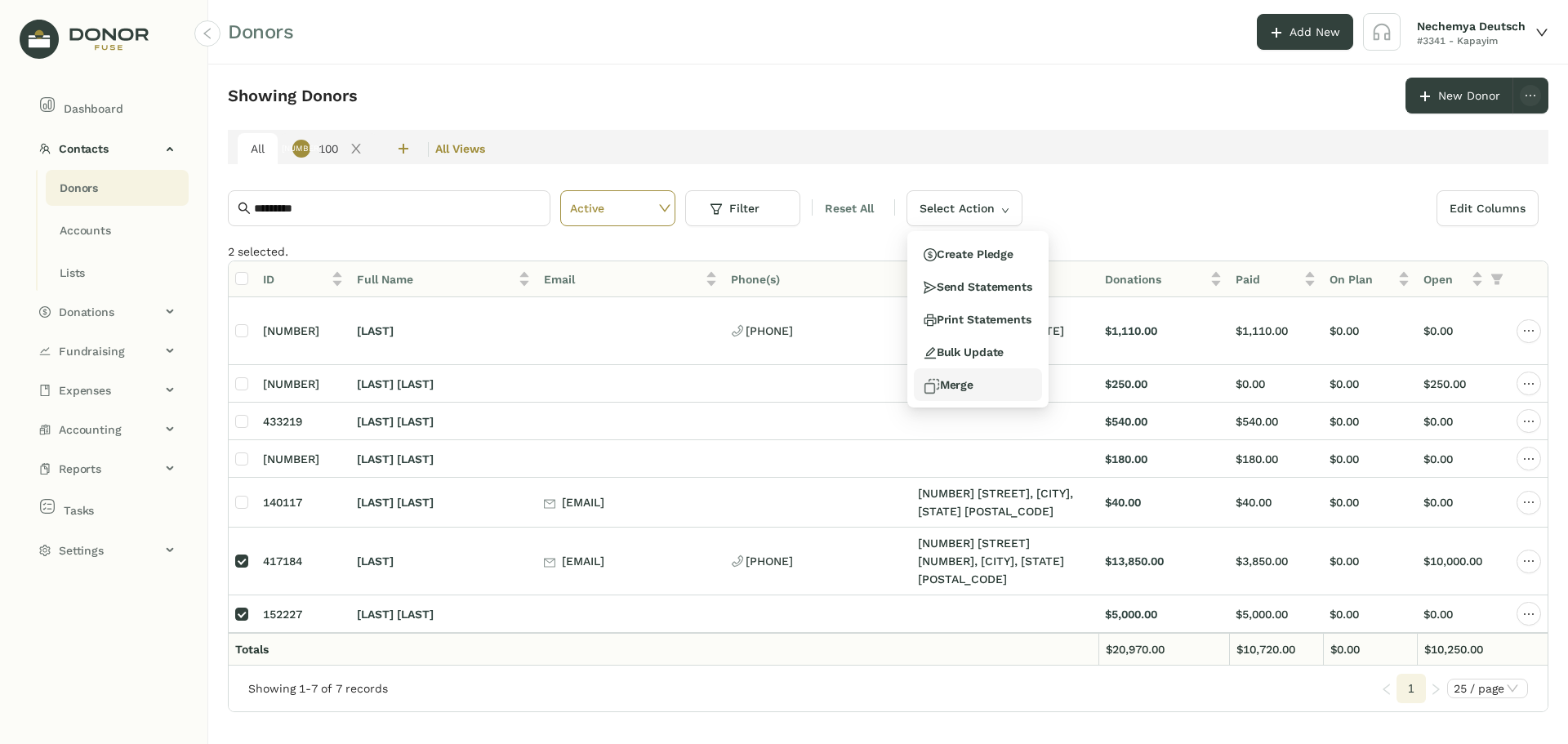 click on "Merge" at bounding box center (948, 385) 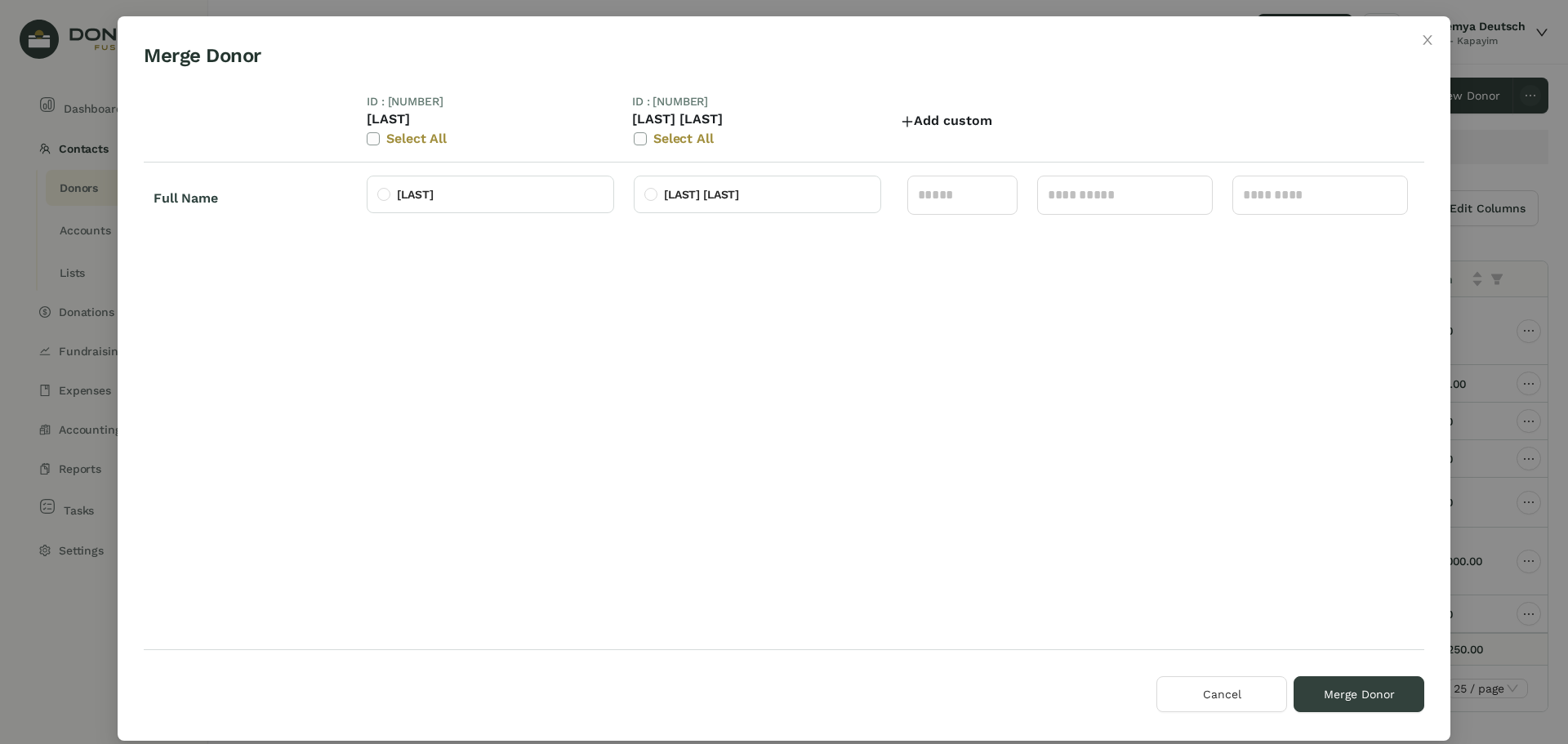 click on "Mr. [FIRST] [LAST]" at bounding box center [490, 194] 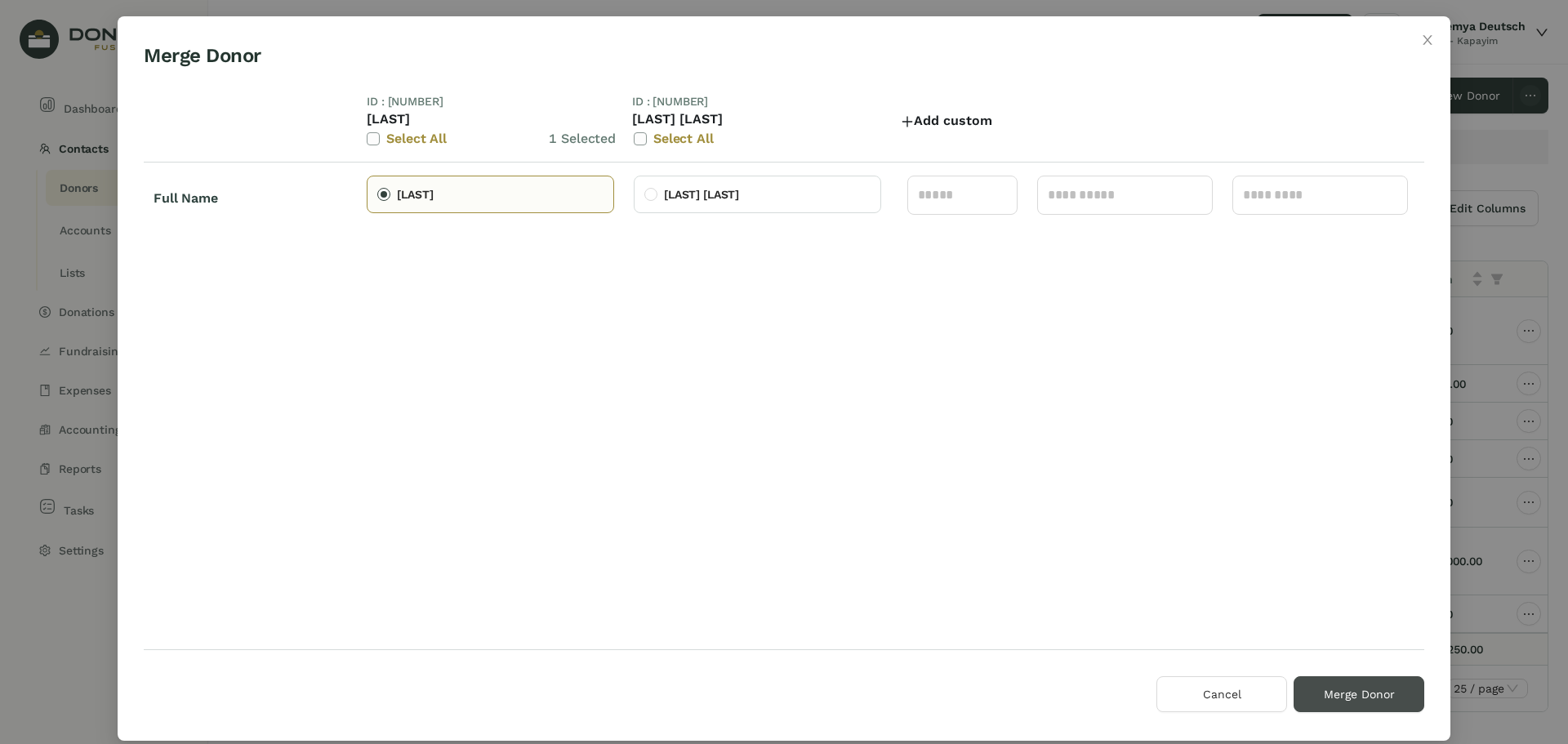 click on "Merge Donor" at bounding box center (1359, 694) 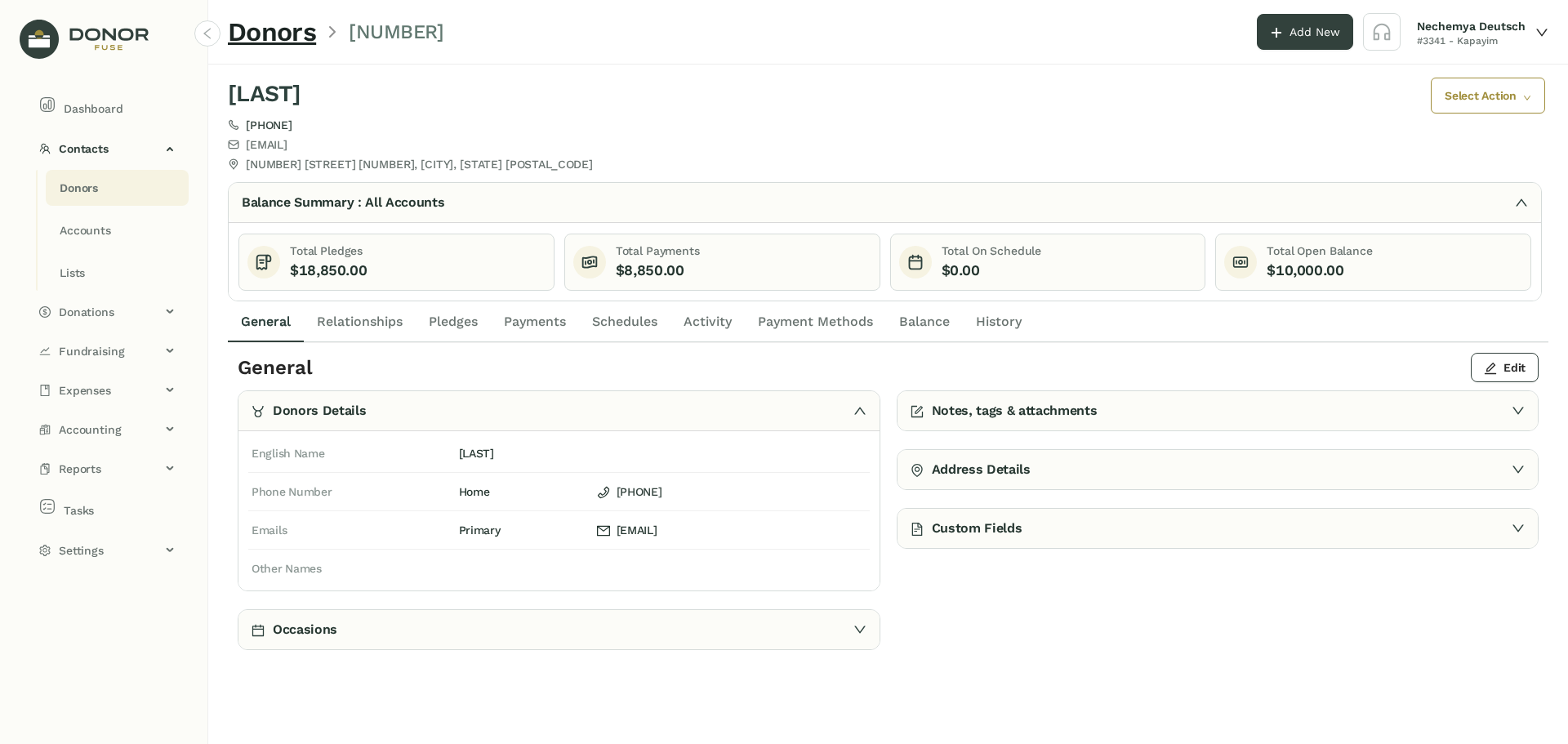 click on "Schedules" 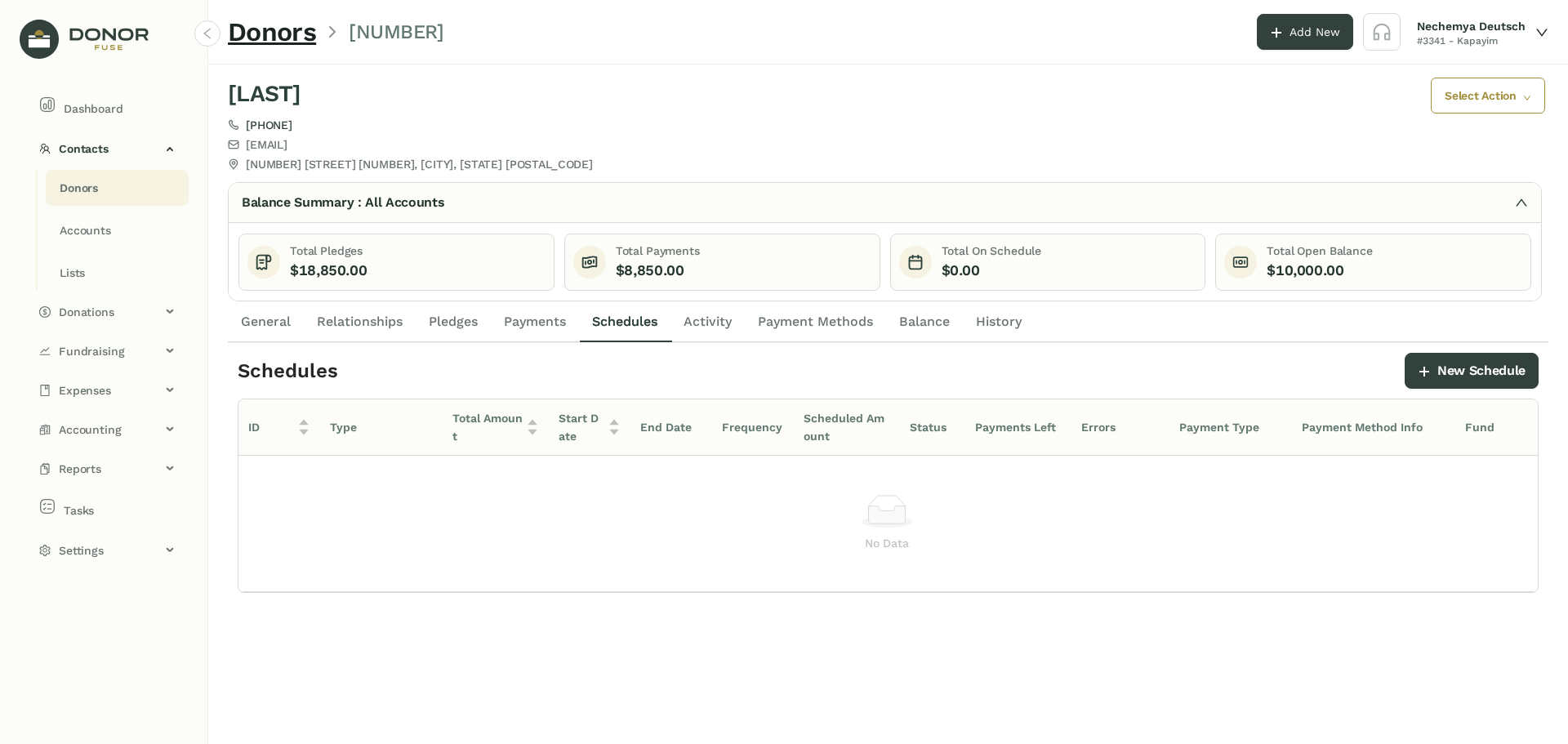 click on "Payments" 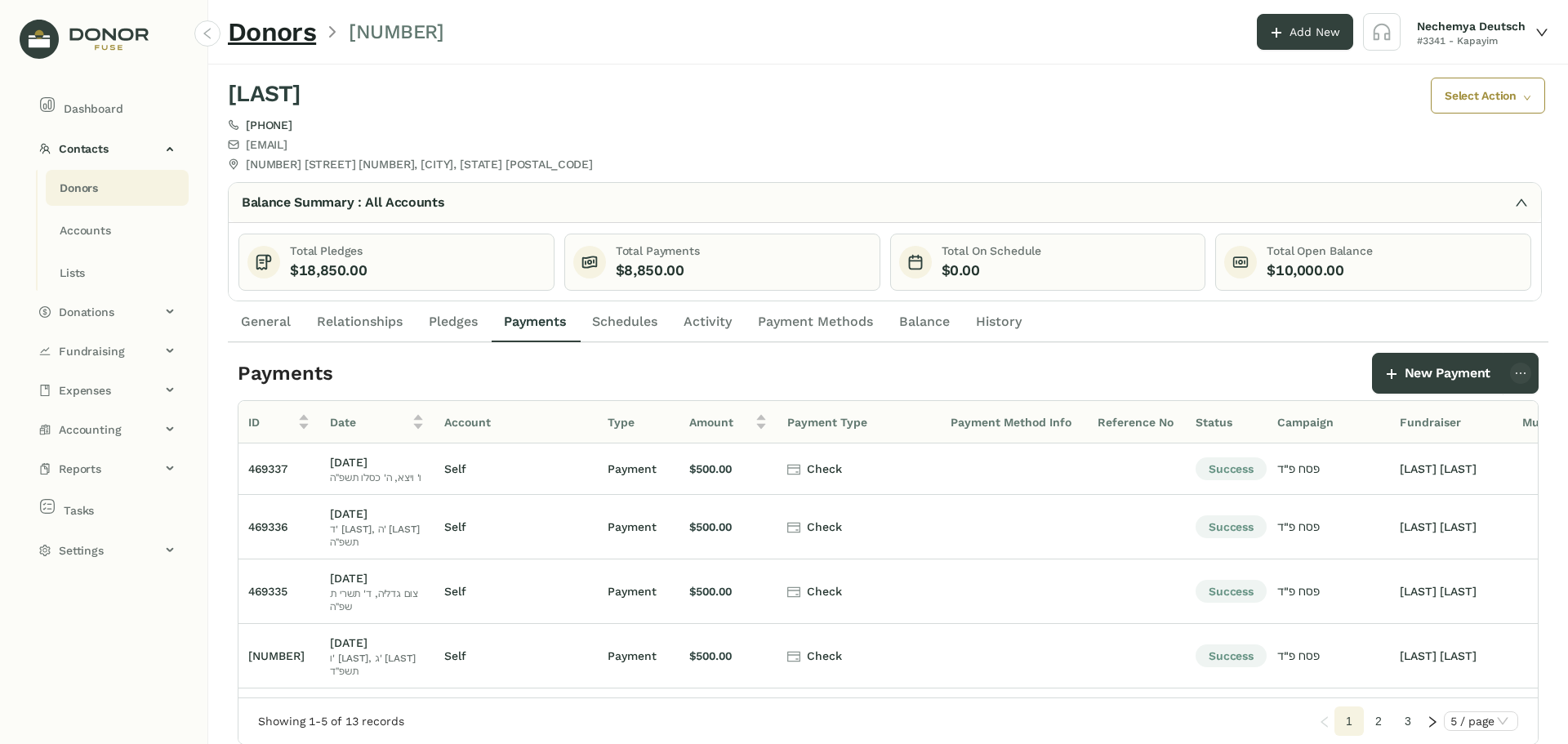 click on "Schedules" 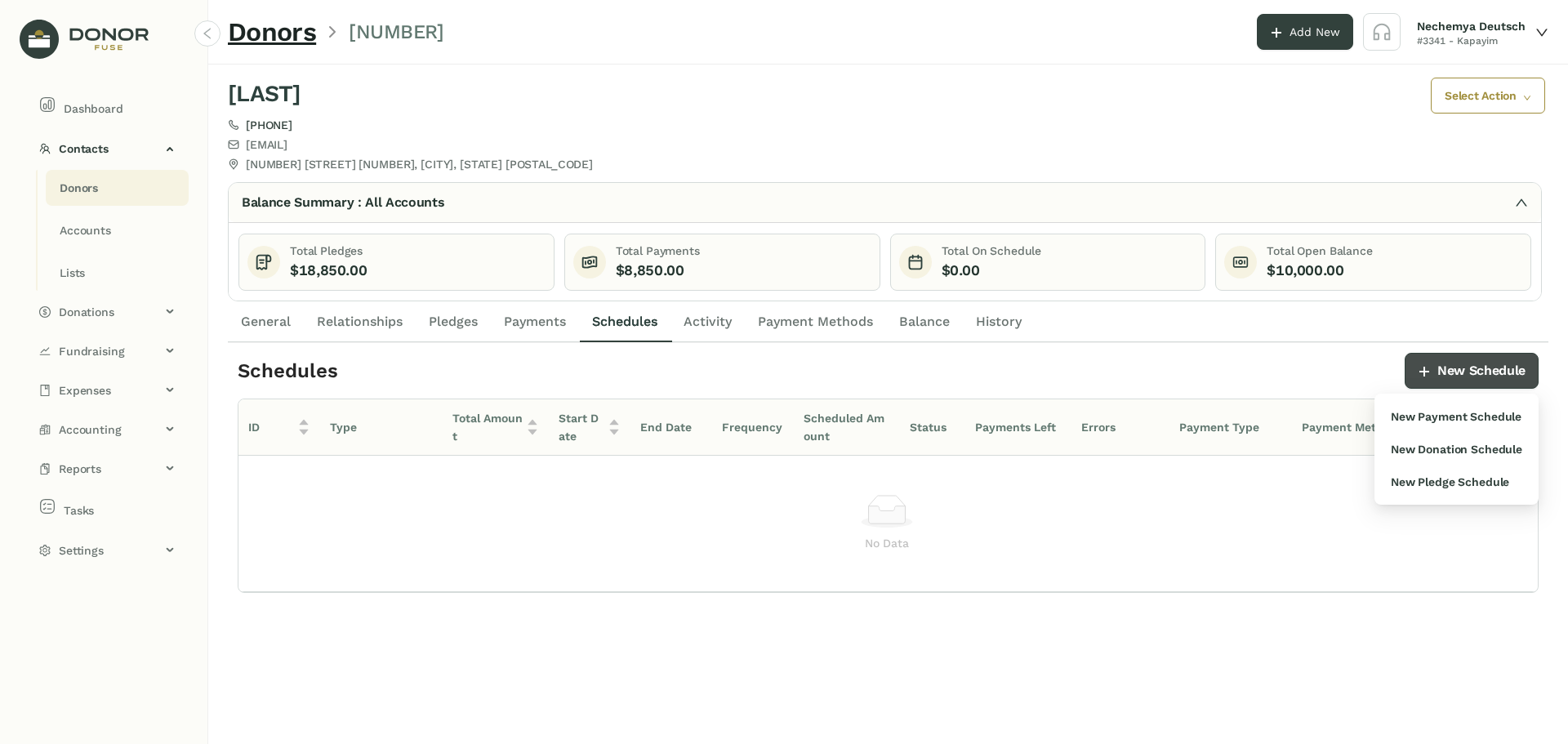 click on "New Schedule" 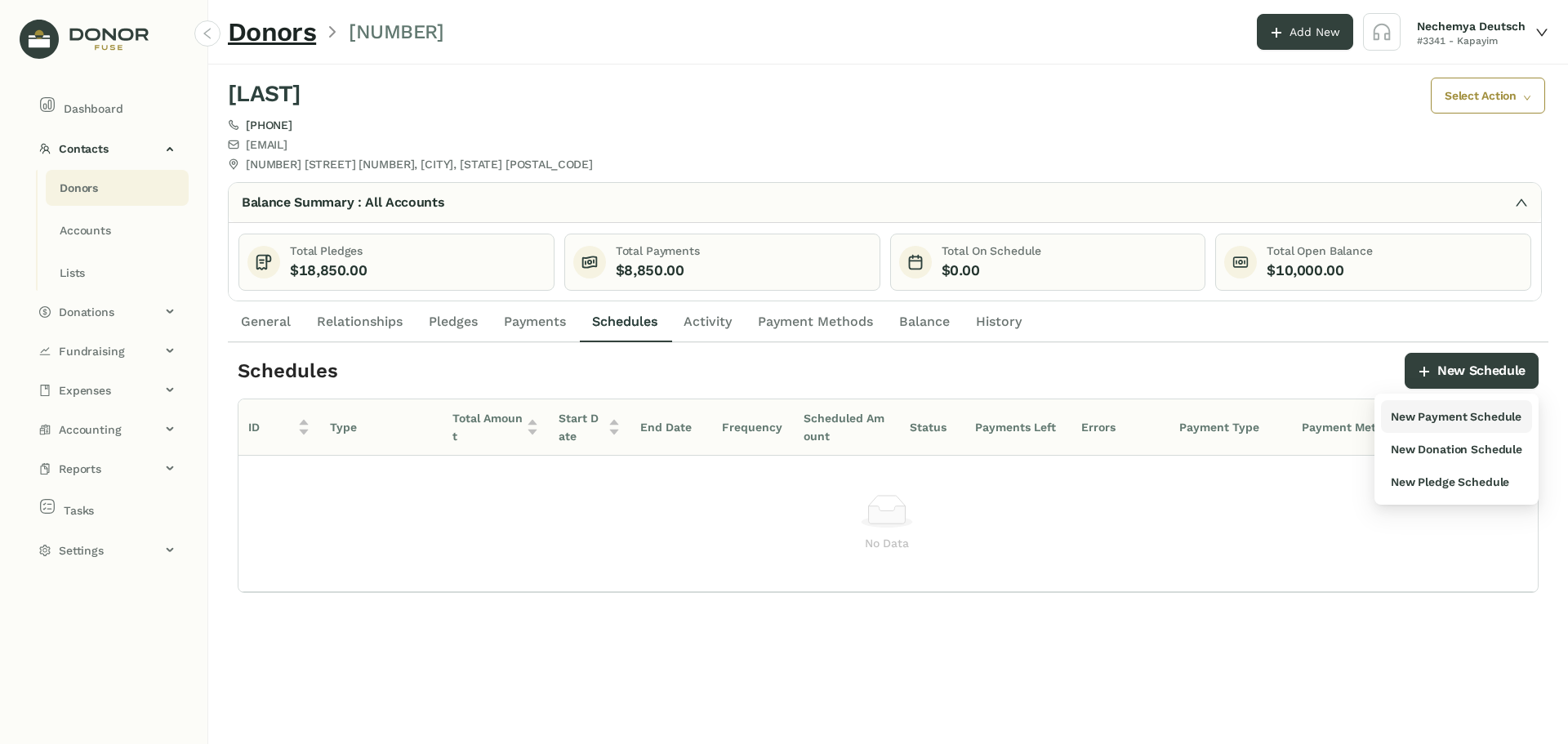click on "New Payment Schedule" at bounding box center [1456, 417] 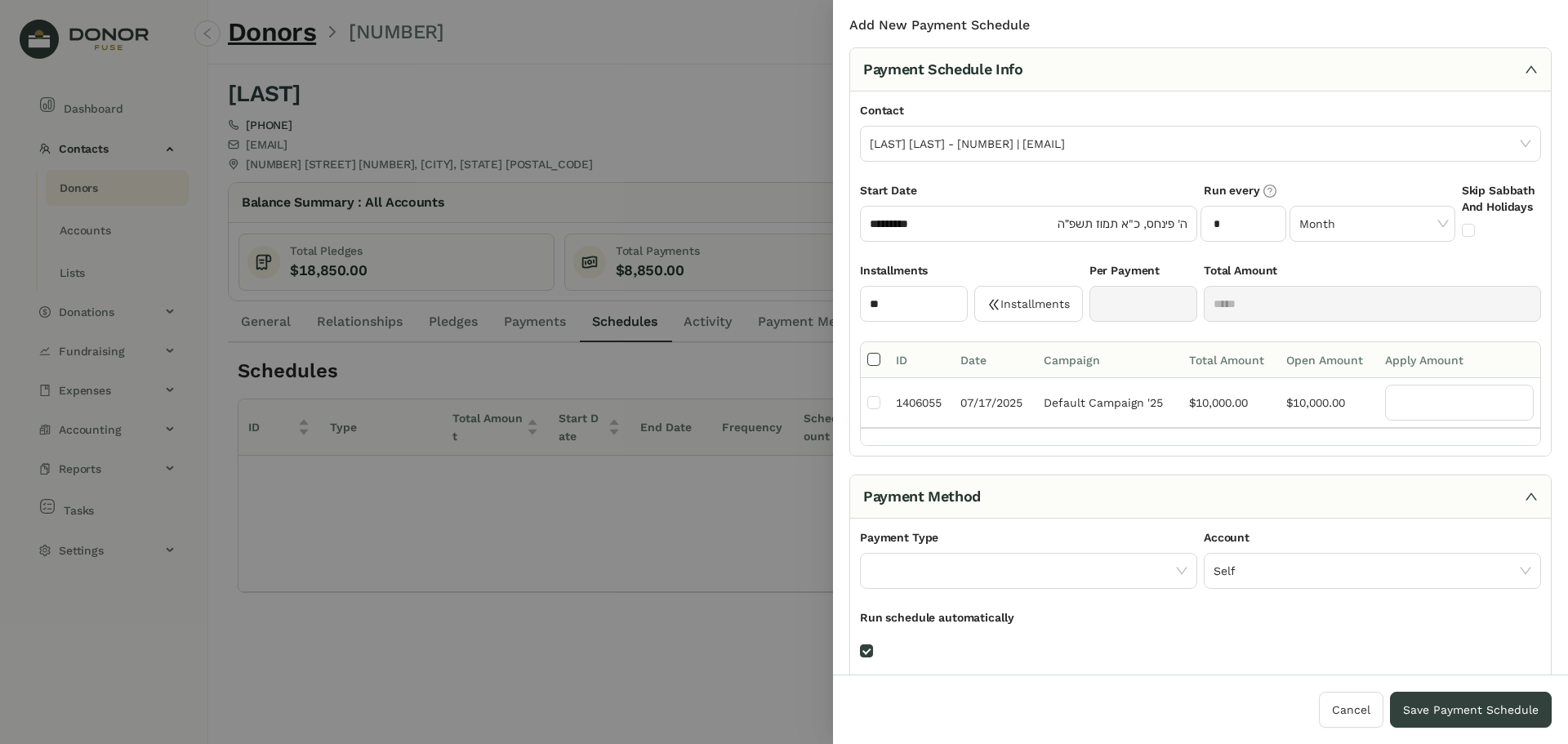 type on "*******" 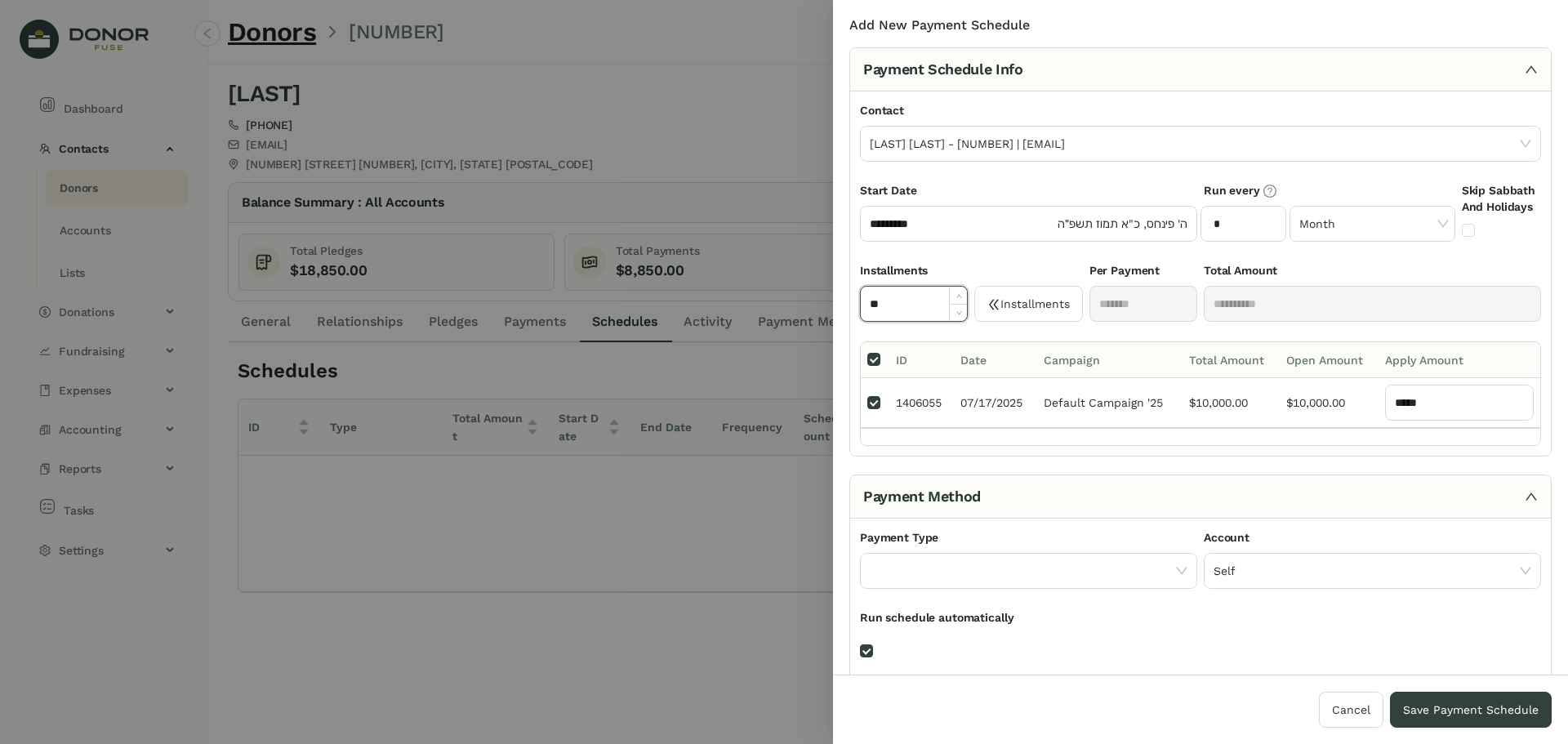 drag, startPoint x: 906, startPoint y: 309, endPoint x: 804, endPoint y: 308, distance: 102.004902 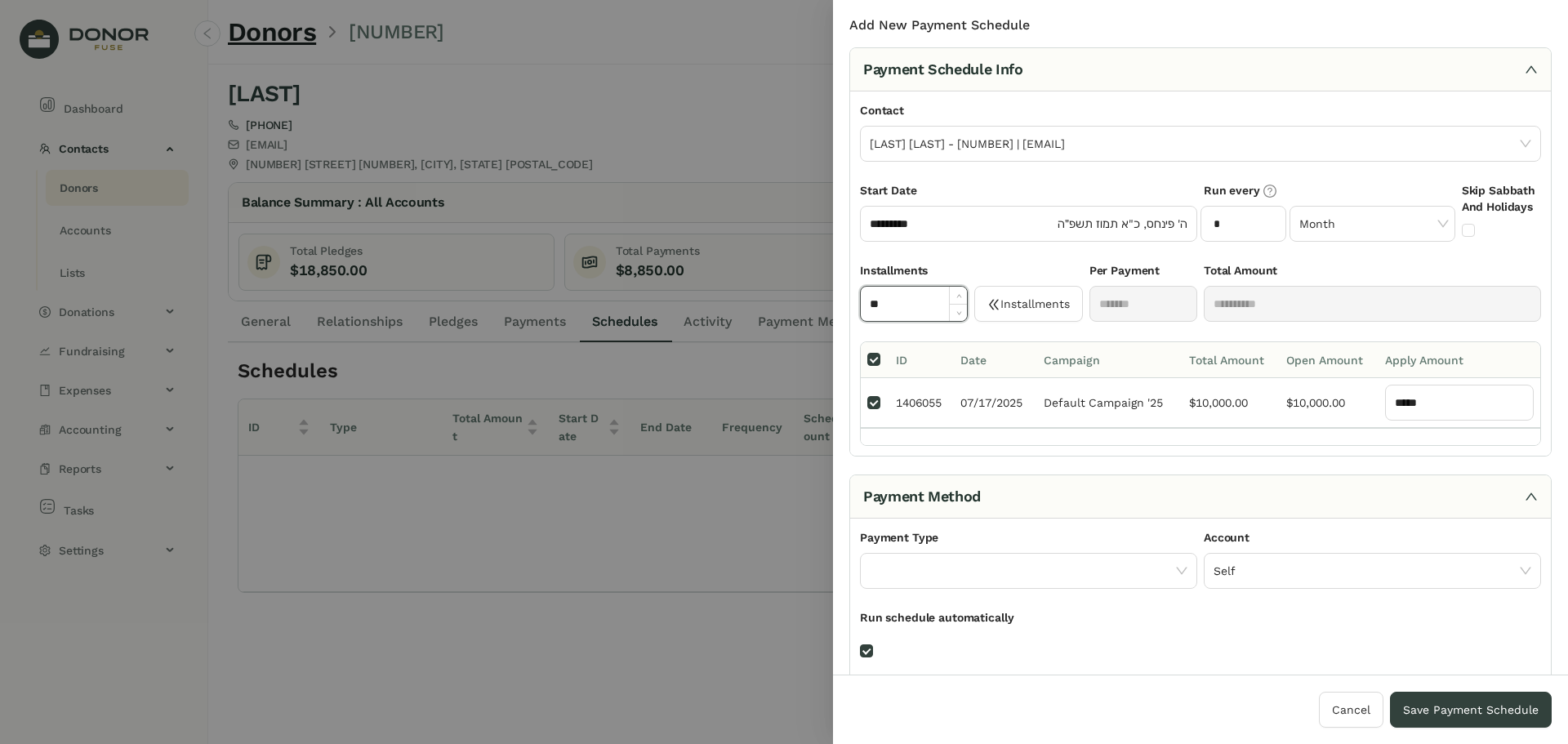 click on "**********" at bounding box center (784, 372) 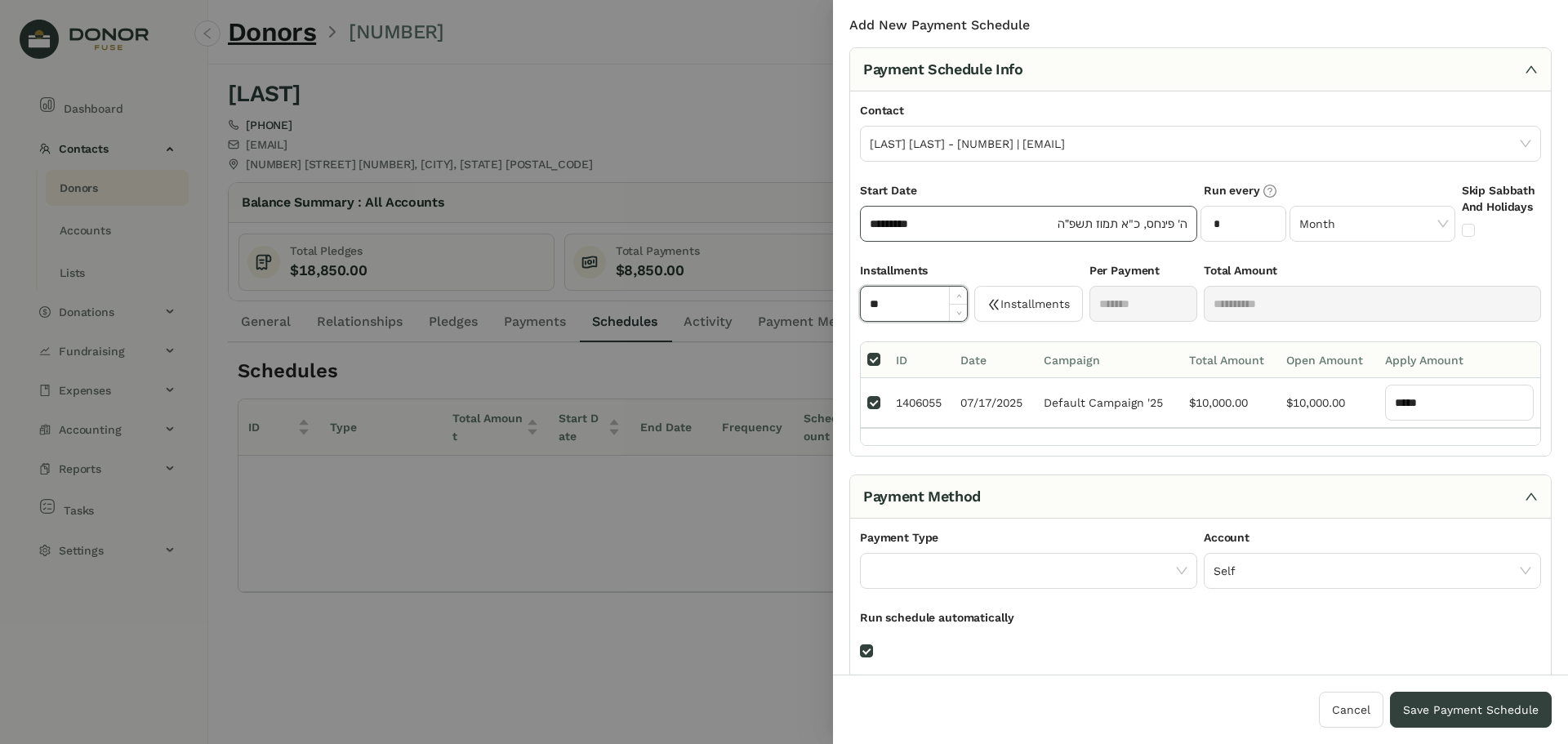 type on "**" 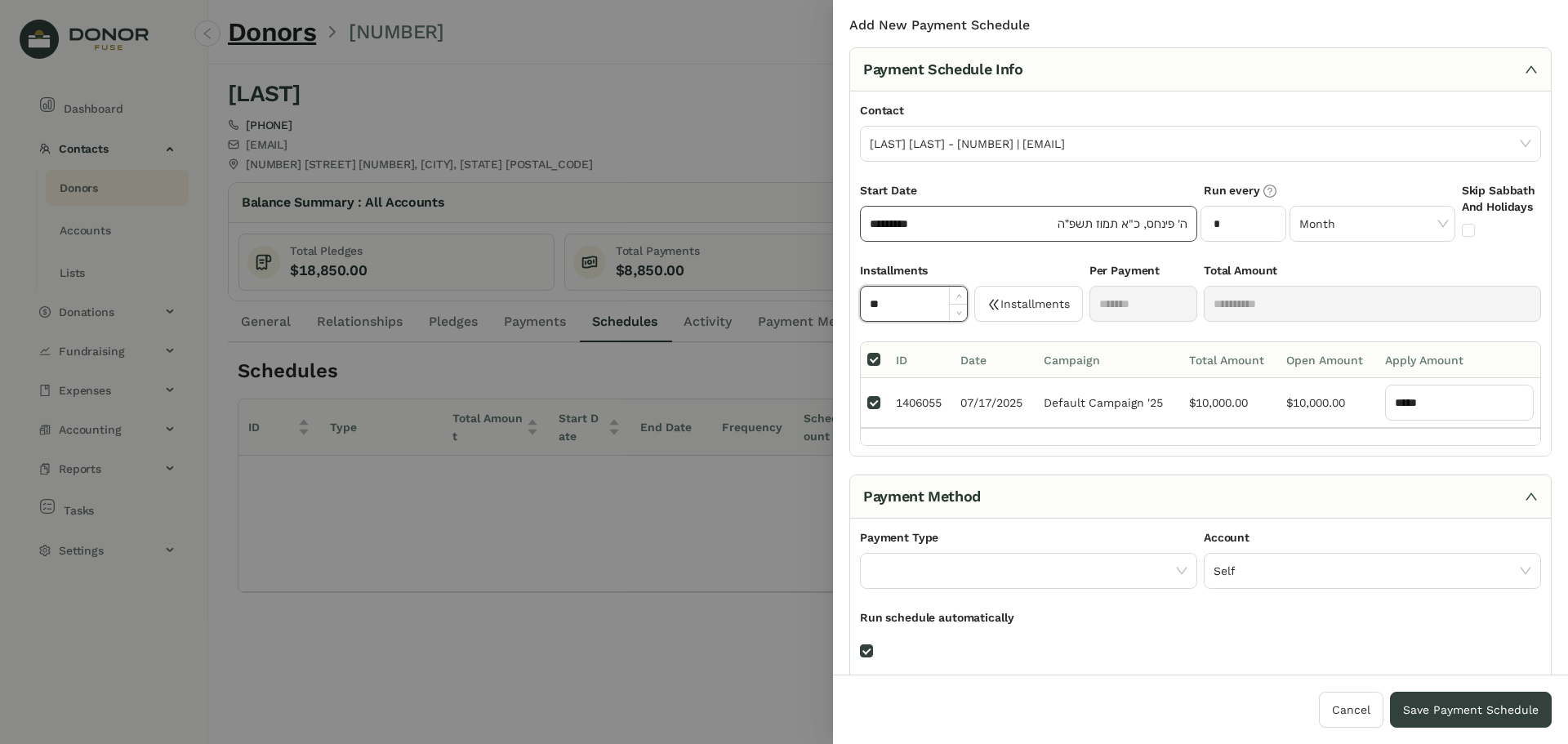 click on "*********" 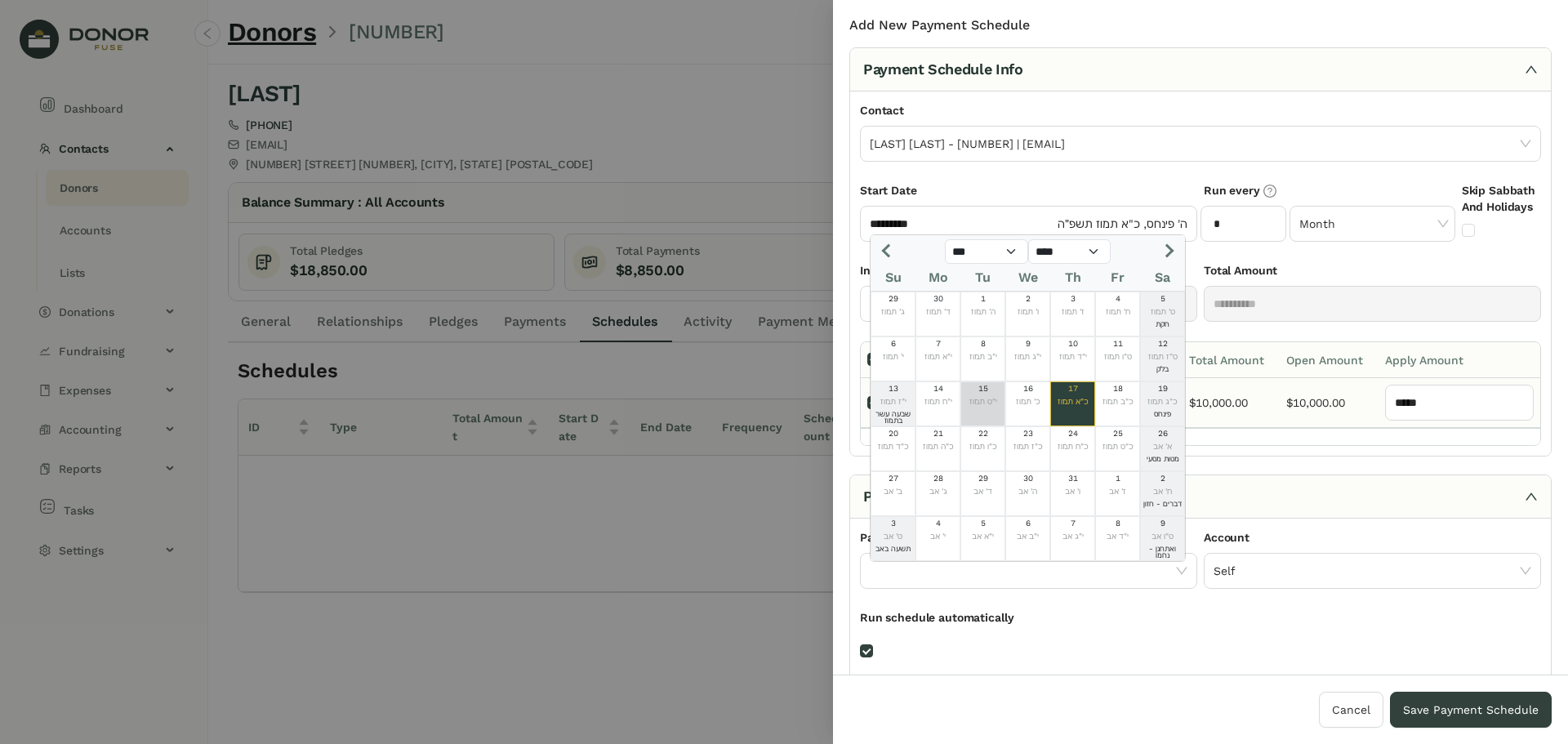 click on "15  י"ט תמוז" 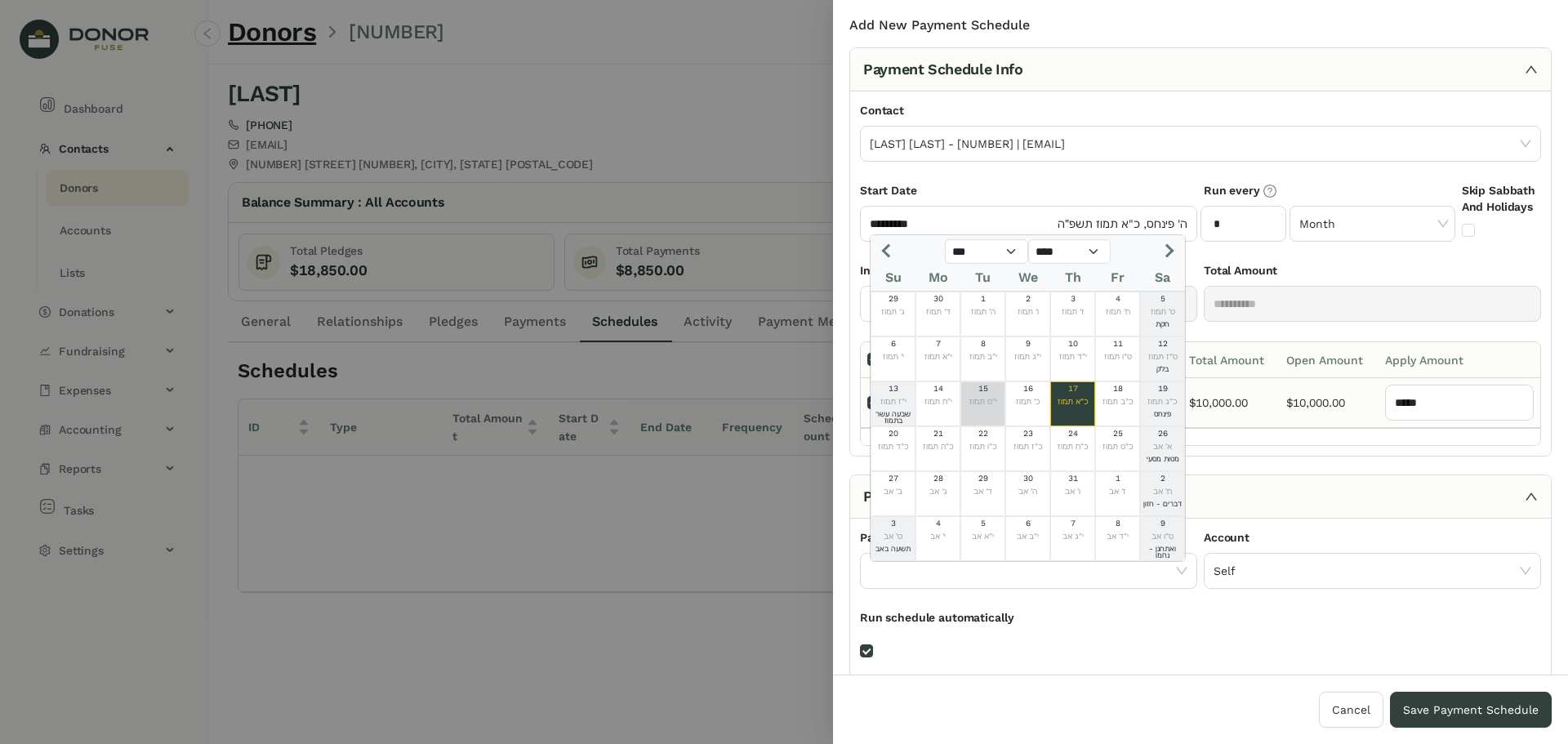 type on "*********" 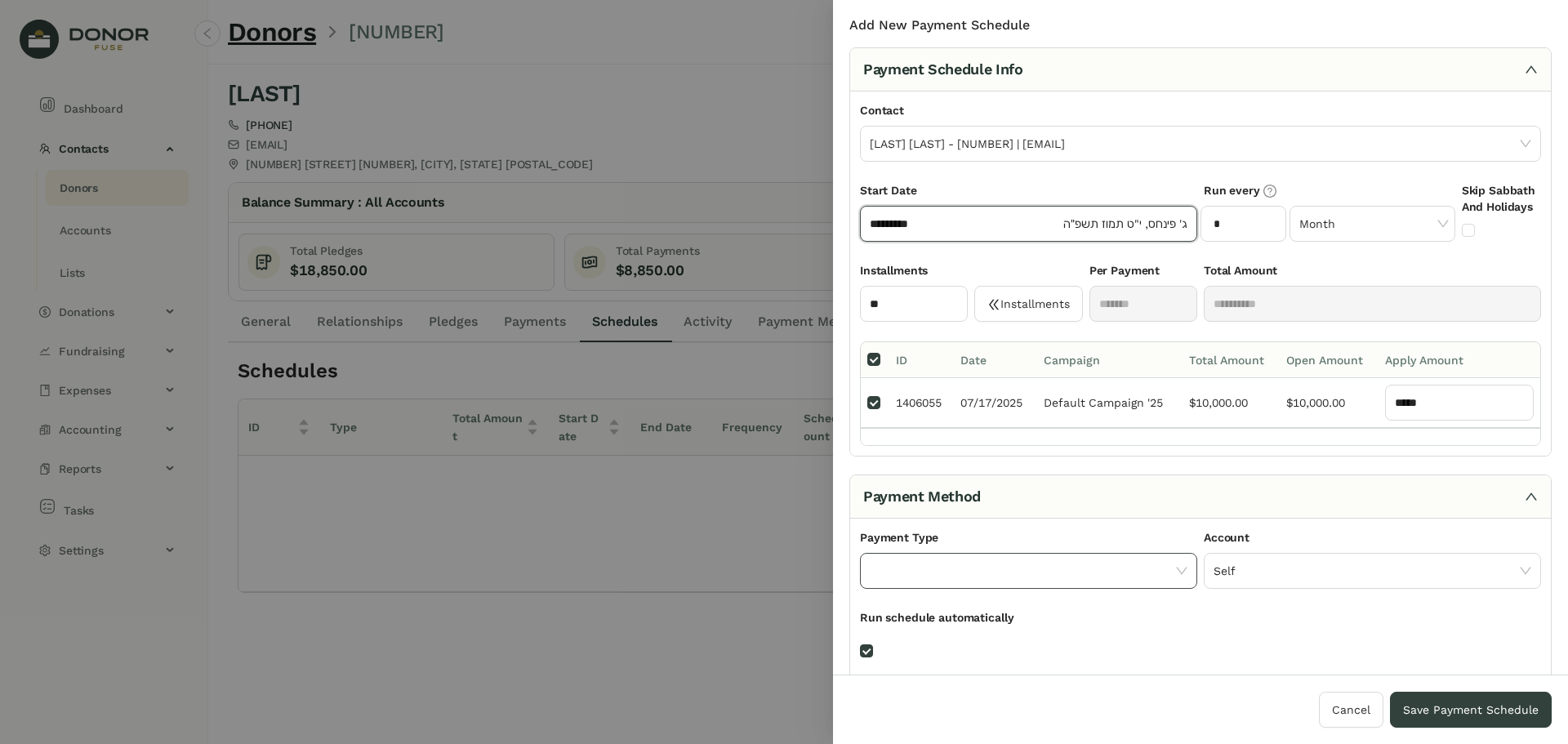 click 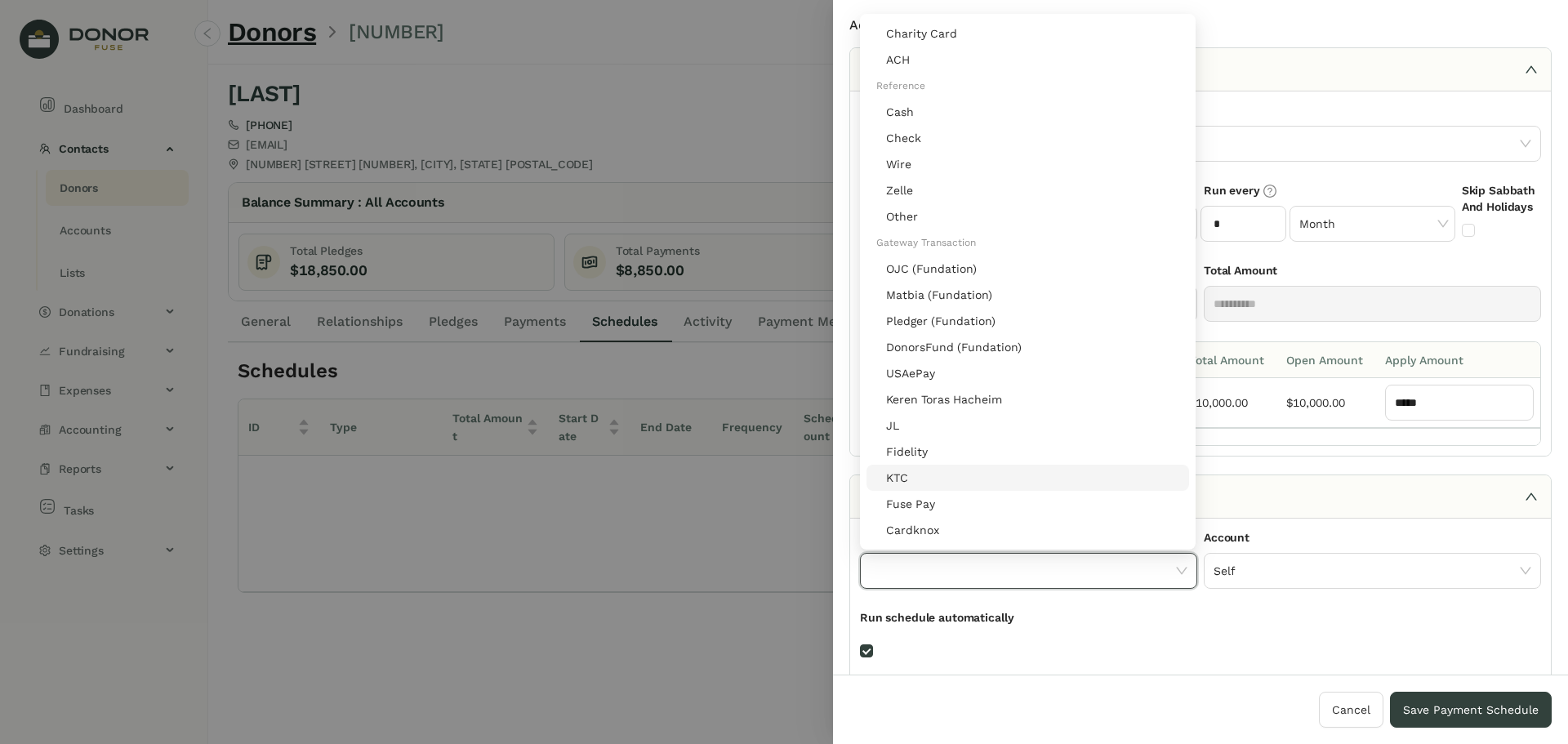 scroll, scrollTop: 0, scrollLeft: 0, axis: both 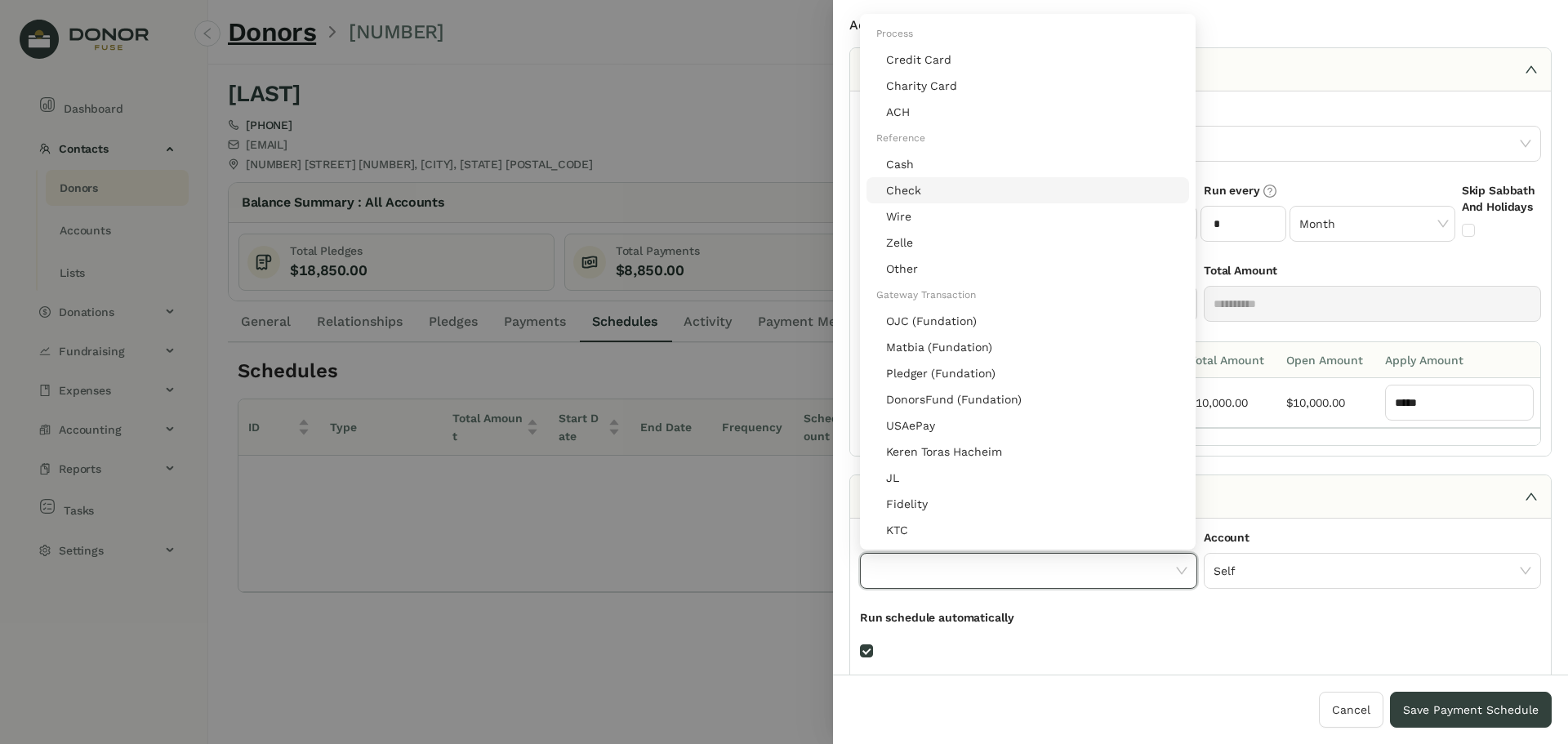 click on "Check" 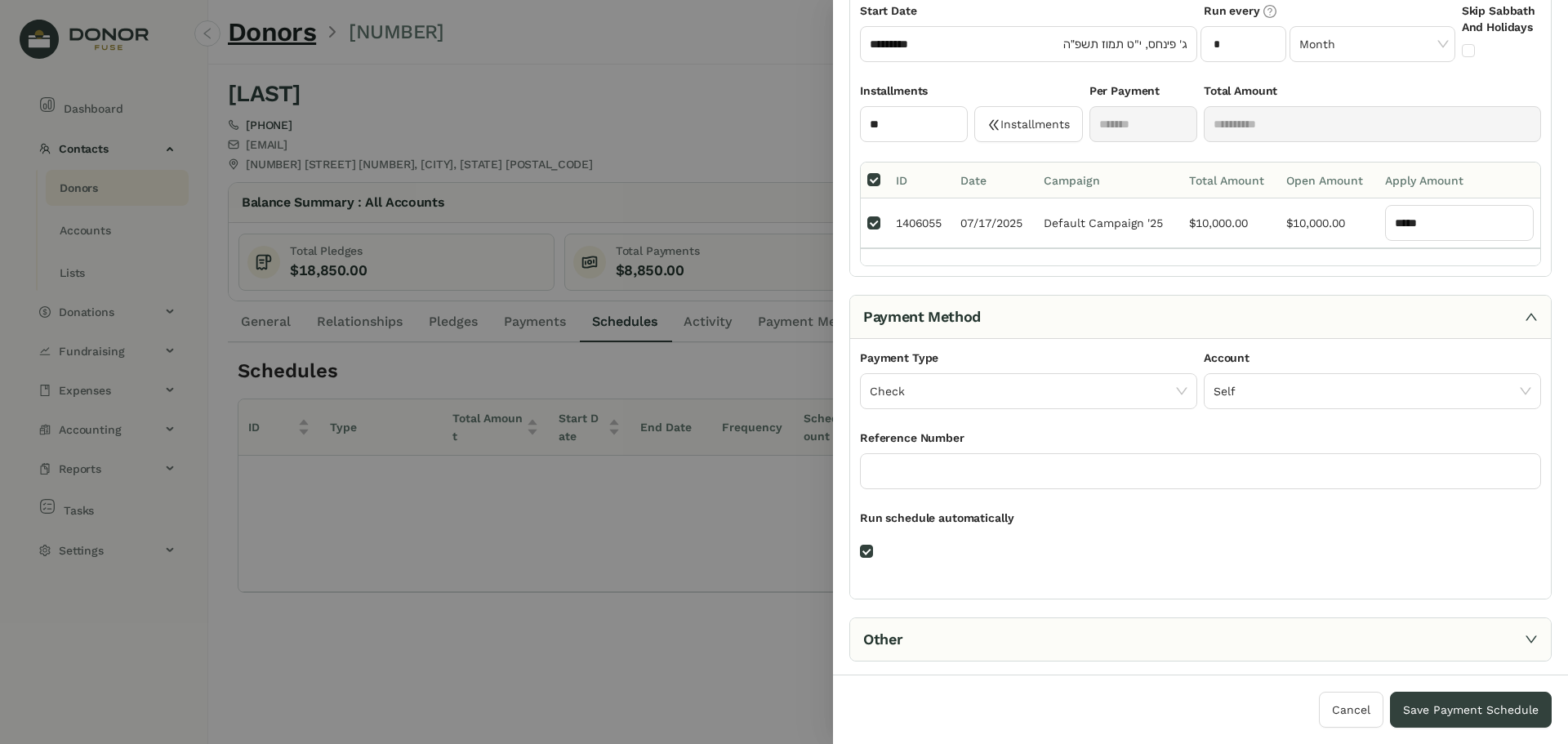 scroll, scrollTop: 183, scrollLeft: 0, axis: vertical 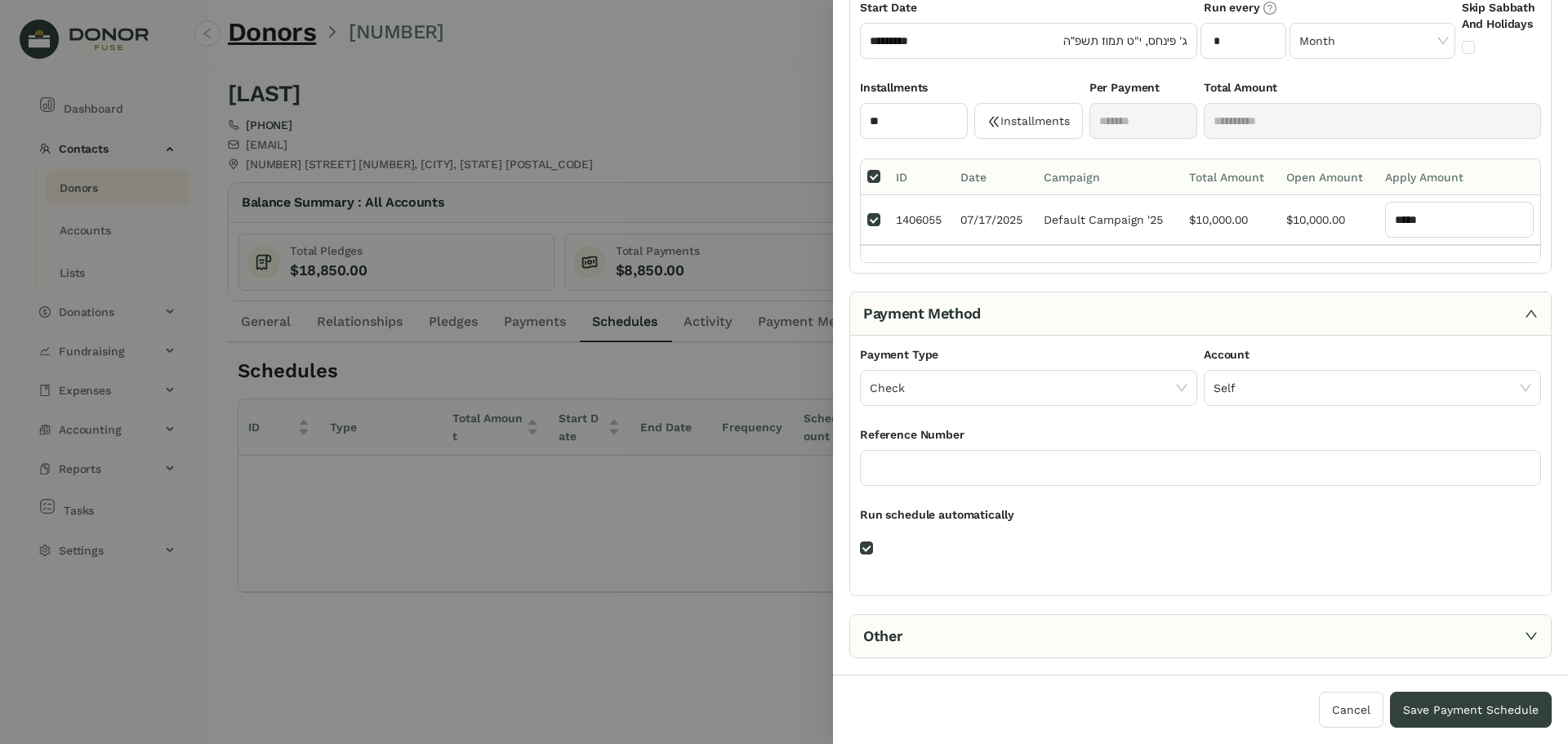 click 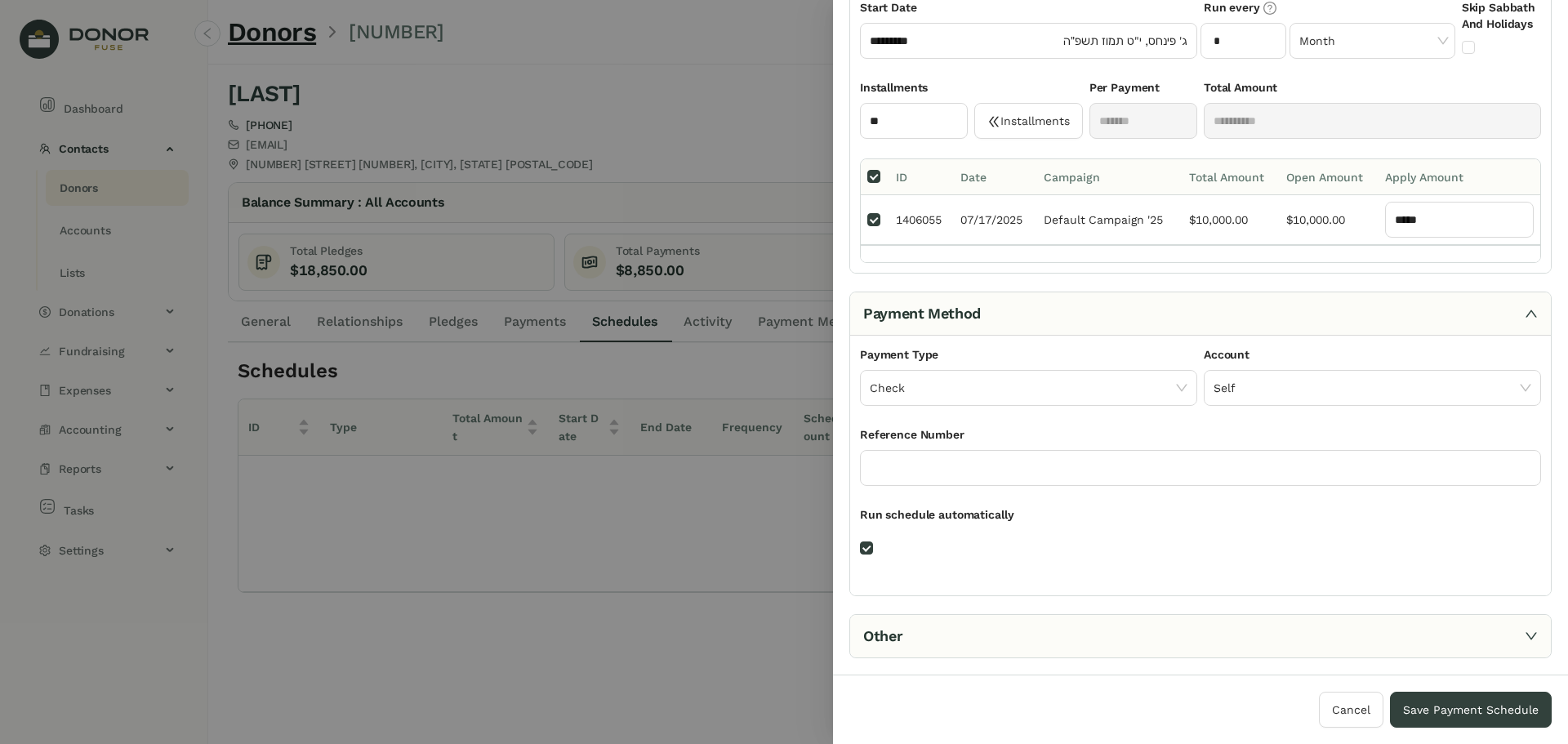 click on "Payment Type Check Account Self Reference Number Run schedule automatically" at bounding box center [1200, 466] 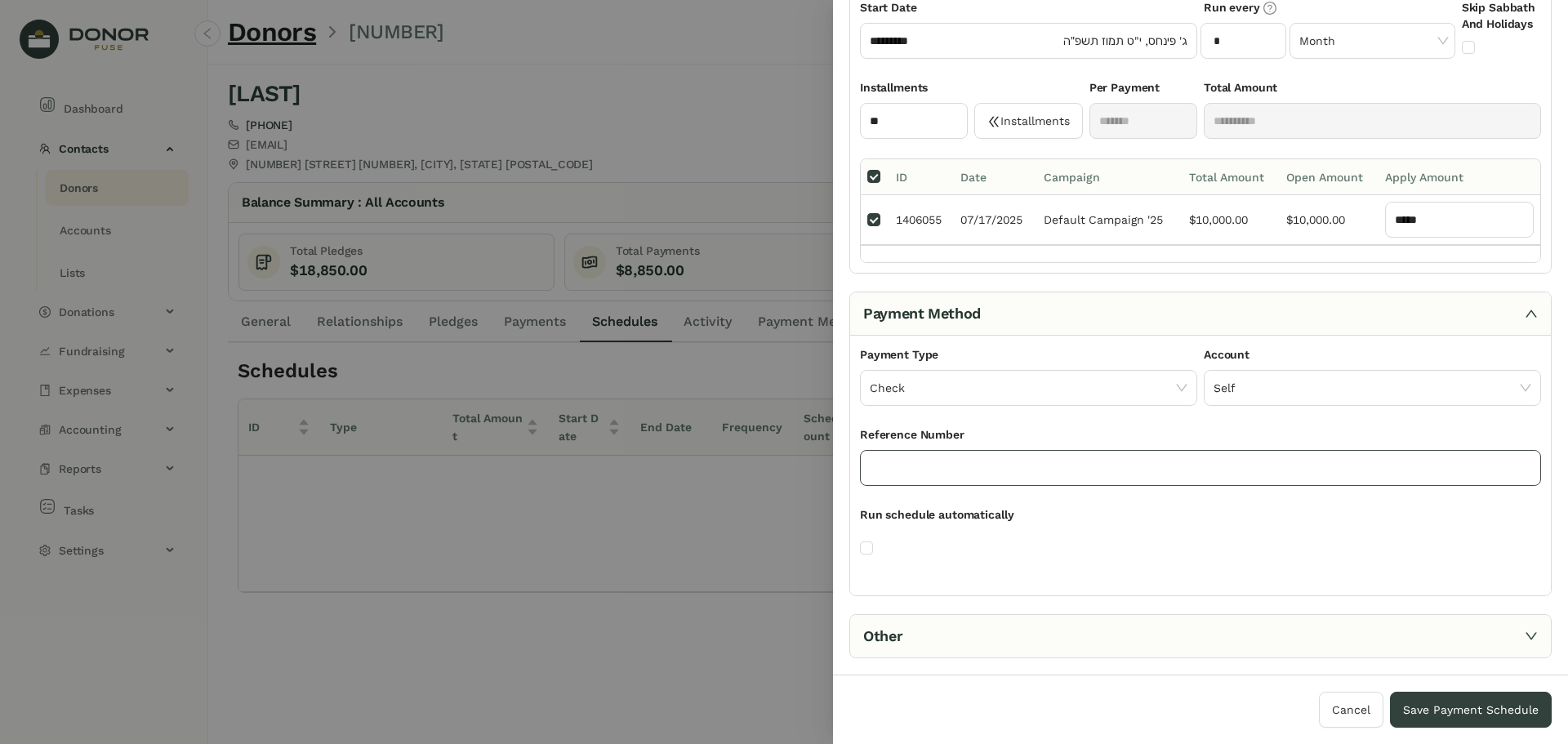 click 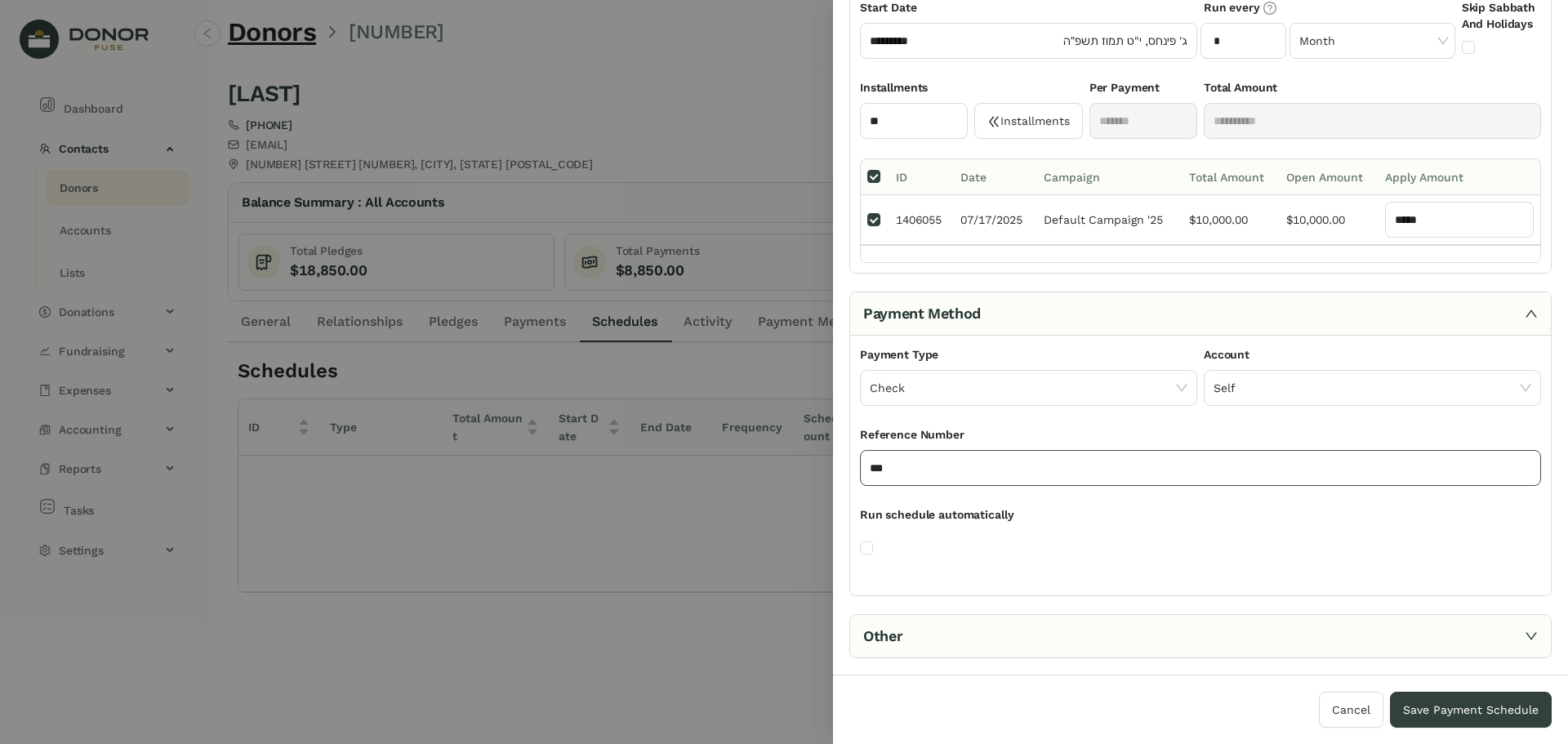 drag, startPoint x: 997, startPoint y: 459, endPoint x: 711, endPoint y: 471, distance: 286.2516 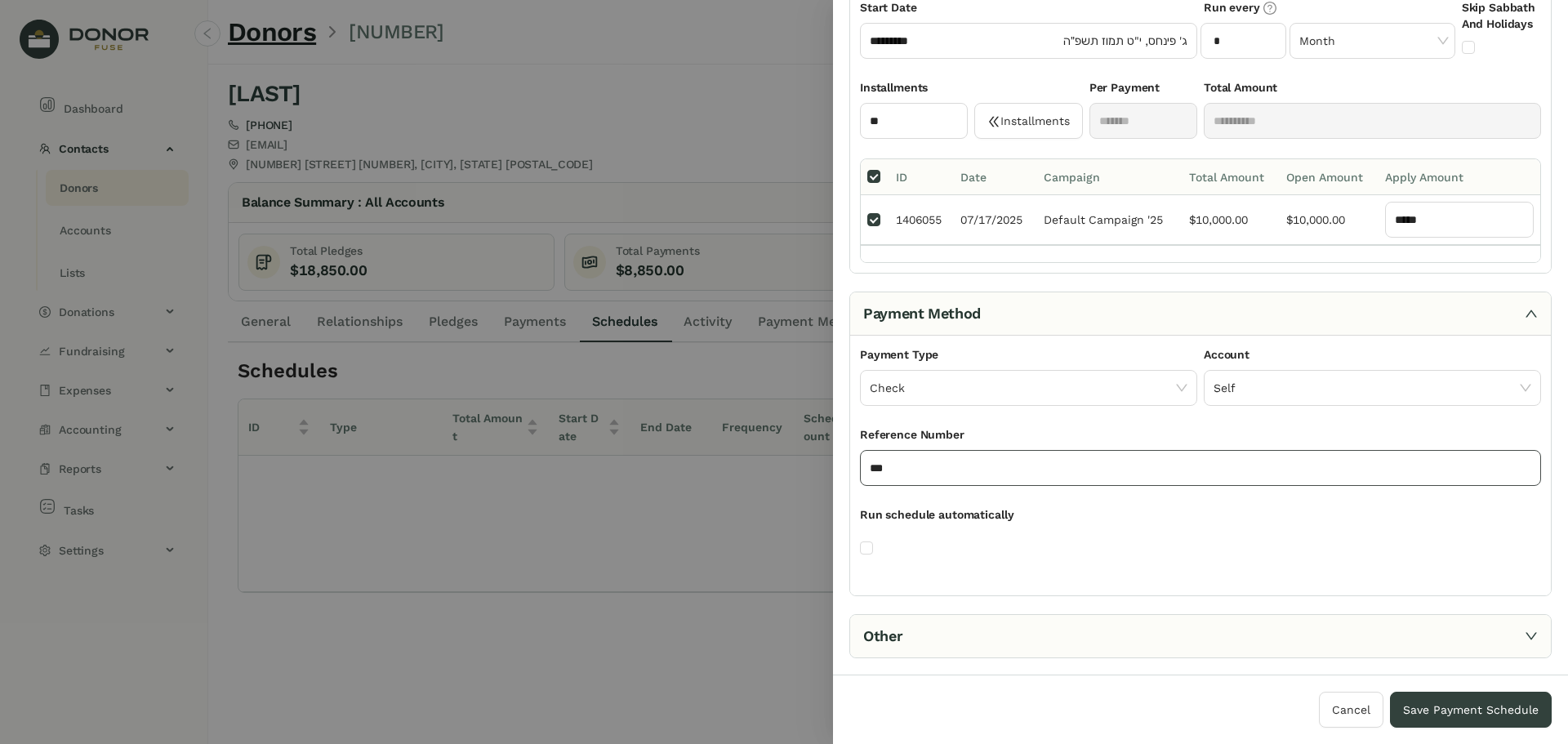 click on "**********" at bounding box center (784, 372) 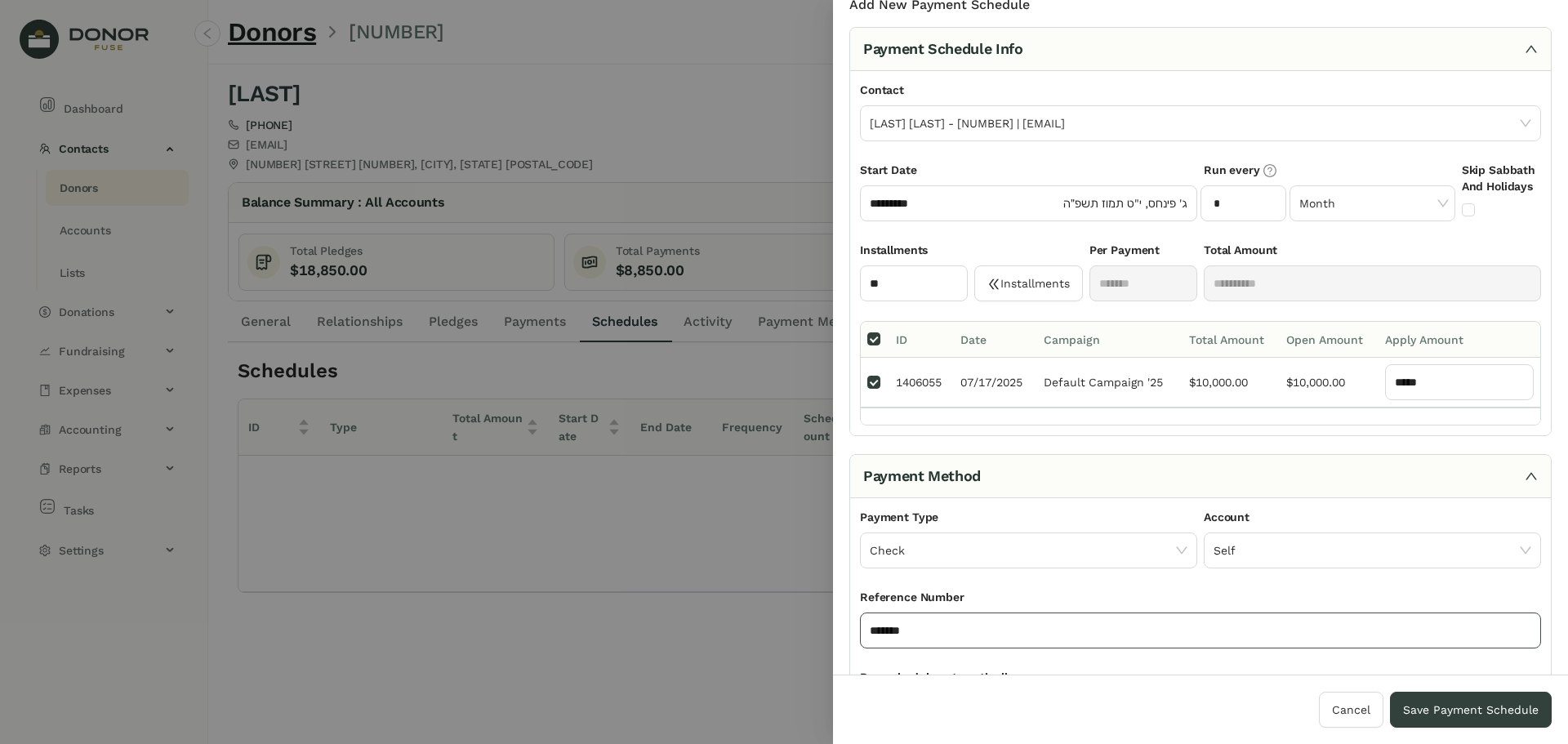 scroll, scrollTop: 0, scrollLeft: 0, axis: both 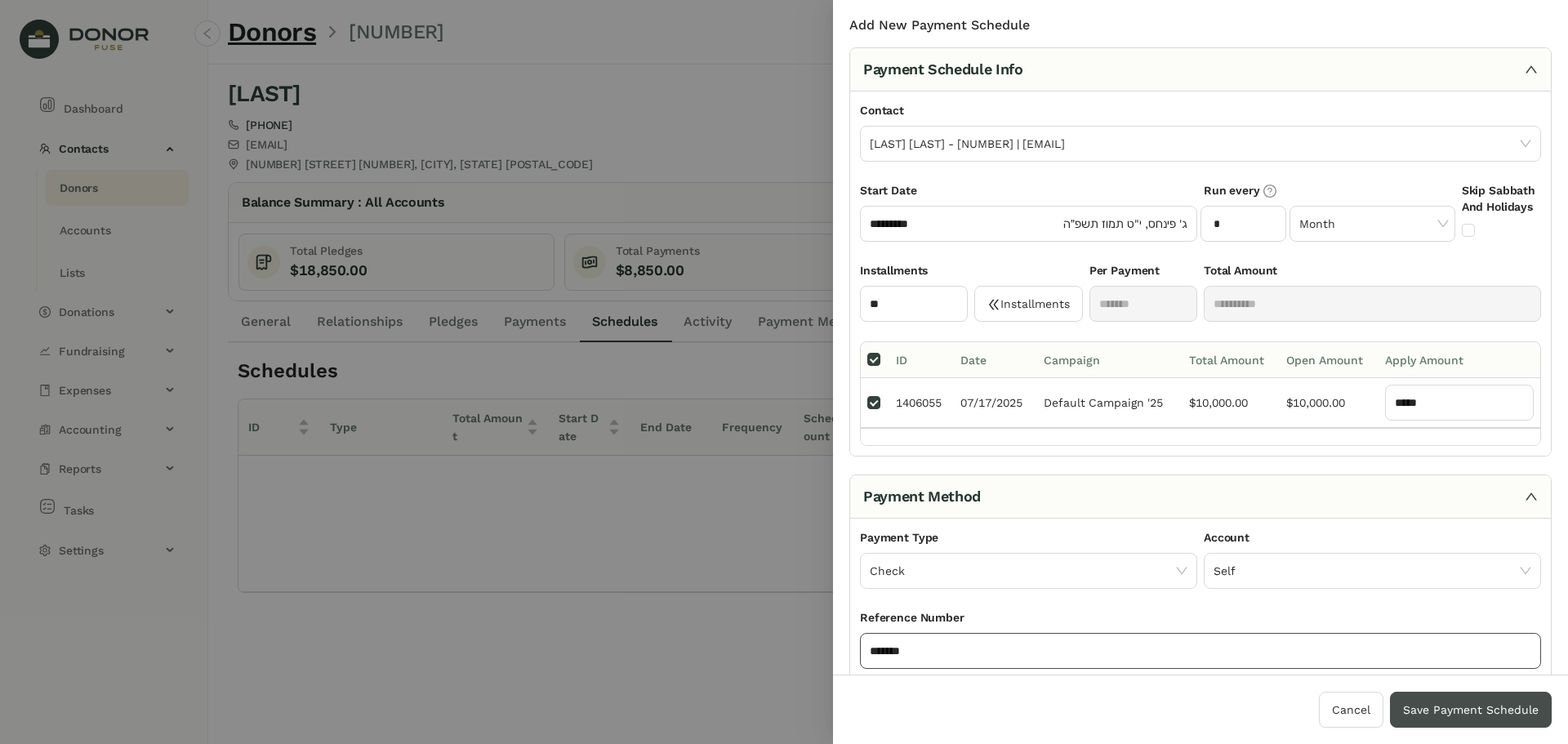type on "*******" 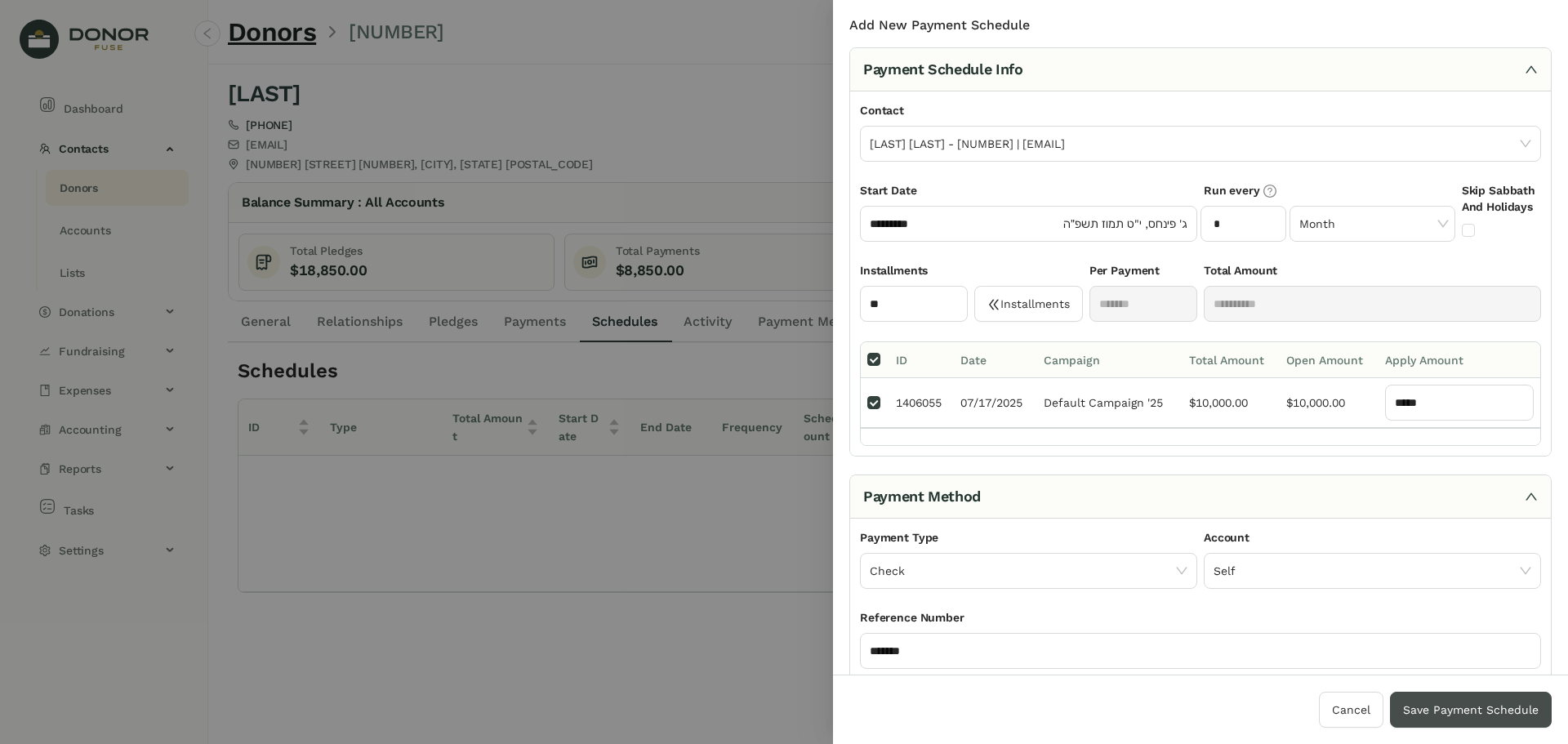 click on "Save Payment Schedule" at bounding box center (1471, 710) 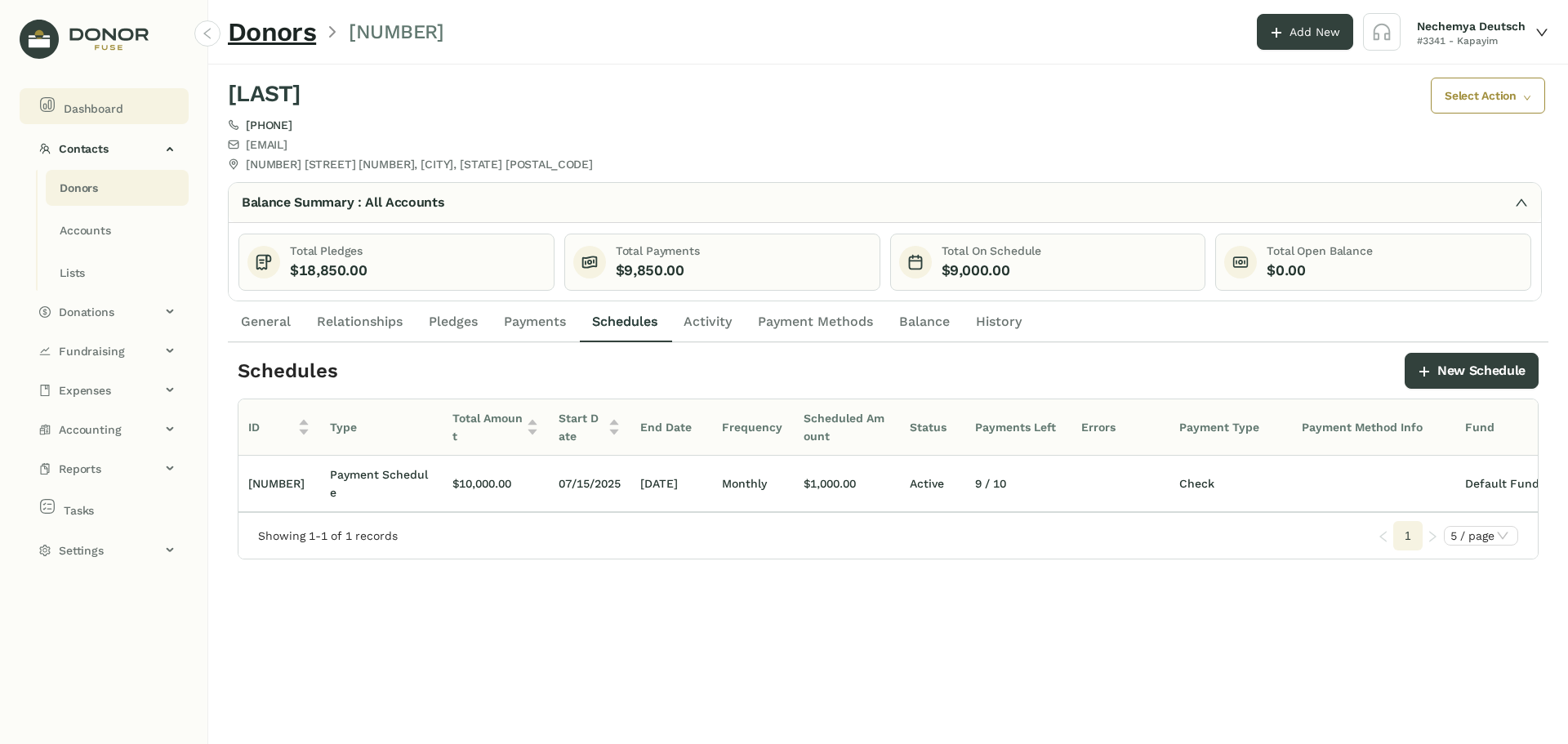 click on "Dashboard" 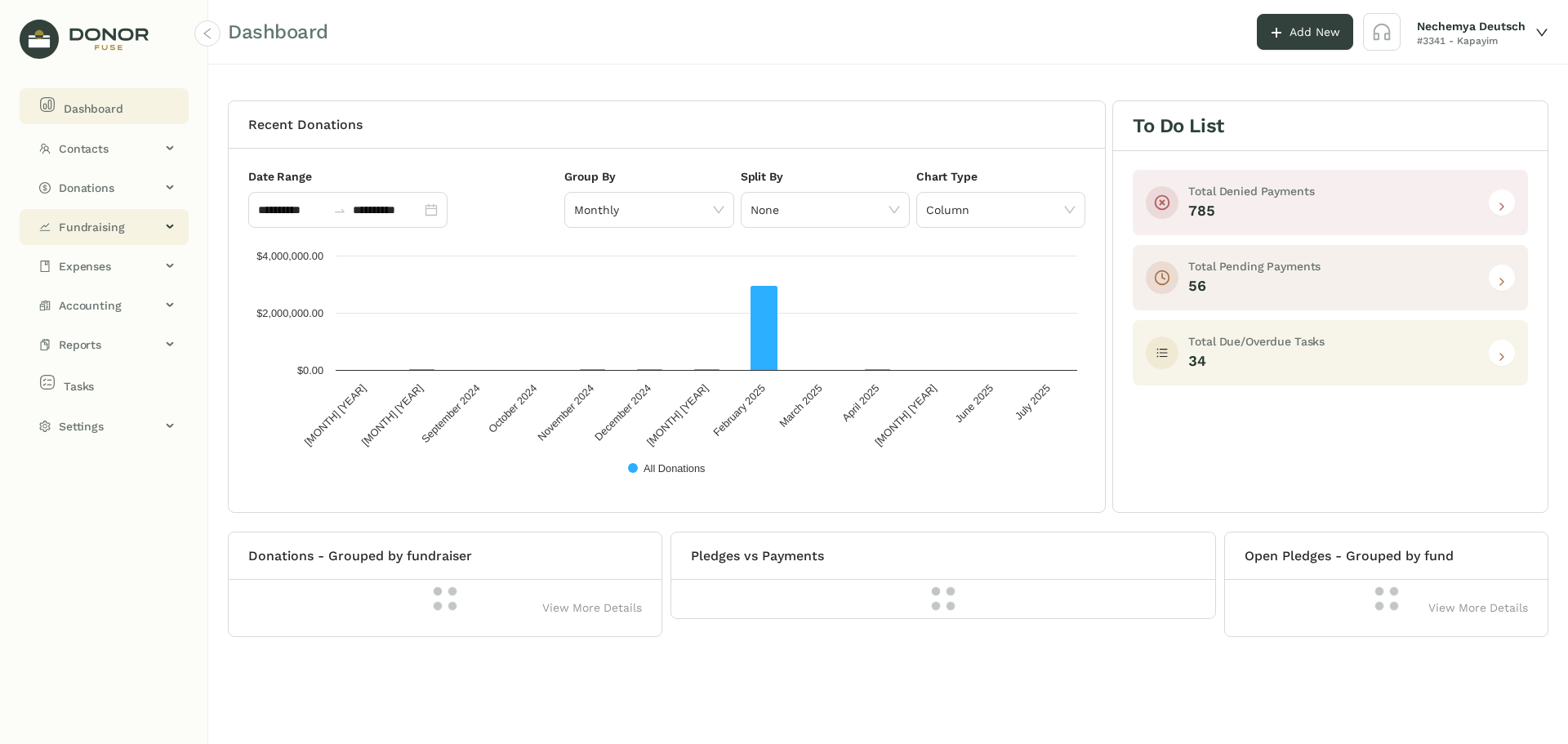 click on "Fundraising" 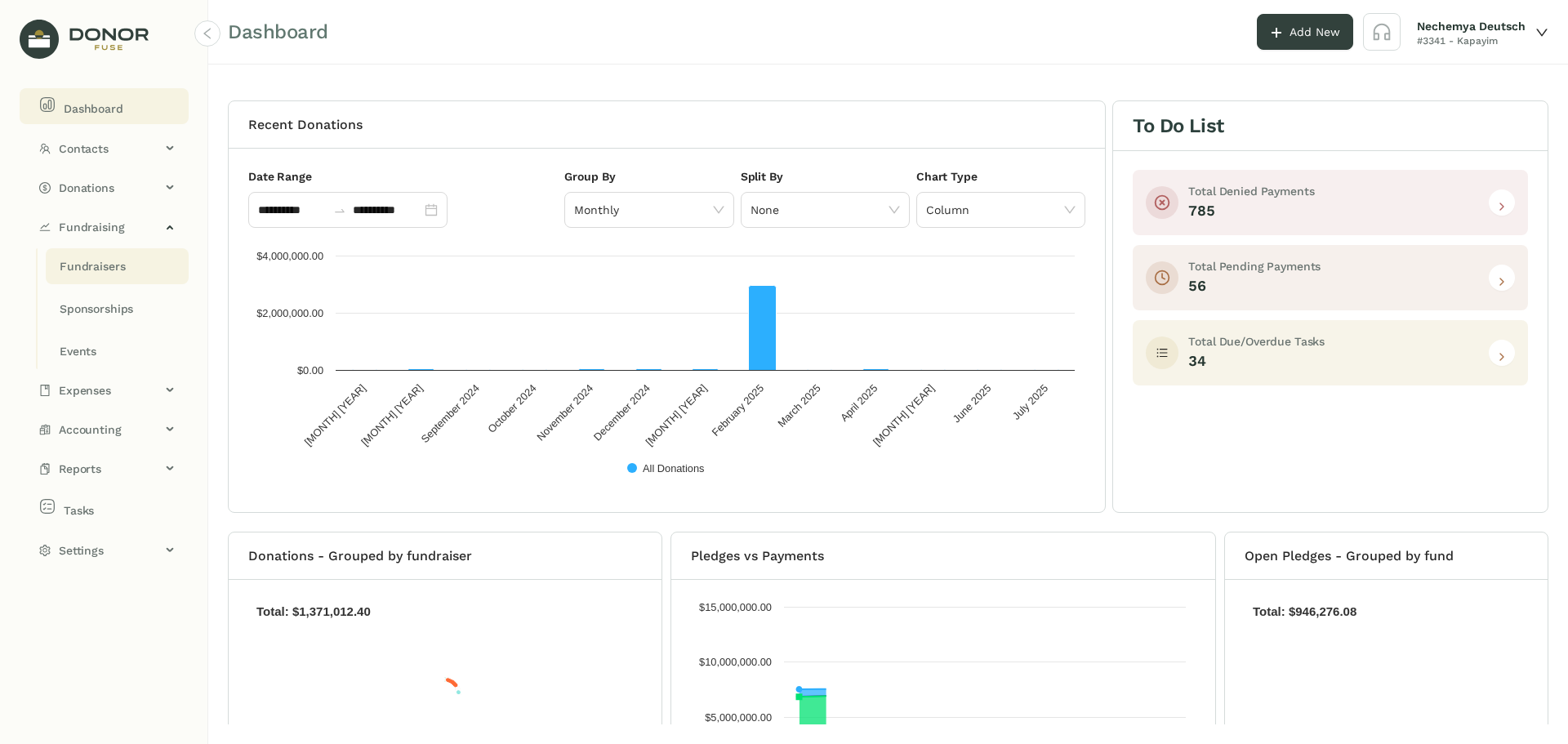 click on "Fundraisers" 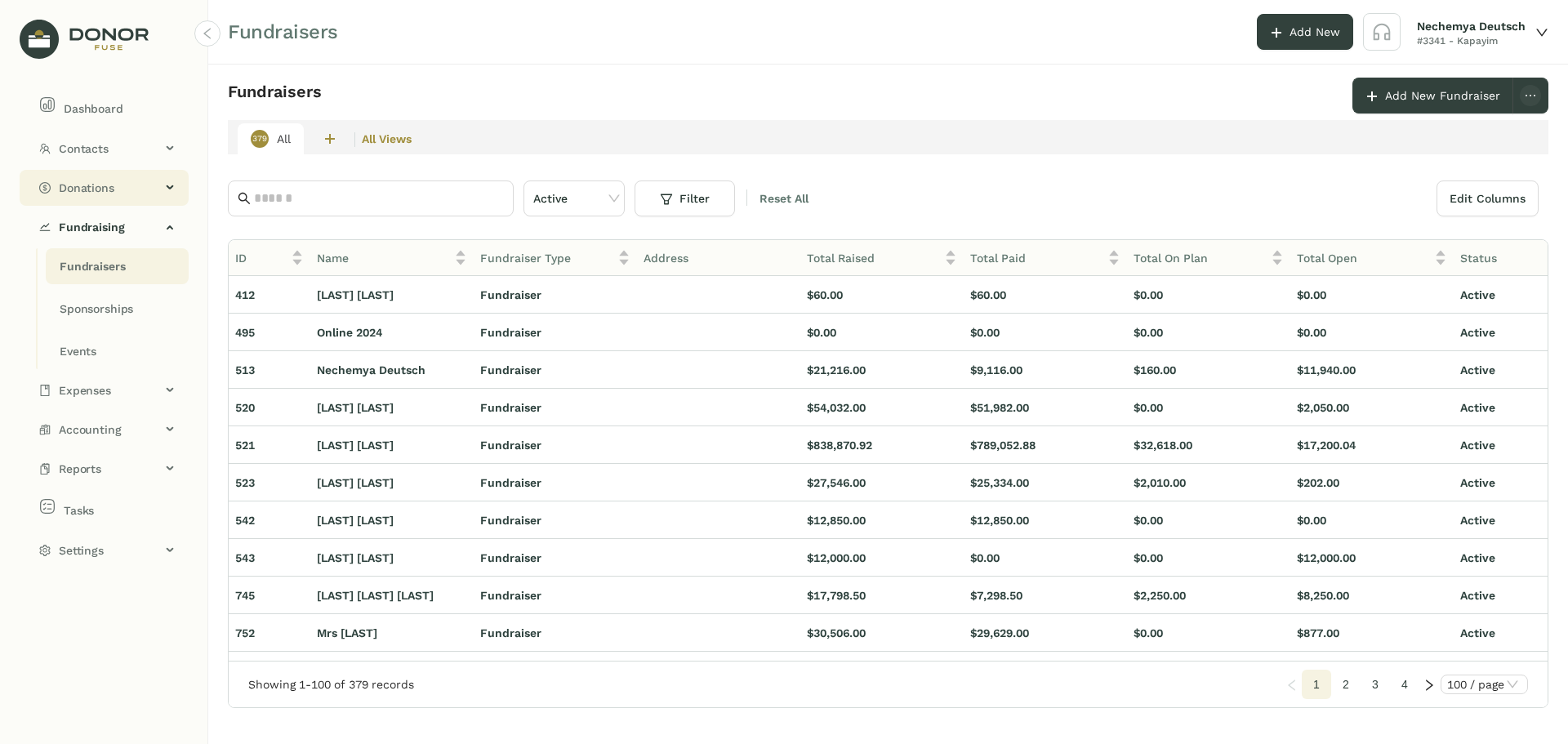 click on "Donations" 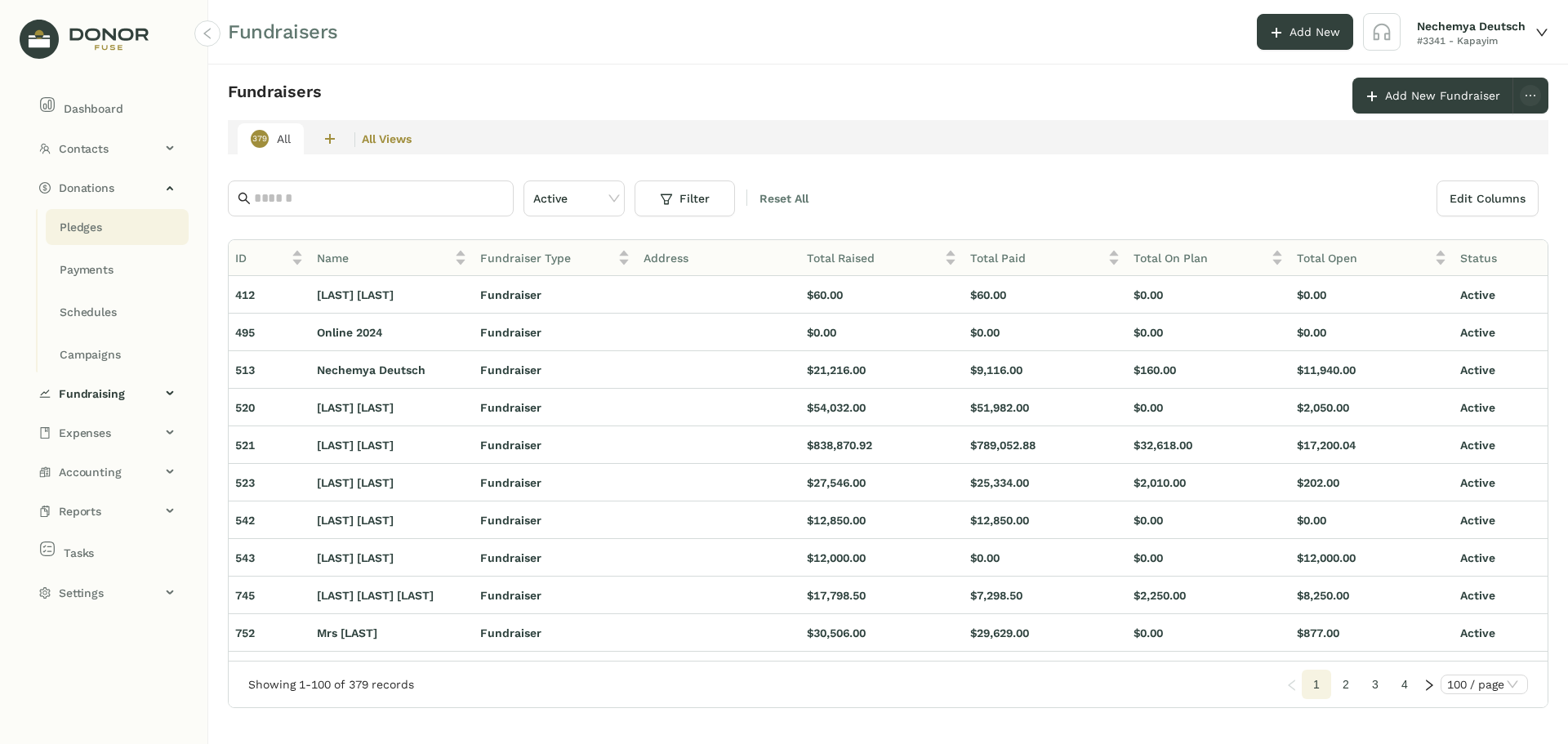 click on "Pledges" 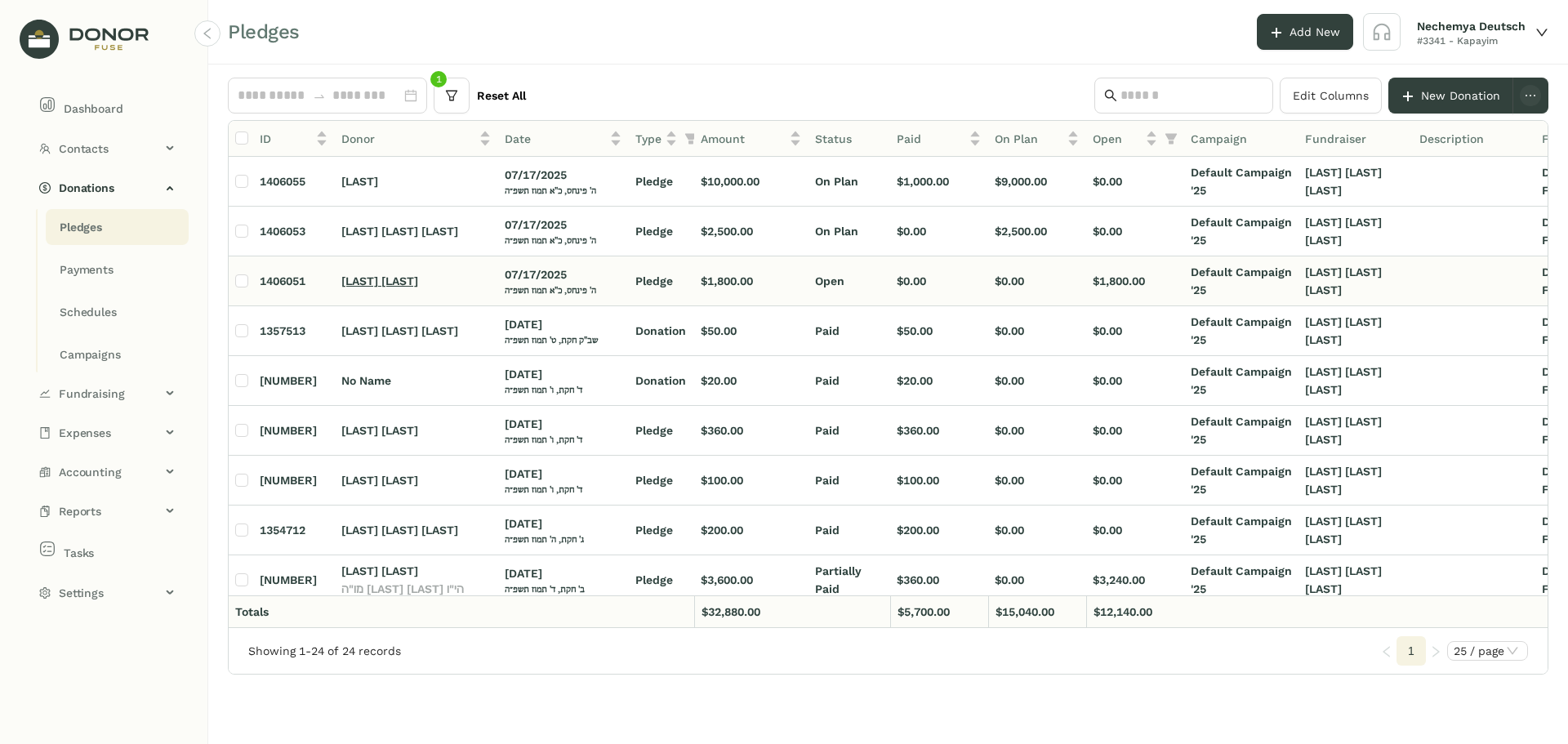 click on "Mr. [FIRST] [LAST]" 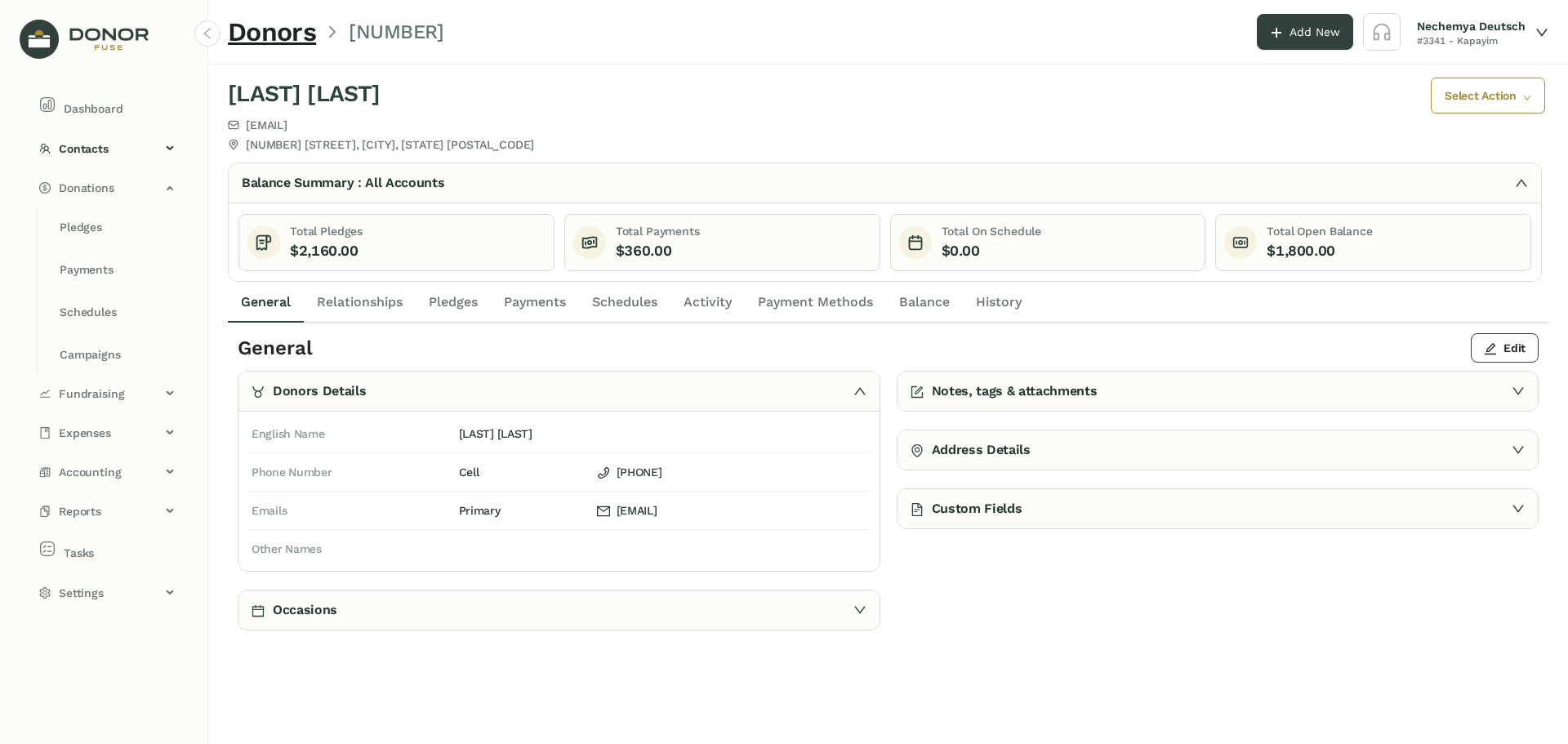 click on "Payments" 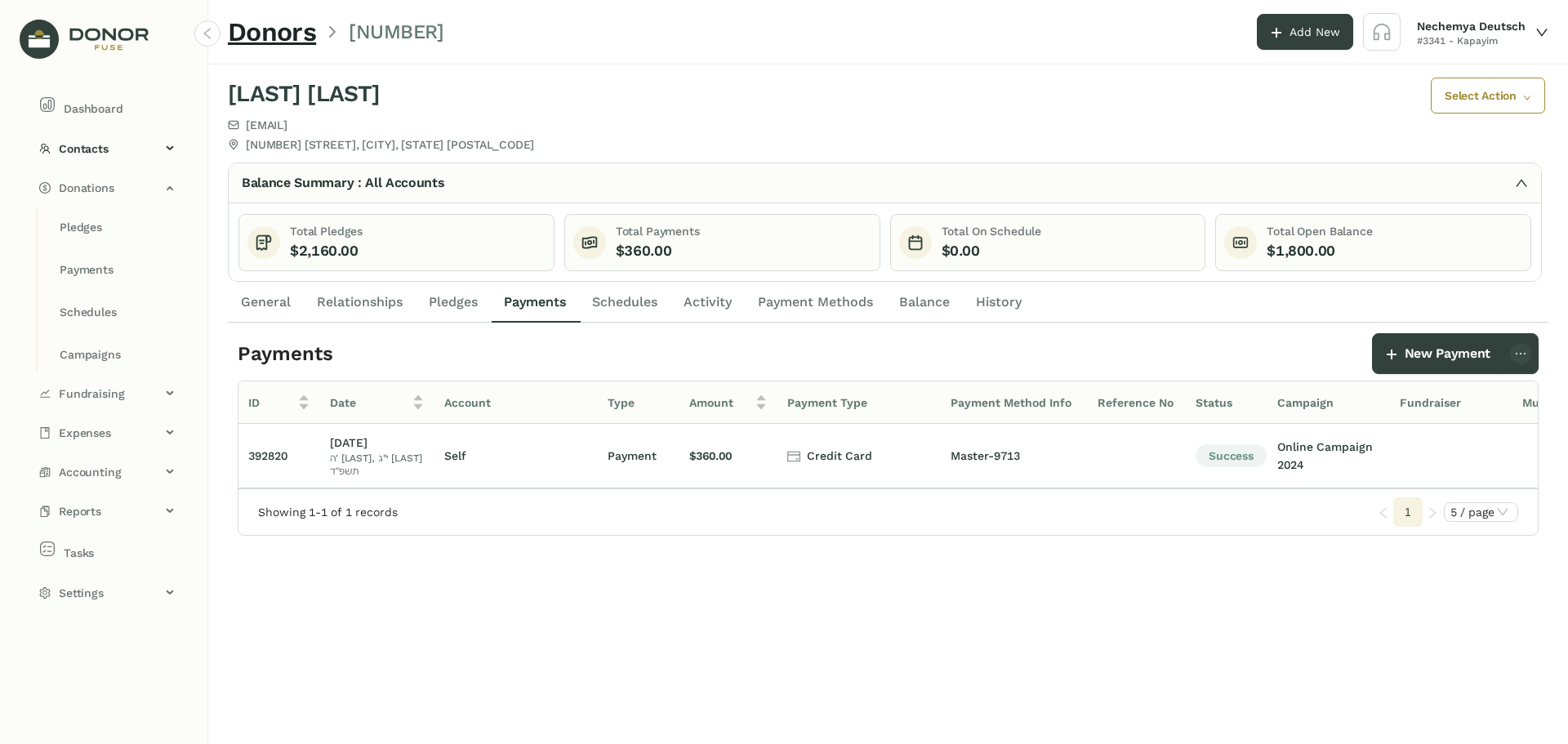 click on "Schedules" 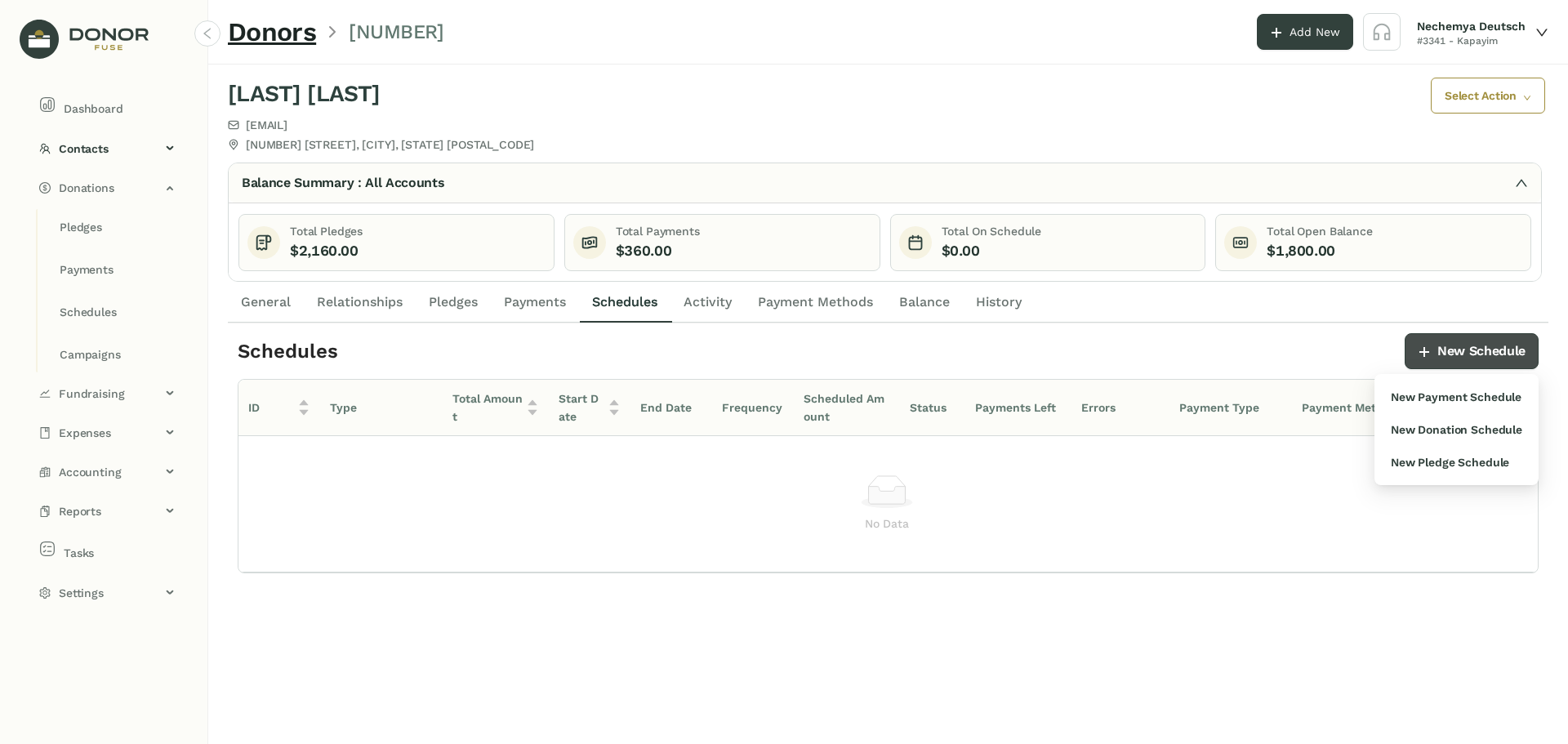 click on "New Schedule" 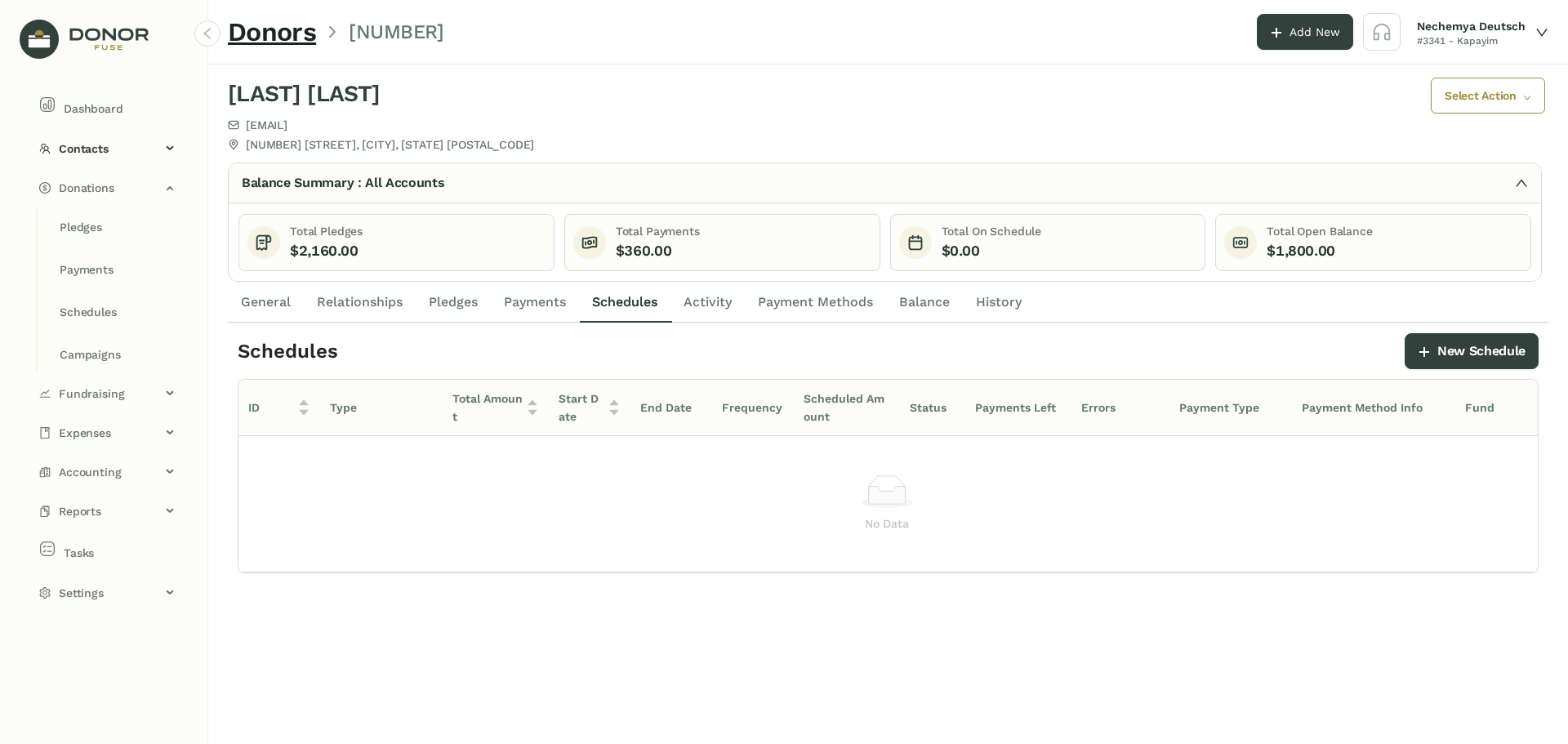 click on "Payment Method Info" 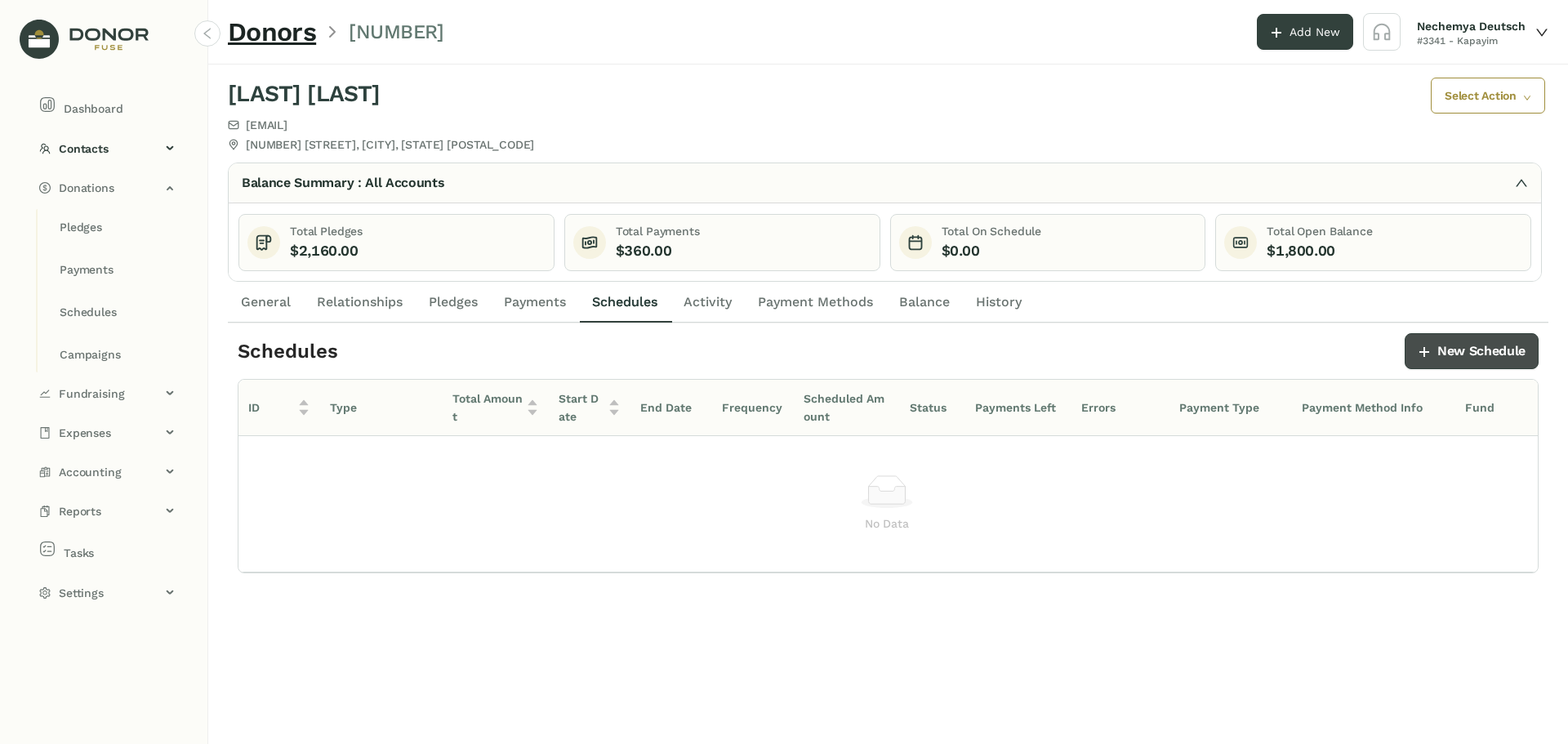 click on "New Schedule" 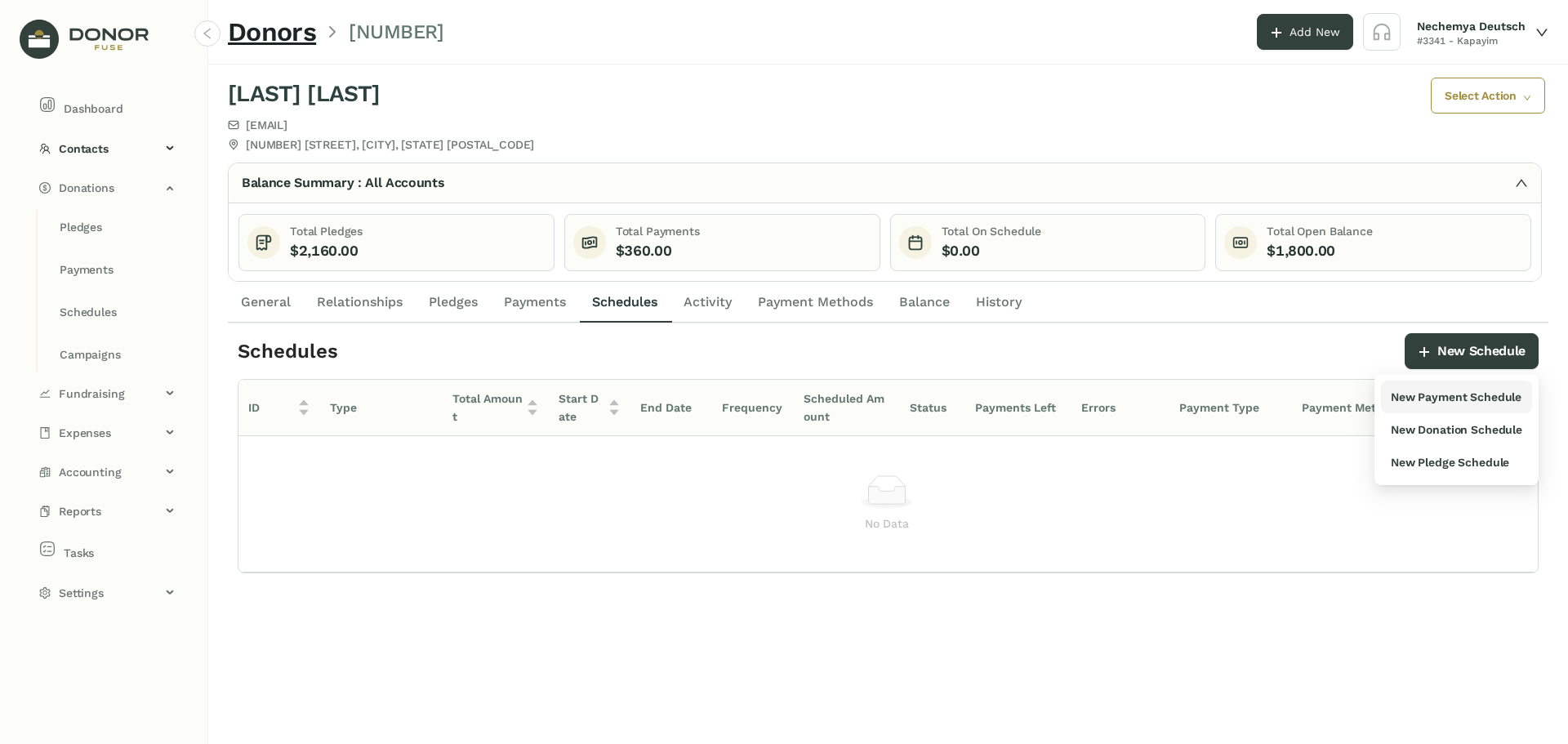 click on "New Payment Schedule" at bounding box center [1456, 397] 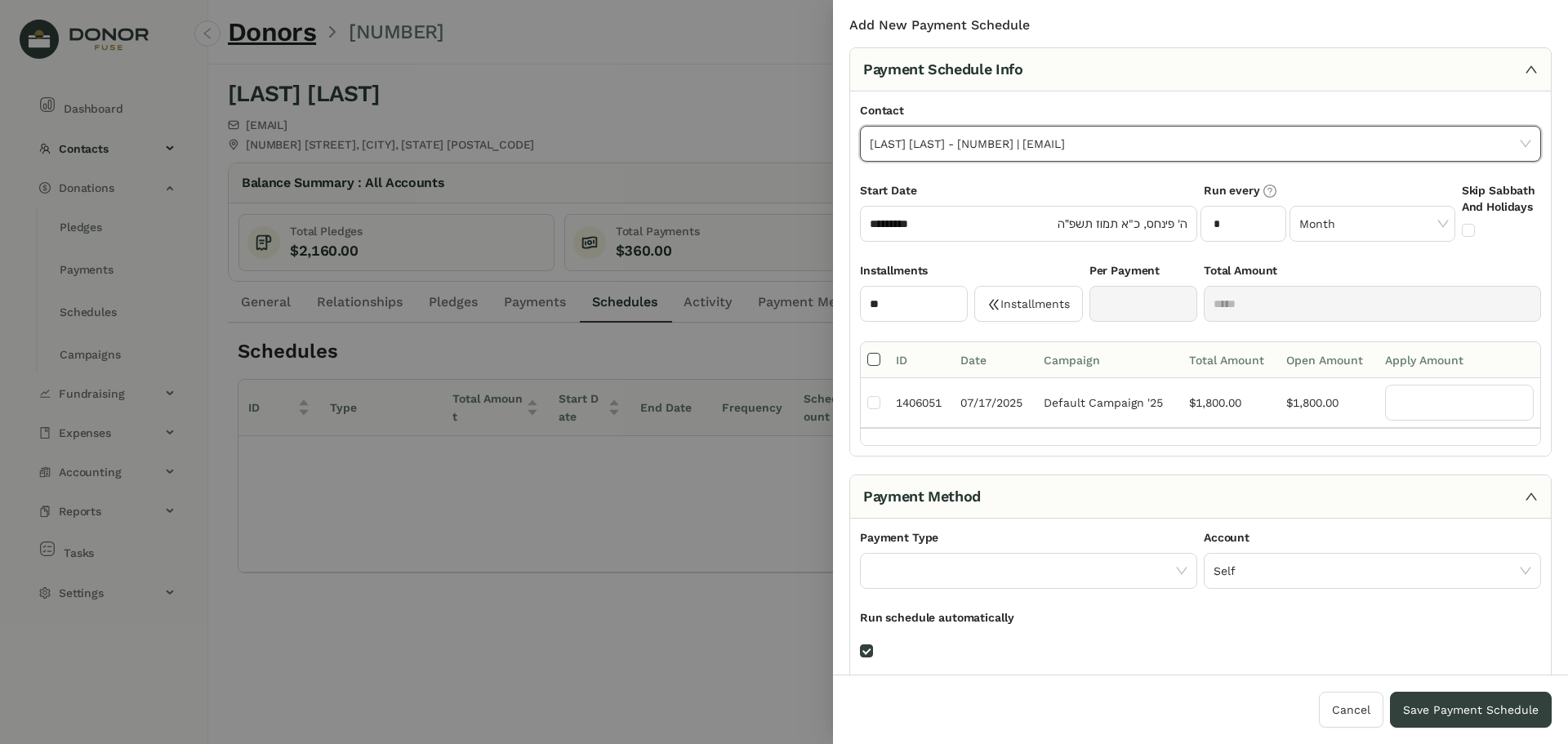 type on "*******" 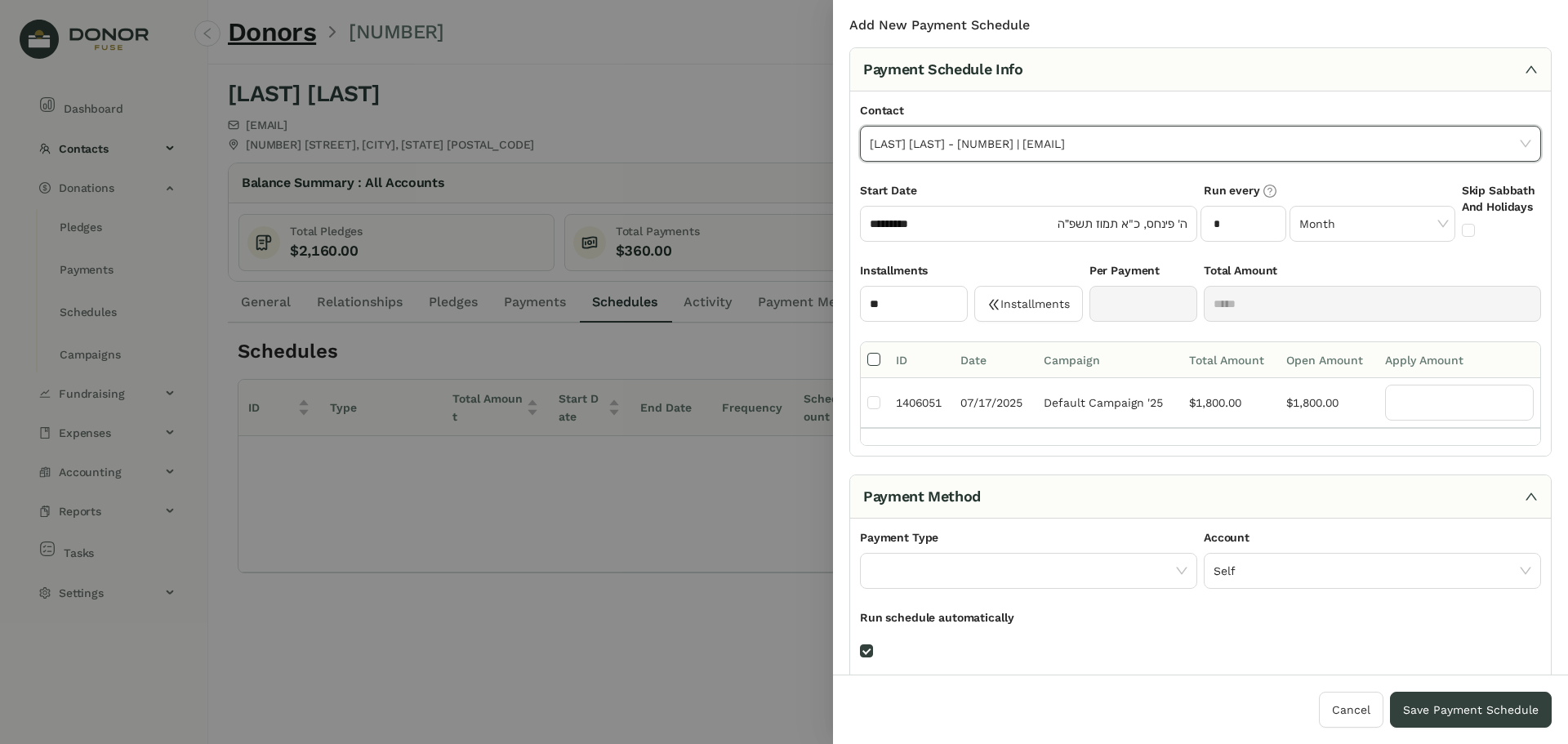 type on "*********" 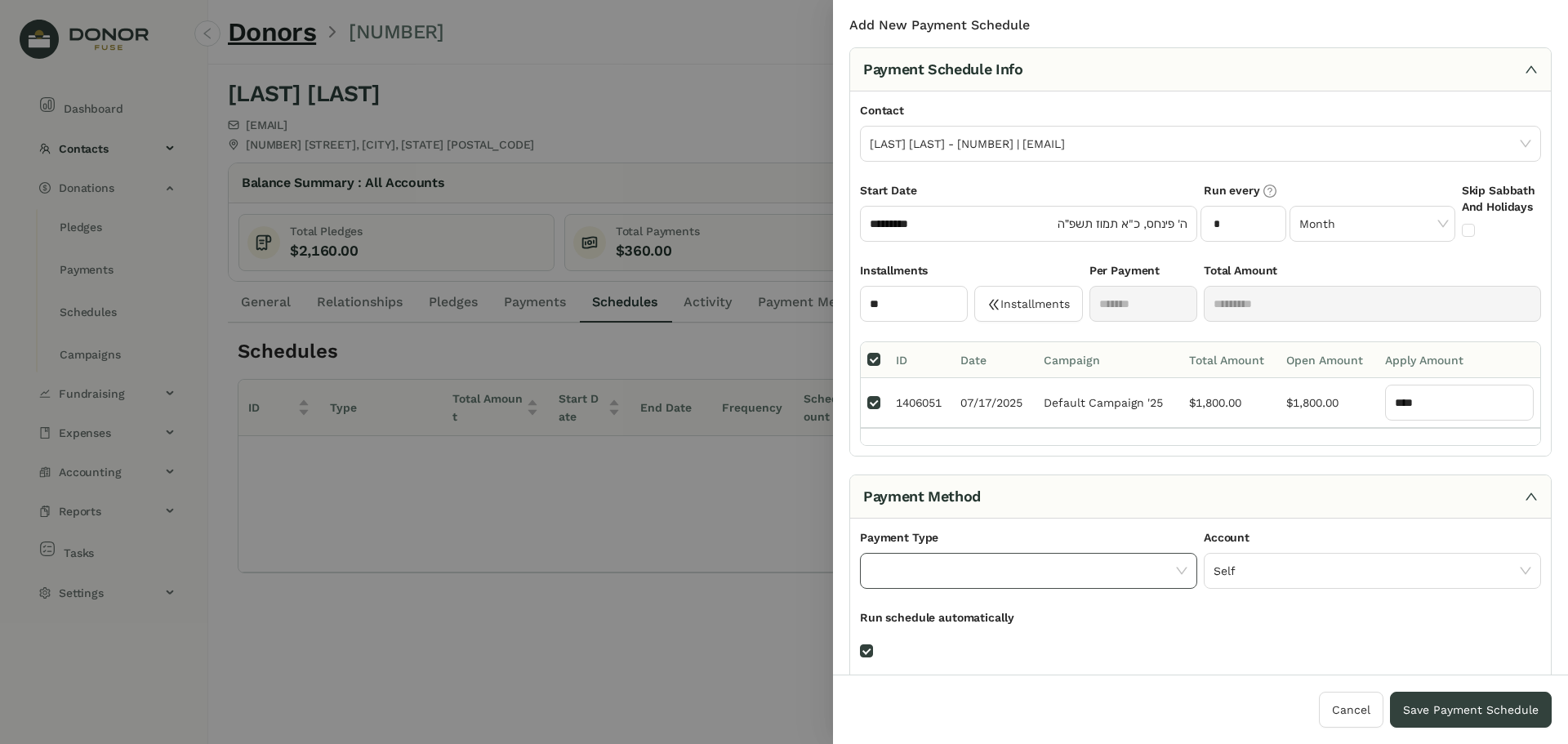 click 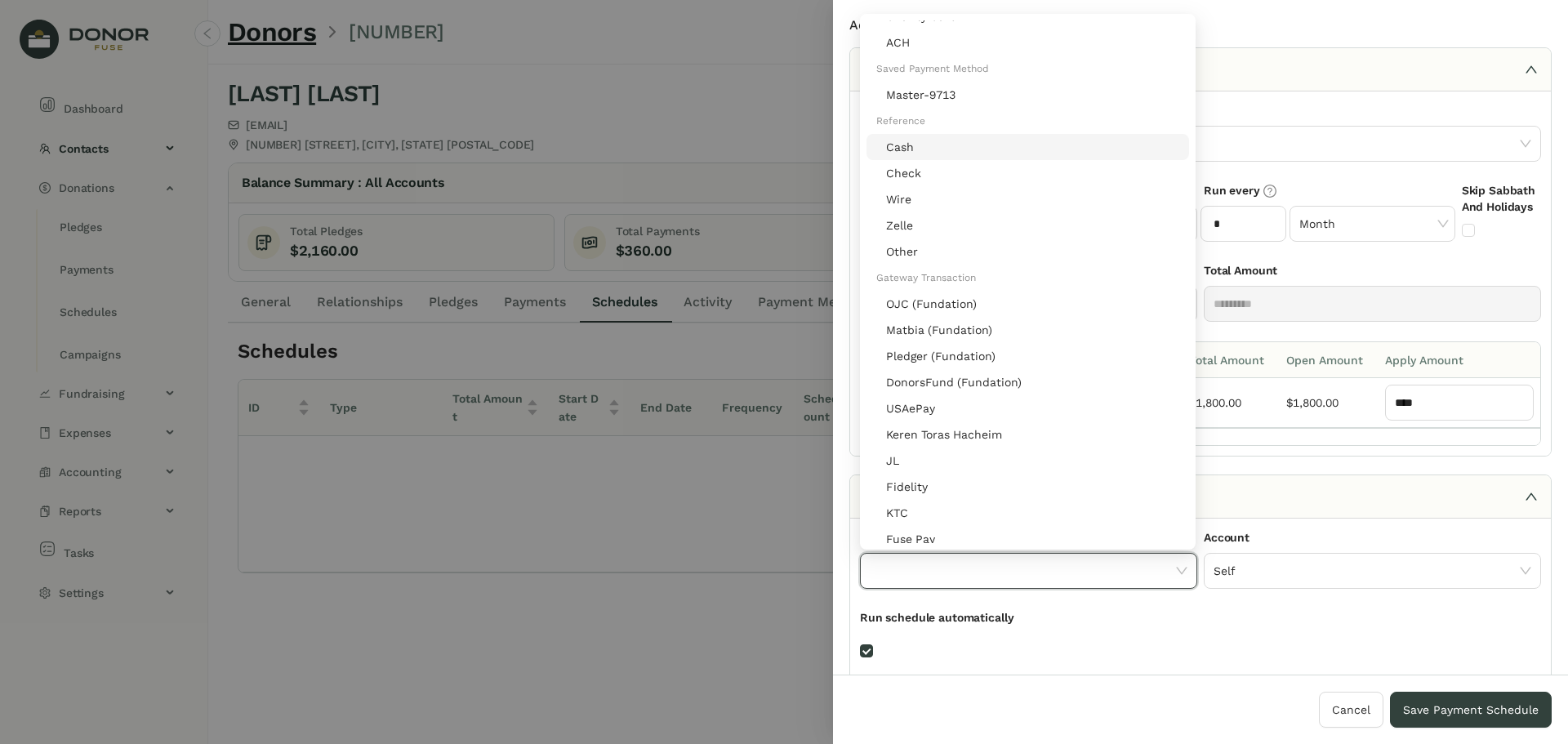 scroll, scrollTop: 0, scrollLeft: 0, axis: both 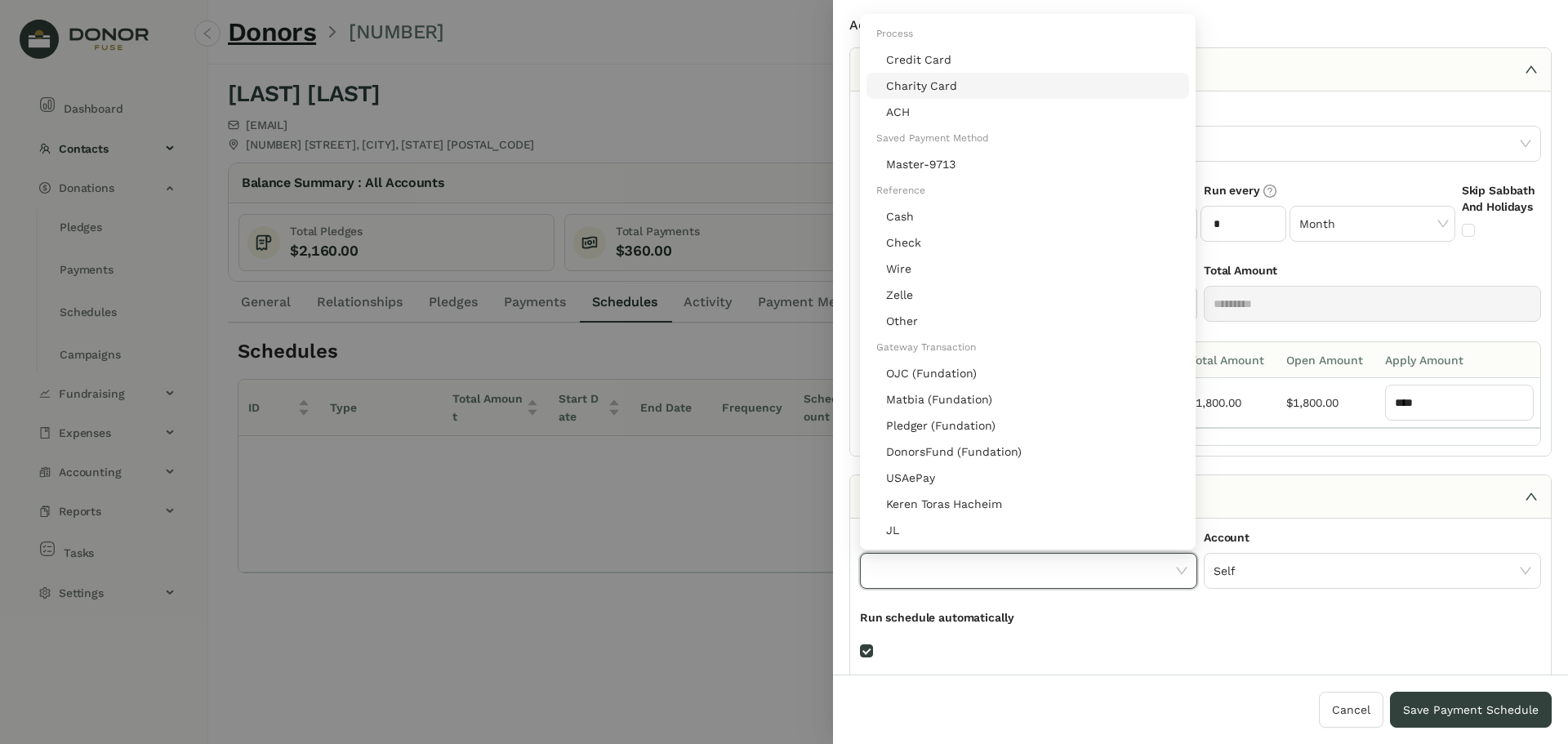 click on "Charity Card" 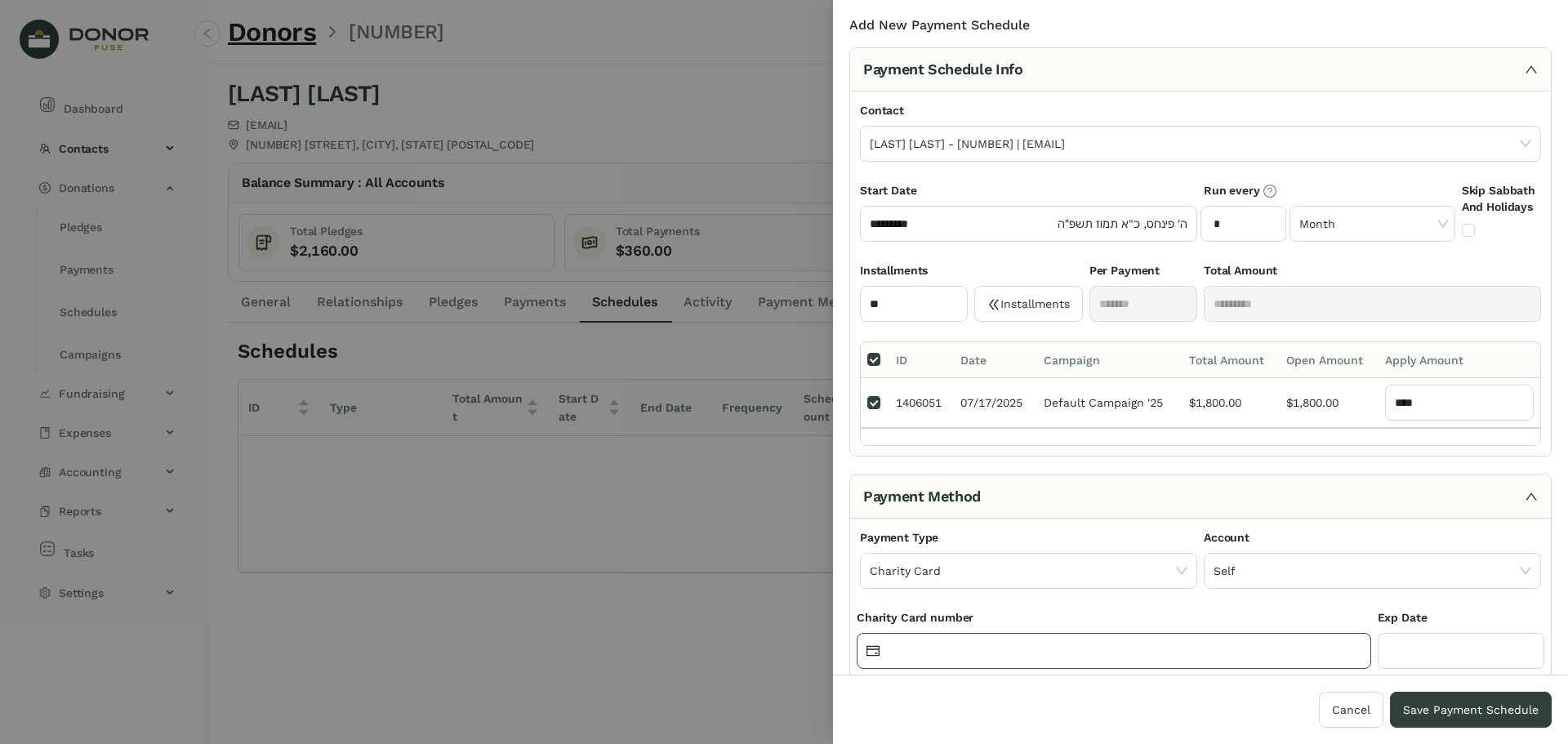 click 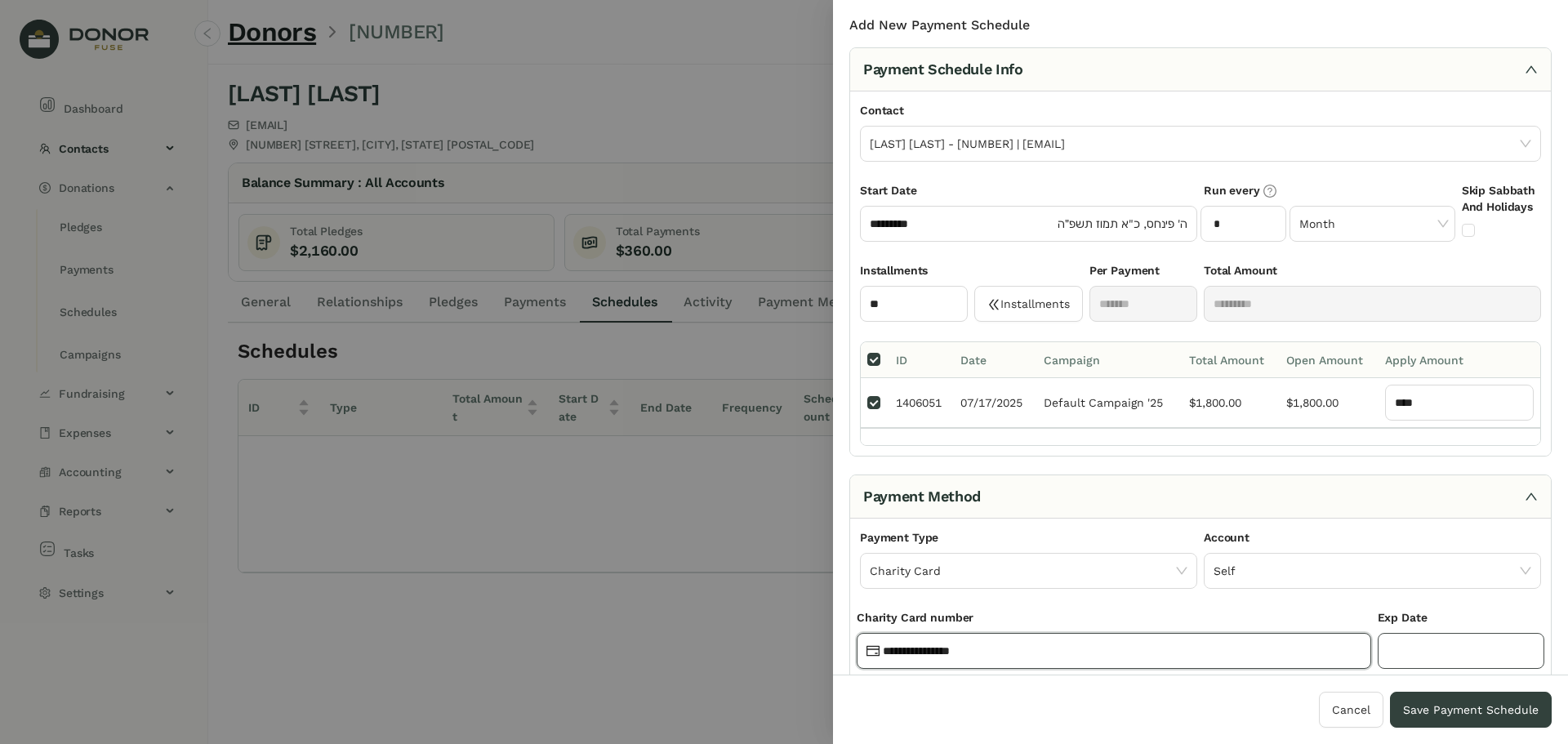 type on "**********" 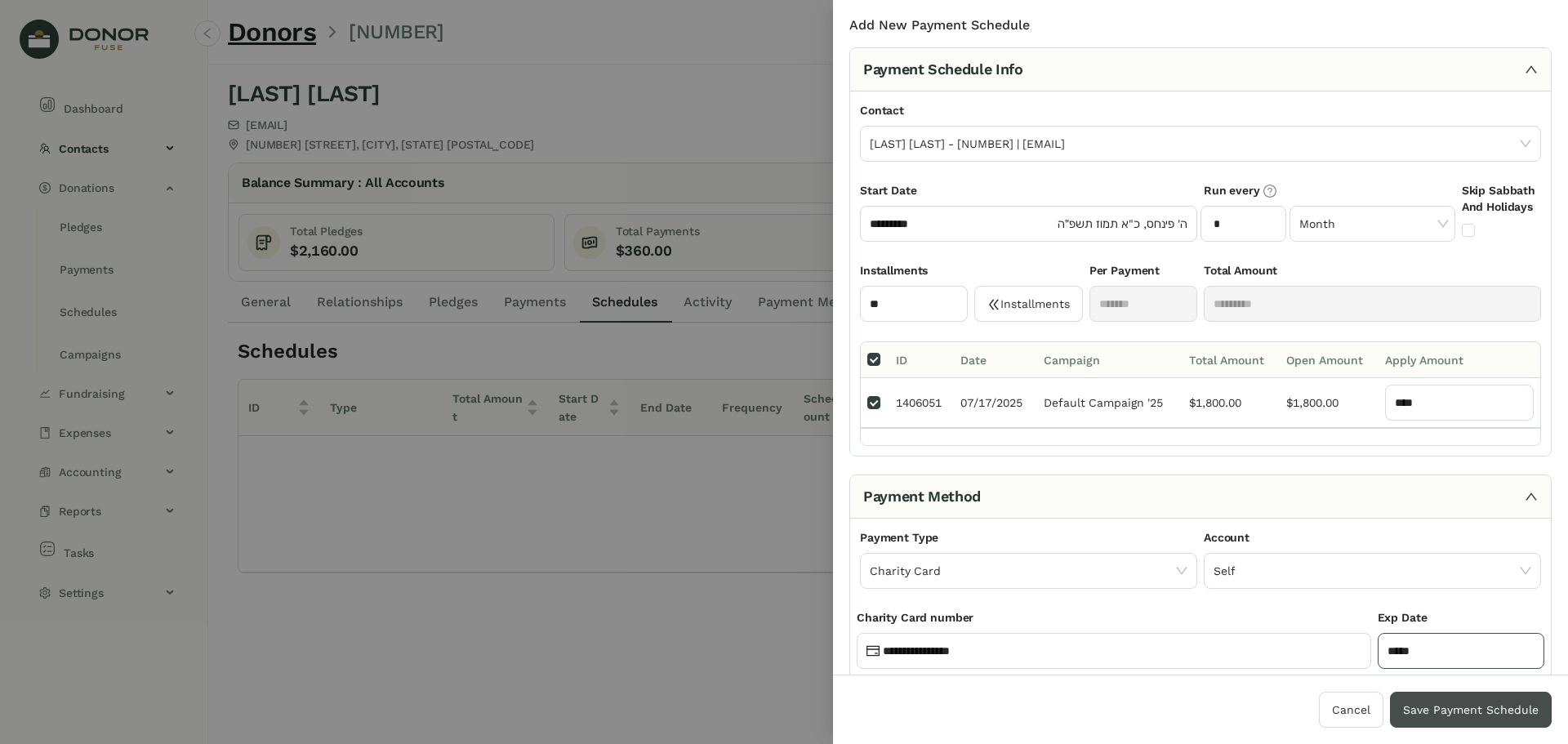 type on "*****" 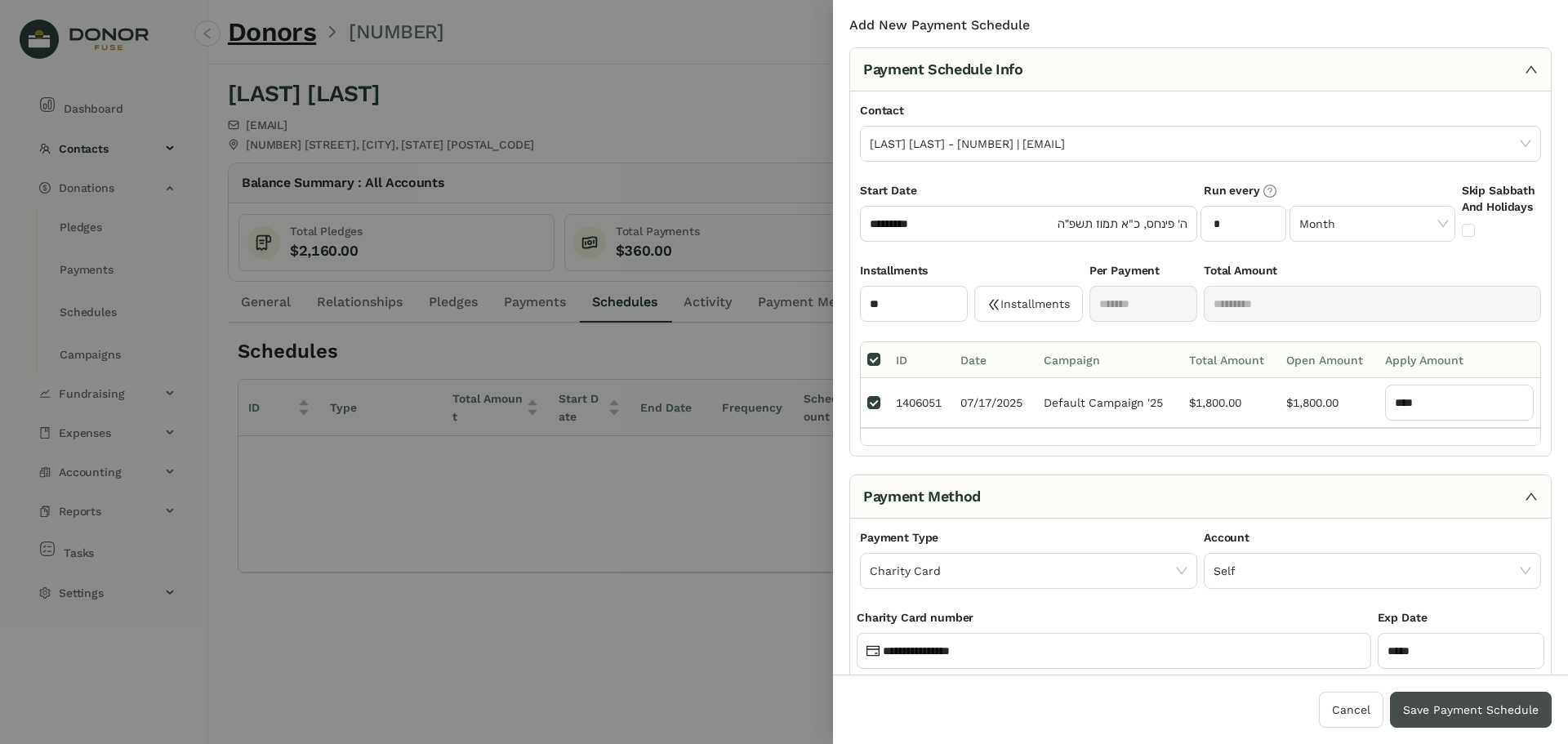click on "Save Payment Schedule" at bounding box center (1471, 710) 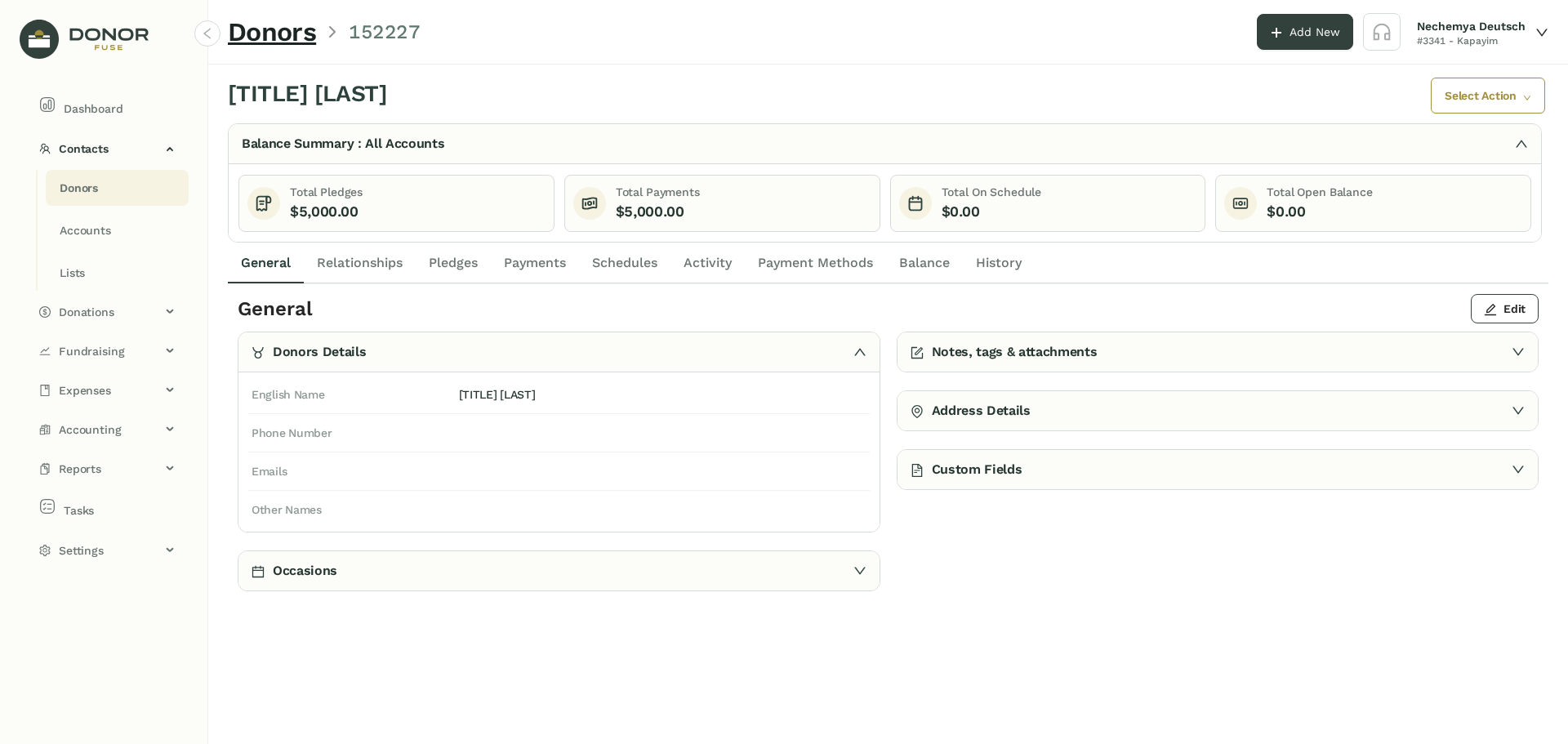 scroll, scrollTop: 0, scrollLeft: 0, axis: both 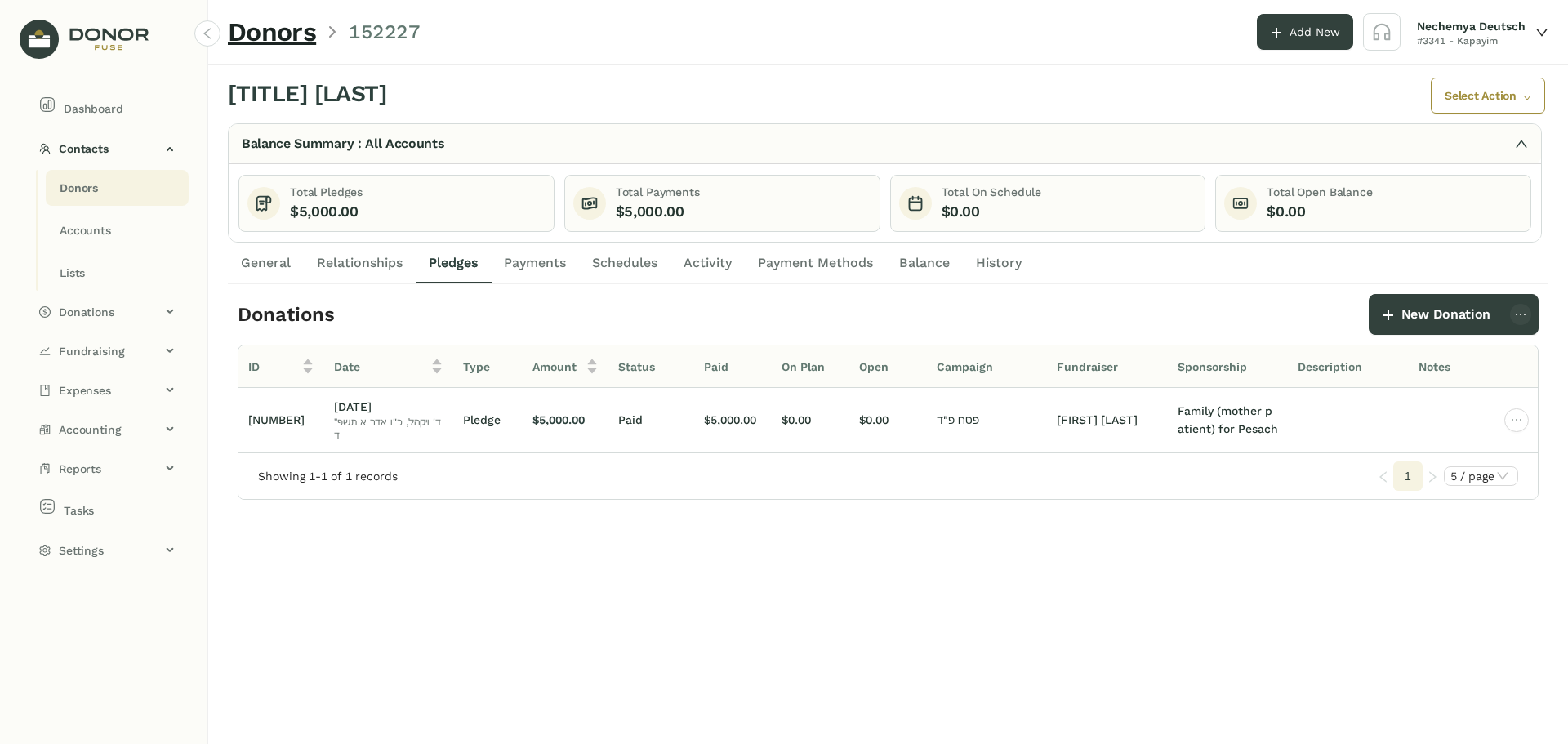 click on "Payments" 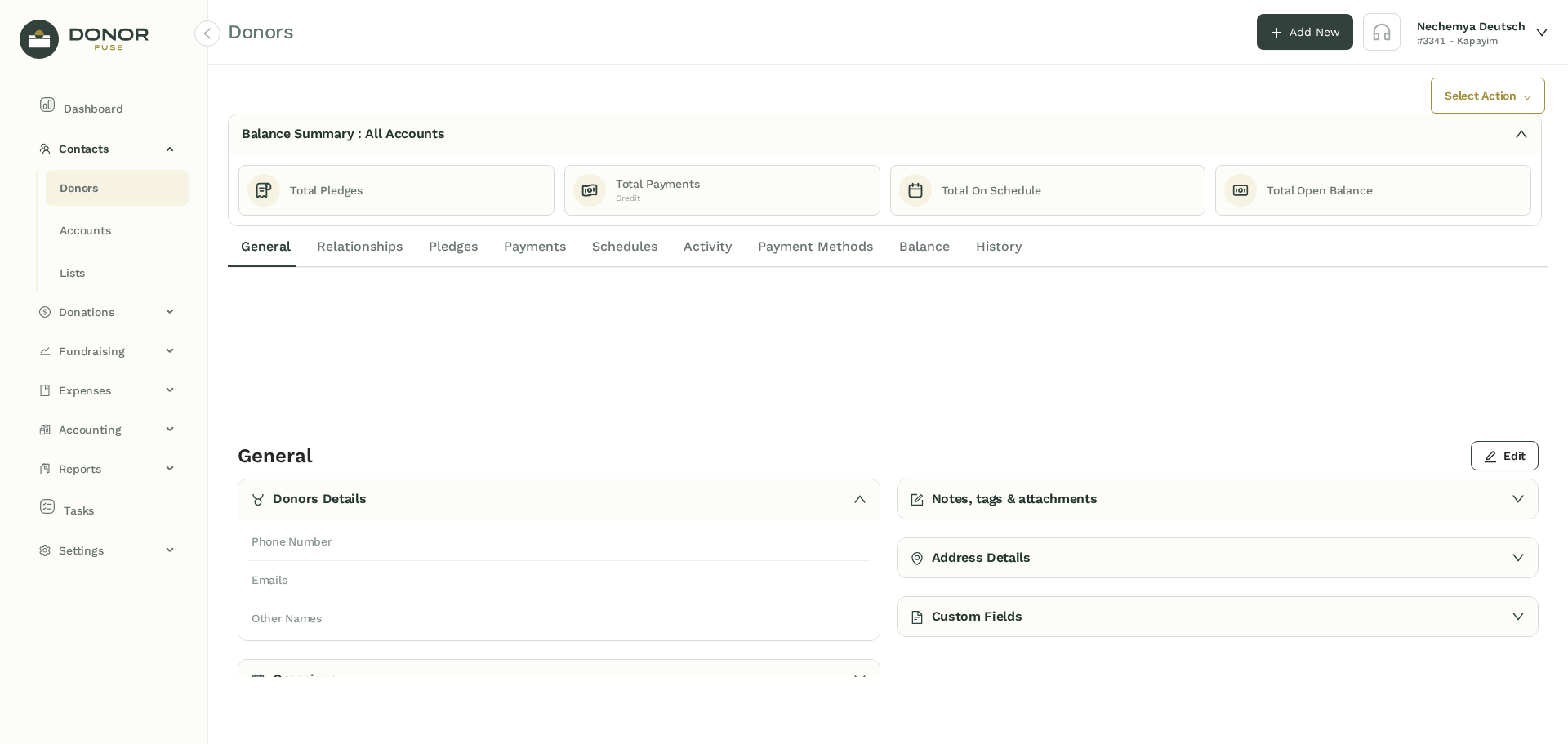 scroll, scrollTop: 0, scrollLeft: 0, axis: both 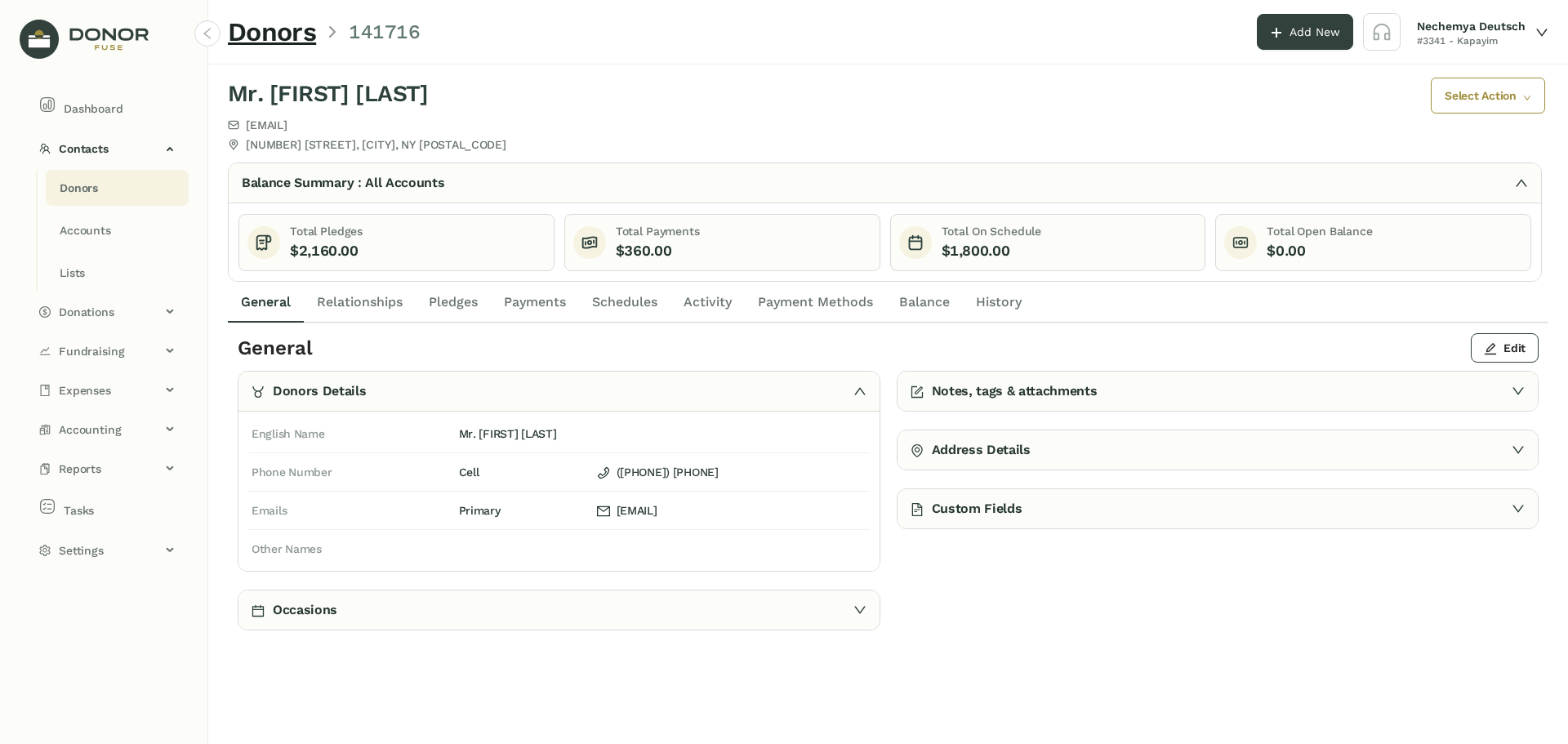 click on "Schedules" 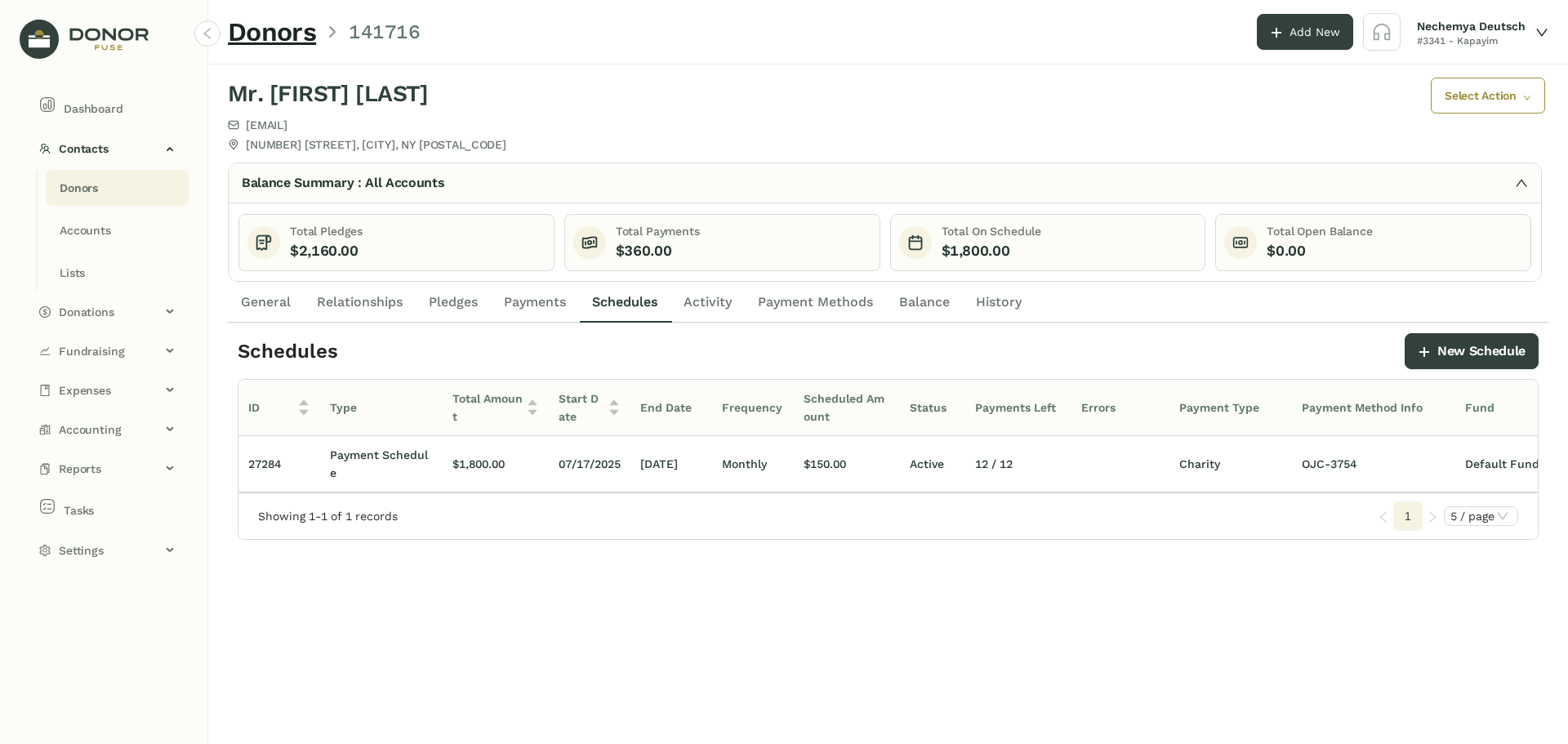 scroll, scrollTop: 0, scrollLeft: 17, axis: horizontal 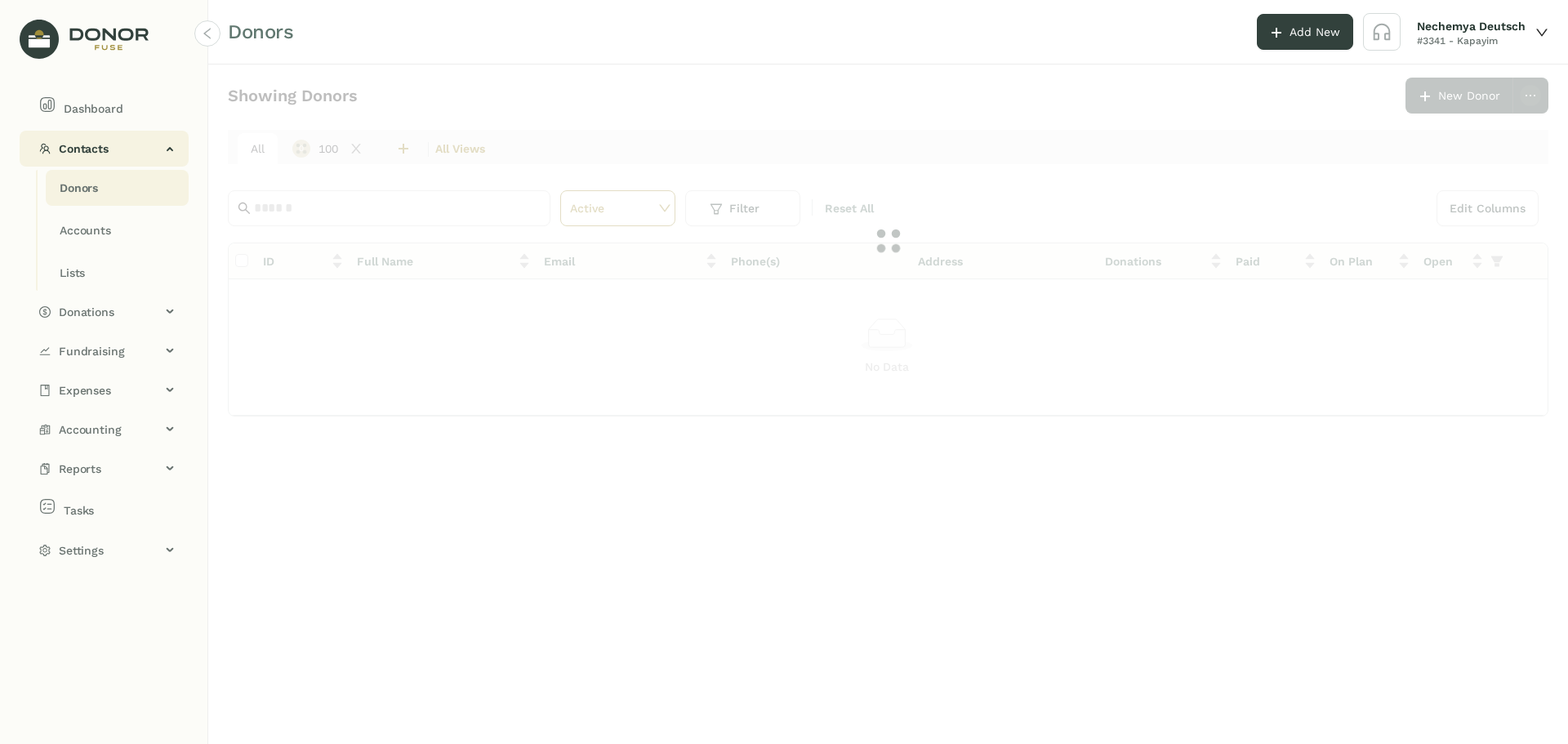click on "Contacts" 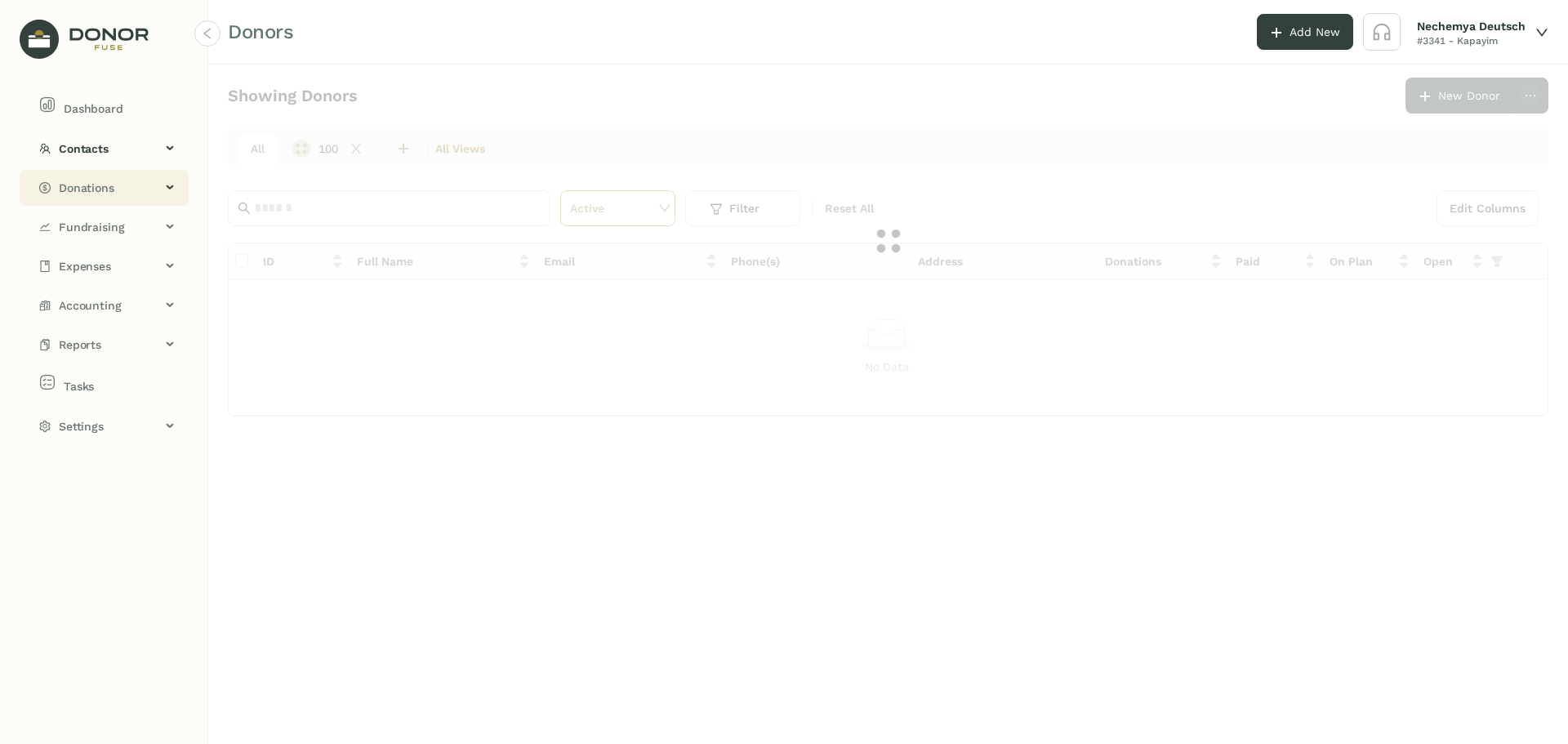 click on "Donations" 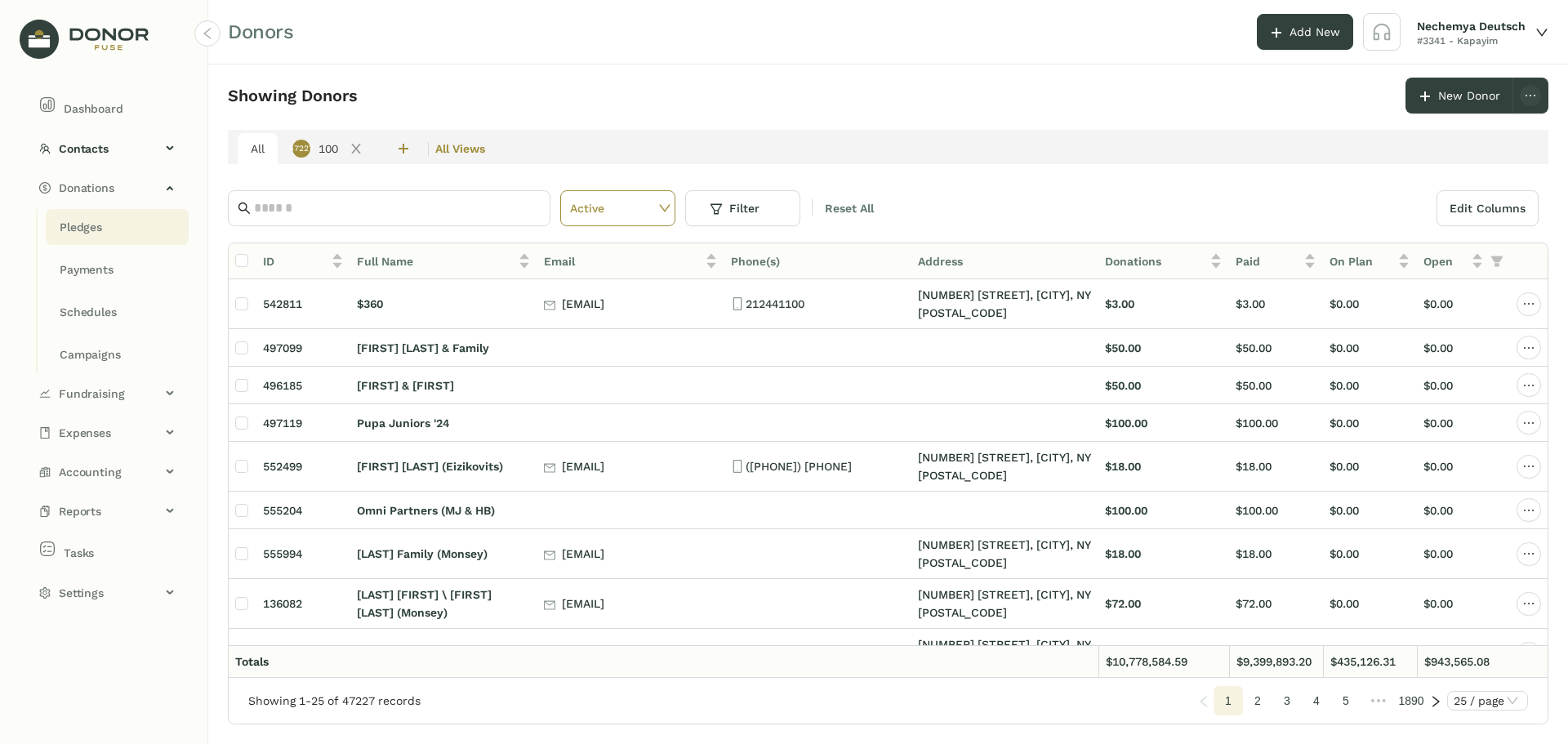 click on "Pledges" 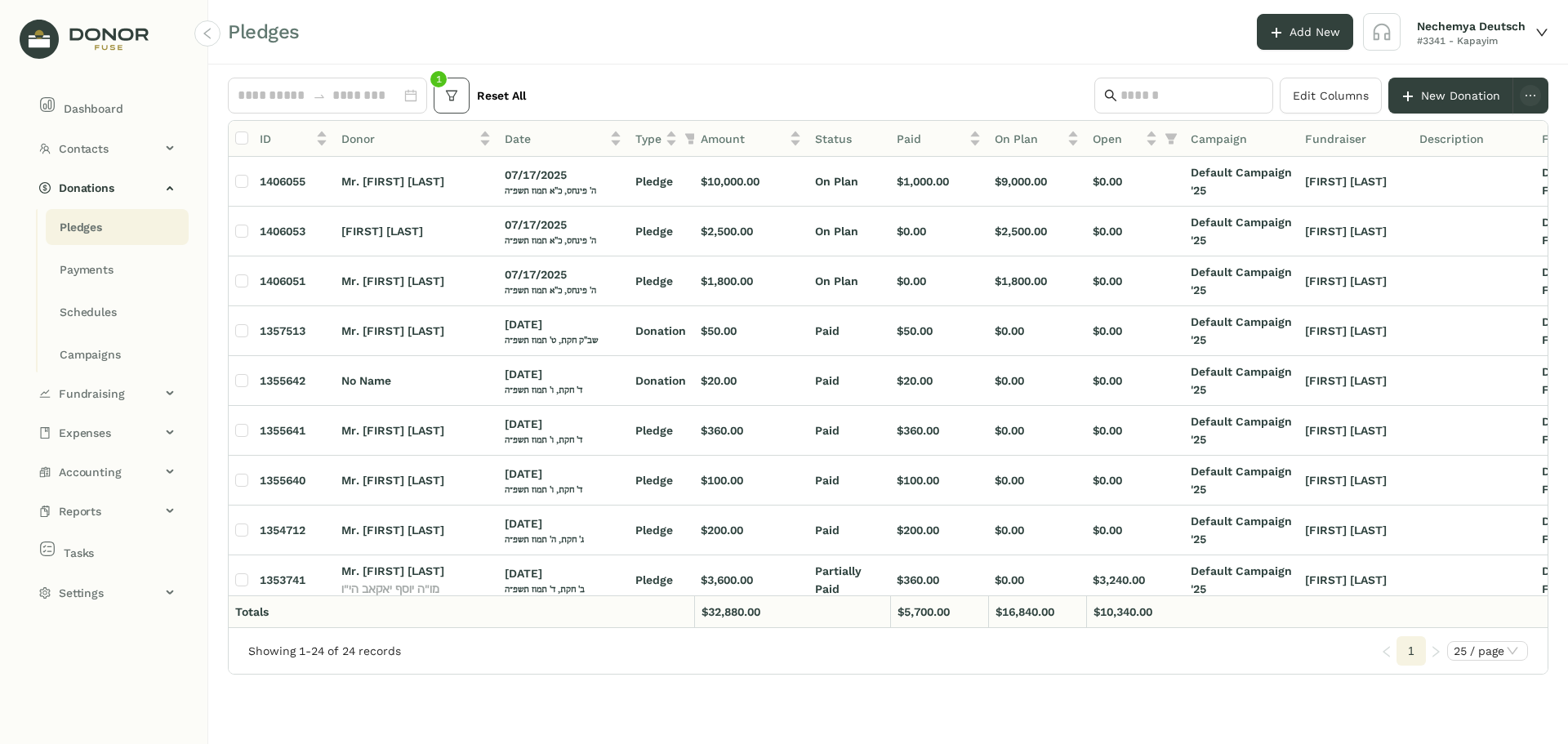 click 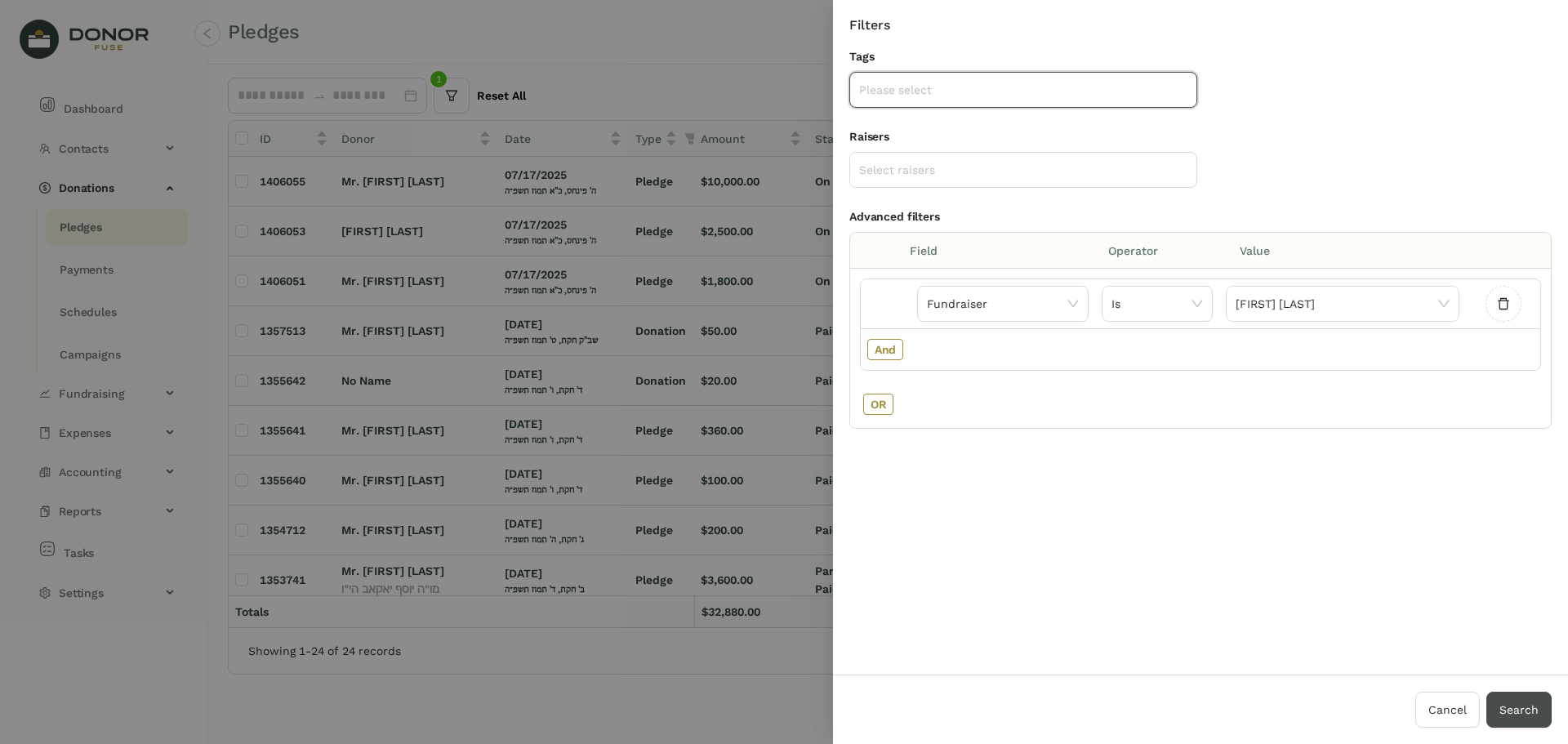 drag, startPoint x: 1512, startPoint y: 711, endPoint x: 1484, endPoint y: 701, distance: 29.73214 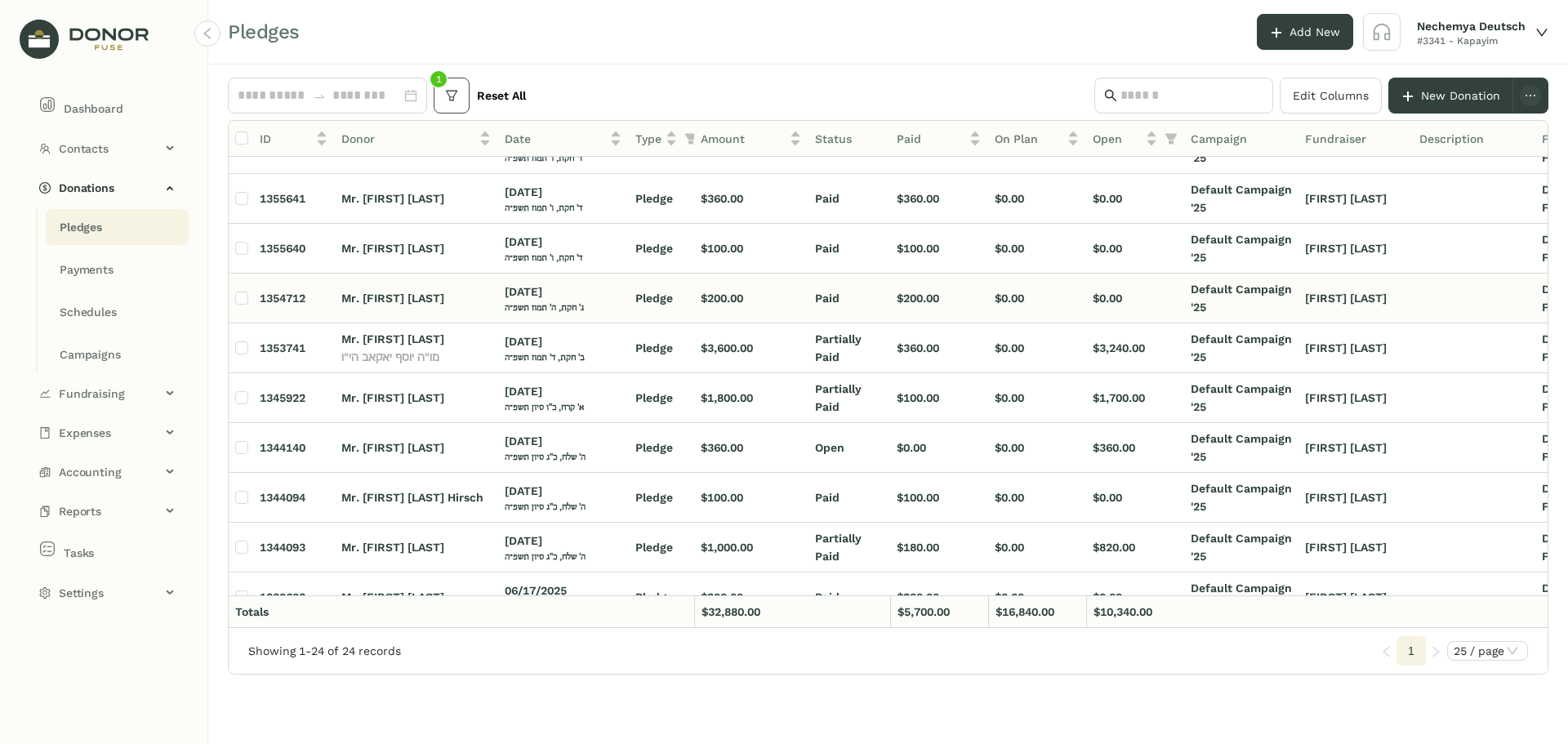 scroll, scrollTop: 0, scrollLeft: 0, axis: both 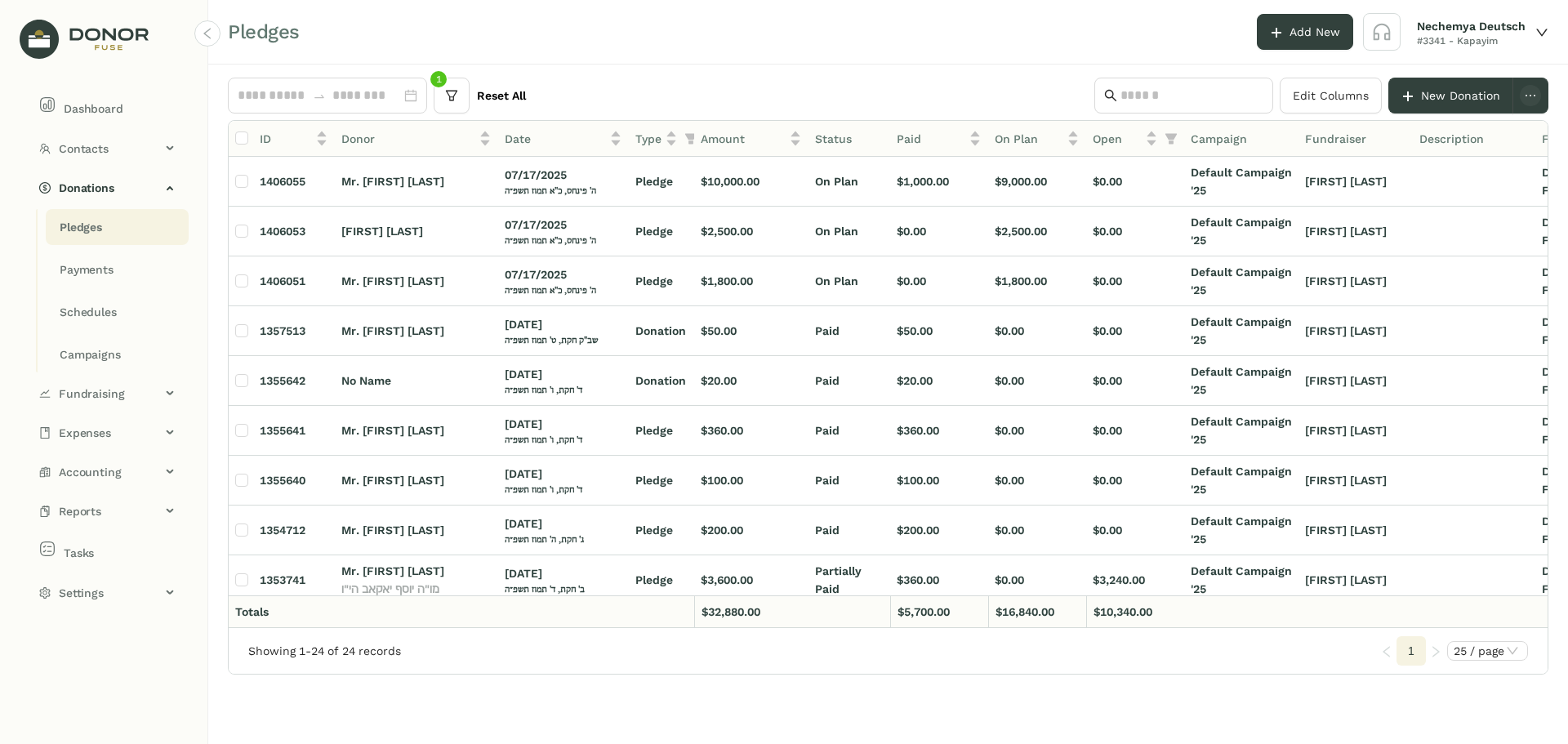 click on "Showing 1-25 of 47227 records
New Donation   ID   Donor   Date   Type   Amount   Status   Paid   On Plan   Open   Campaign   Fundraiser   Description   Fund  1406055 Mr. [FIRST] [LAST] 07/17/2025 ה' פינחס, כ"א תמוז תשפ״ה Pledge $10,000.00 On Plan $1,000.00 $9,000.00 $0.00 Default Campaign '25 [FIRST] [LAST] Default Fund 1406053 [FIRST] [LAST] 07/17/2025 ה' פינחס, כ"א תמוז תשפ״ה Pledge $2,500.00 On Plan $0.00 $2,500.00 $0.00 Default Campaign '25 [FIRST] [LAST] Default Fund 1406051 Mr. [FIRST] [LAST] 07/17/2025 ה' פינחס, כ"א תמוז תשפ״ה Pledge $1,800.00 On Plan $0.00 $1,800.00 $0.00 Default Campaign '25 [FIRST] [LAST] Default Fund 1357513 Mr. [FIRST] [LAST] 07/05/2025 שב"ק חקת, ט' תמוז תשפ״ה Donation $50.00 Paid $50.00 $0.00 $0.00 Default Campaign '25 [FIRST] [LAST] Default Fund 1355642 No Name 07/02/2025 ד' חקת, ו' תמוז תשפ״ה Donation $20.00 Paid $20.00" 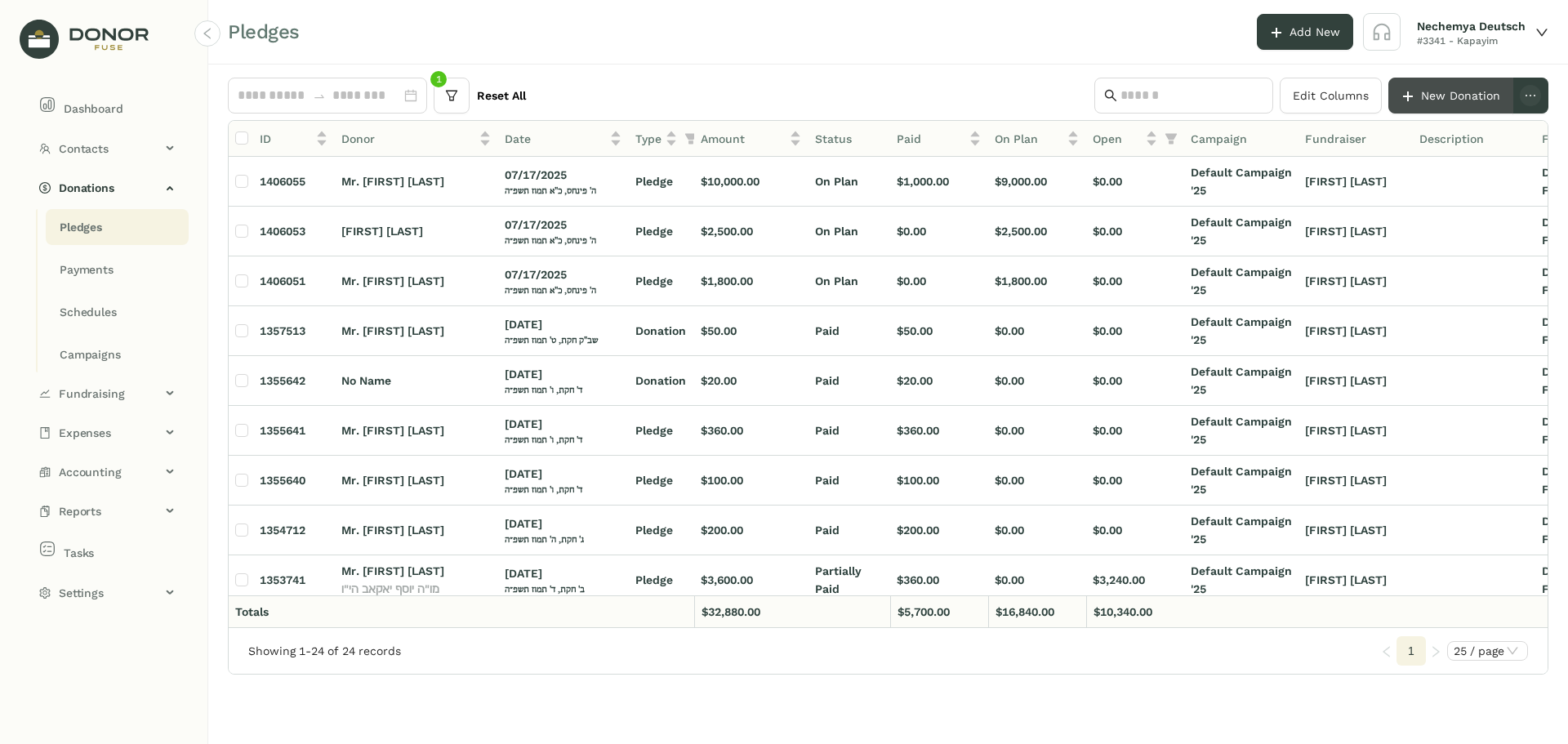 click on "New Donation" 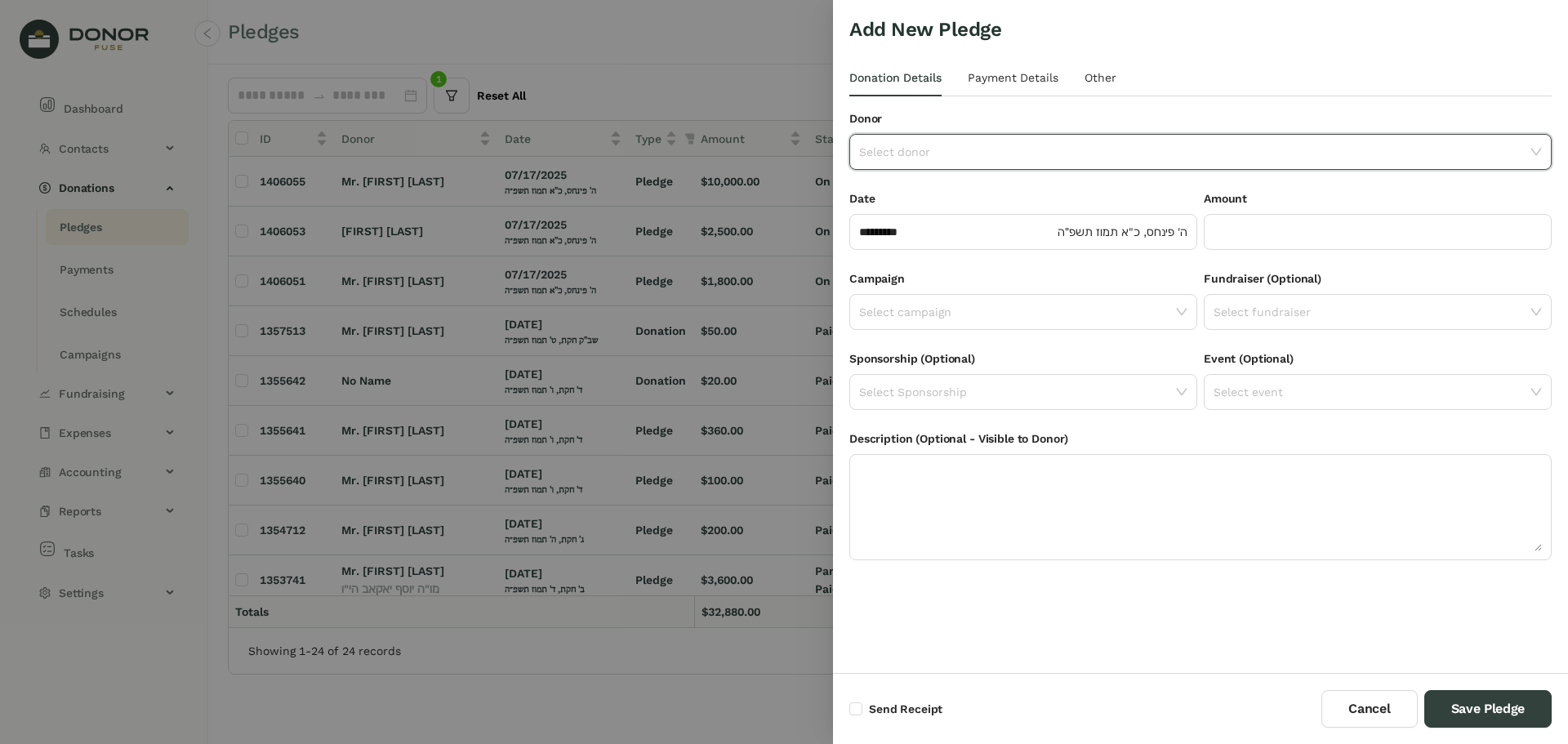 click 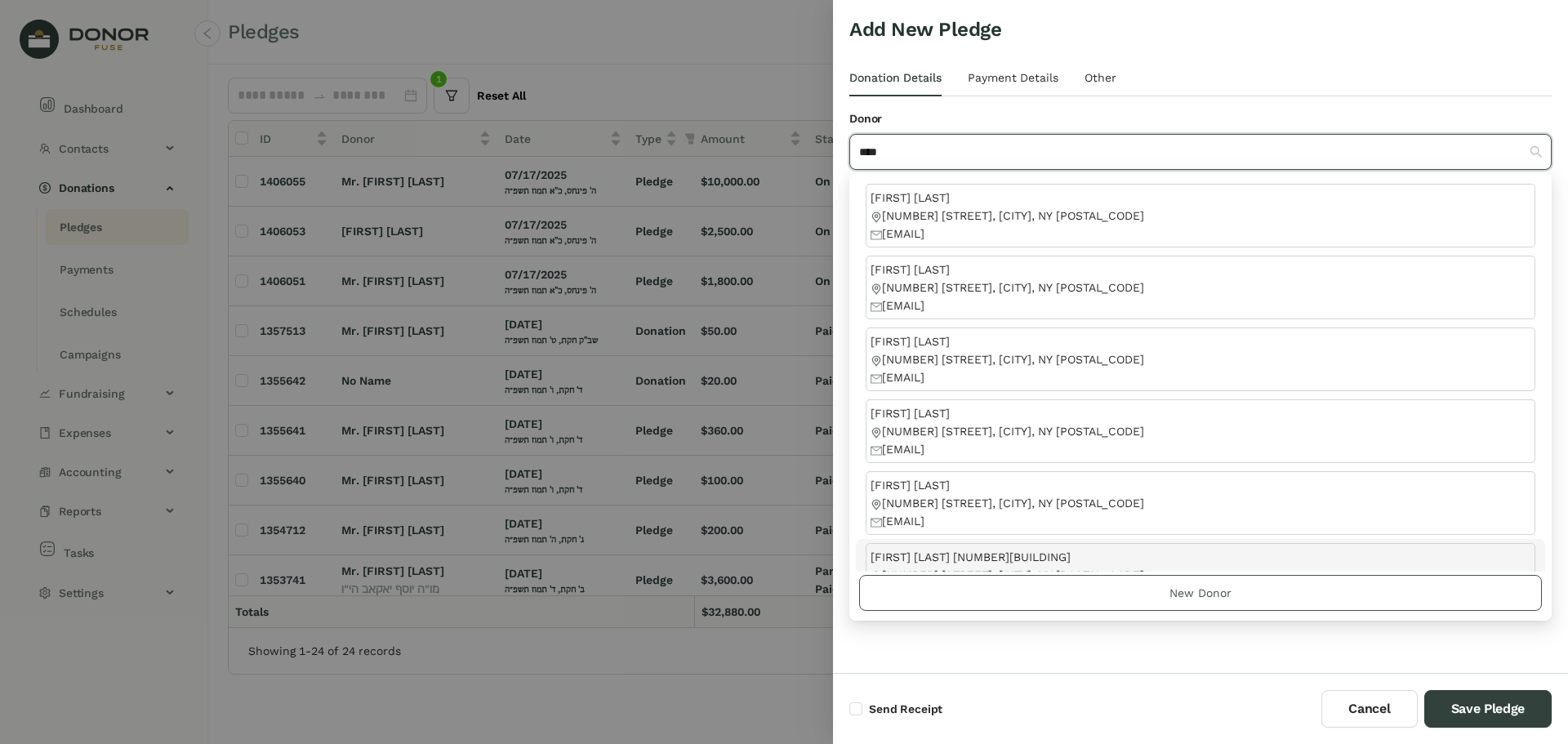 type on "****" 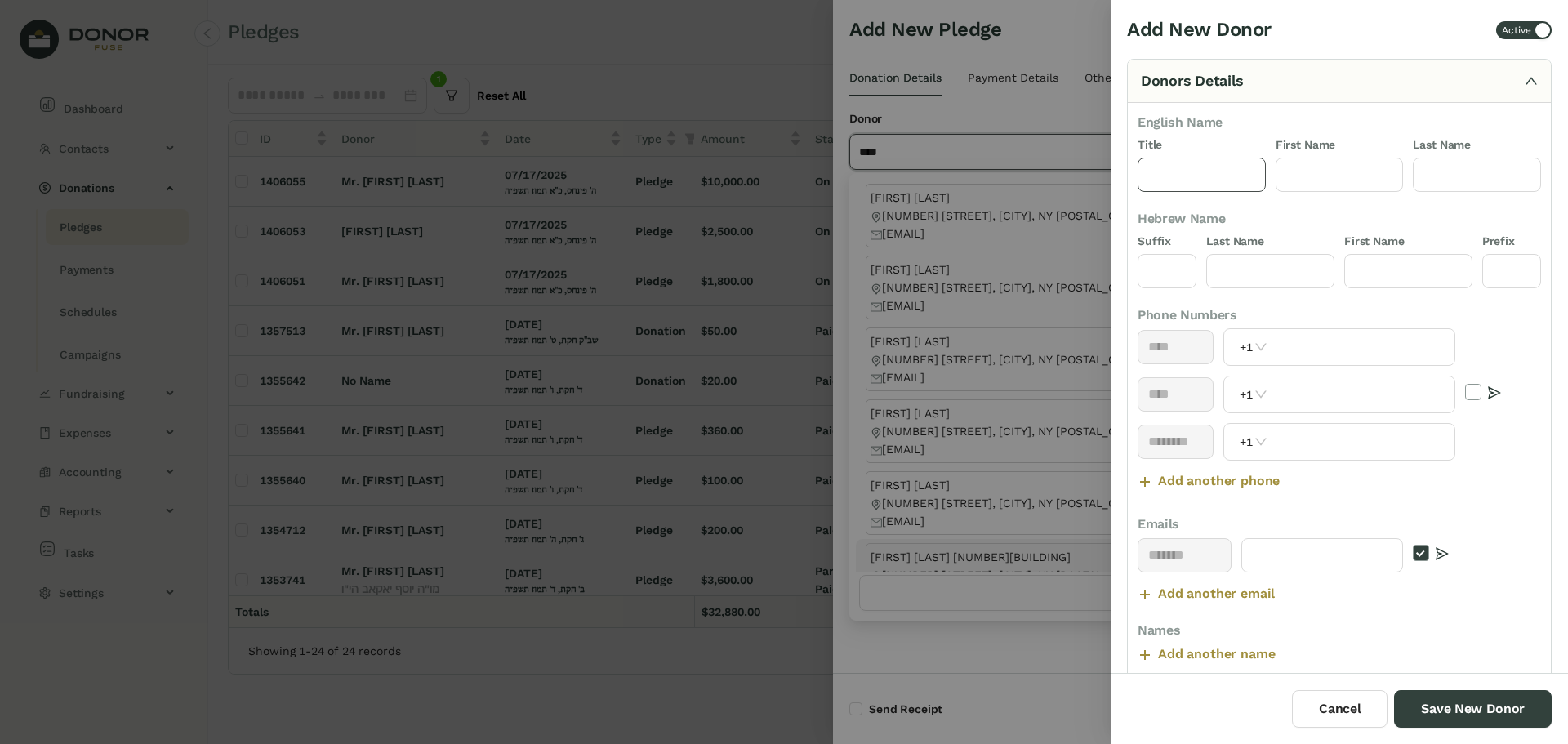 click 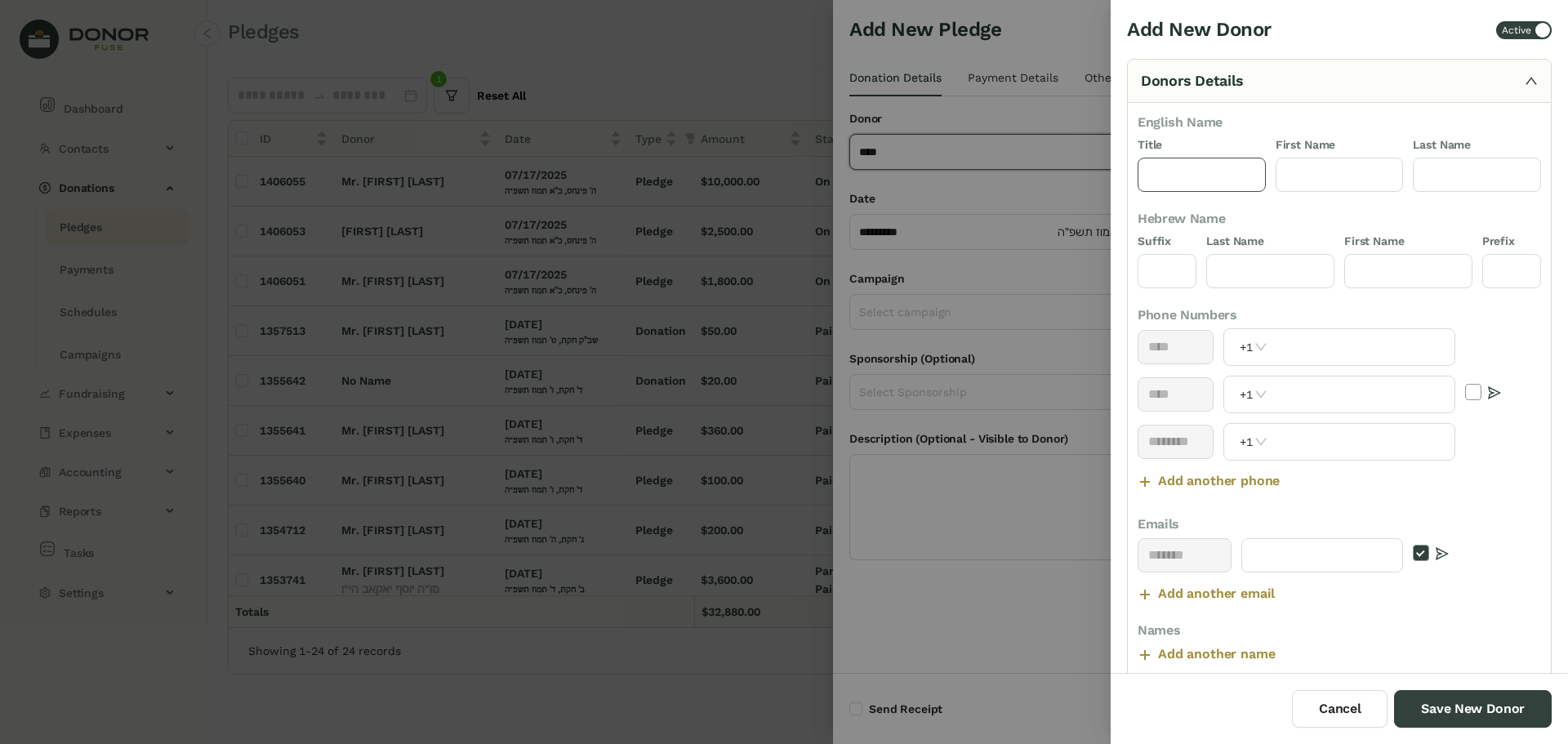 type 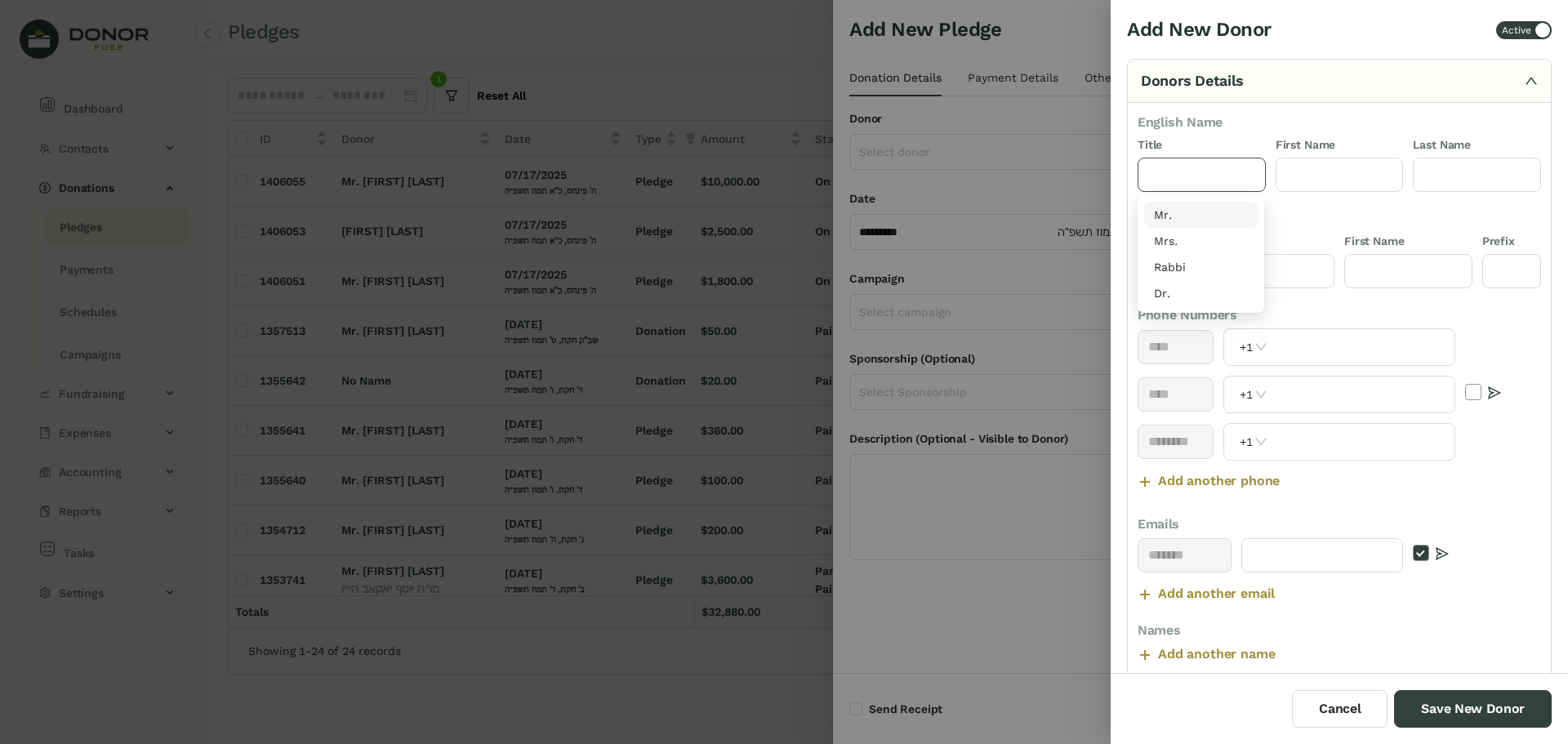 drag, startPoint x: 1186, startPoint y: 217, endPoint x: 1337, endPoint y: 192, distance: 153.05555 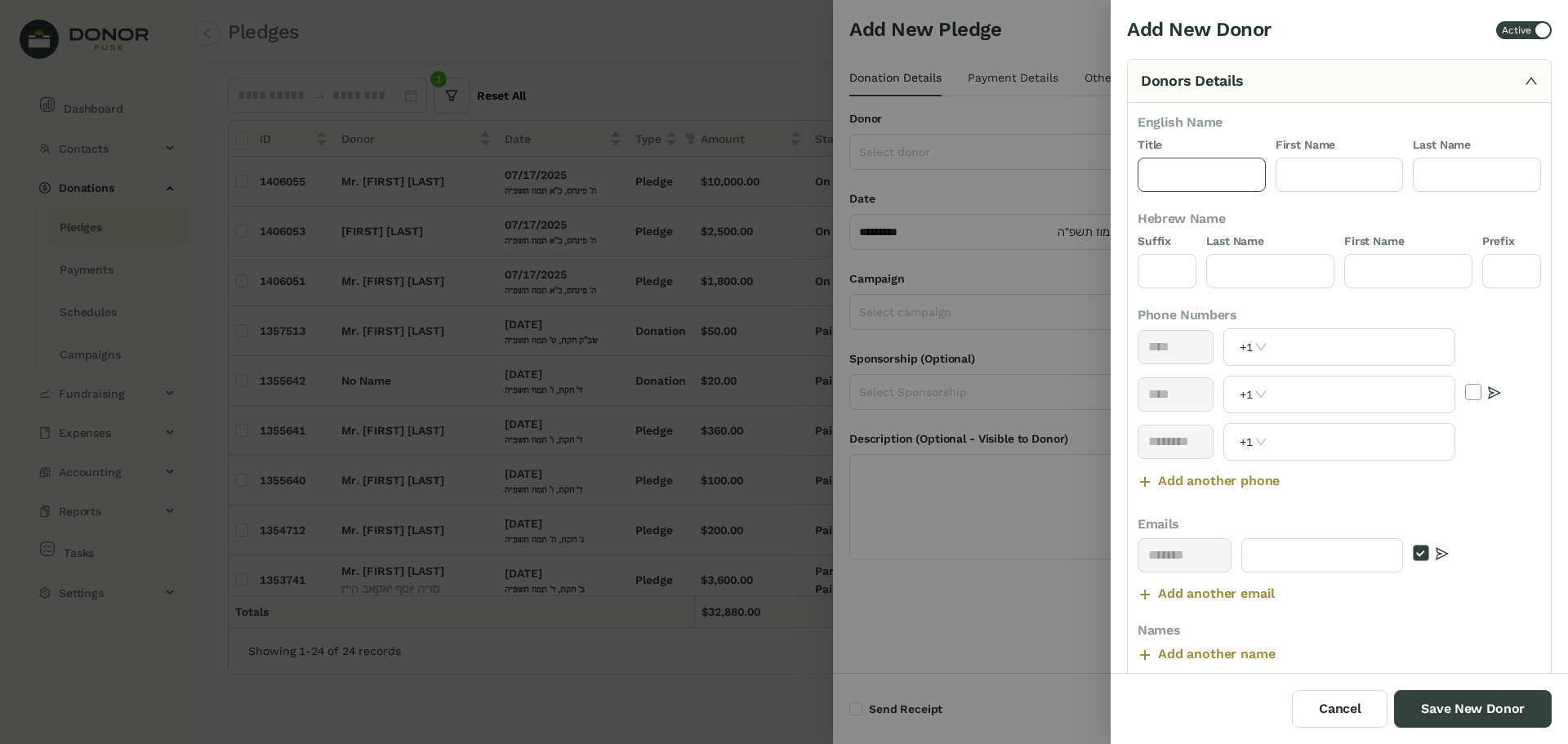 type on "***" 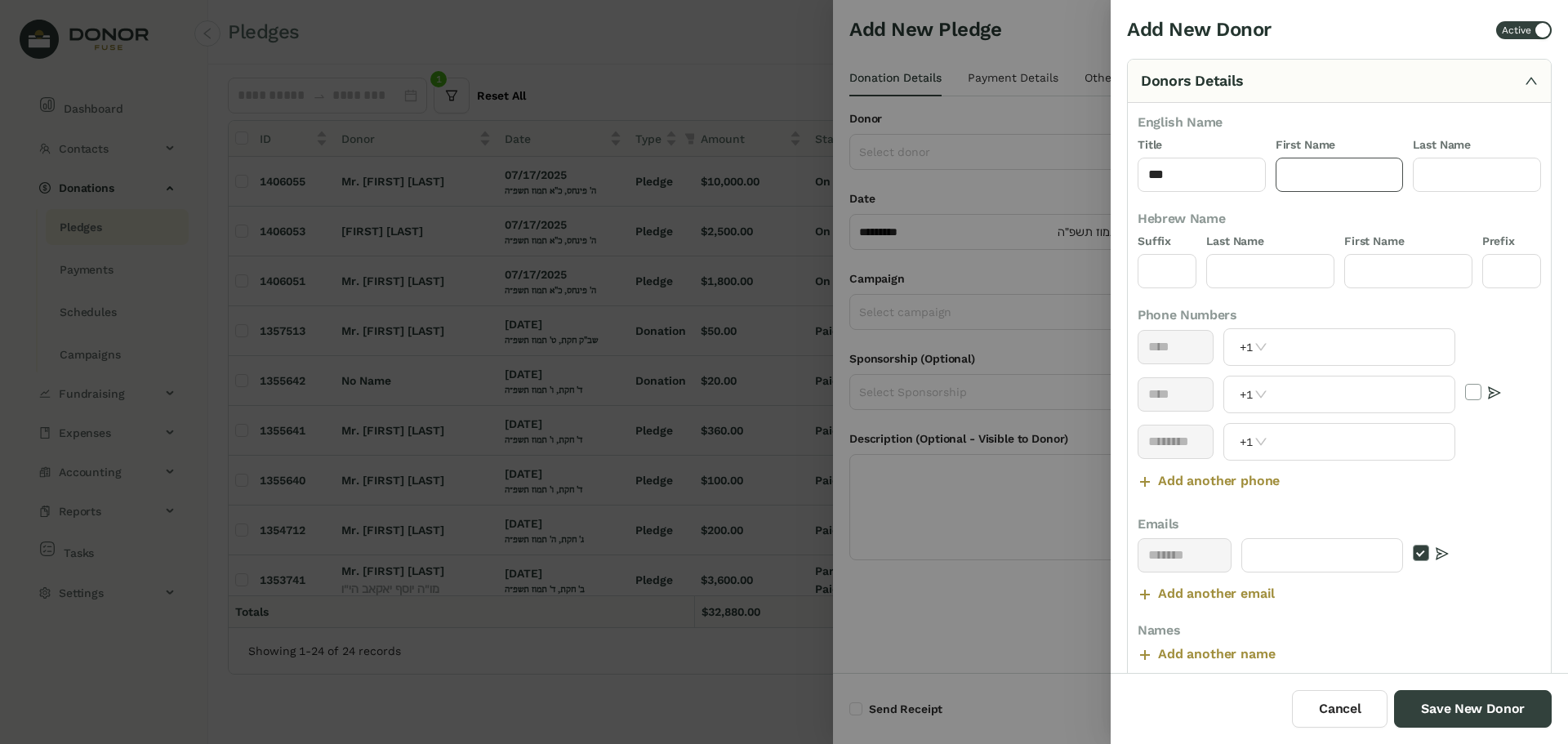 click 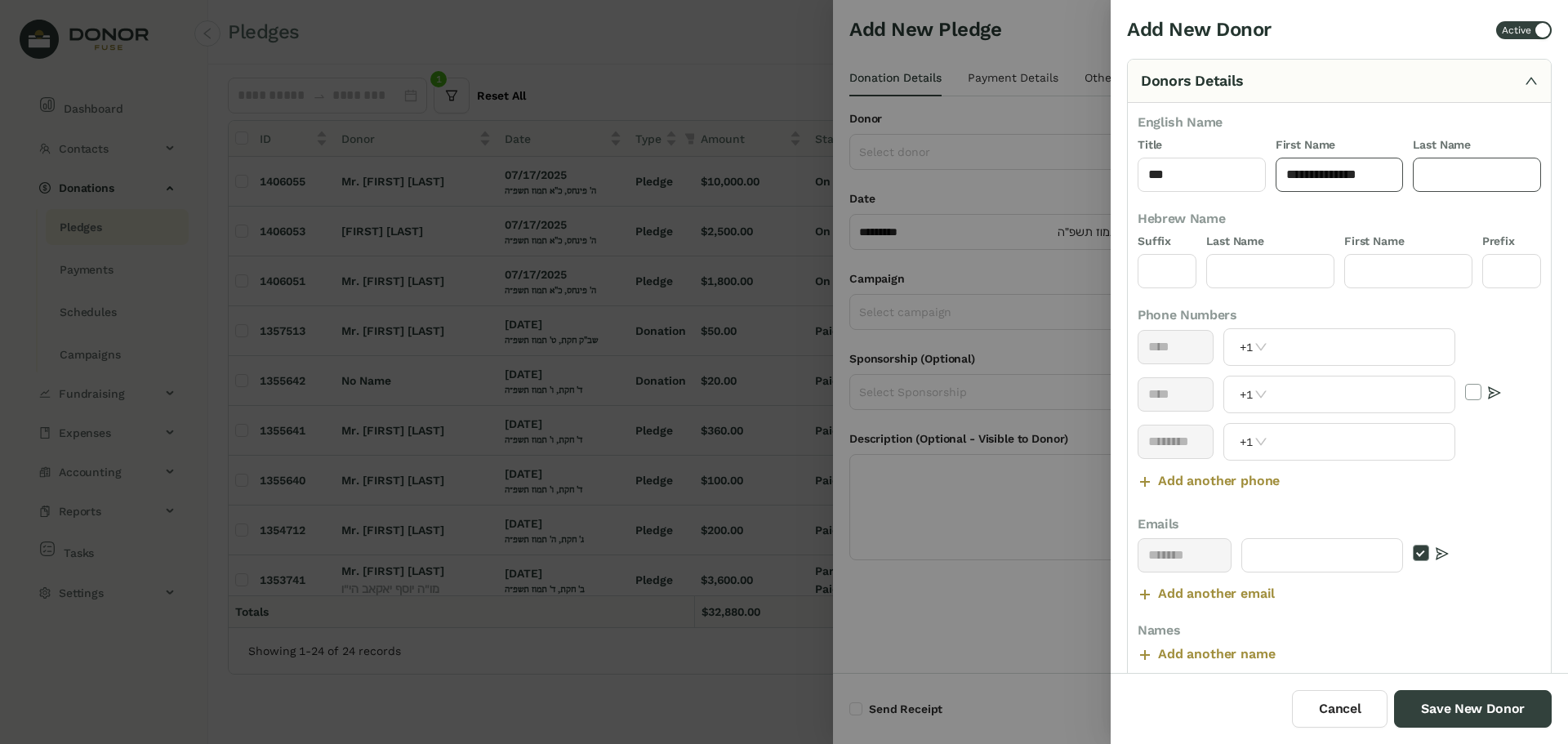 type on "**********" 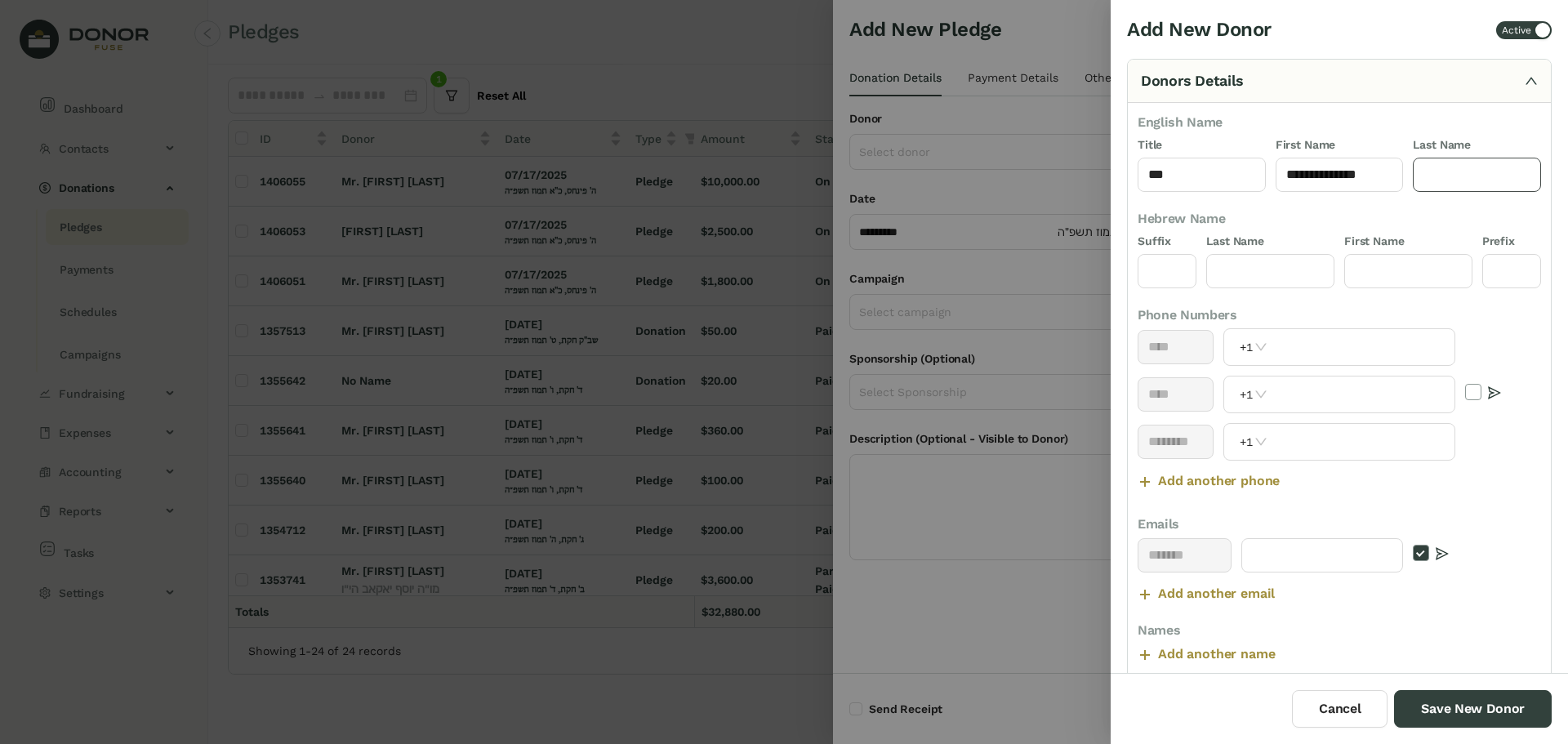 click 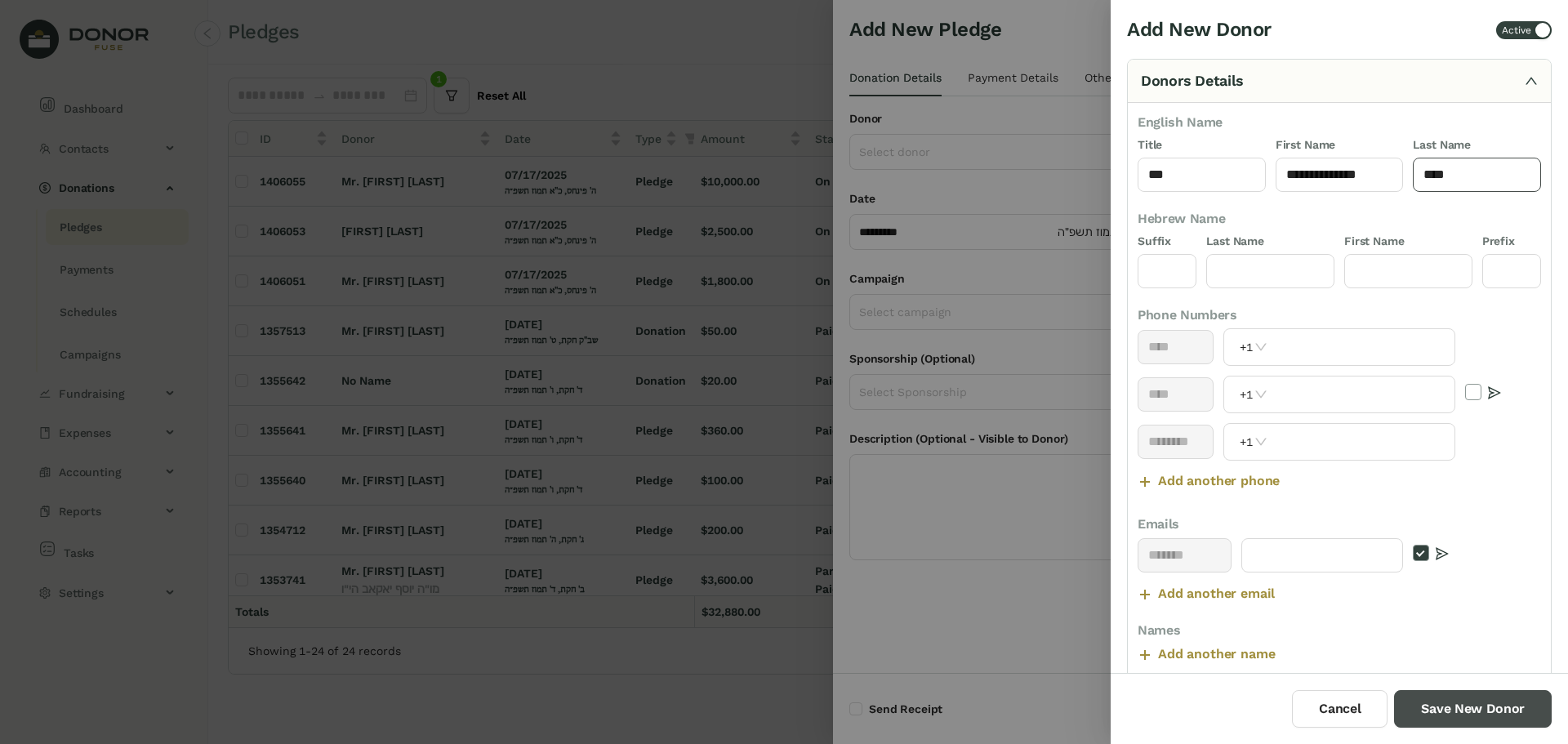 type on "****" 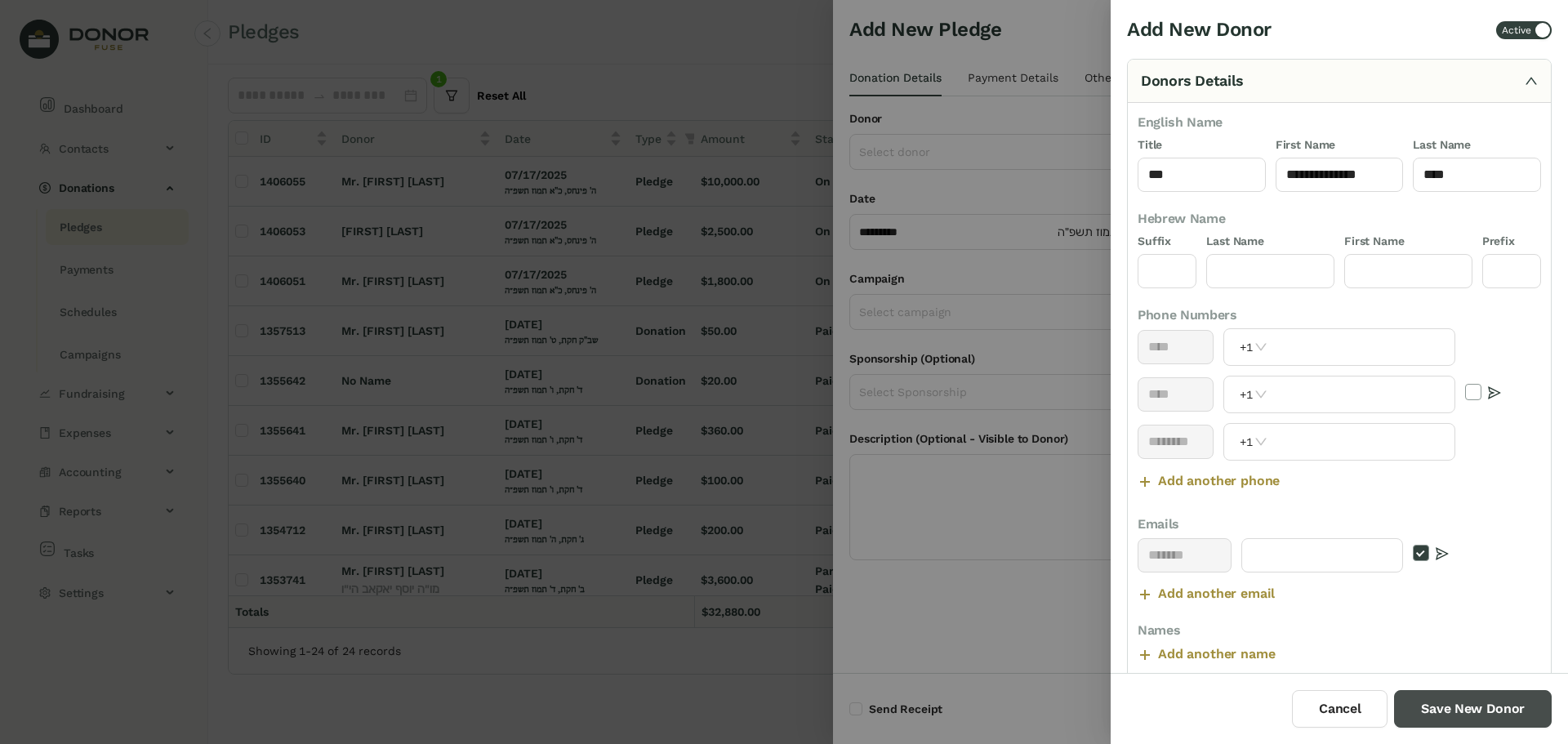 click on "Save New Donor" at bounding box center (1472, 709) 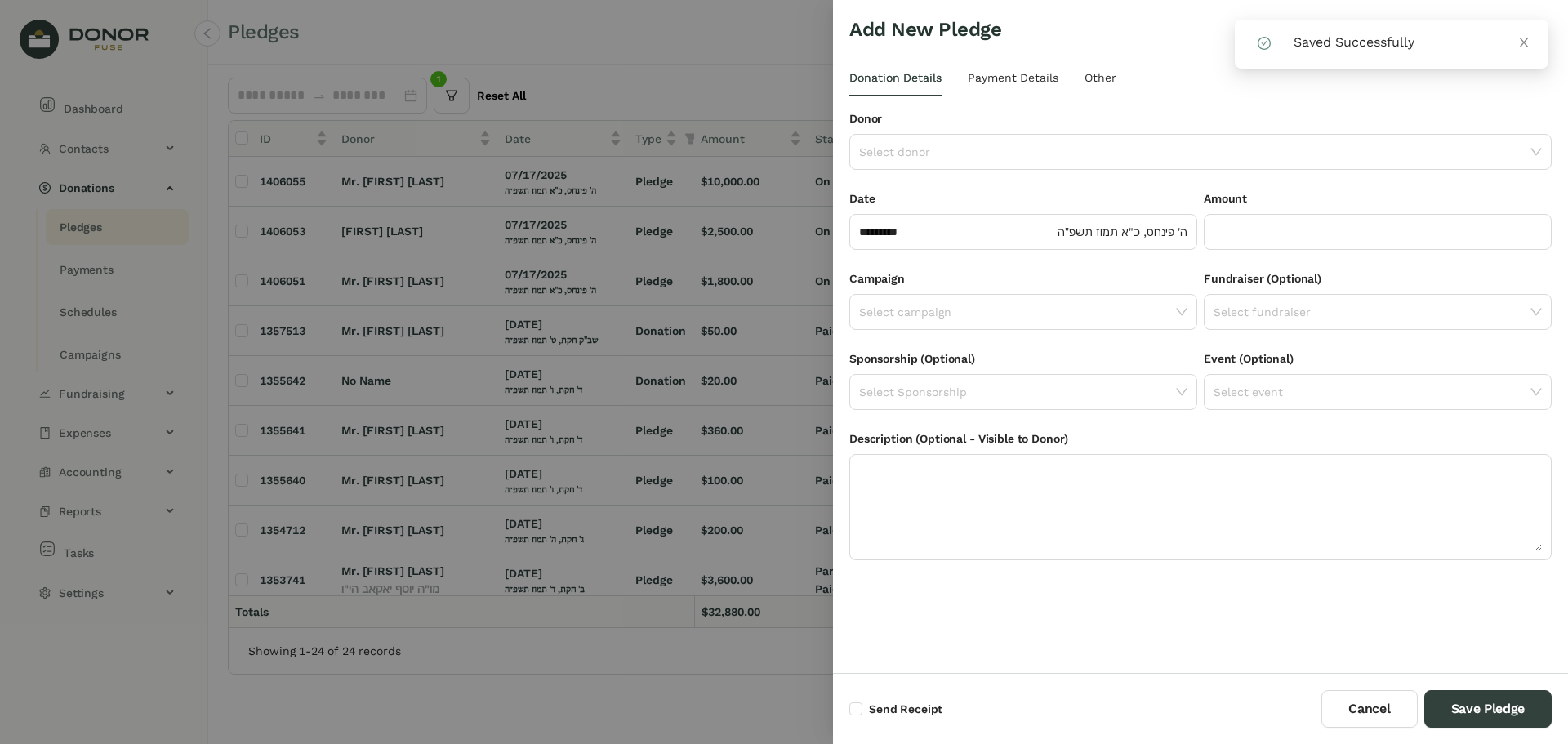 click 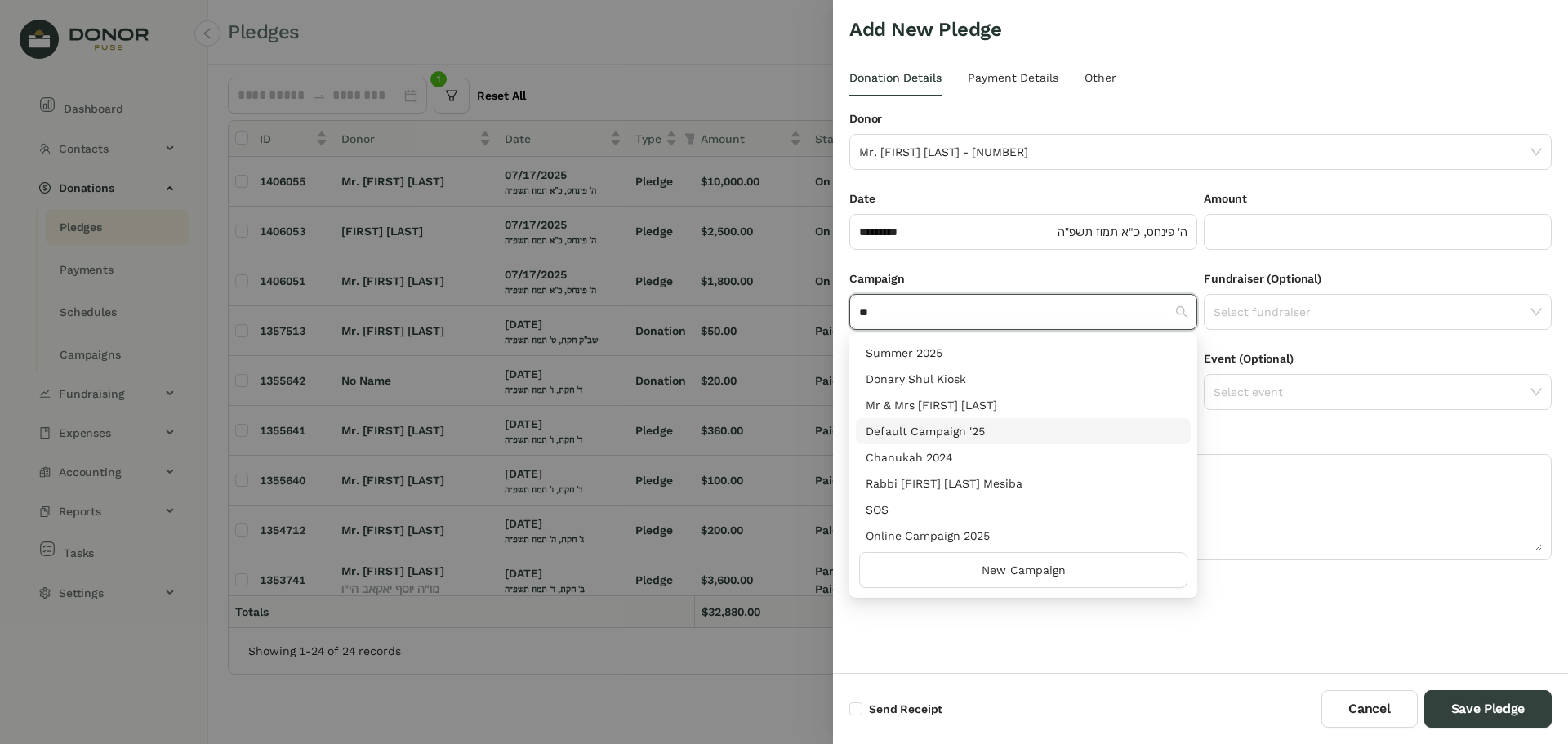 type on "**" 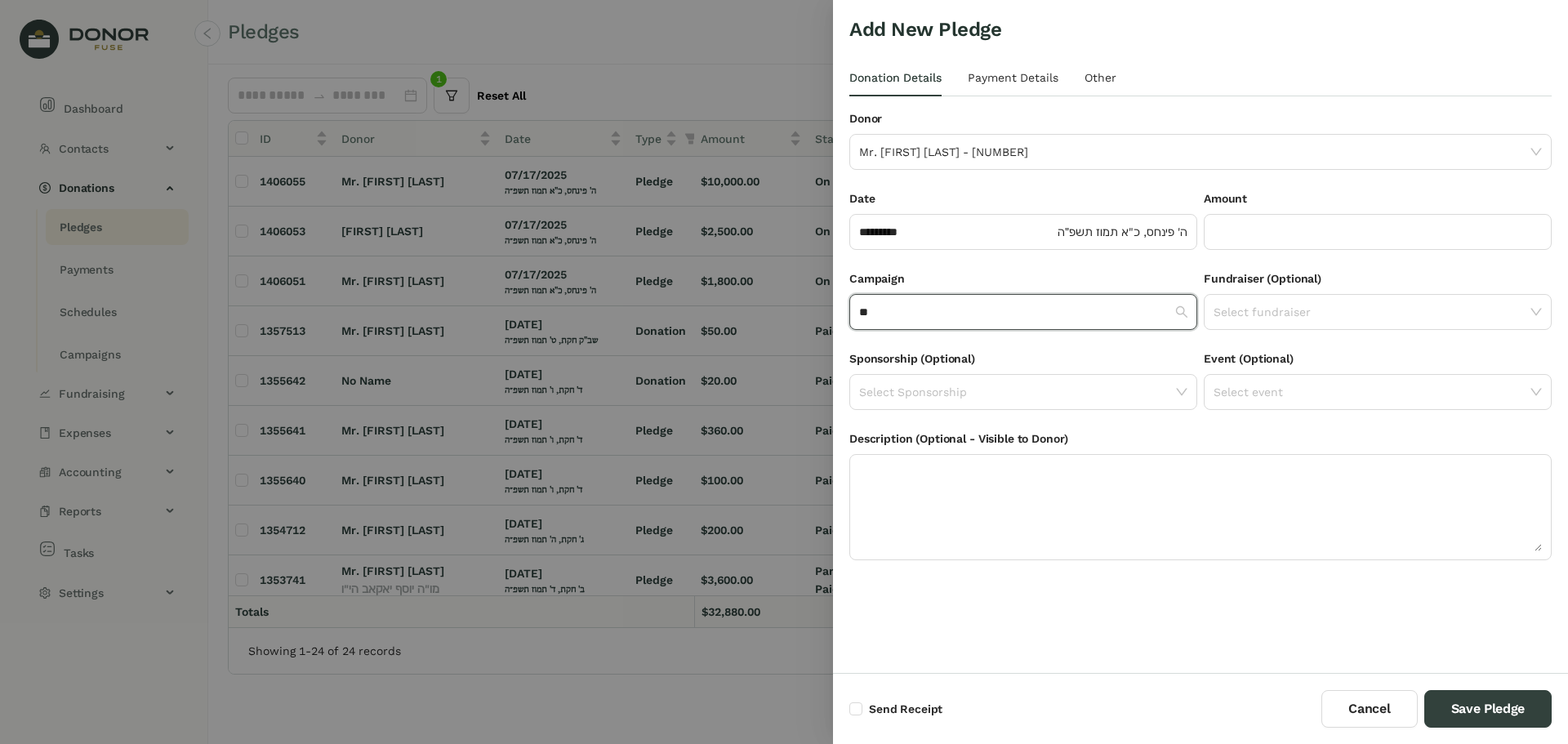 type 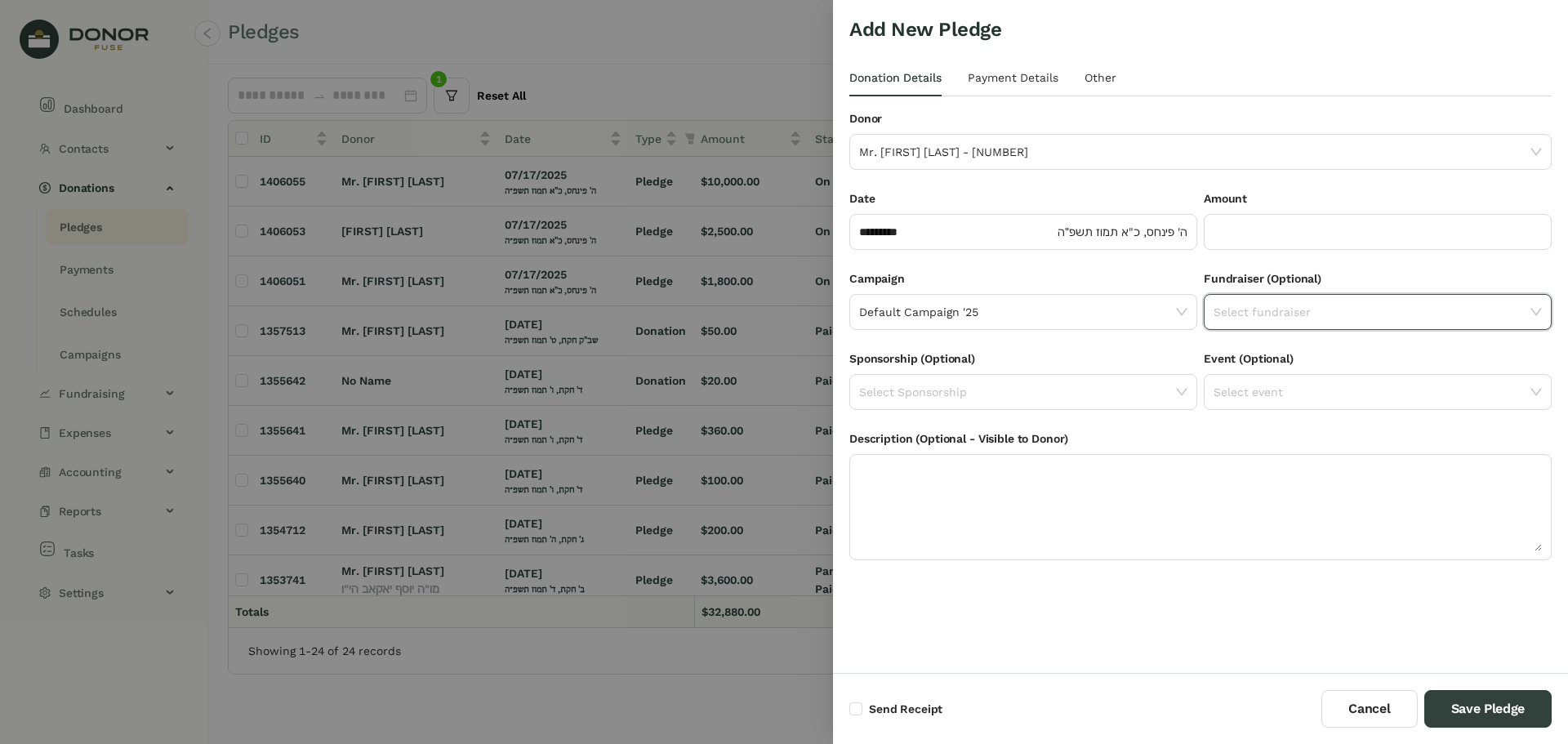 click 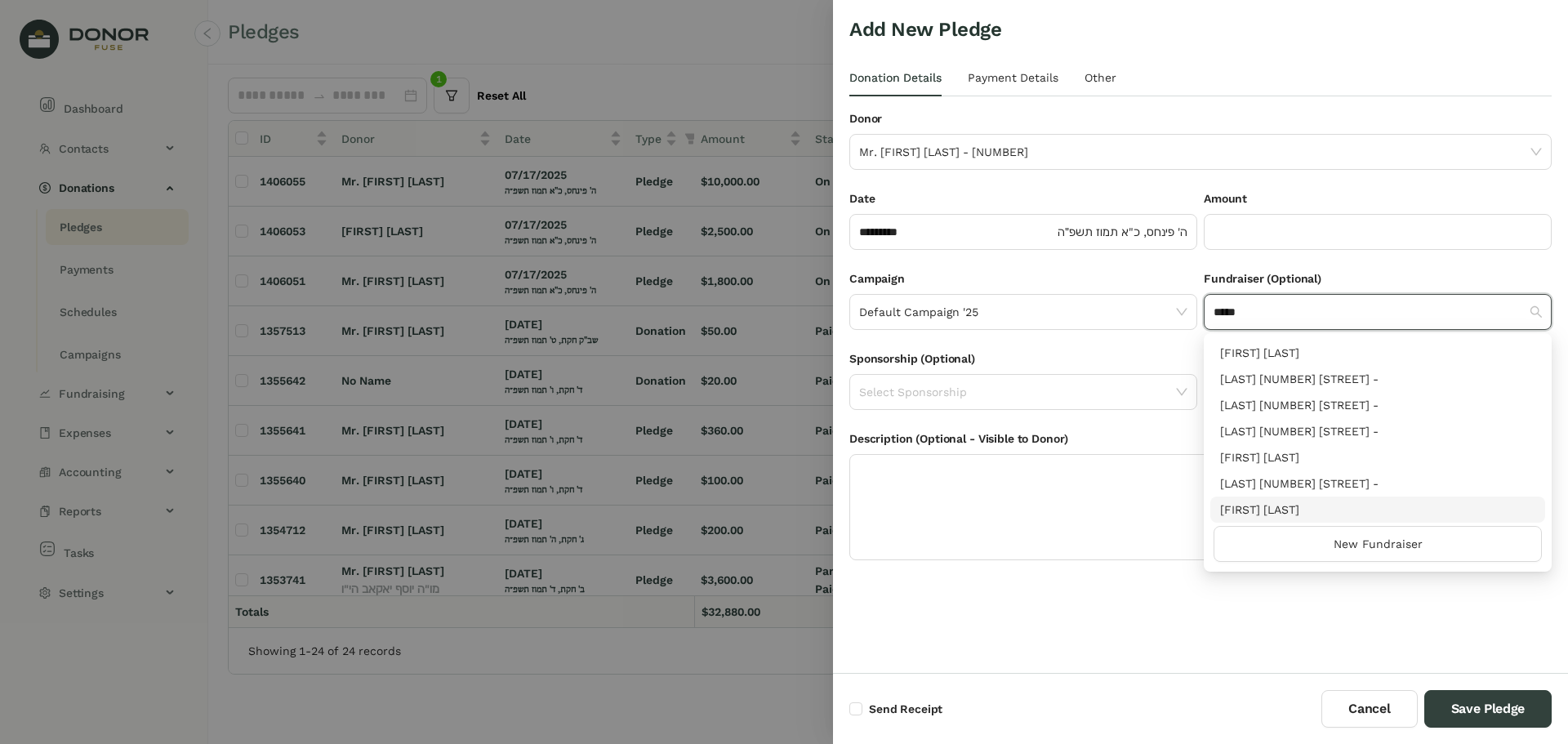 type on "*****" 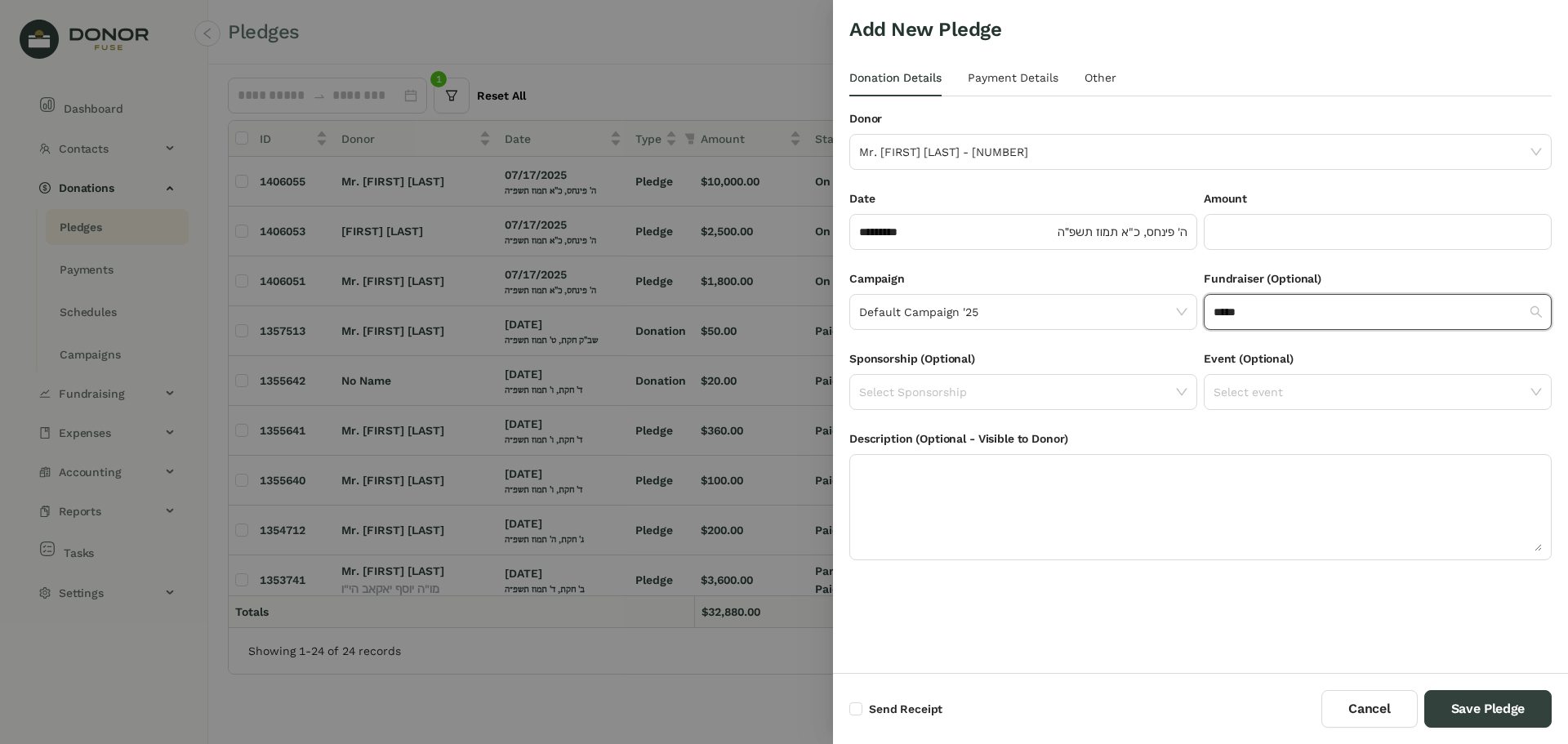 type 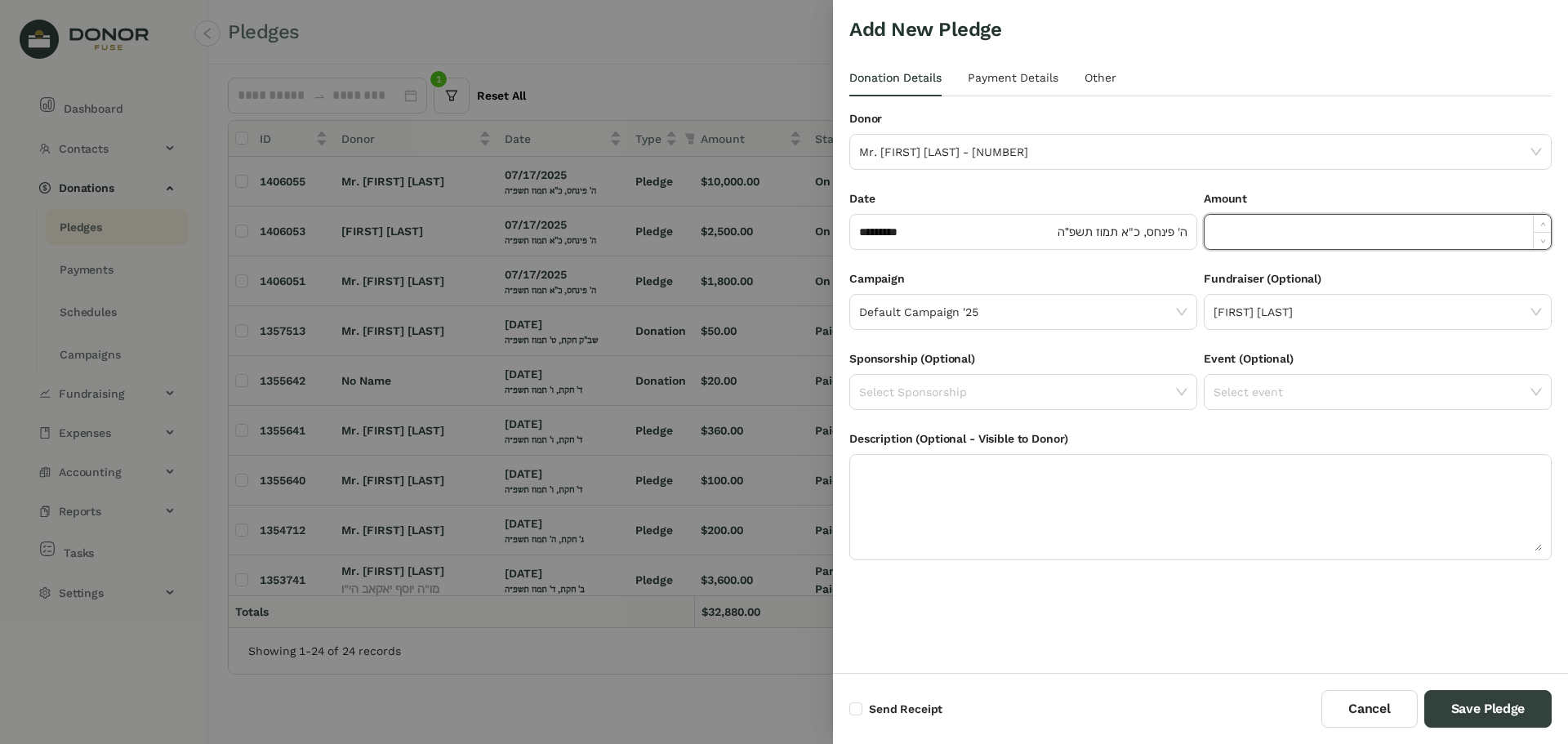 click 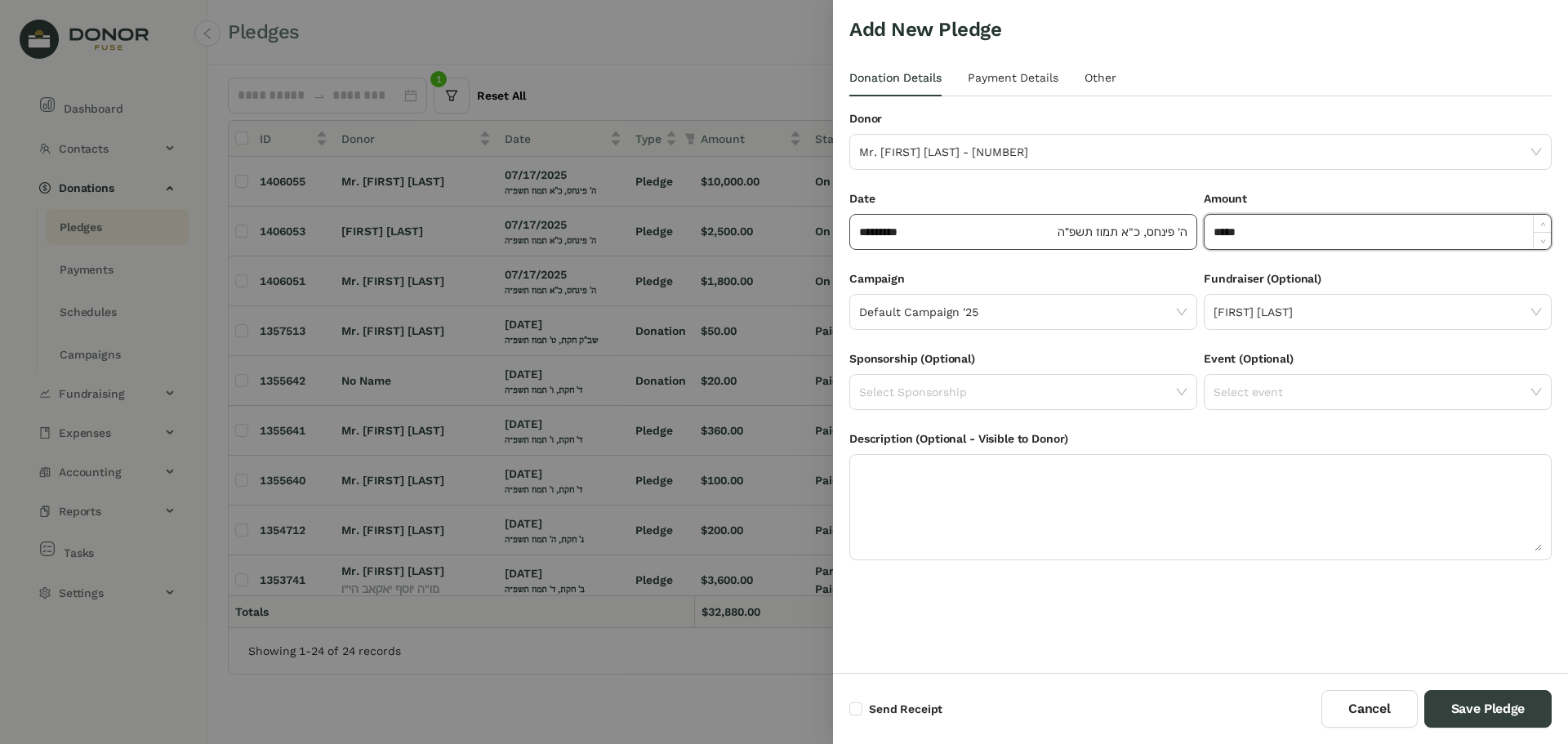 type on "**********" 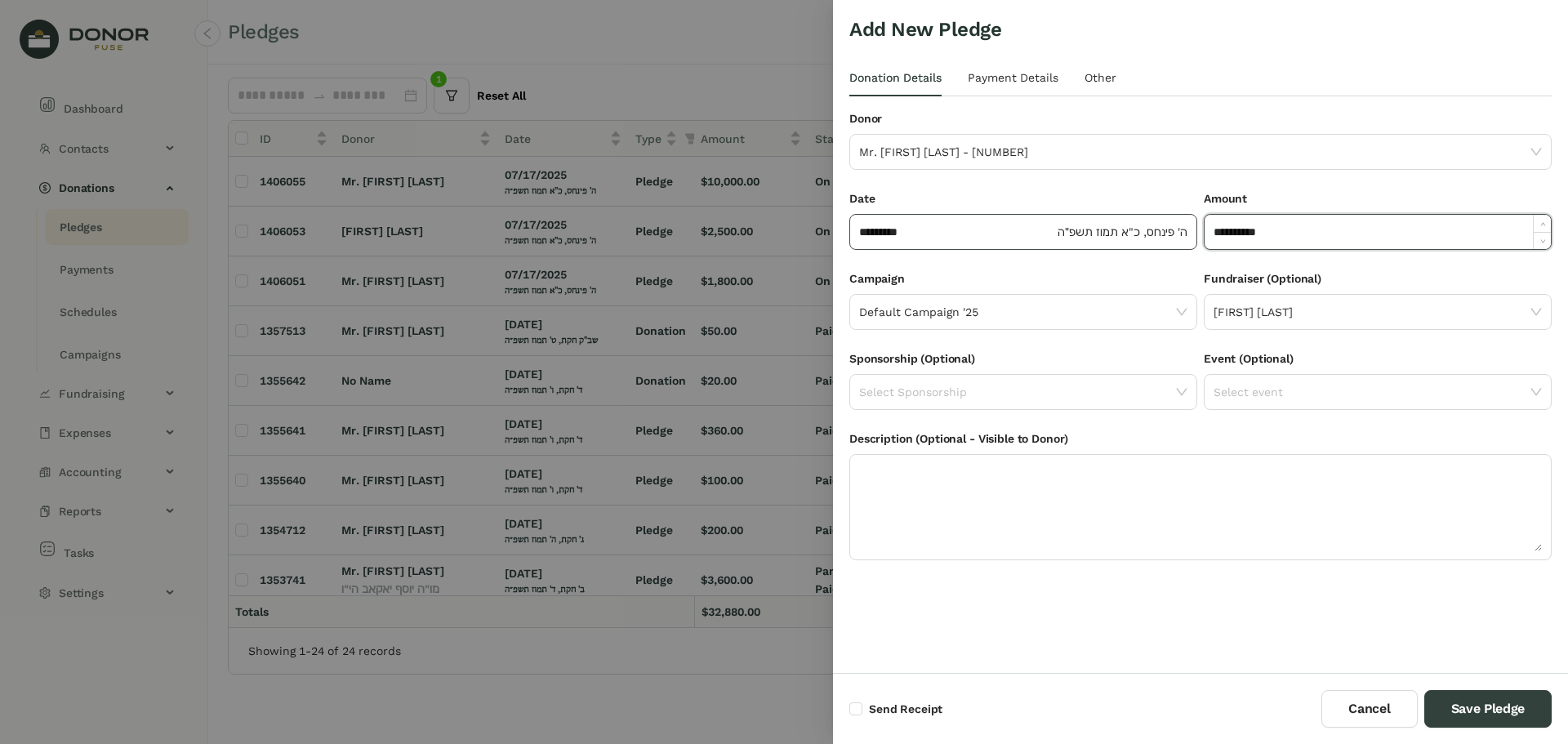 click on "*********" 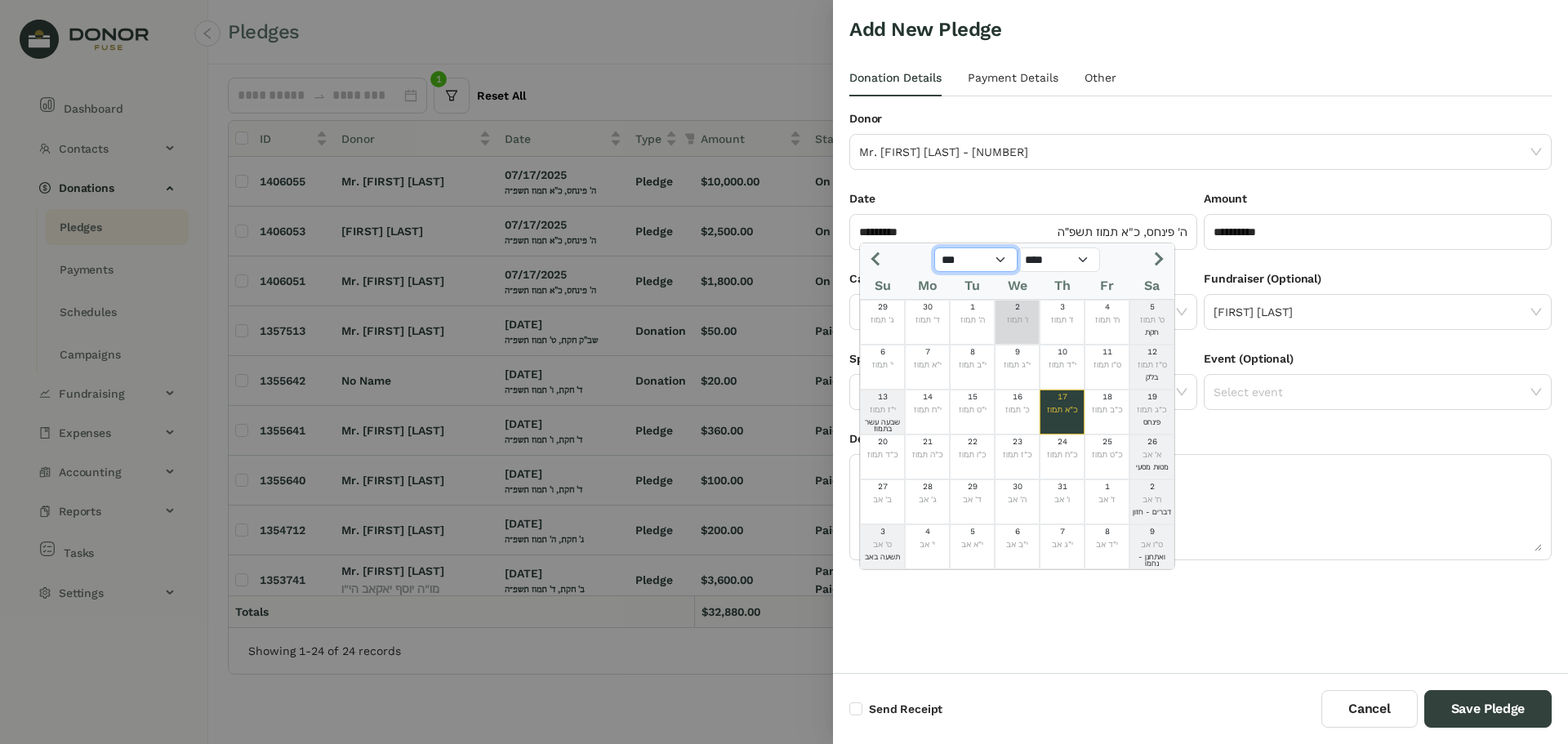 click on "*** *** *** *** *** *** *** *** *** *** *** ***" 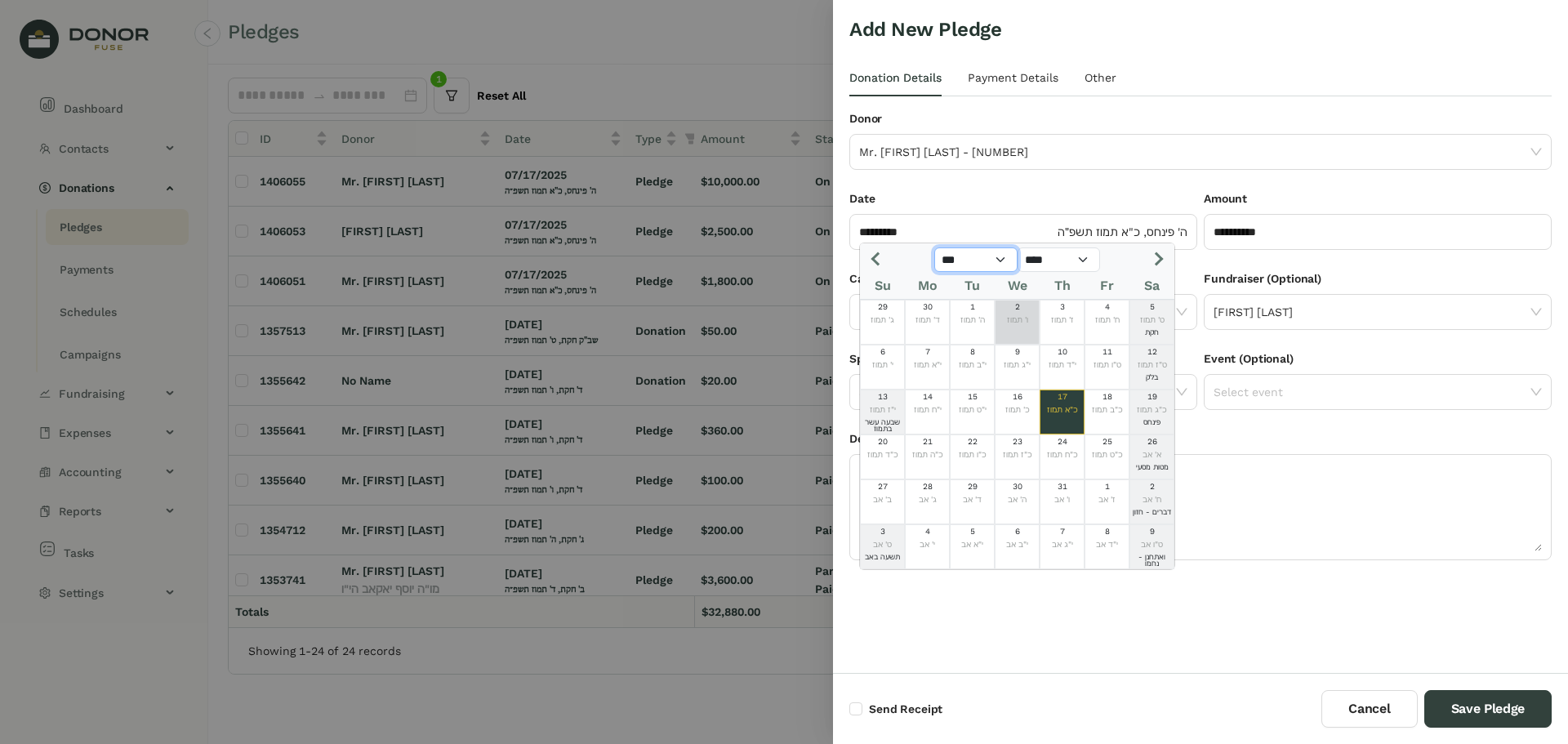 select on "*" 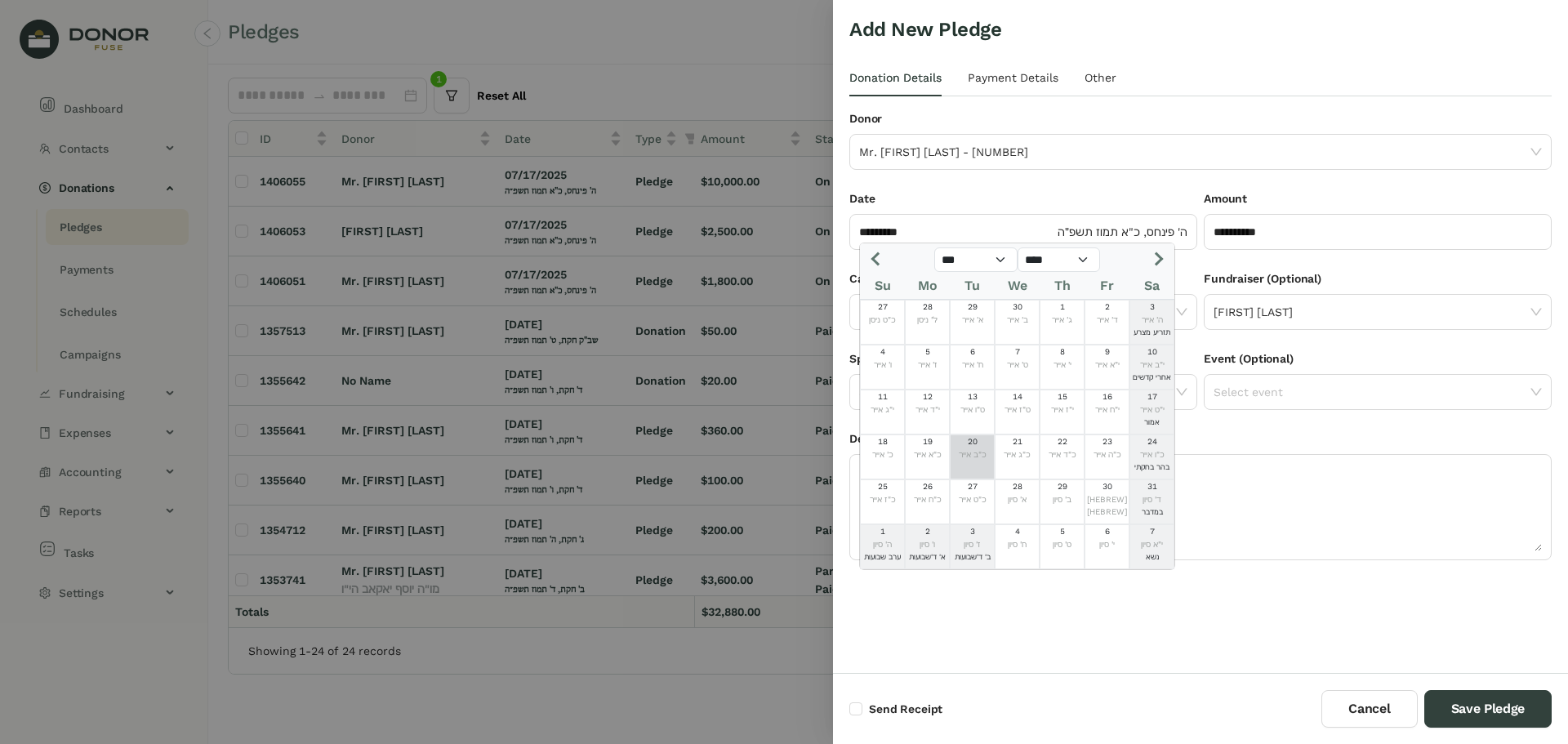 click on "[NUMBER] [HEBREW]" 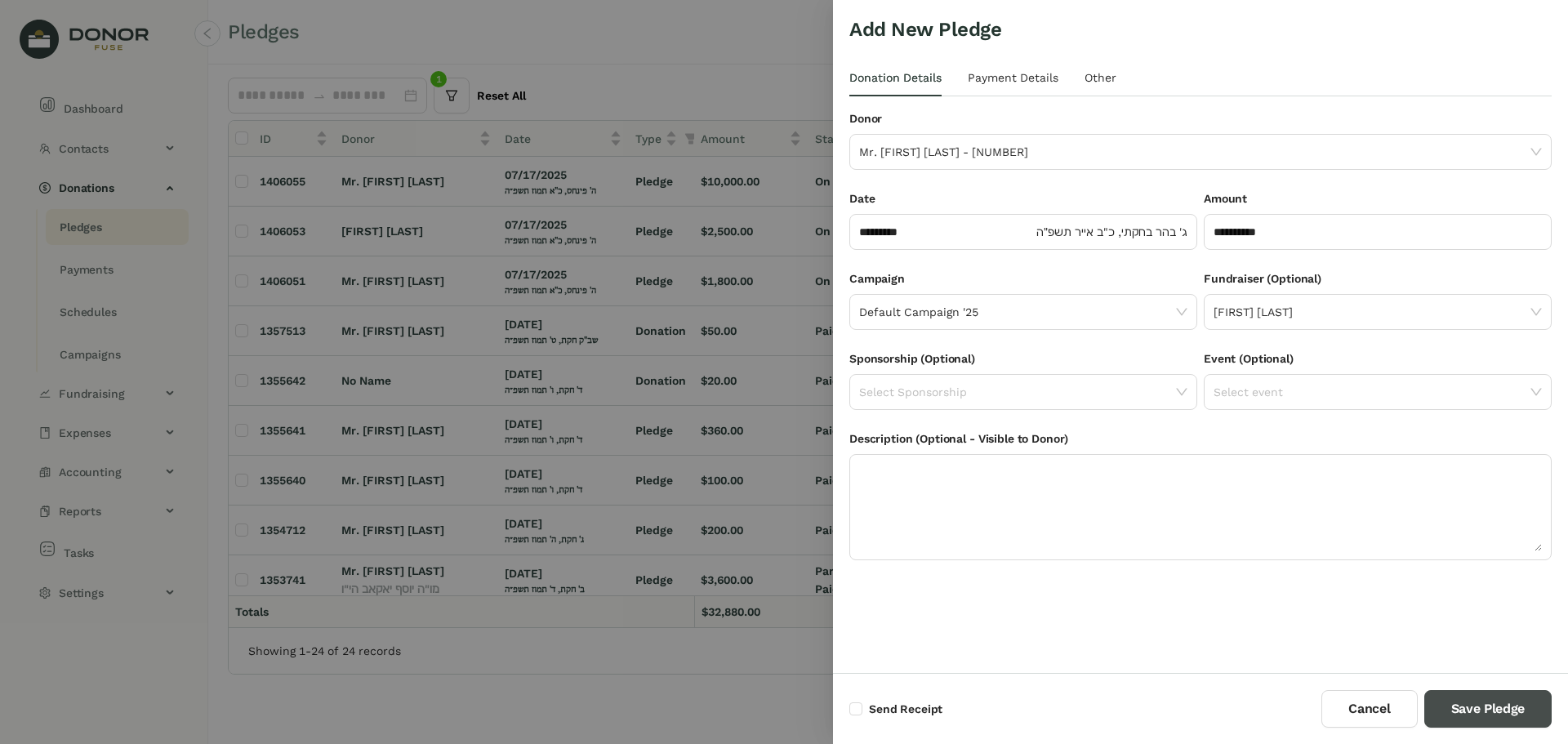 click on "Save Pledge" at bounding box center [1488, 709] 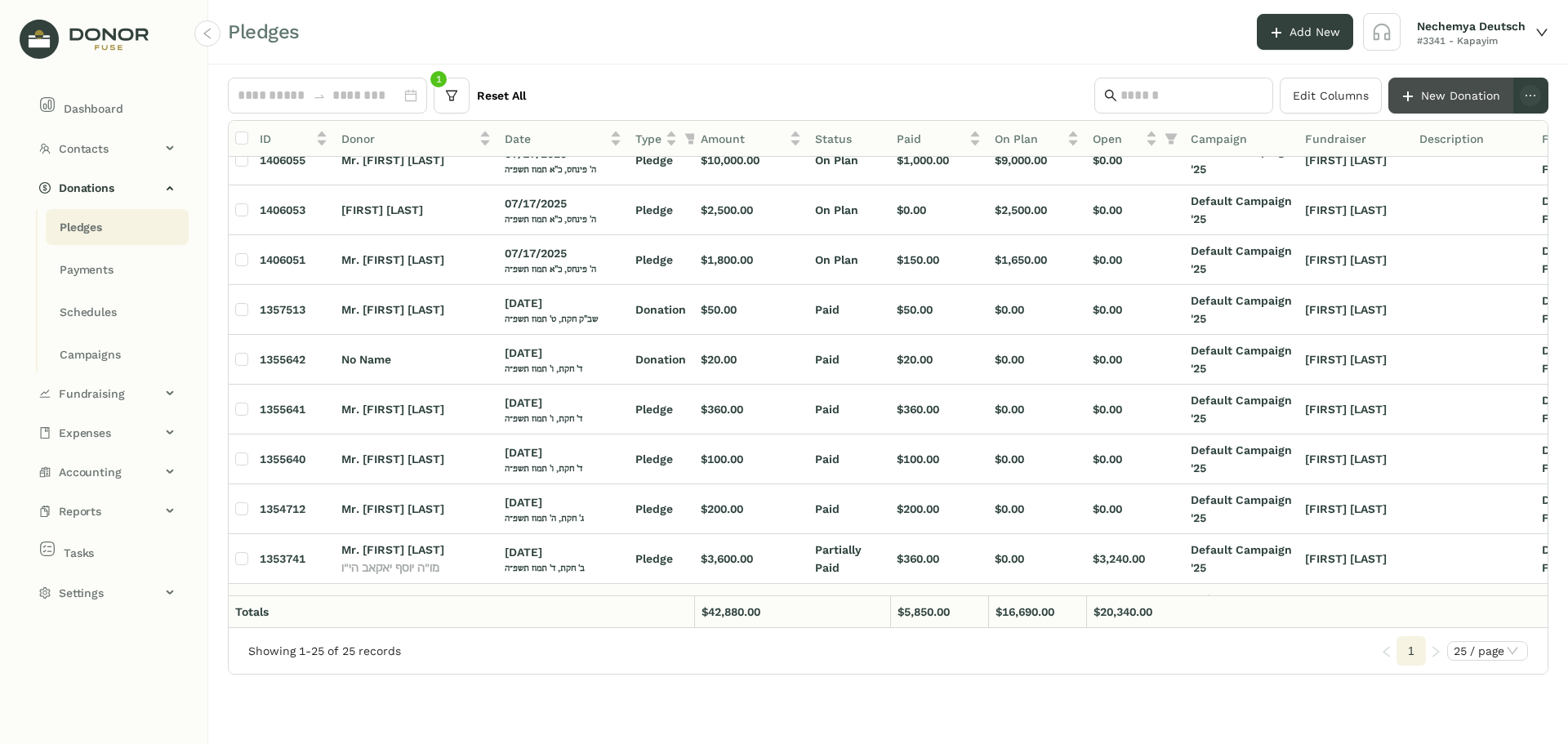 scroll, scrollTop: 0, scrollLeft: 0, axis: both 